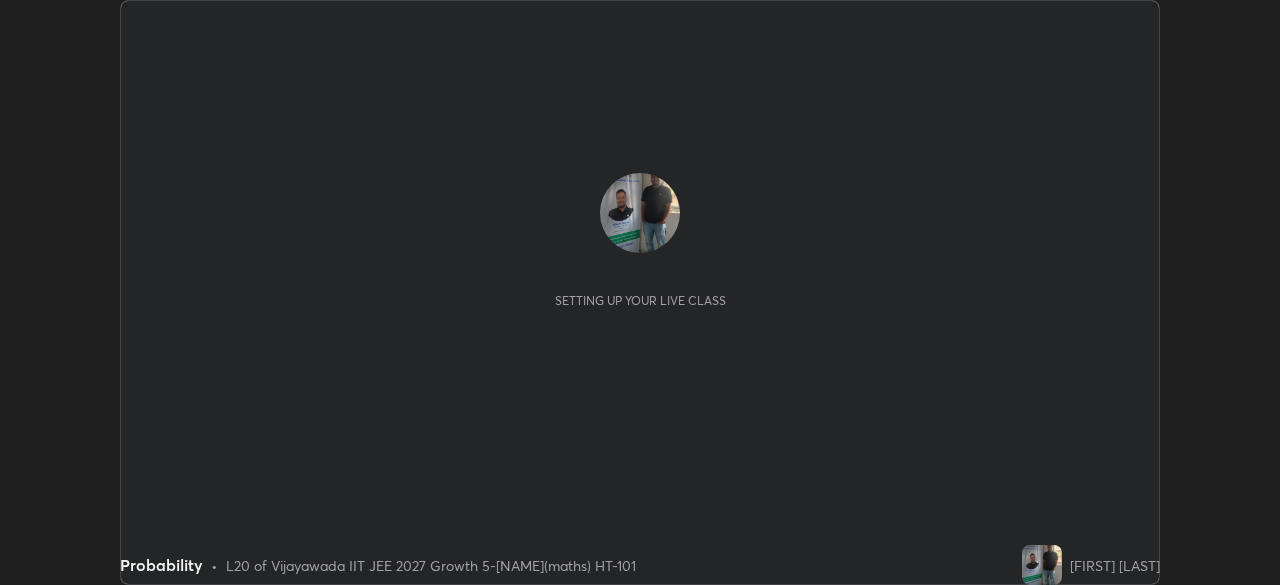 scroll, scrollTop: 0, scrollLeft: 0, axis: both 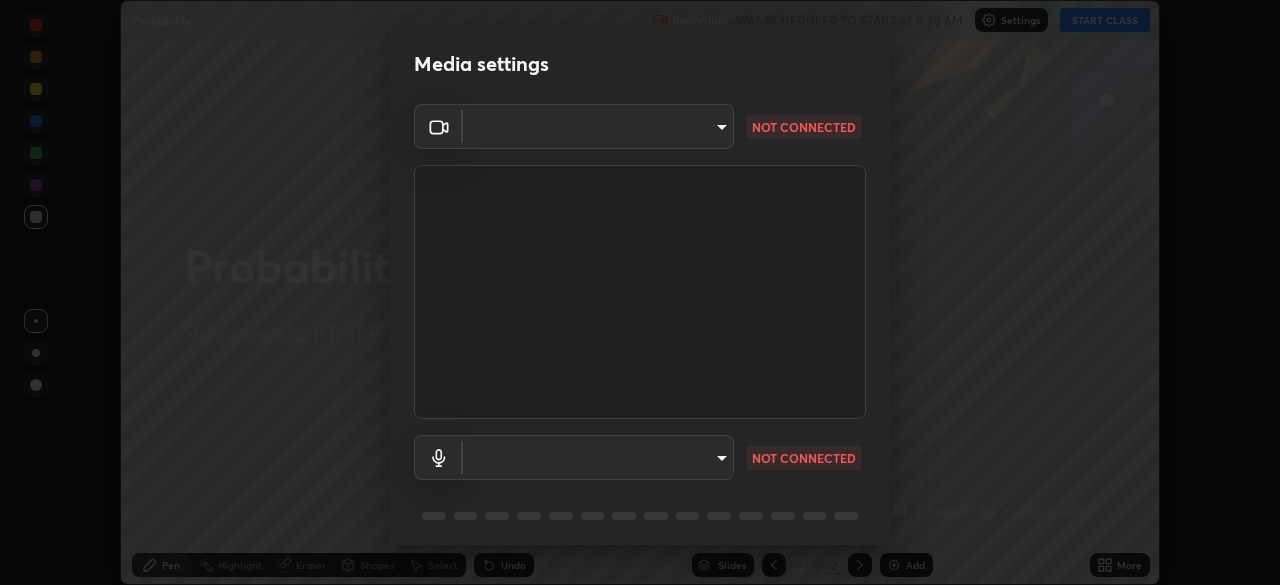 type on "fff638a65607fcbf4441b322b904c28a27ff1618415f0a07da170de148c5928a" 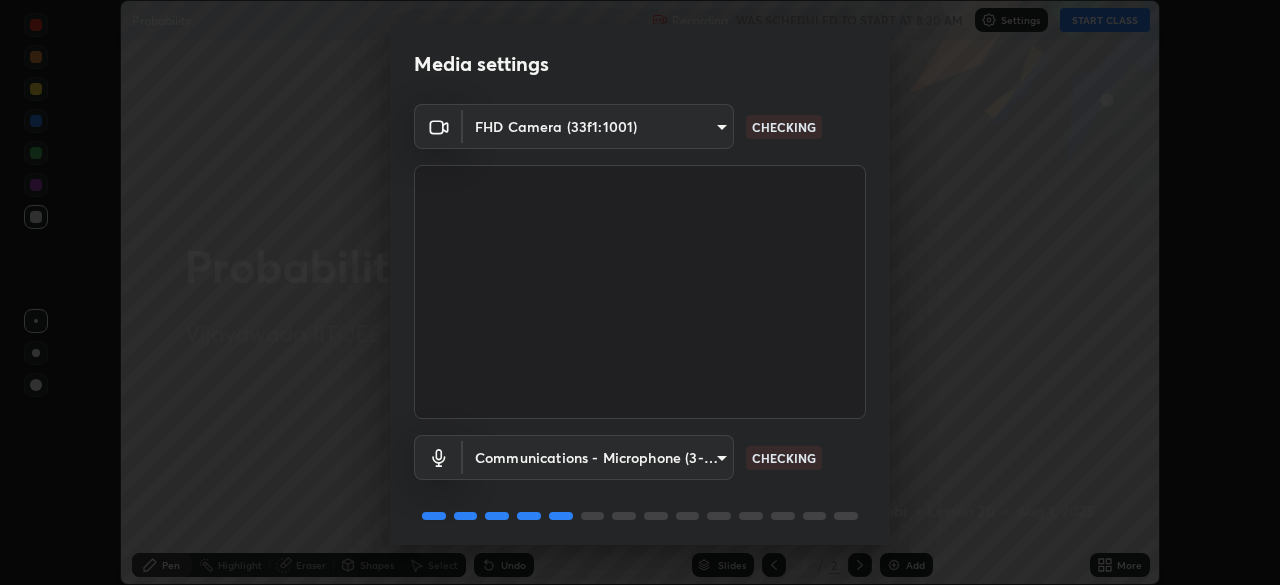 scroll, scrollTop: 71, scrollLeft: 0, axis: vertical 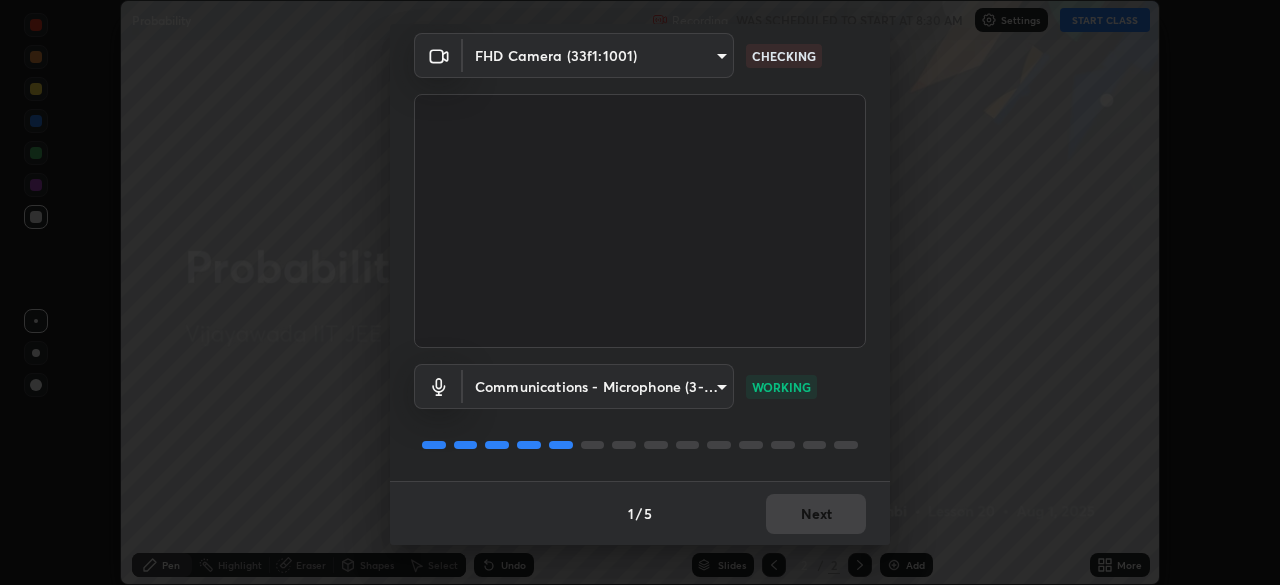 click on "1 / 5 Next" at bounding box center [640, 513] 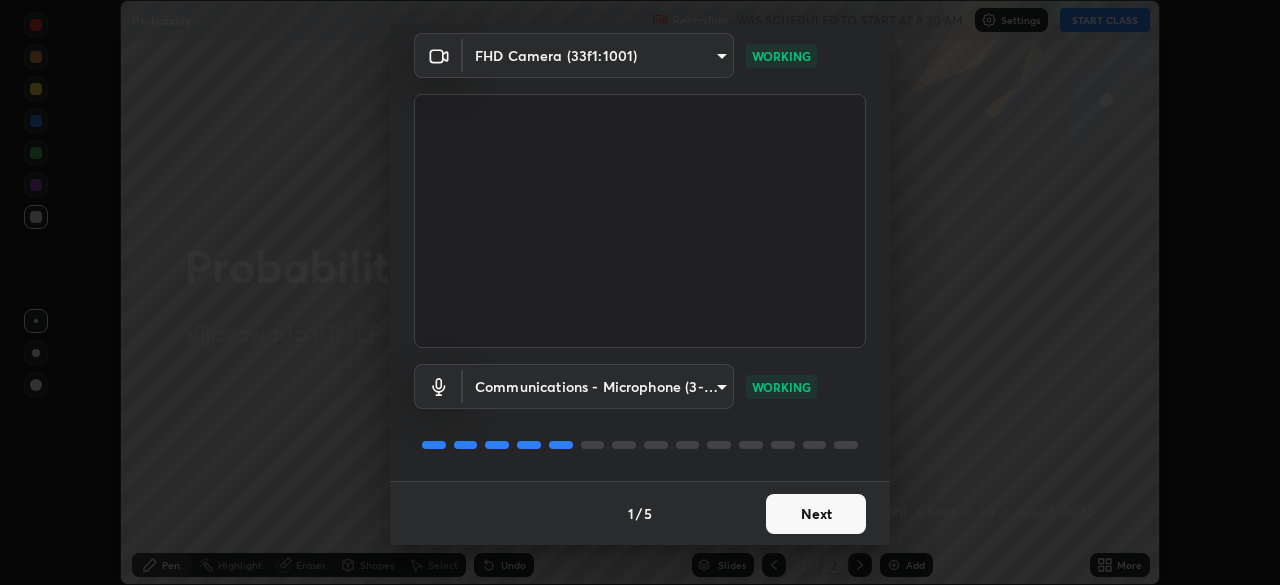 click on "Next" at bounding box center (816, 514) 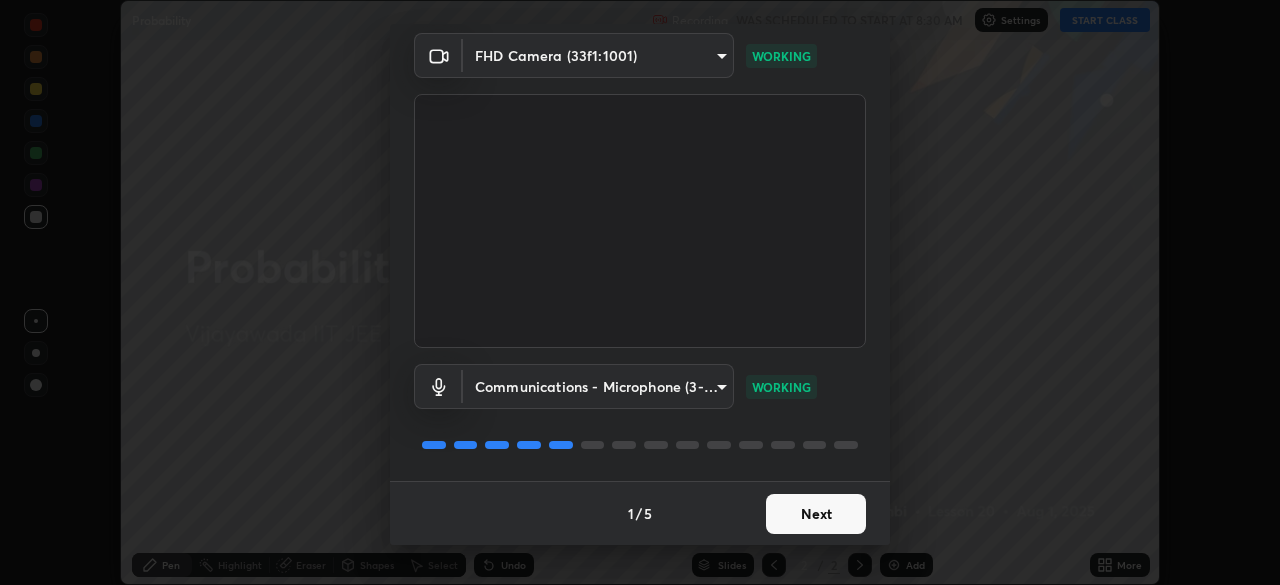 scroll, scrollTop: 0, scrollLeft: 0, axis: both 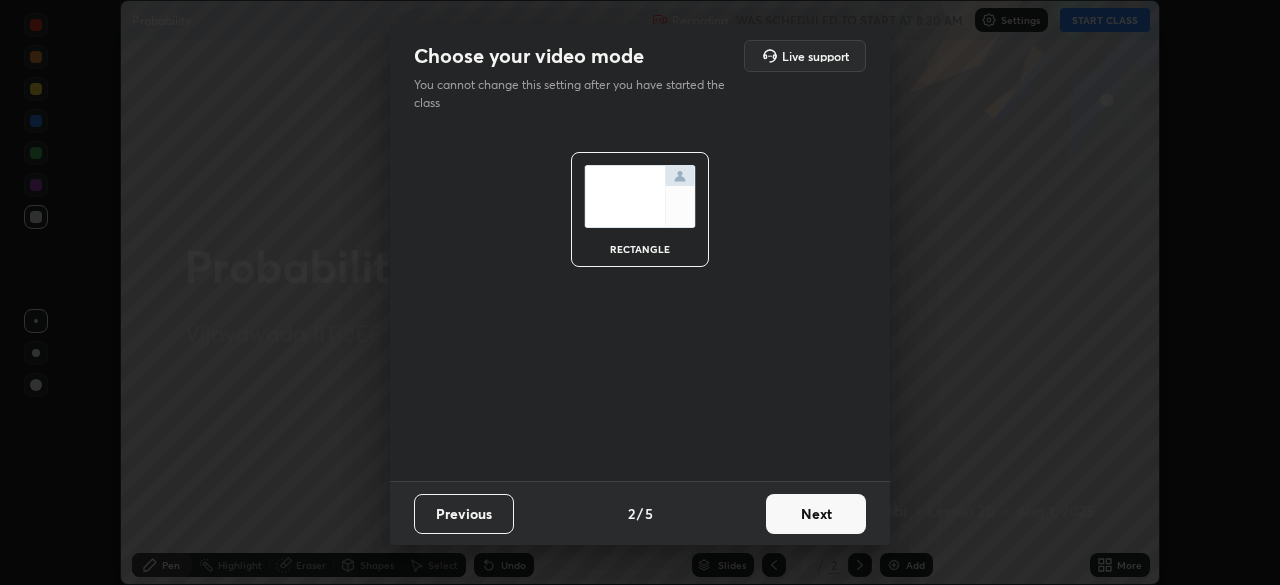 click on "Next" at bounding box center (816, 514) 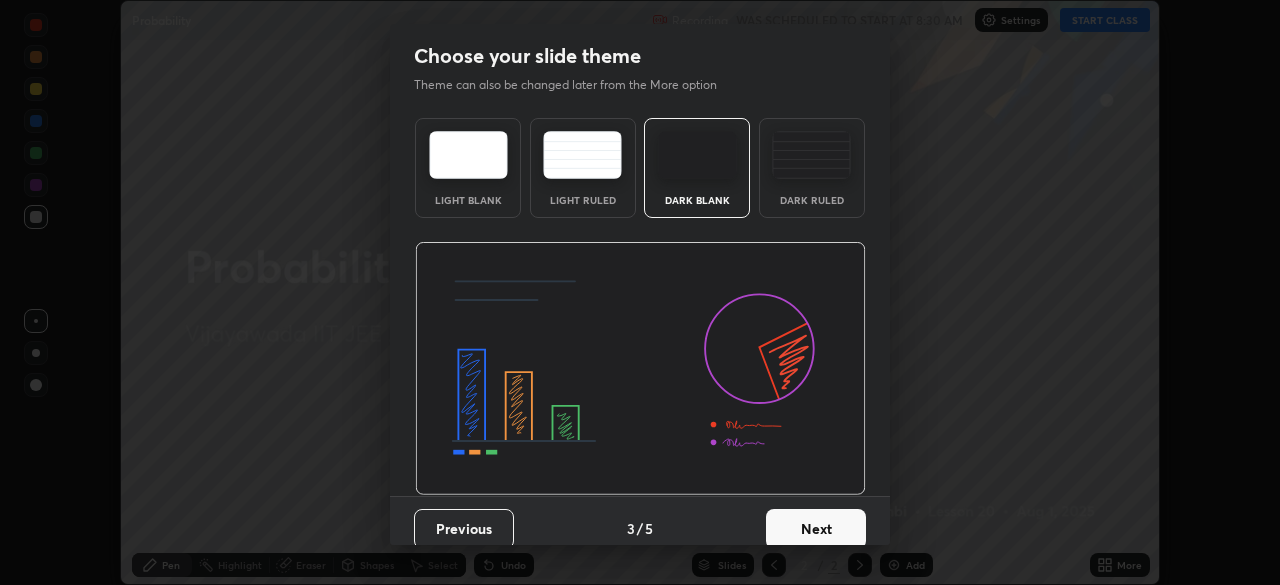 click on "Next" at bounding box center [816, 529] 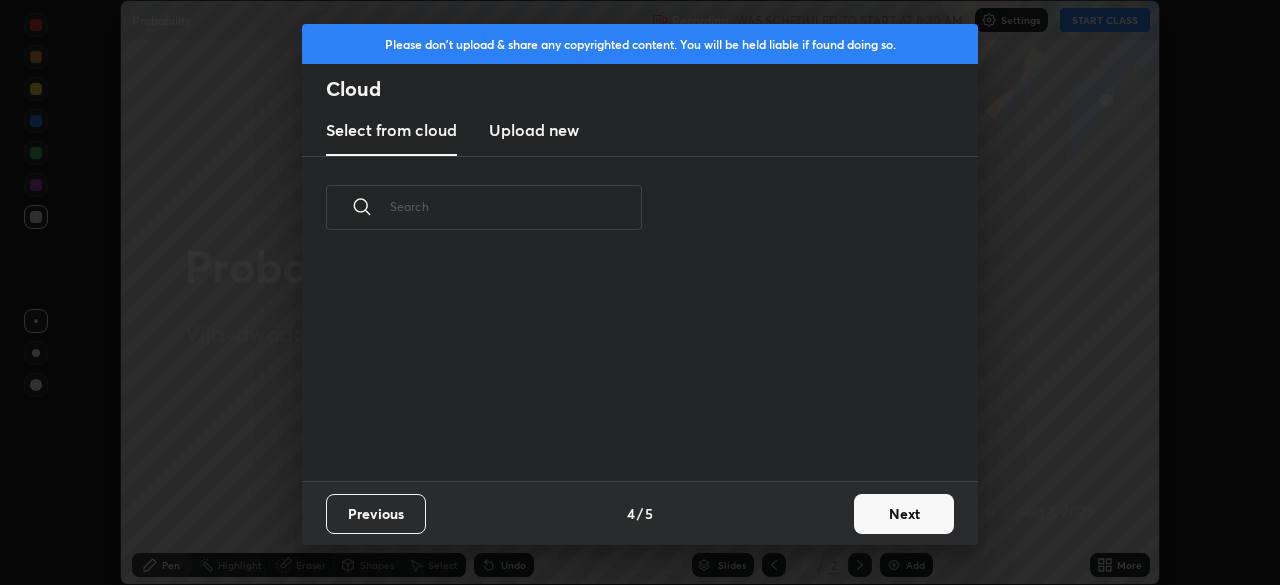 scroll, scrollTop: 7, scrollLeft: 11, axis: both 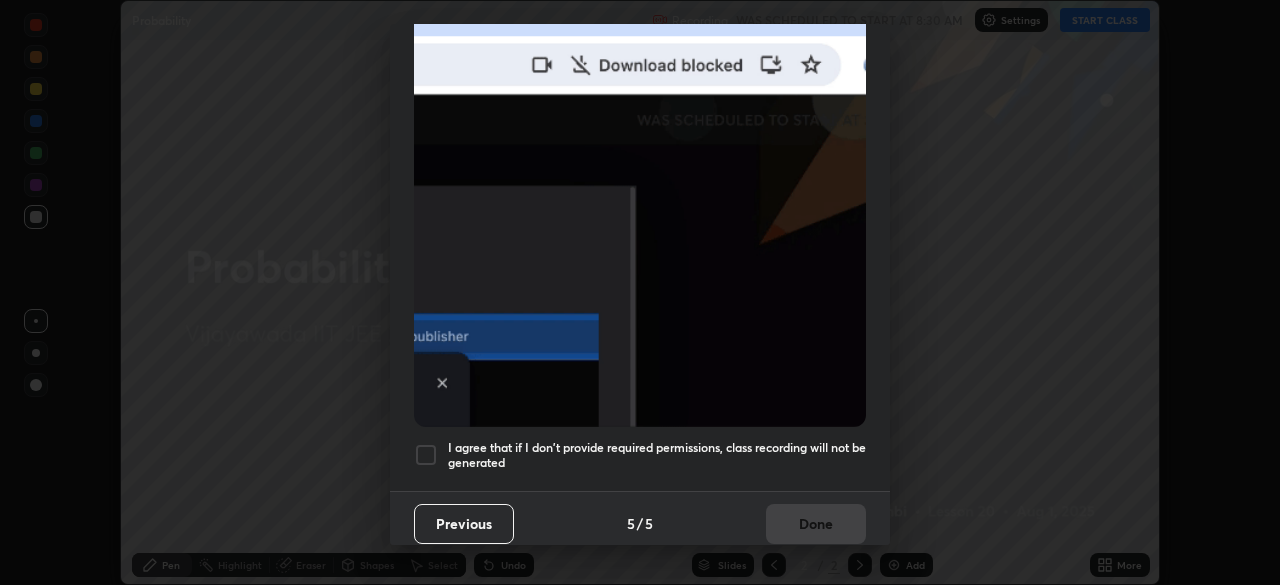 click at bounding box center (426, 455) 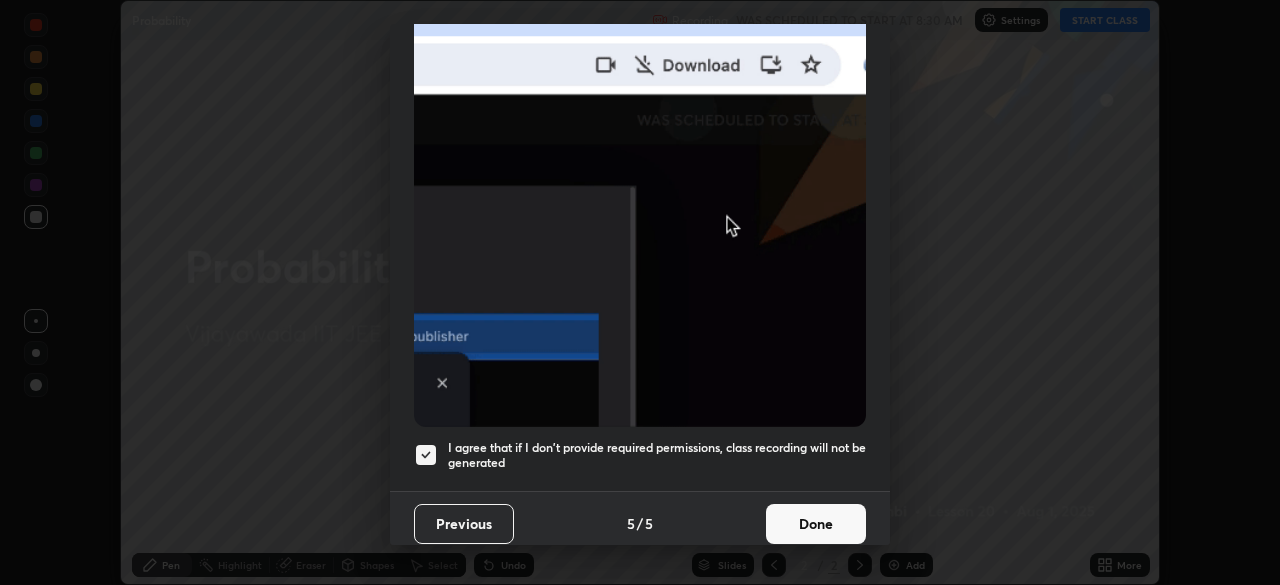 click on "Done" at bounding box center [816, 524] 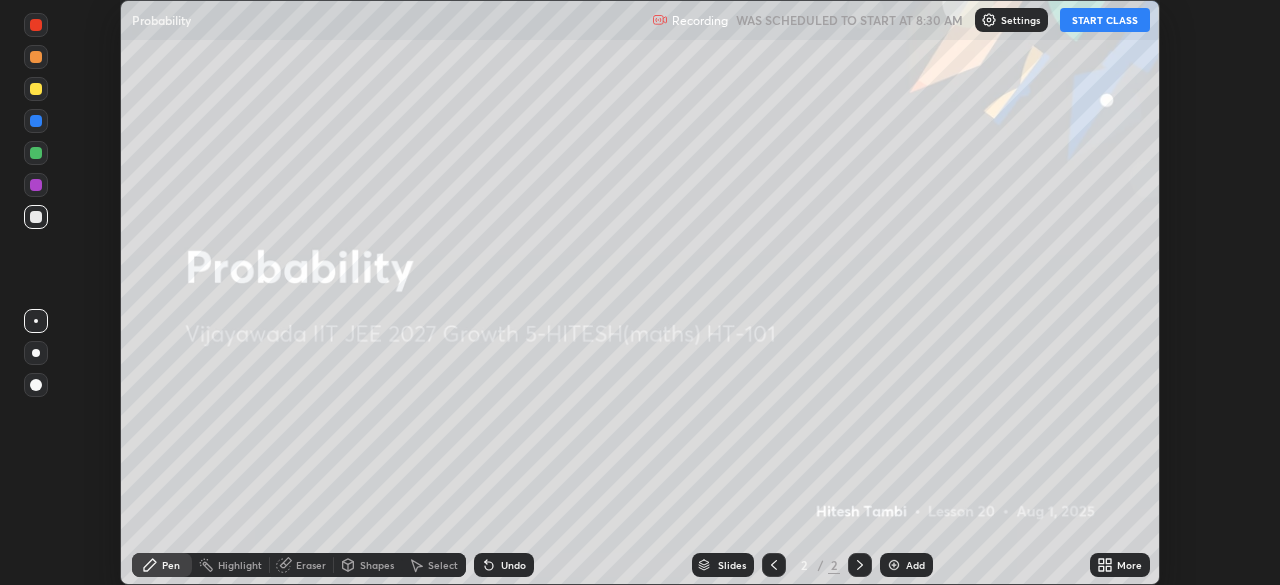 click on "START CLASS" at bounding box center [1105, 20] 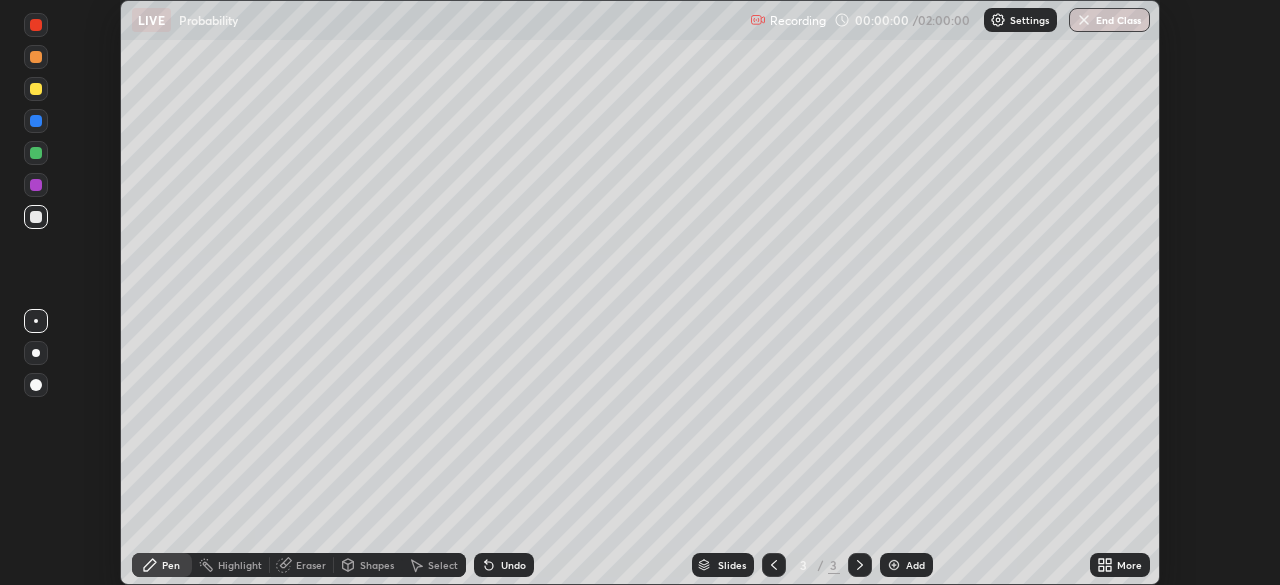 click 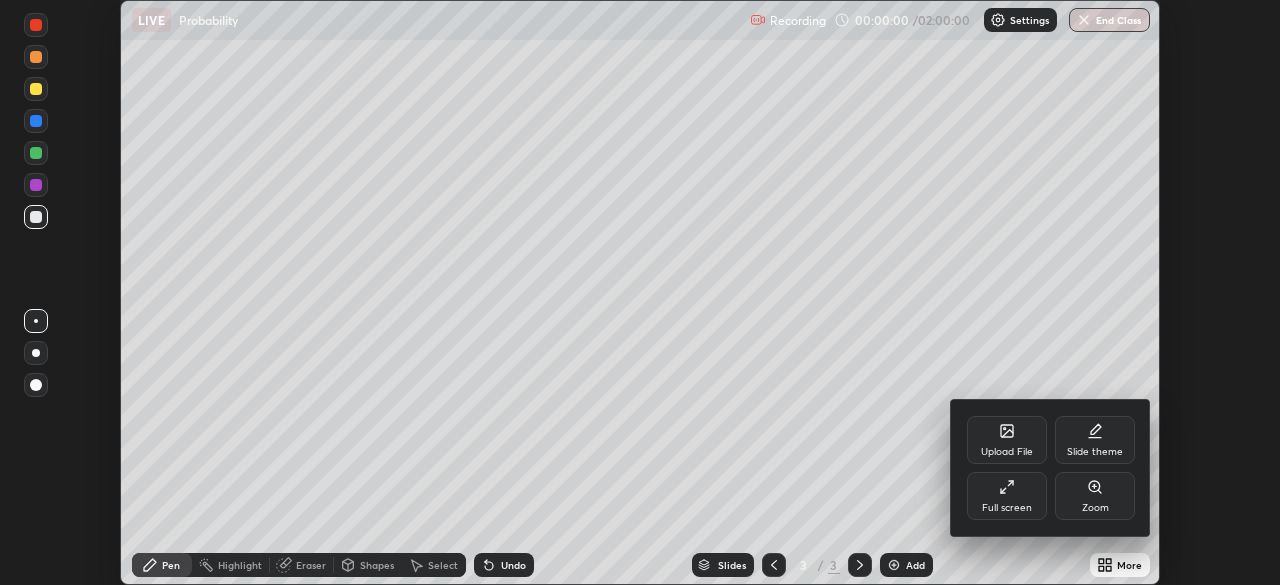click on "Full screen" at bounding box center (1007, 508) 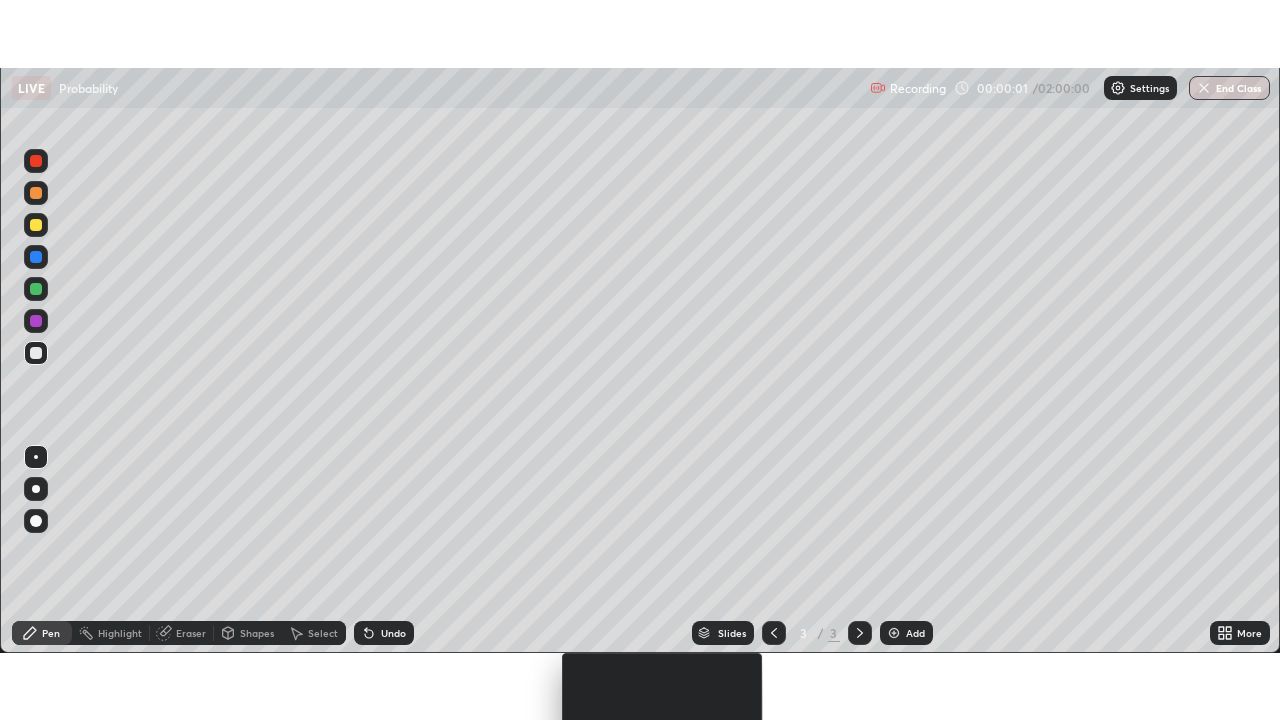 scroll, scrollTop: 99280, scrollLeft: 98720, axis: both 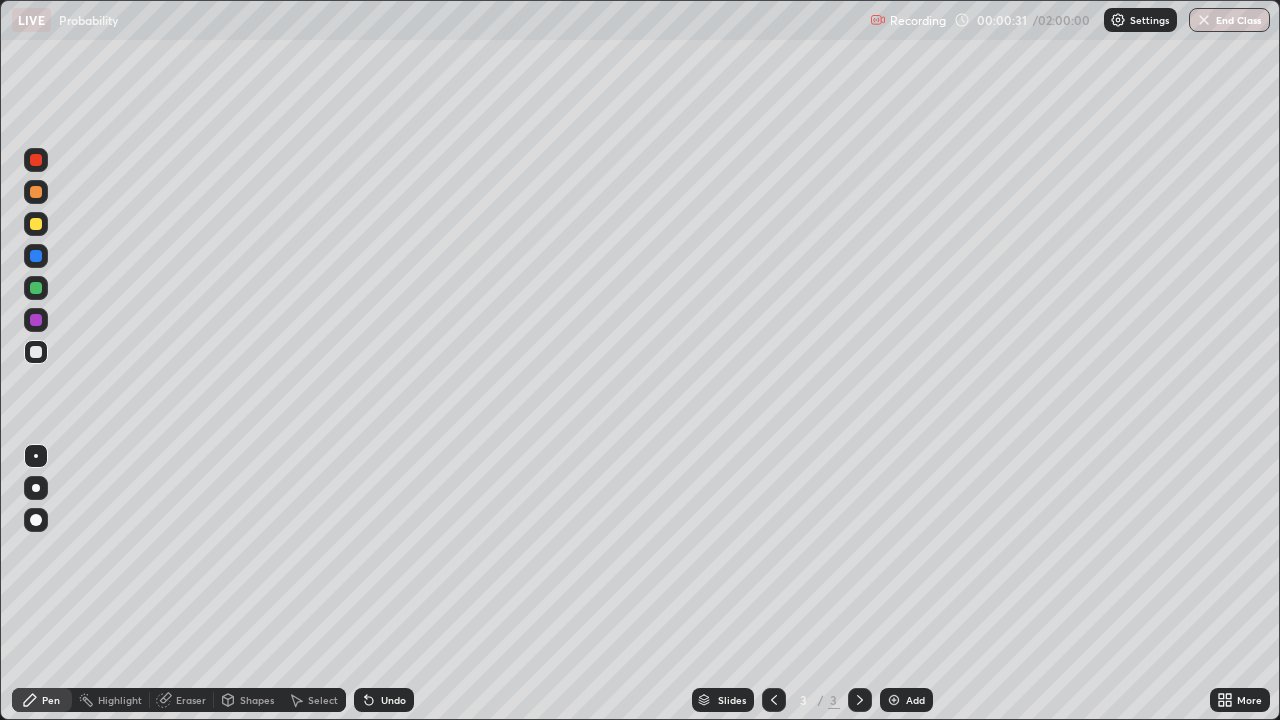 click at bounding box center (36, 224) 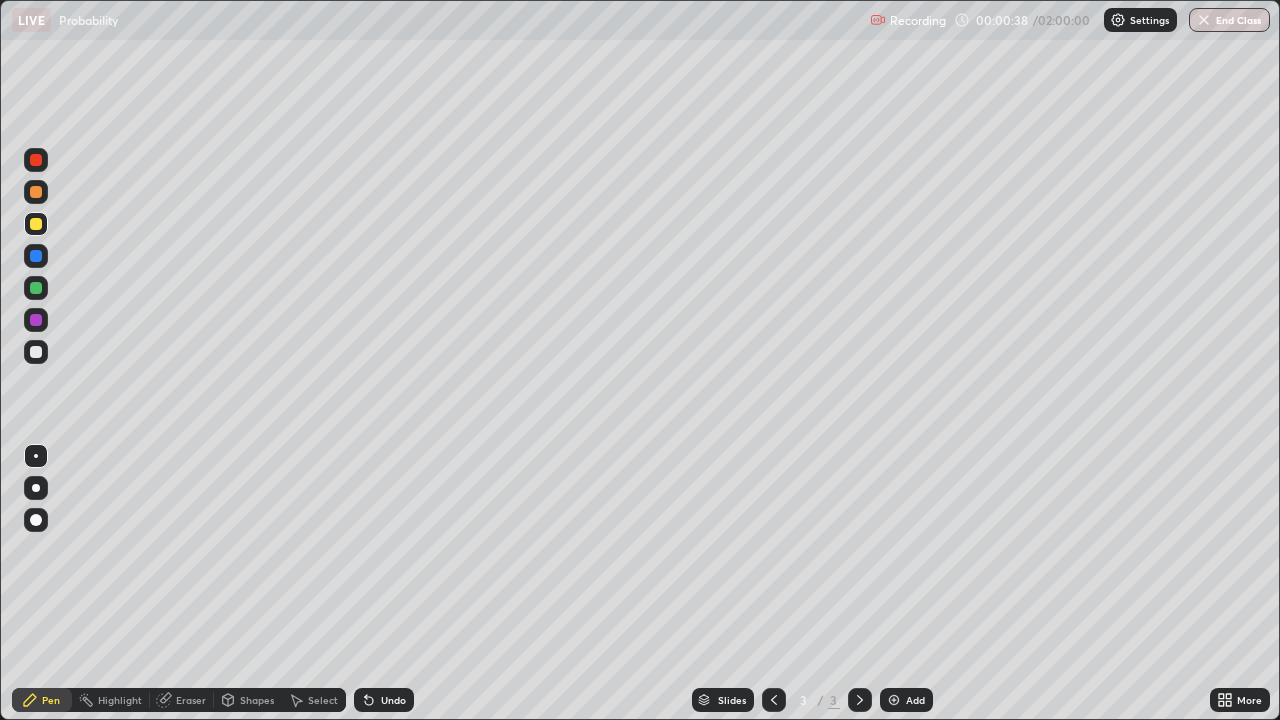 click at bounding box center (36, 352) 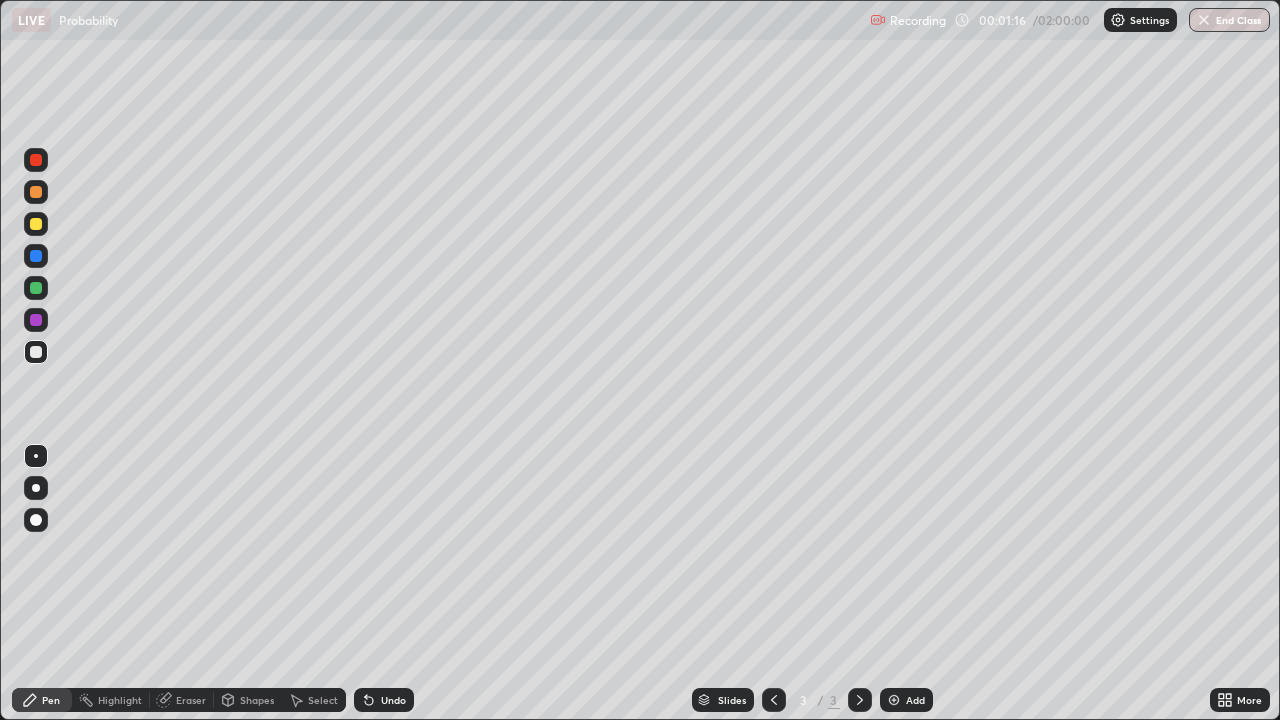 click on "Undo" at bounding box center (384, 700) 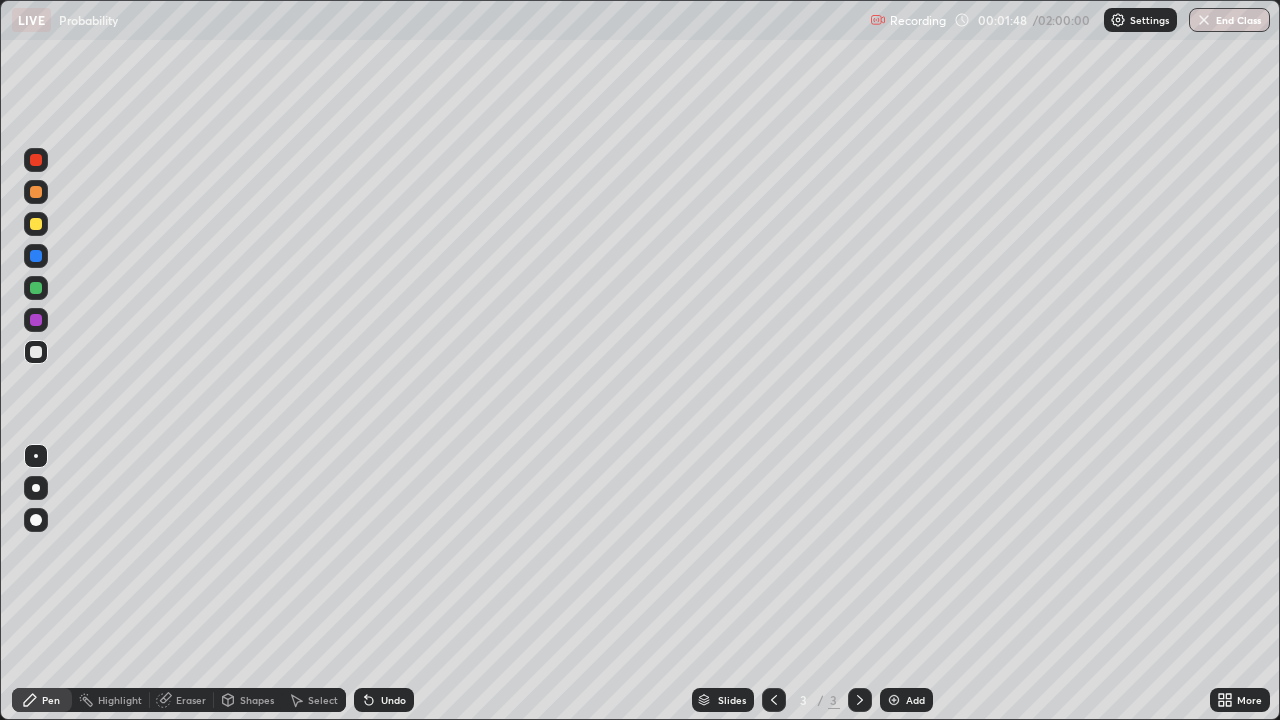 click at bounding box center [36, 352] 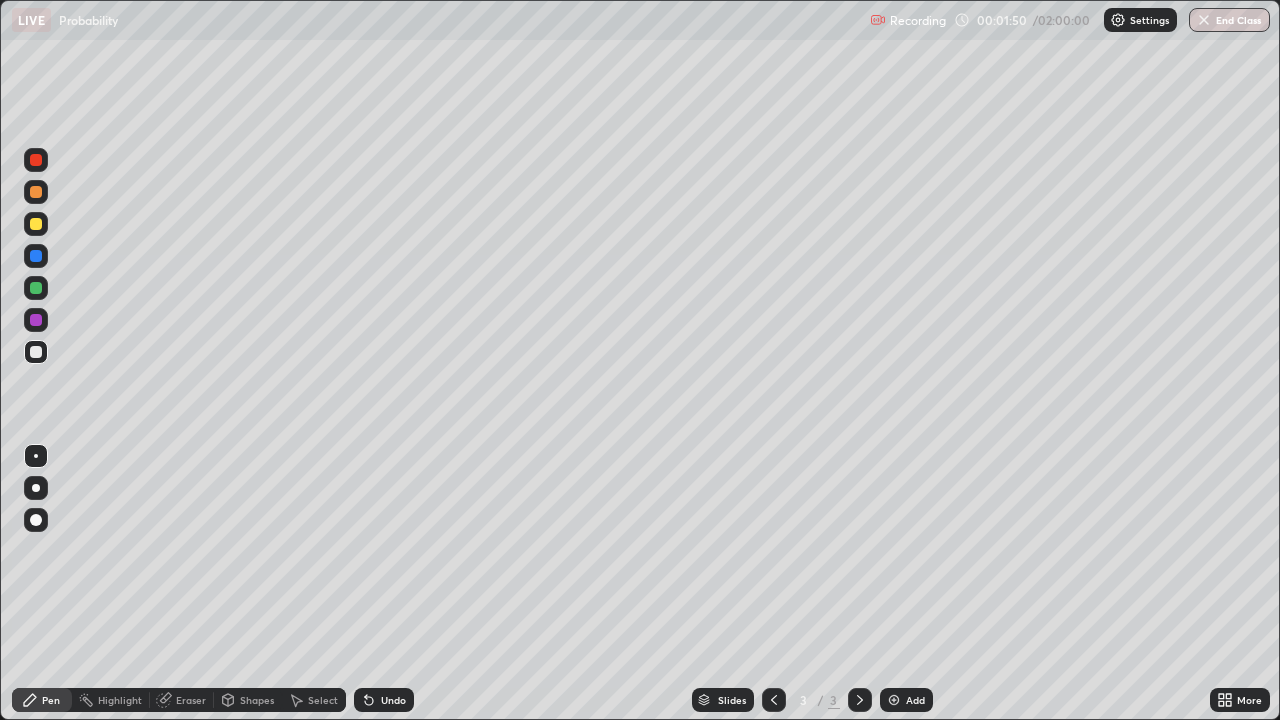 click on "Undo" at bounding box center [393, 700] 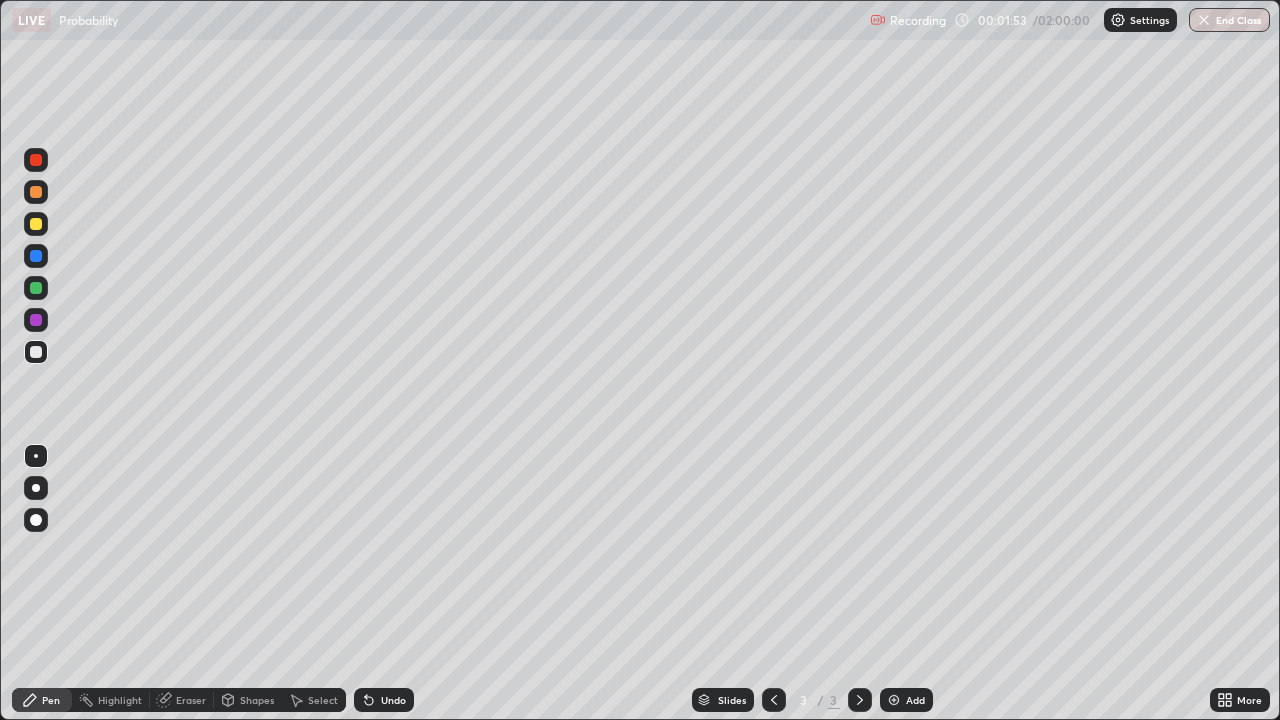 click 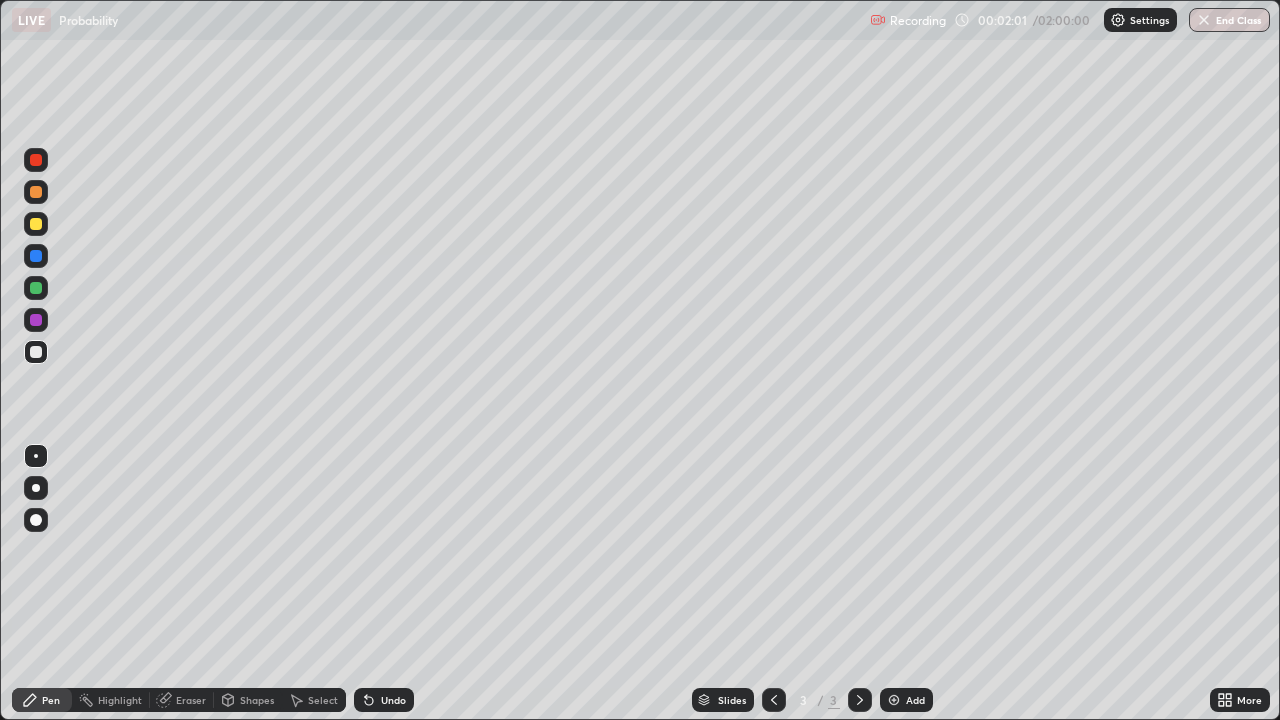 click on "Undo" at bounding box center (384, 700) 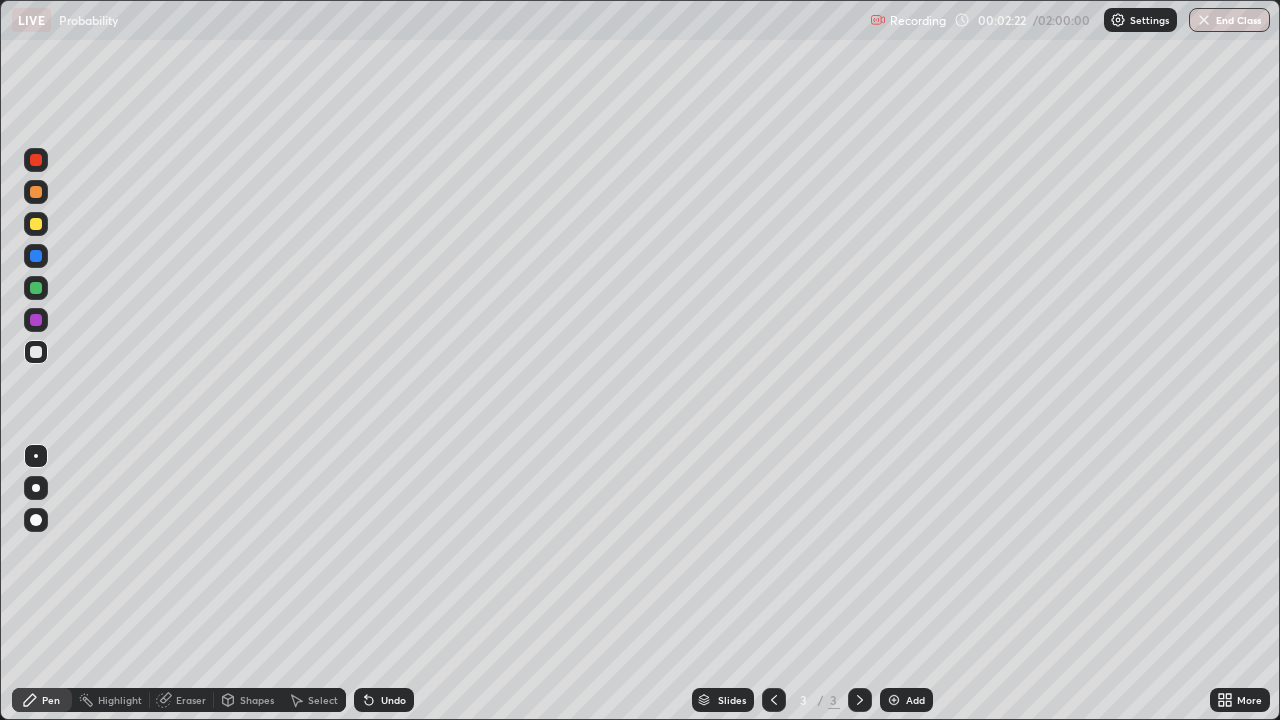 click on "Undo" at bounding box center [384, 700] 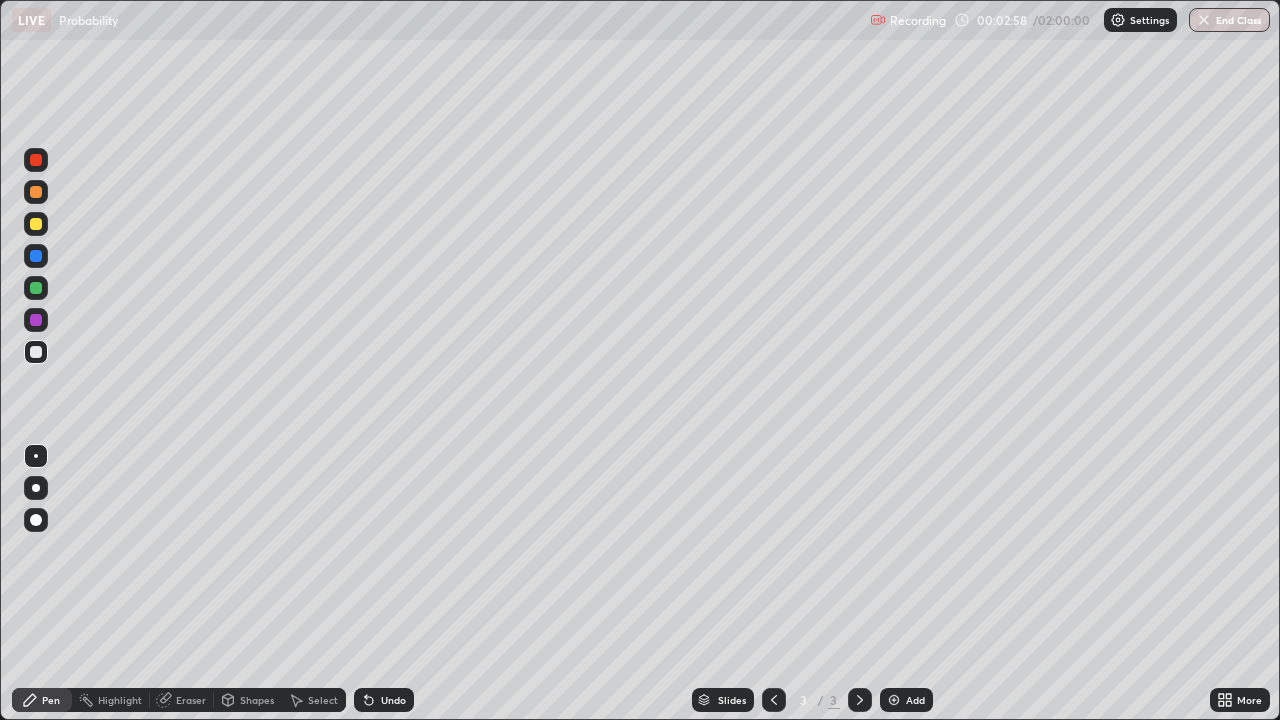 click on "Undo" at bounding box center (393, 700) 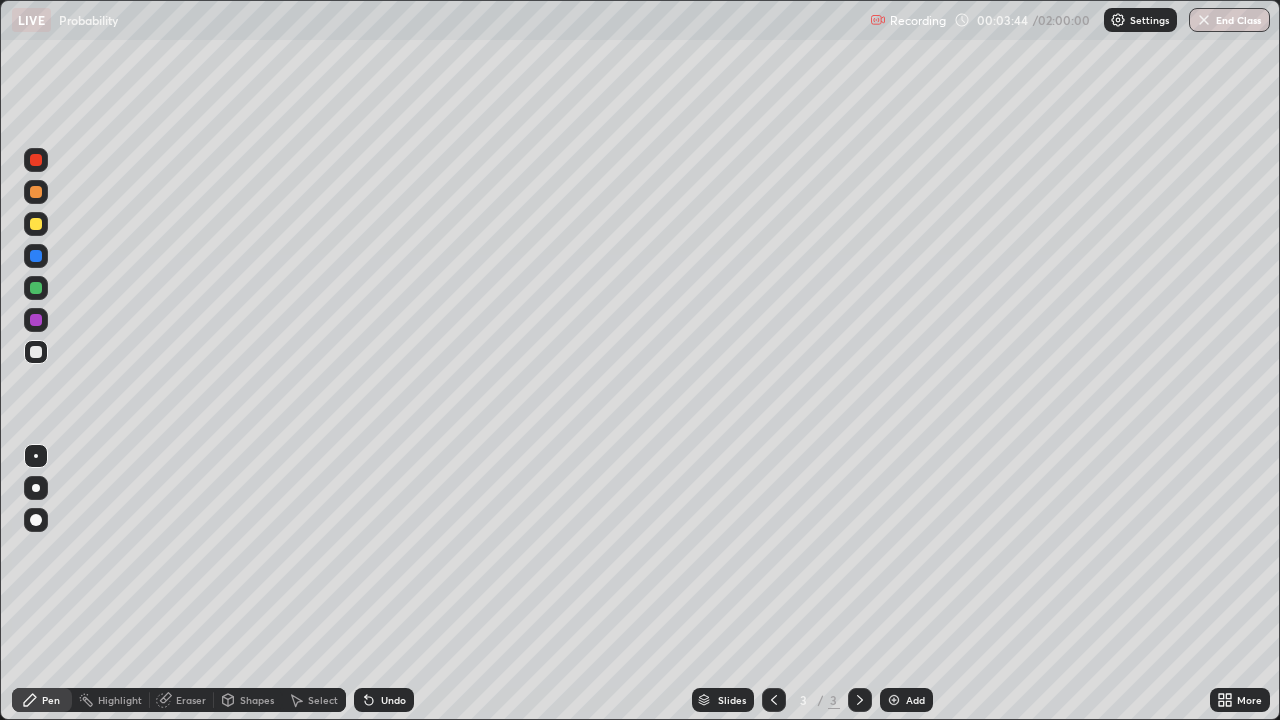 click on "Add" at bounding box center (906, 700) 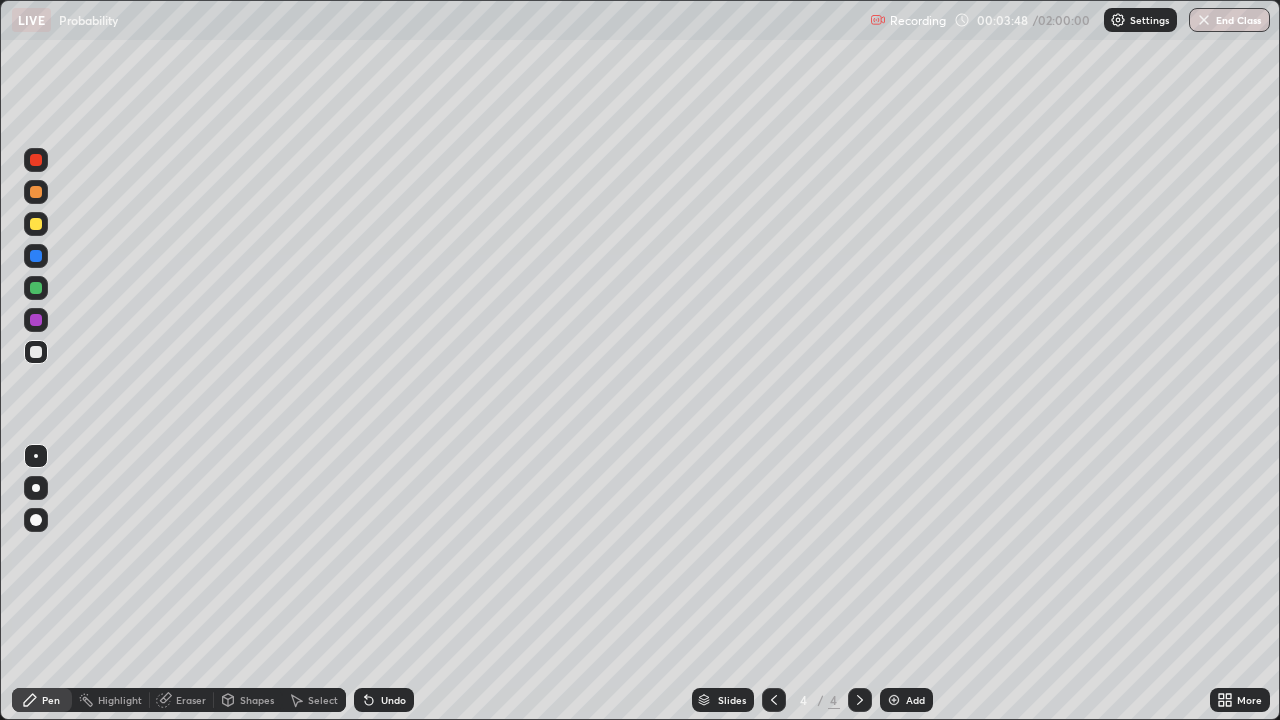 click at bounding box center (36, 224) 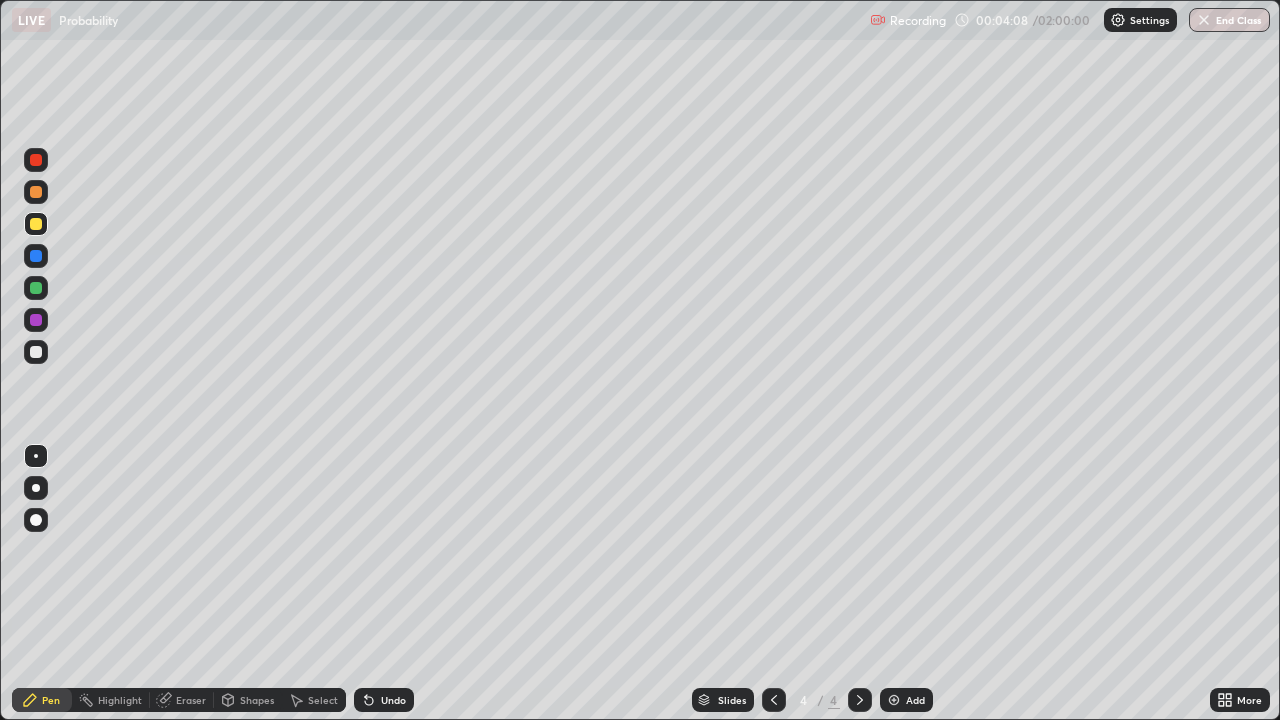 click at bounding box center (36, 352) 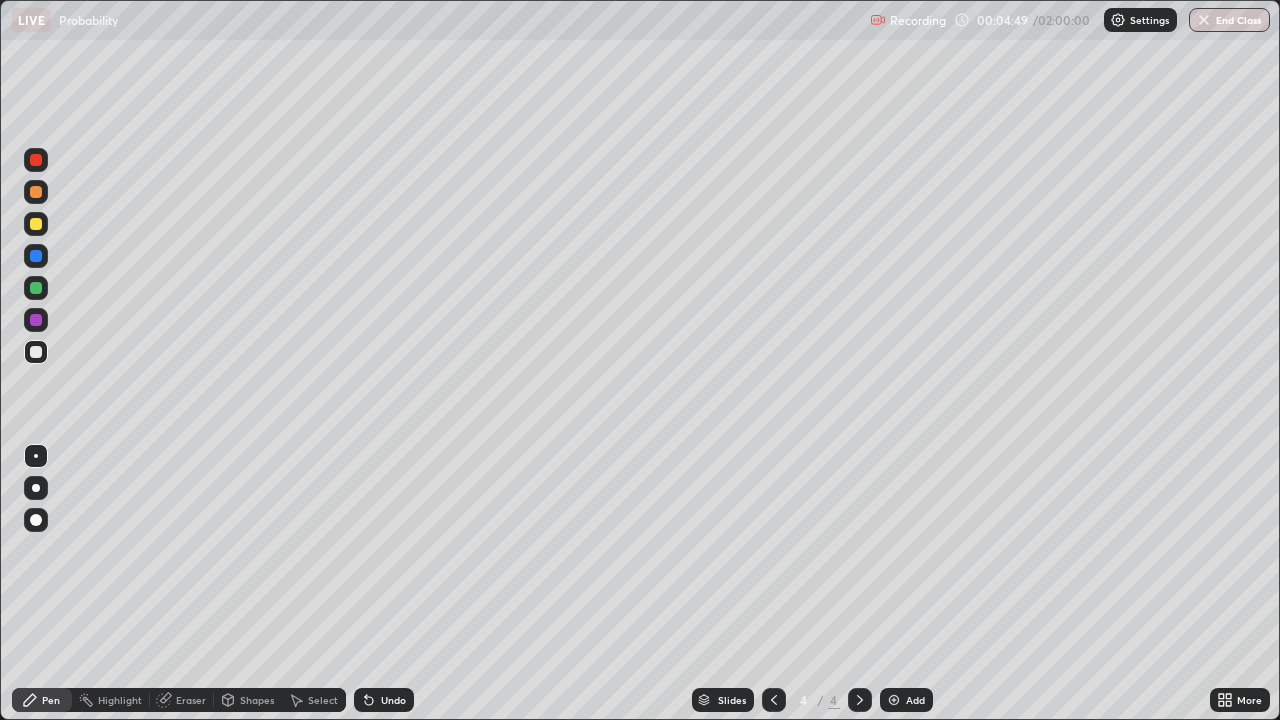 click on "Undo" at bounding box center [384, 700] 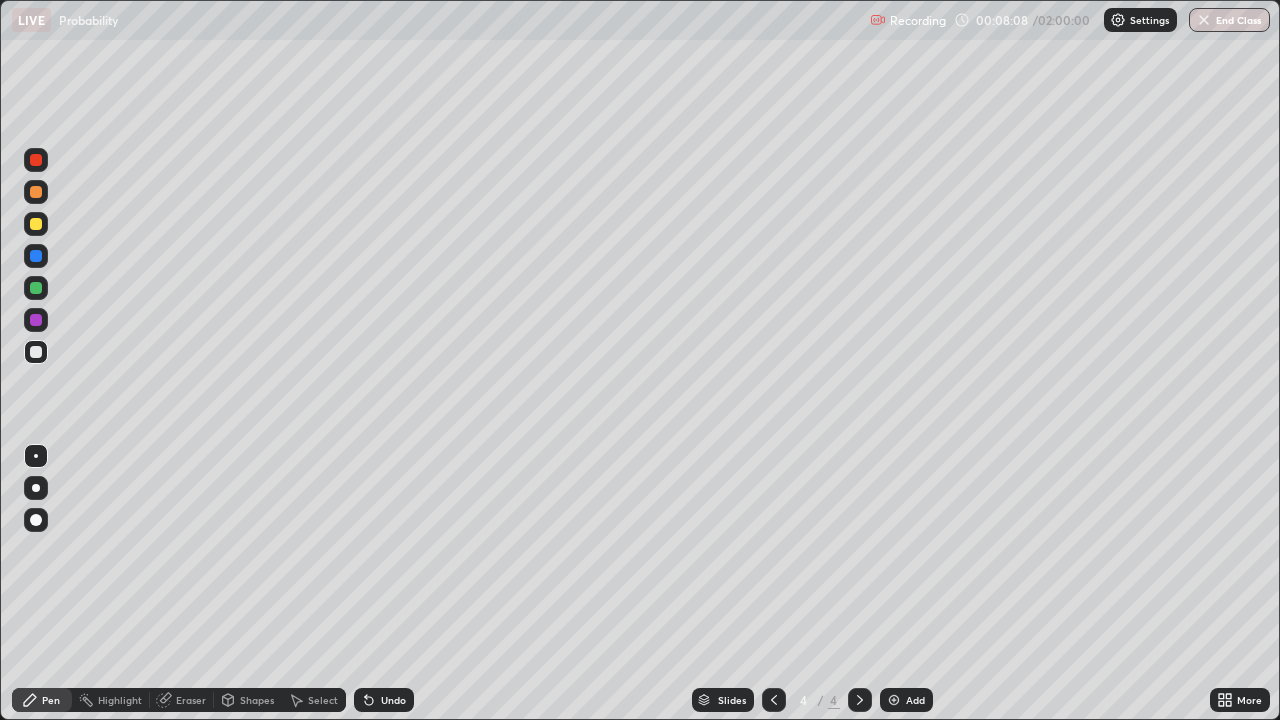 click on "Eraser" at bounding box center (182, 700) 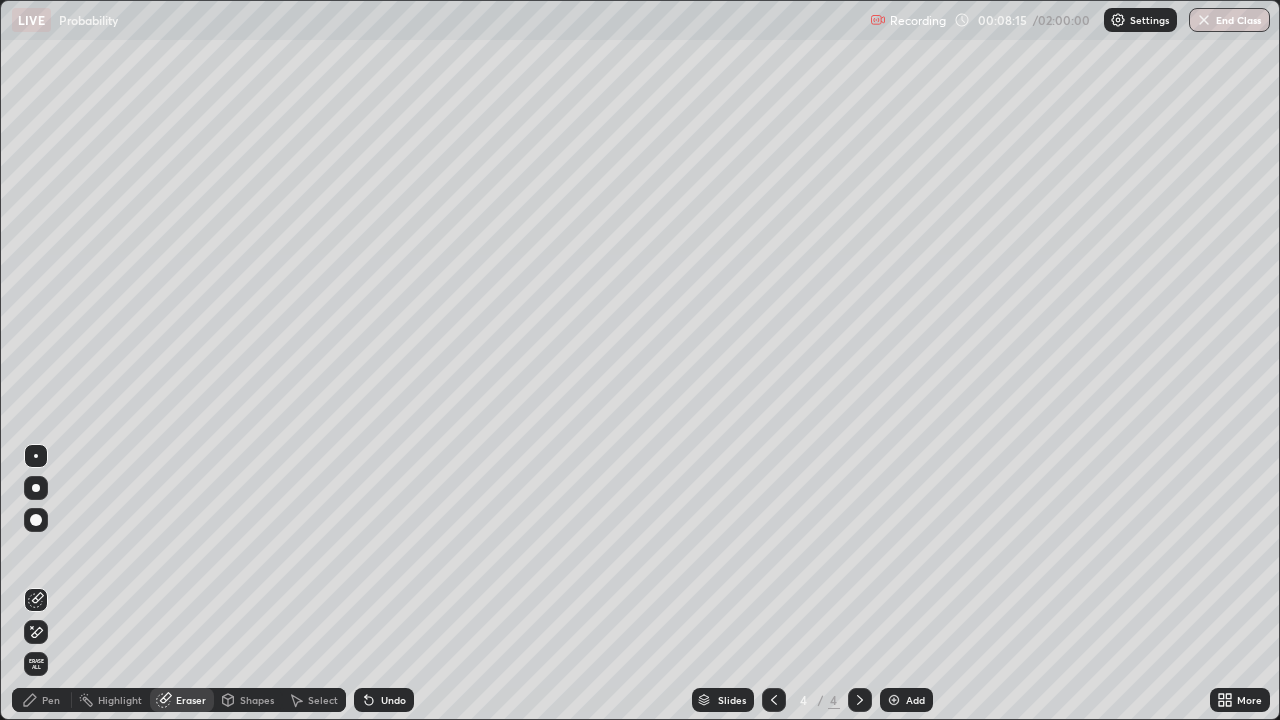 click on "Pen" at bounding box center (51, 700) 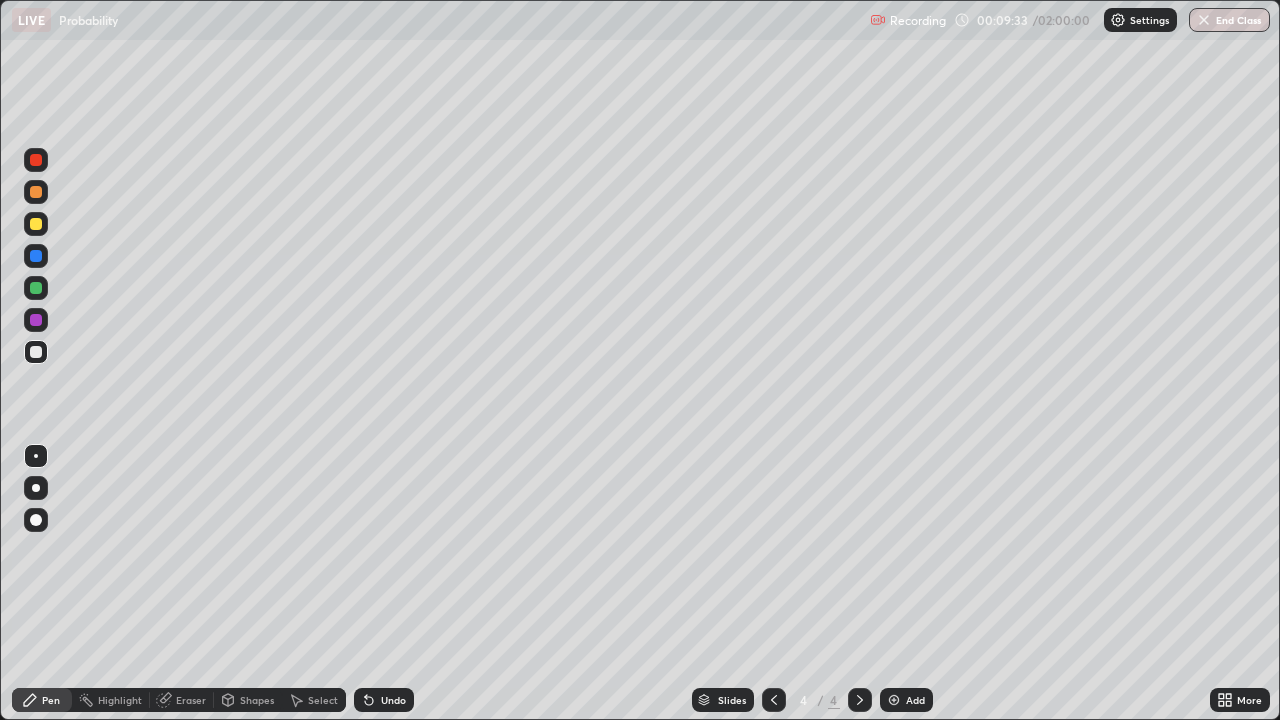 click on "Undo" at bounding box center (384, 700) 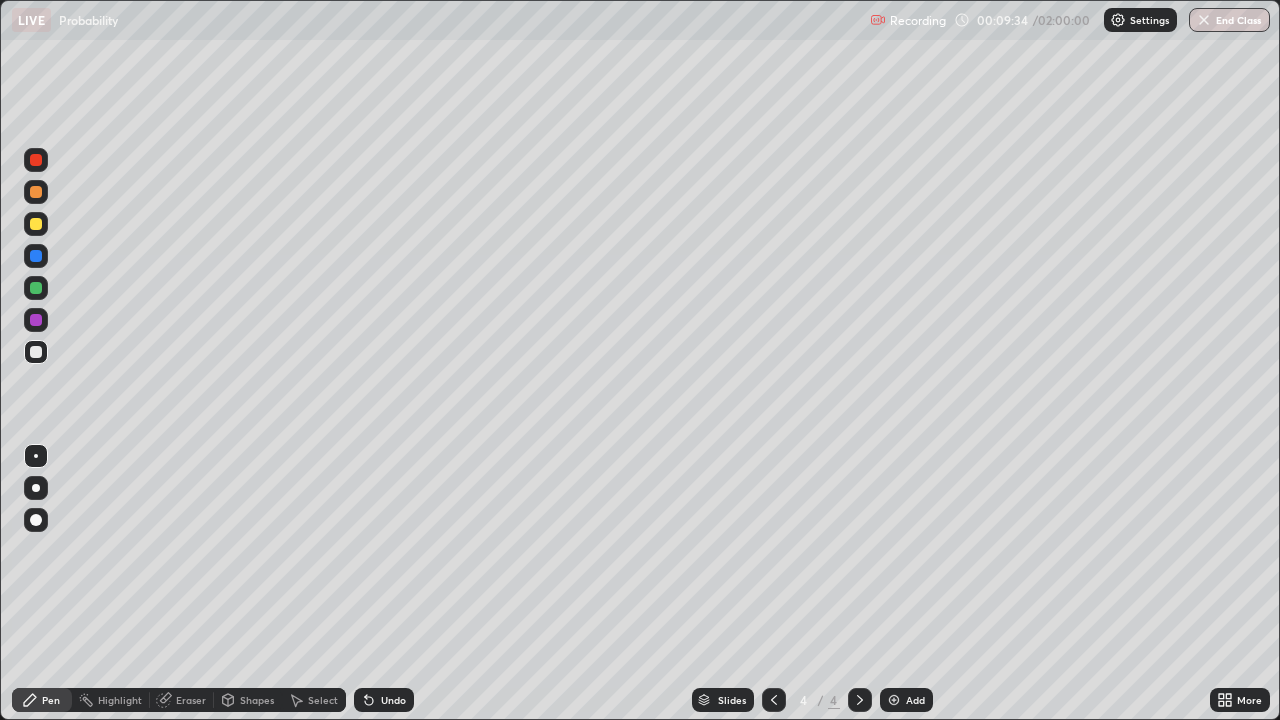 click on "Undo" at bounding box center (393, 700) 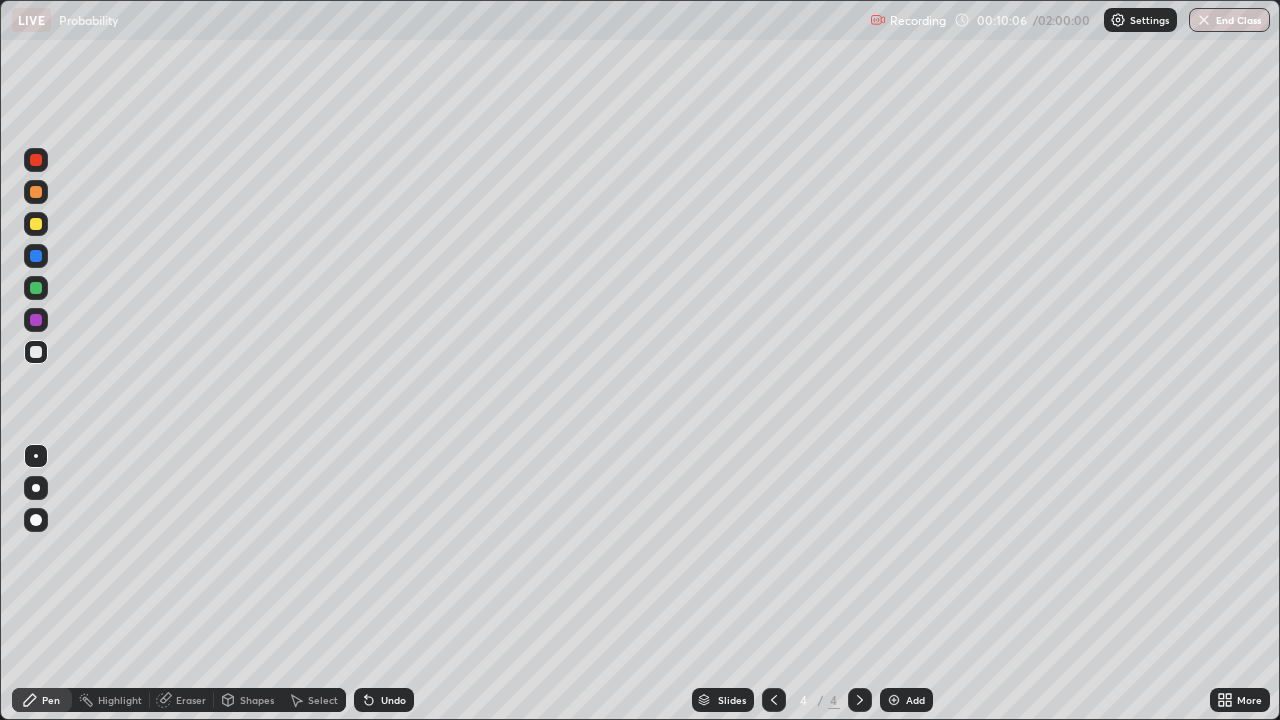 click on "Add" at bounding box center (906, 700) 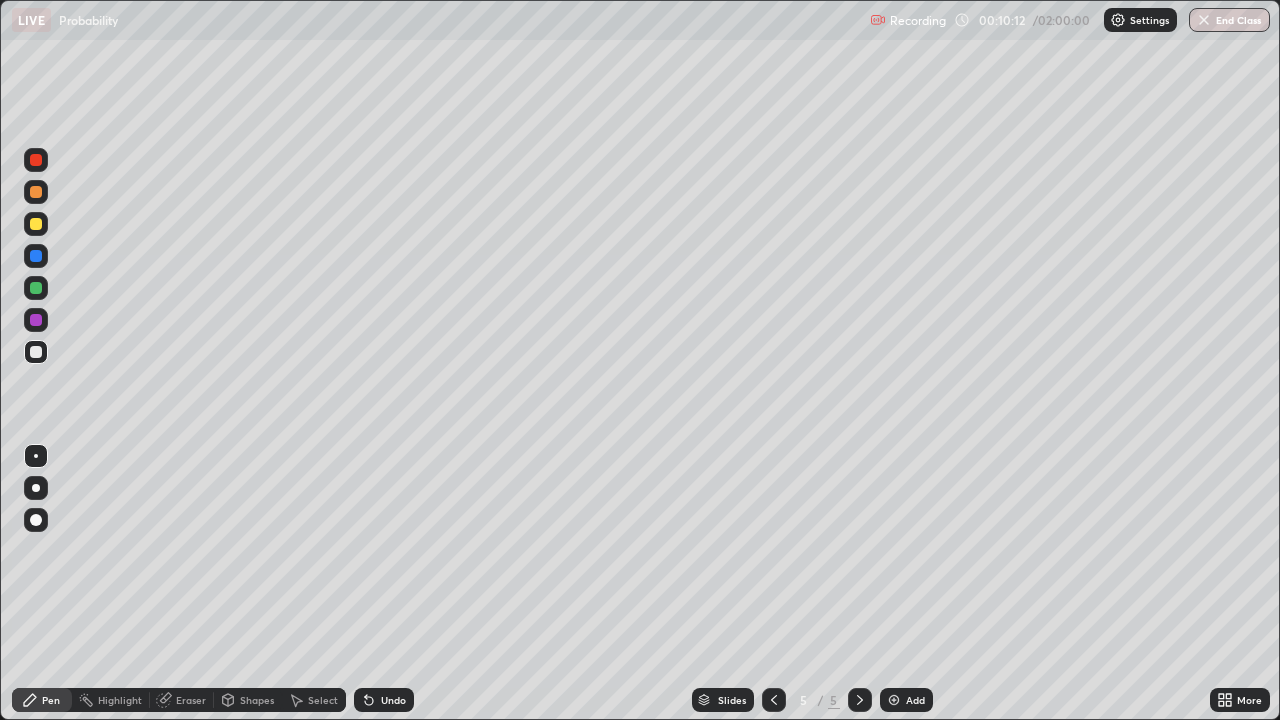 click at bounding box center [774, 700] 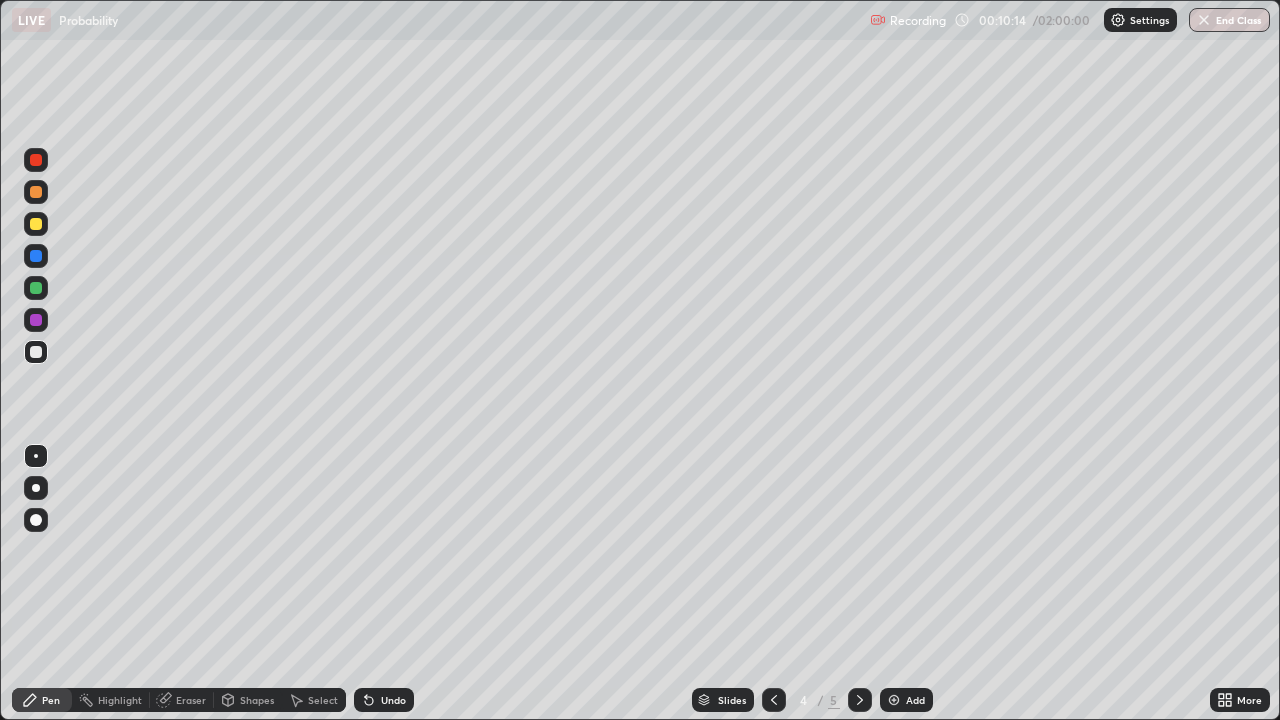 click 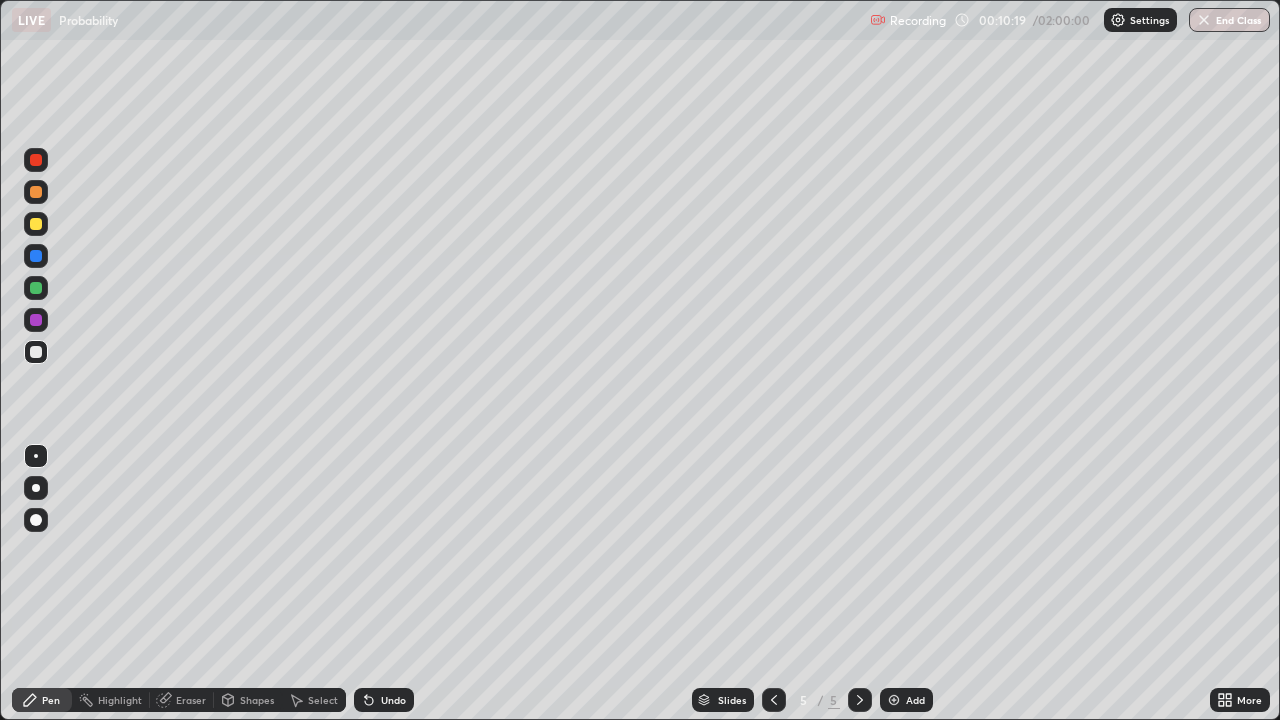click 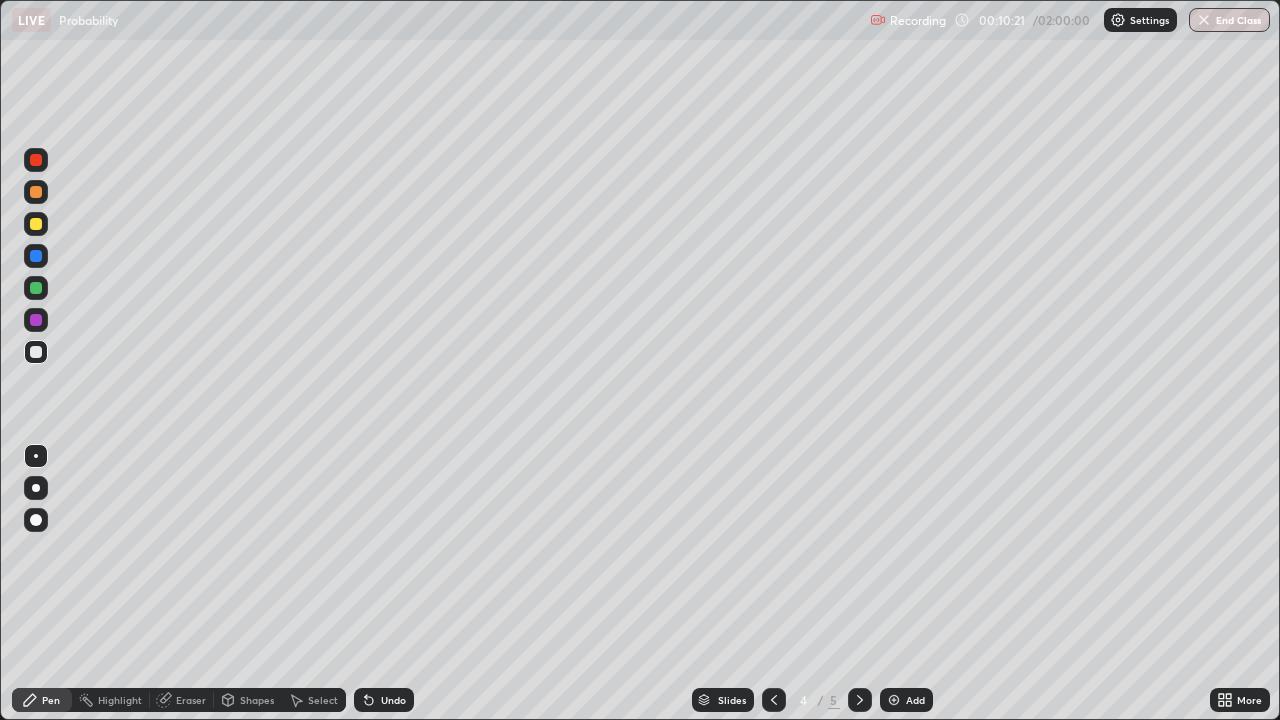 click at bounding box center [860, 700] 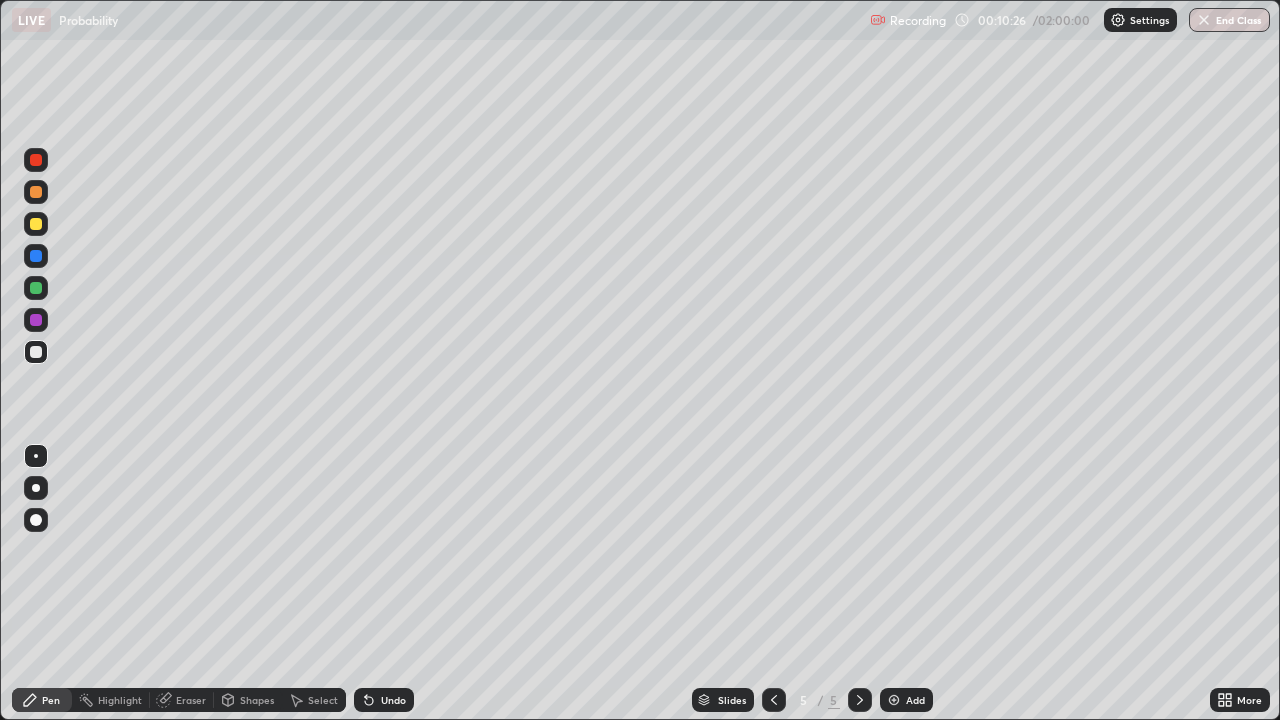 click 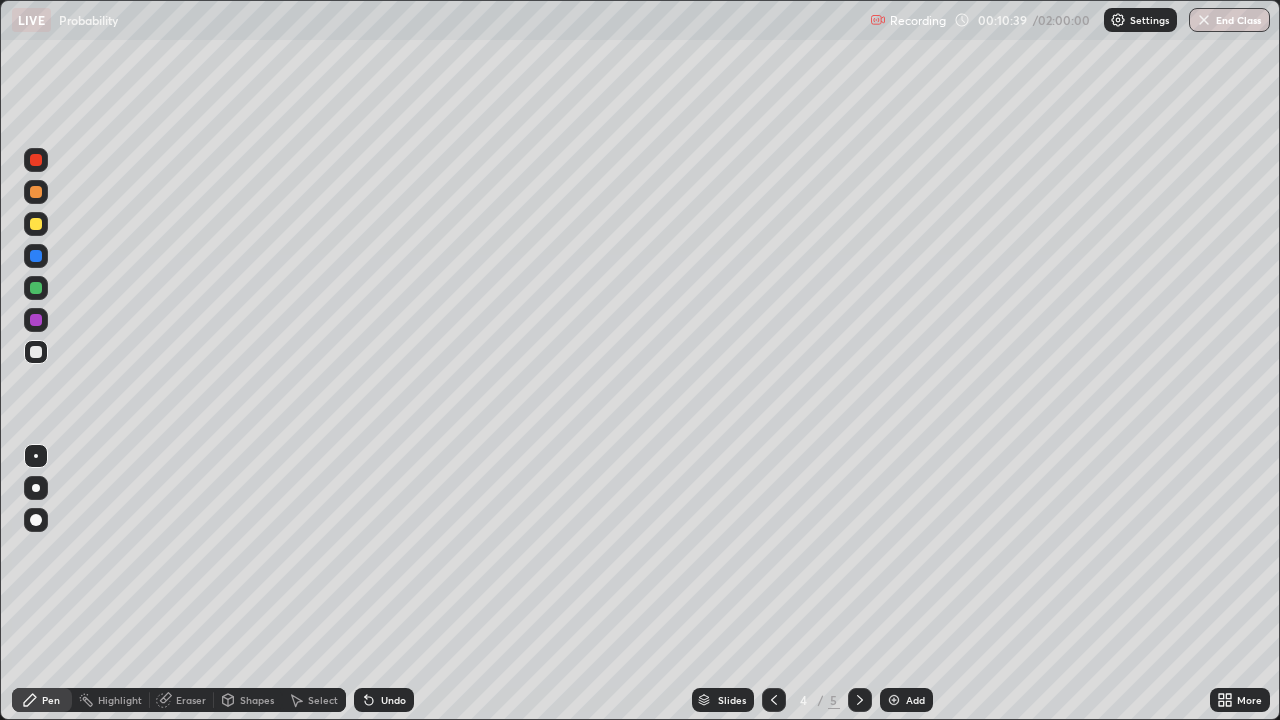 click 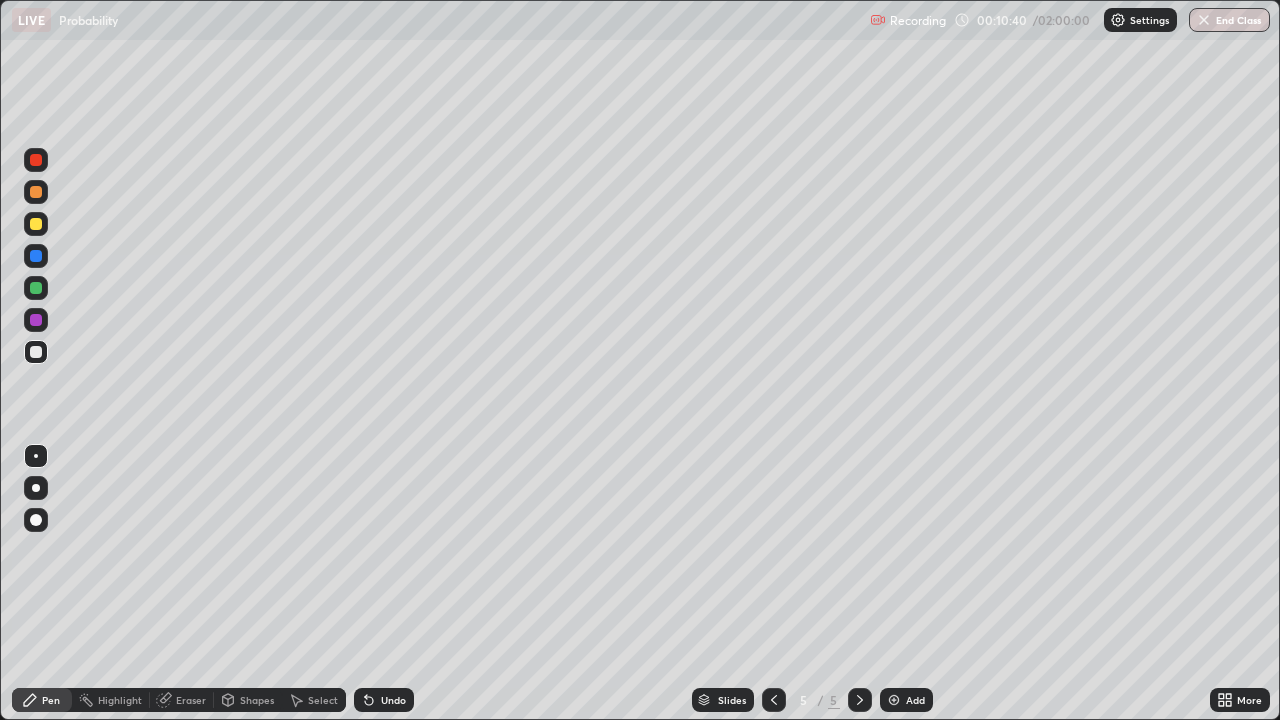 click 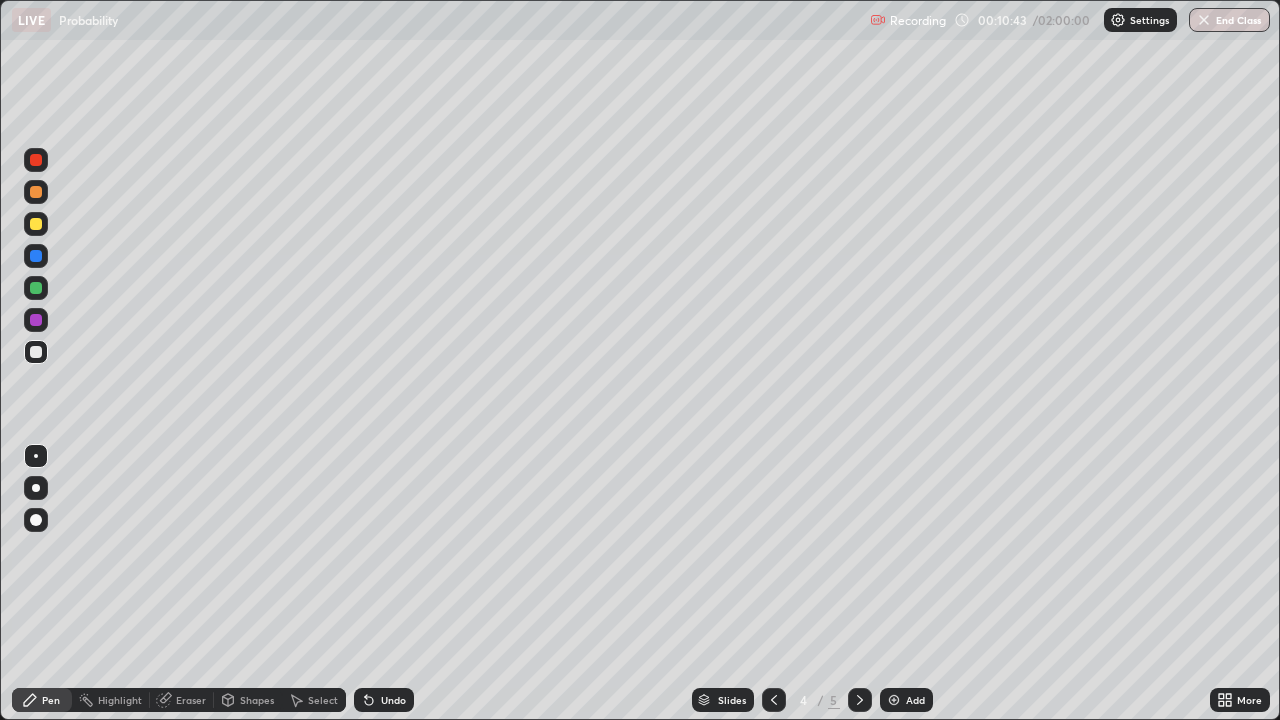 click at bounding box center (860, 700) 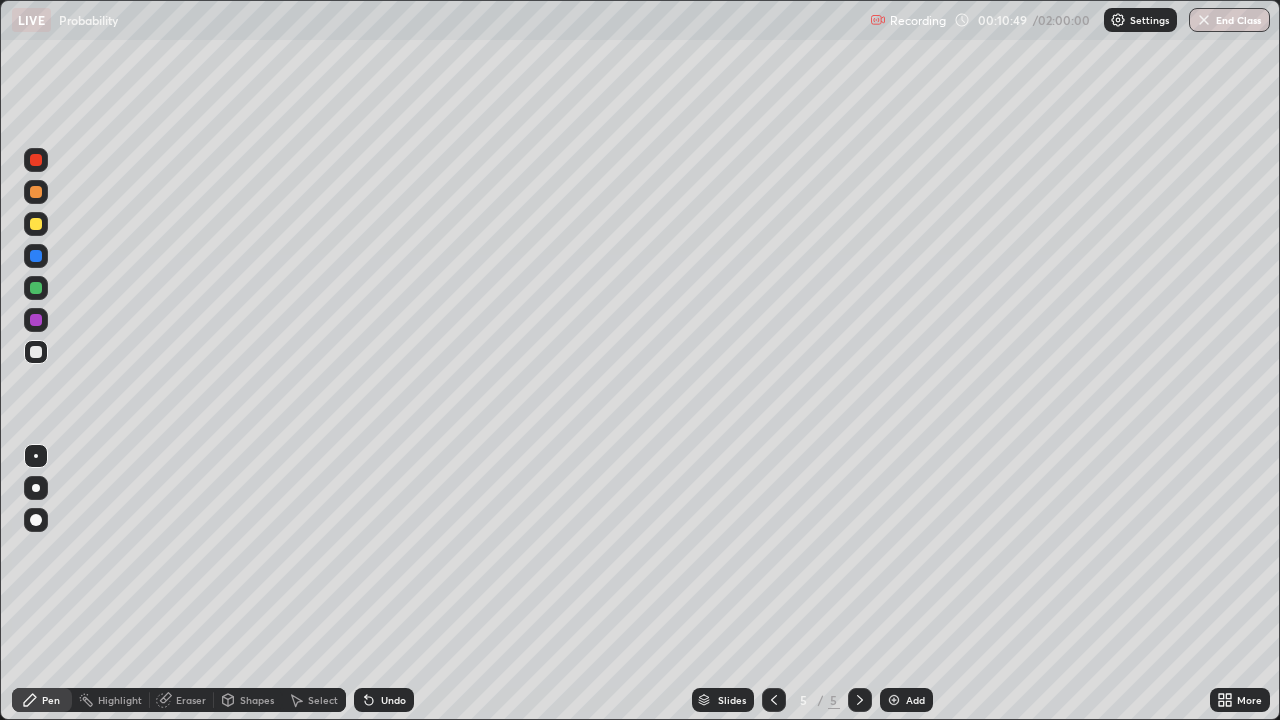 click at bounding box center [774, 700] 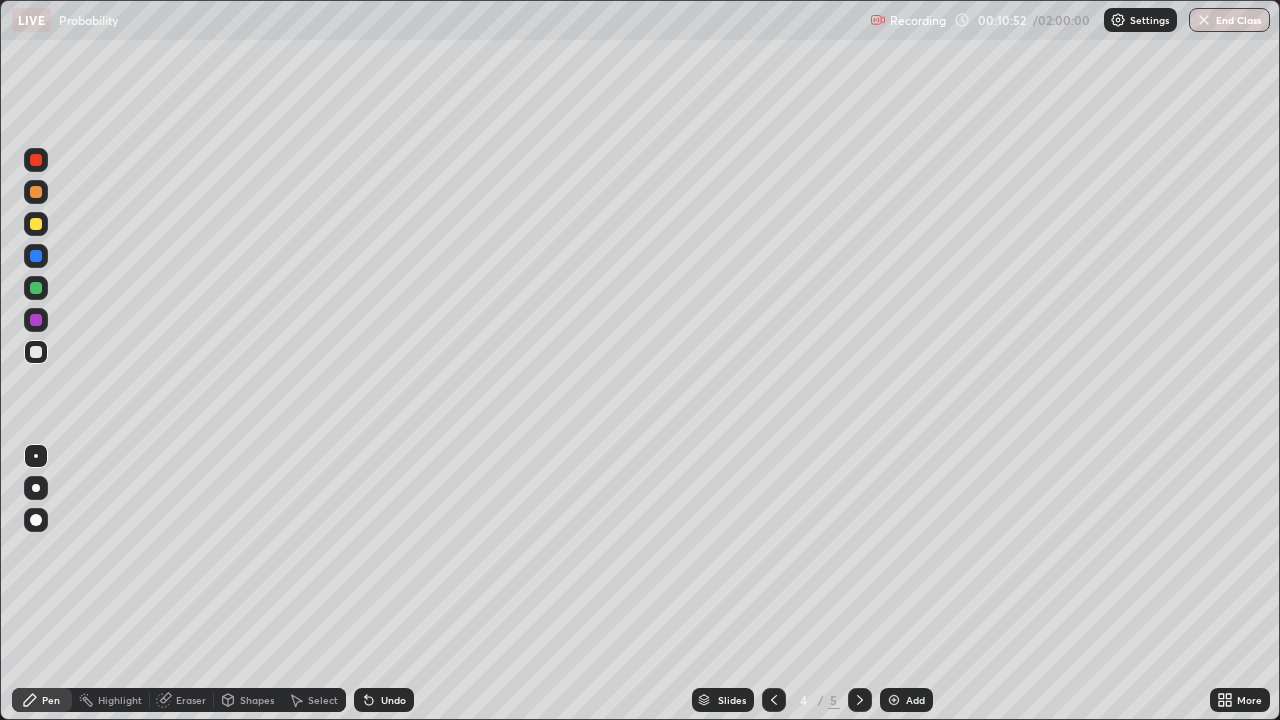 click 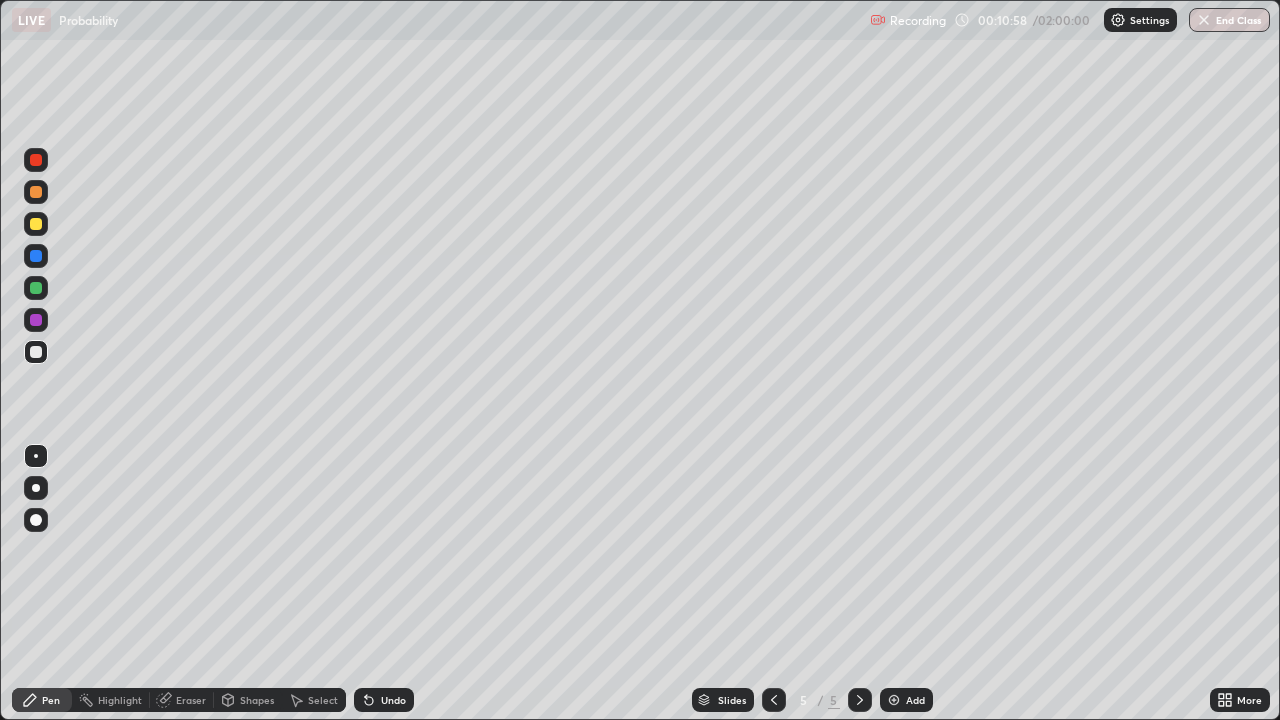 click 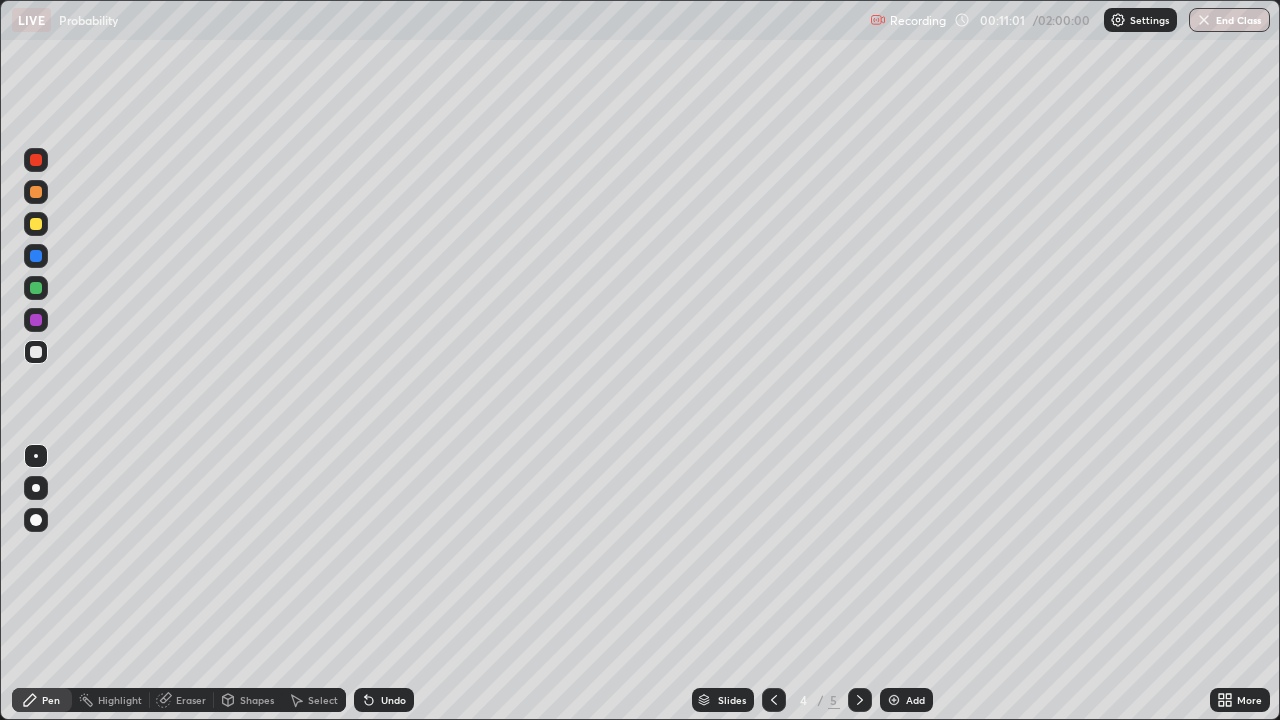 click 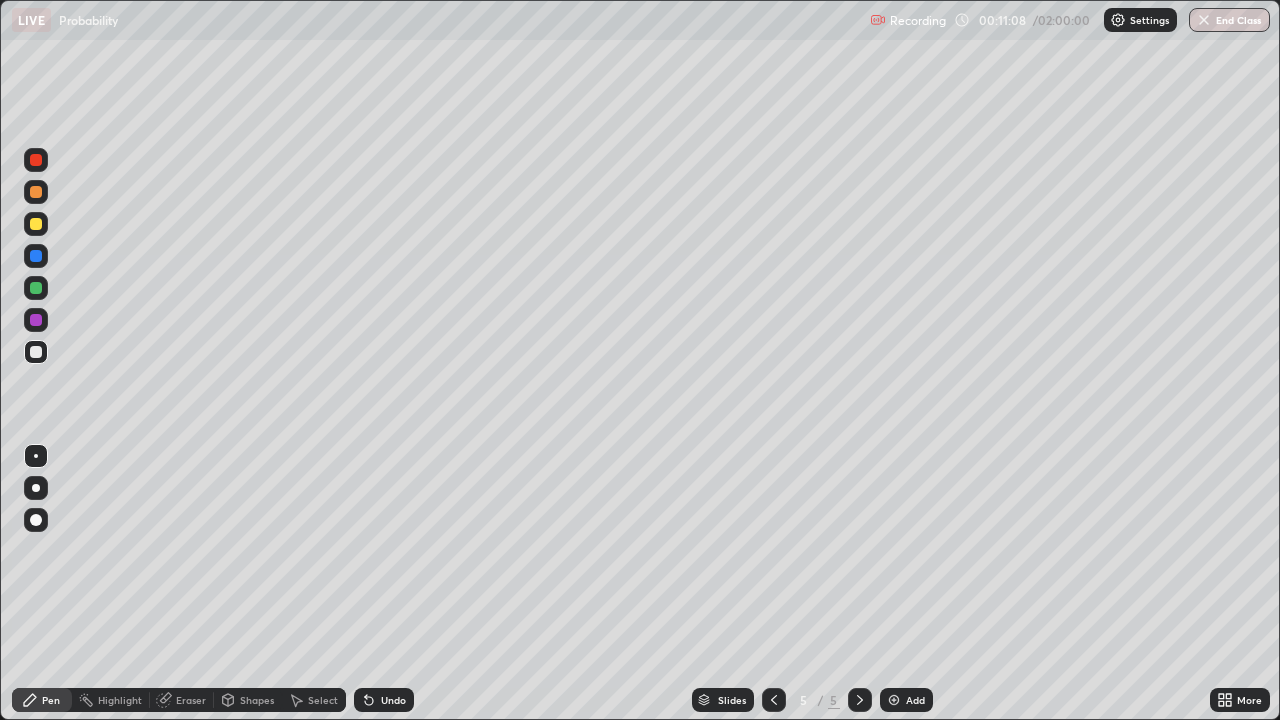 click at bounding box center [774, 700] 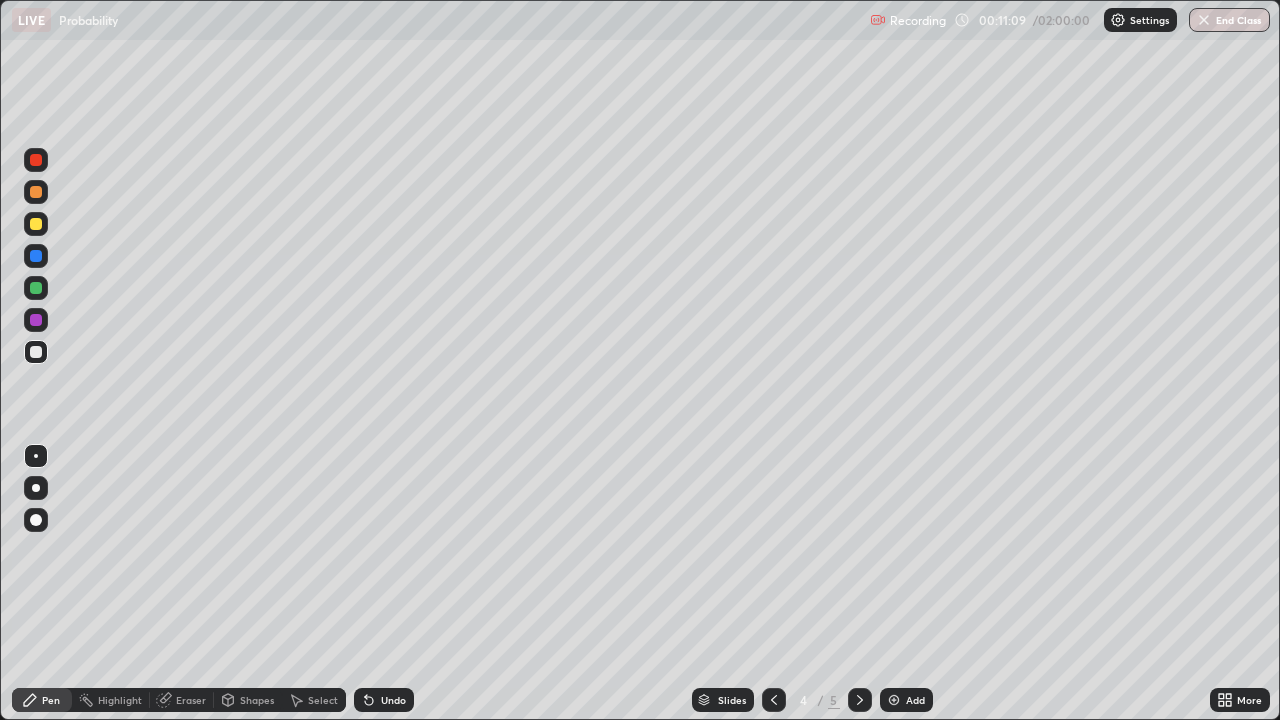 click 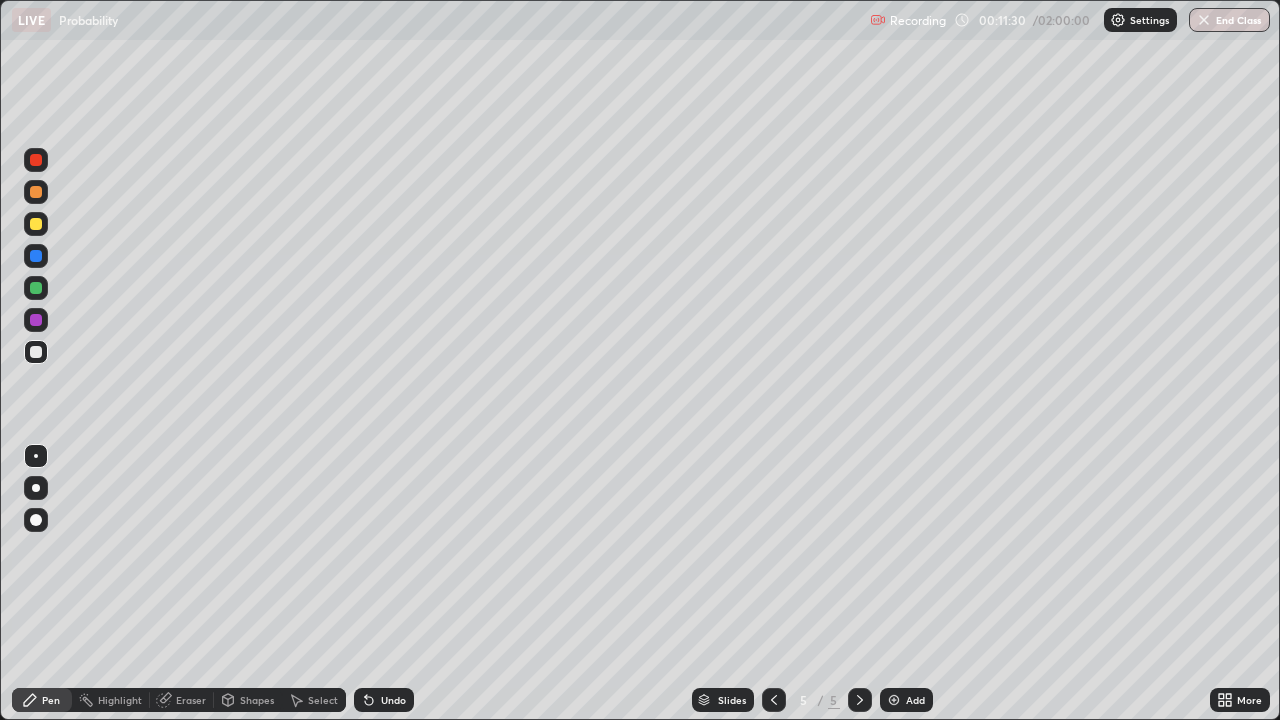 click 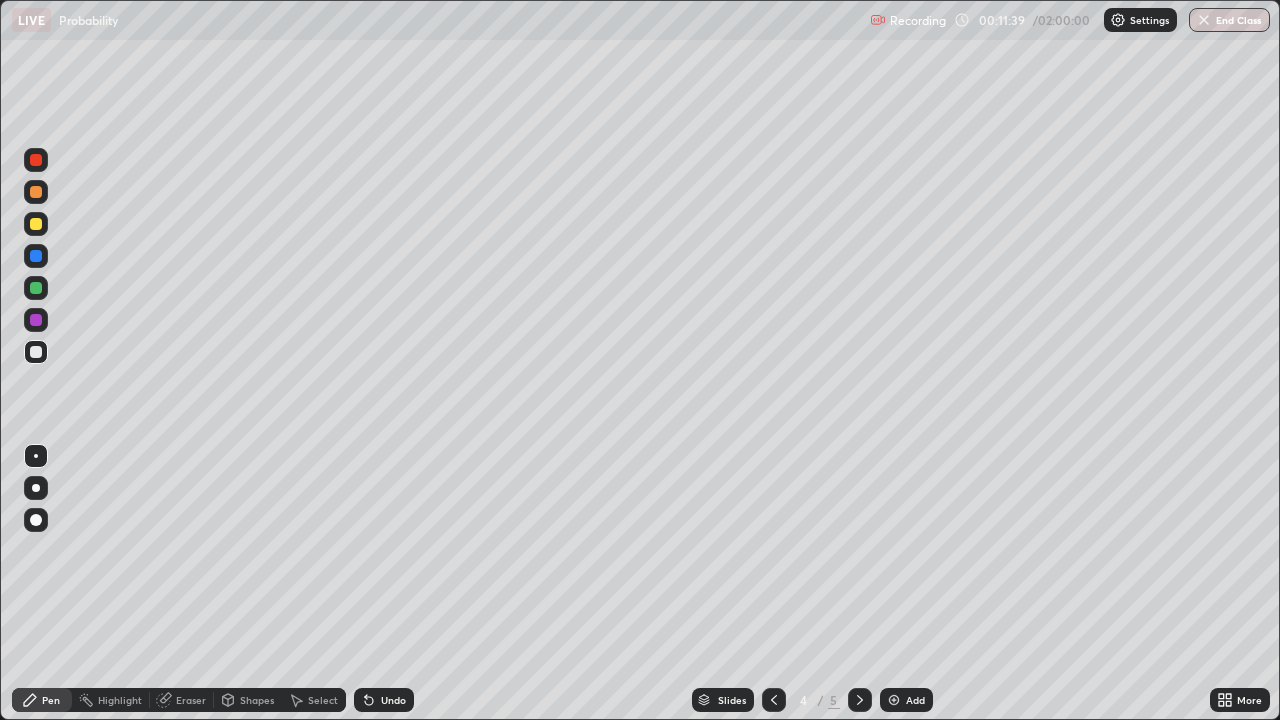 click 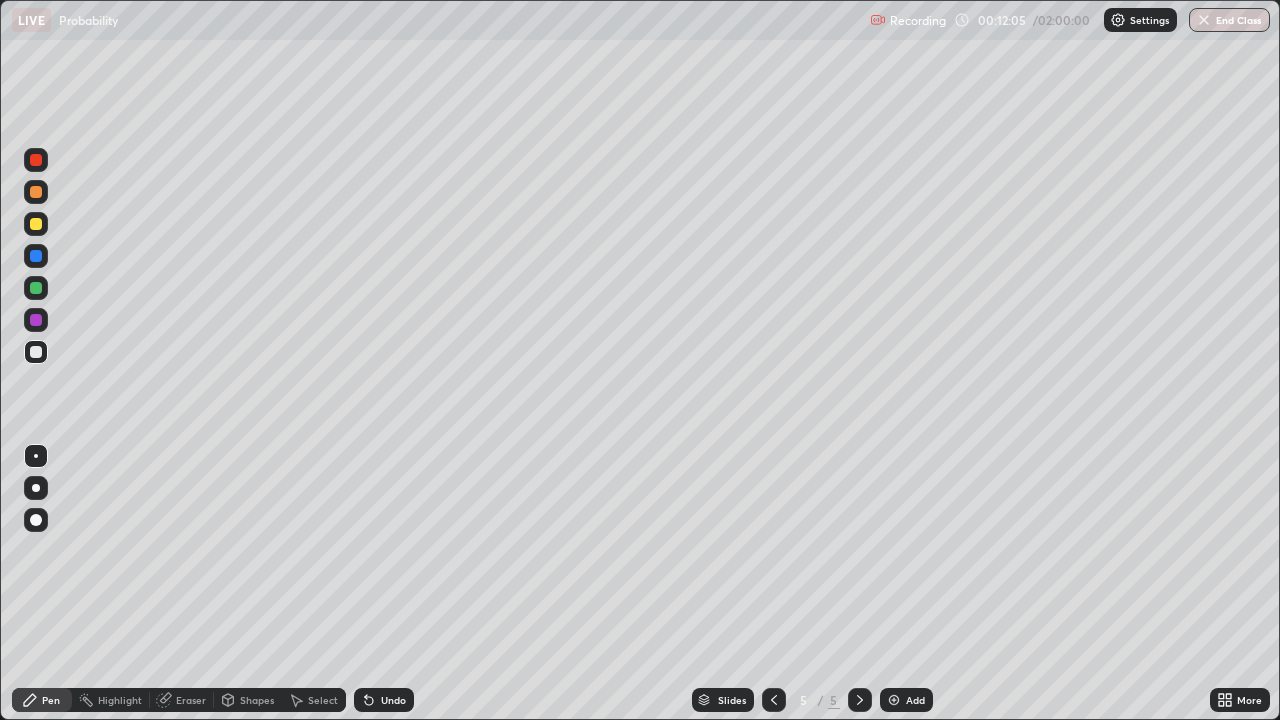 click on "Undo" at bounding box center [393, 700] 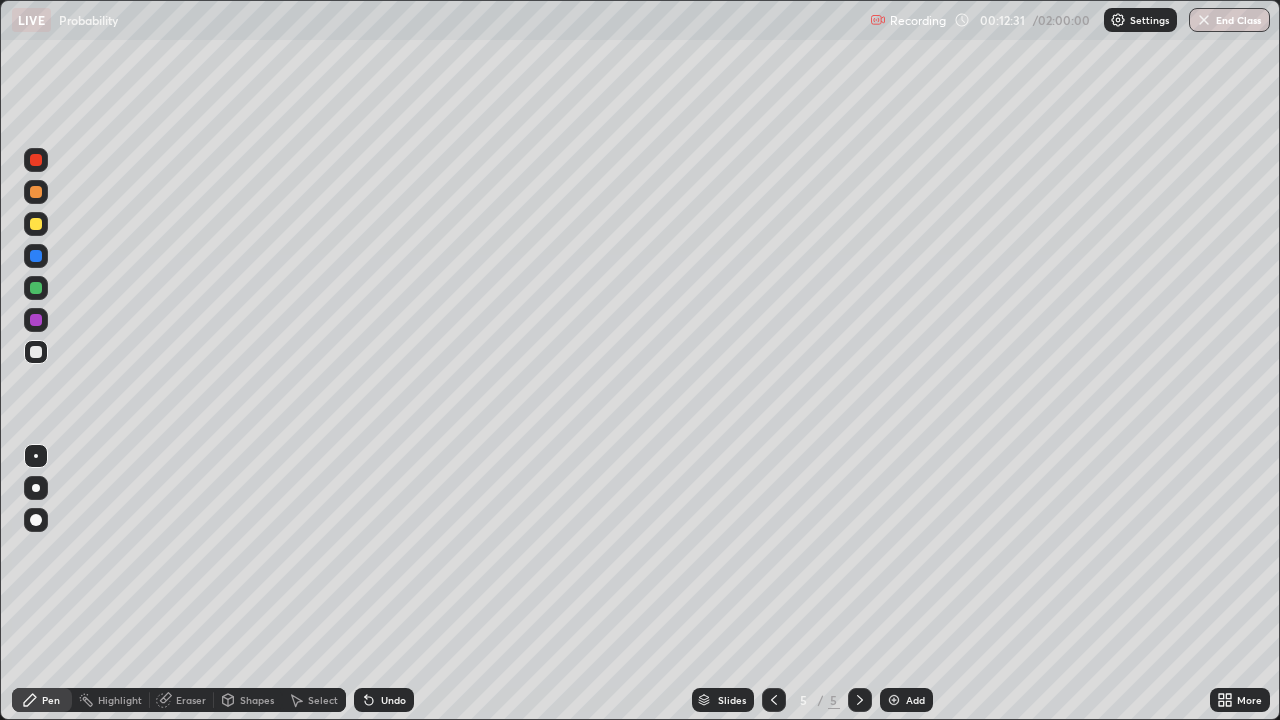 click on "Undo" at bounding box center [384, 700] 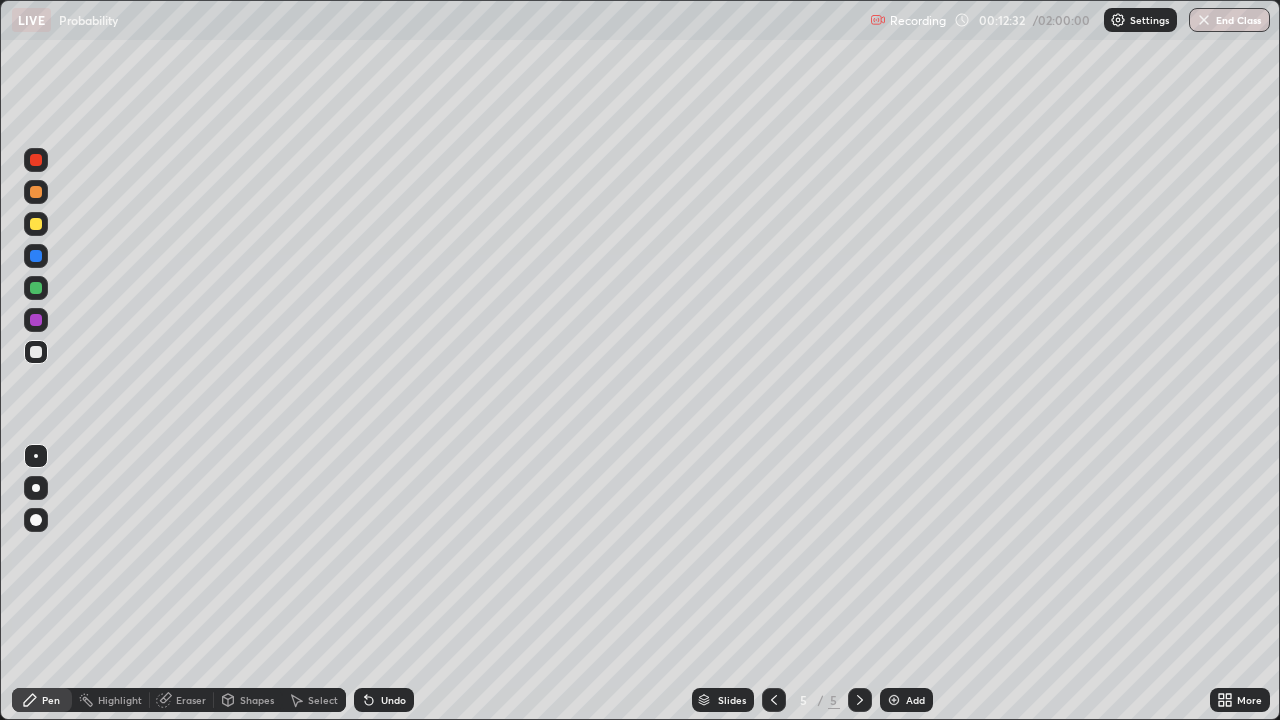 click on "Undo" at bounding box center (384, 700) 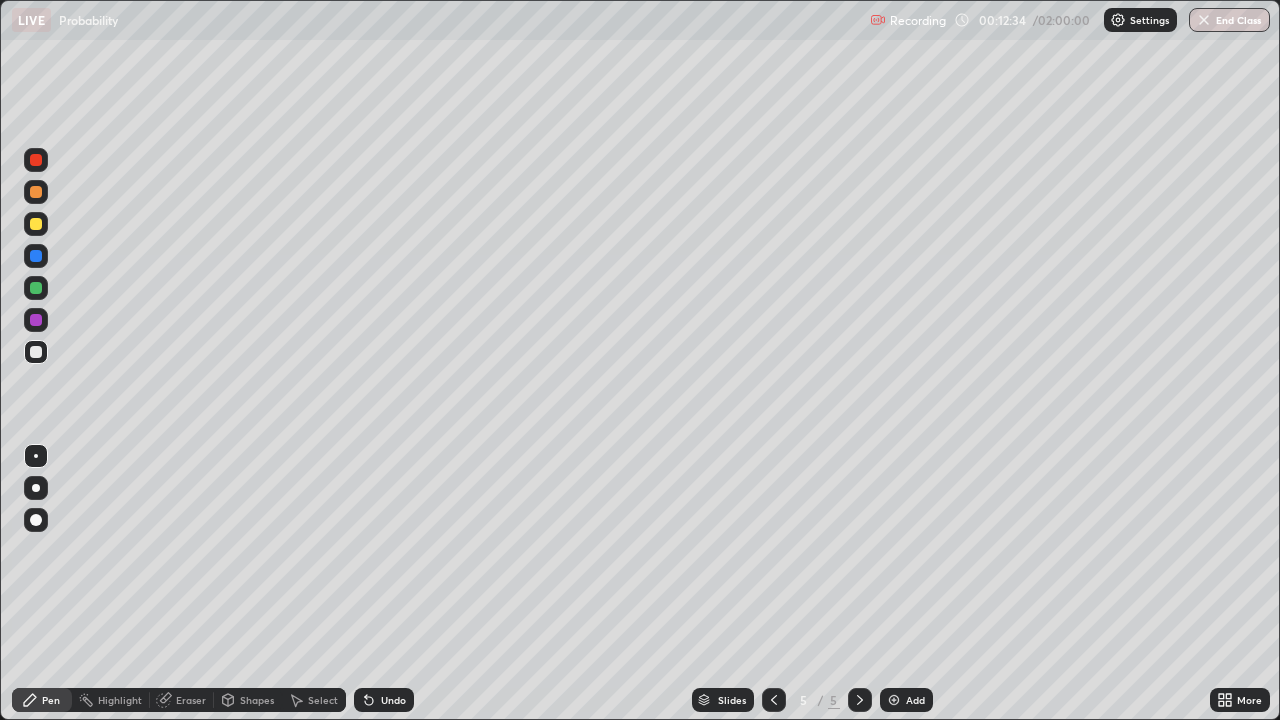 click on "Undo" at bounding box center [384, 700] 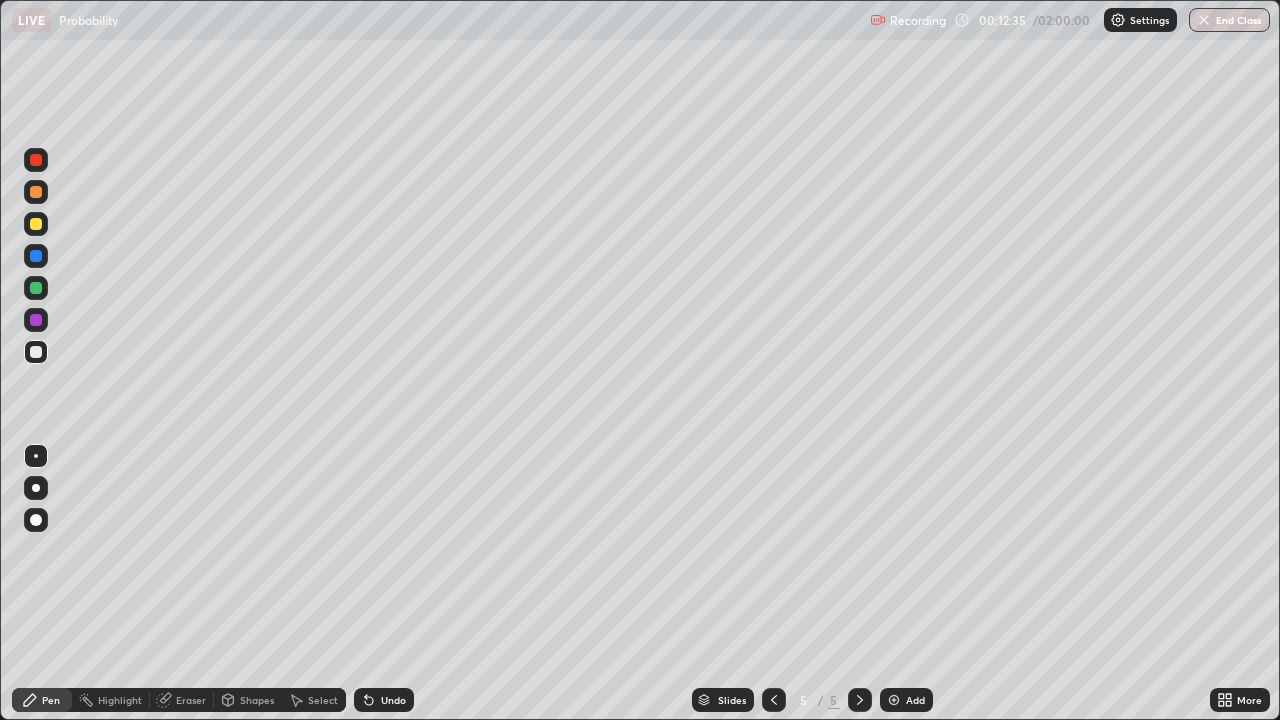 click on "Undo" at bounding box center (393, 700) 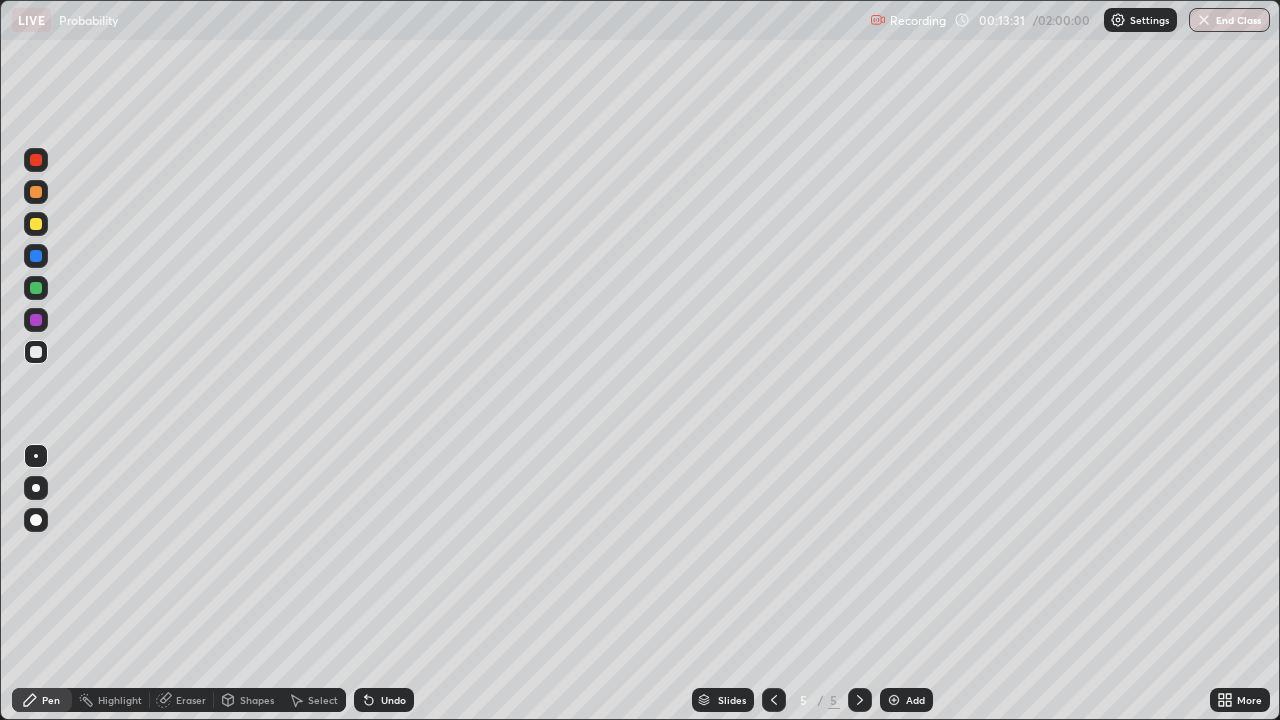 click 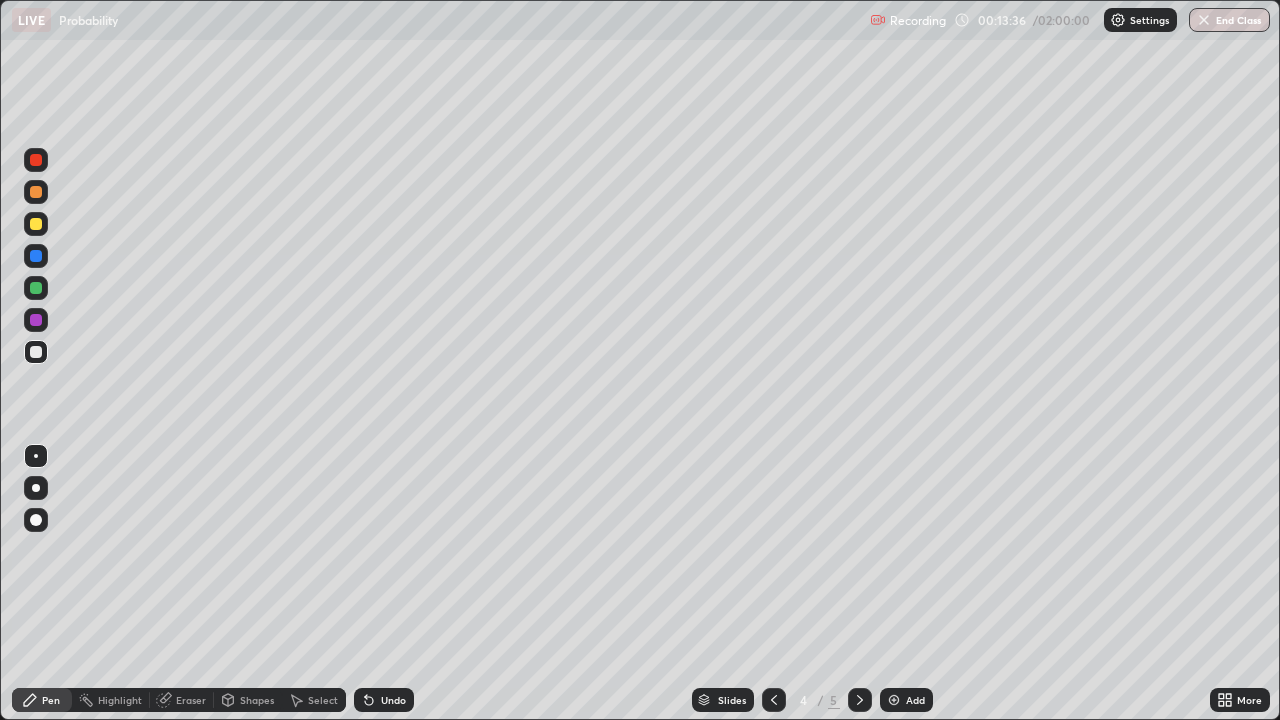 click at bounding box center (860, 700) 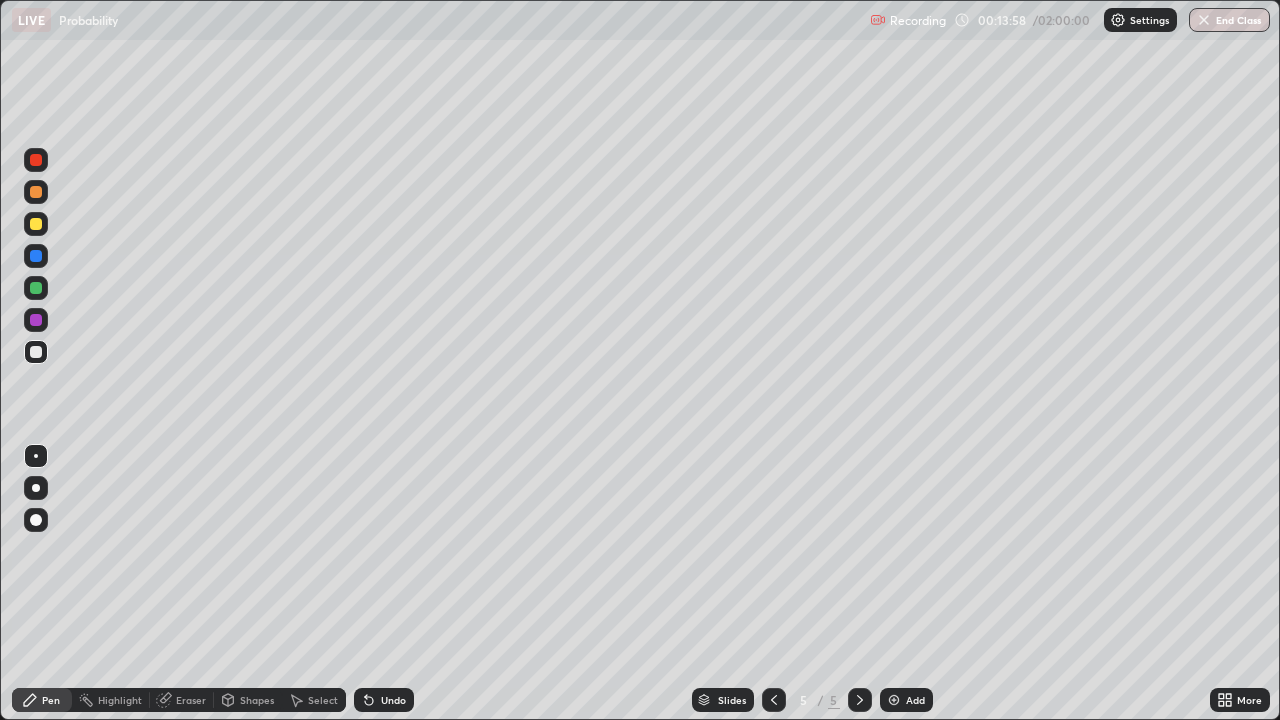 click on "Add" at bounding box center [915, 700] 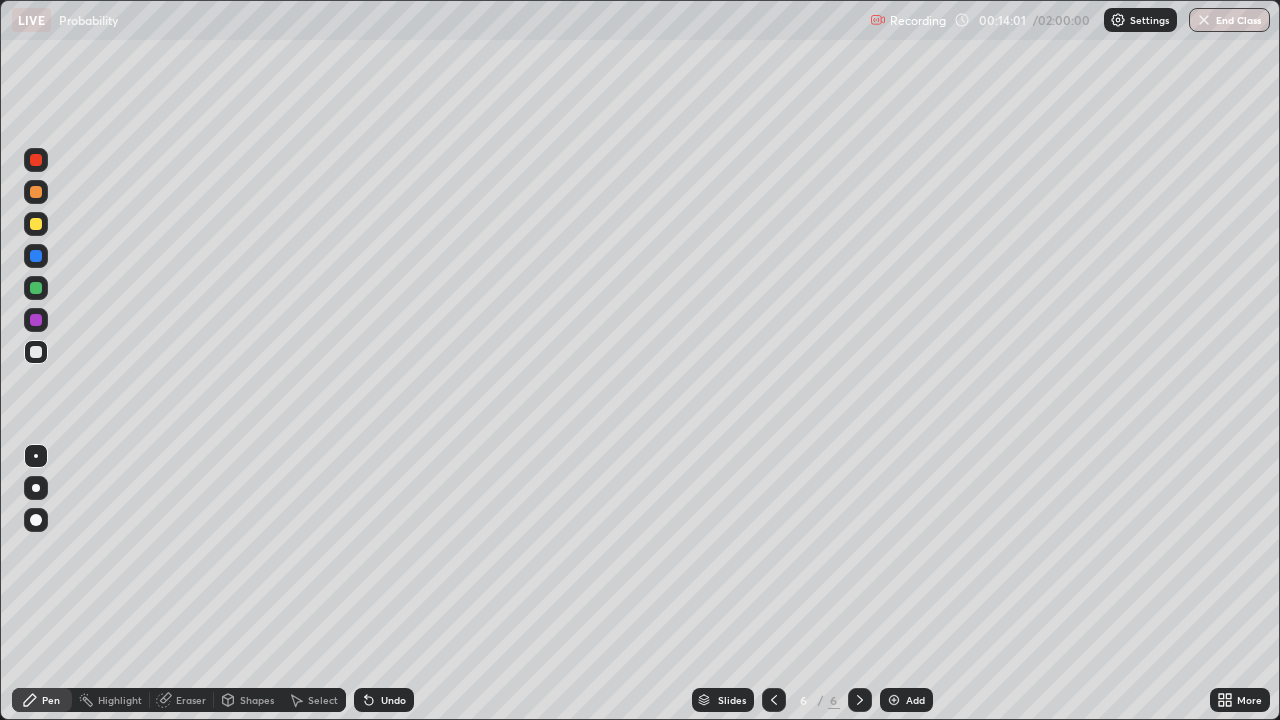 click at bounding box center (36, 224) 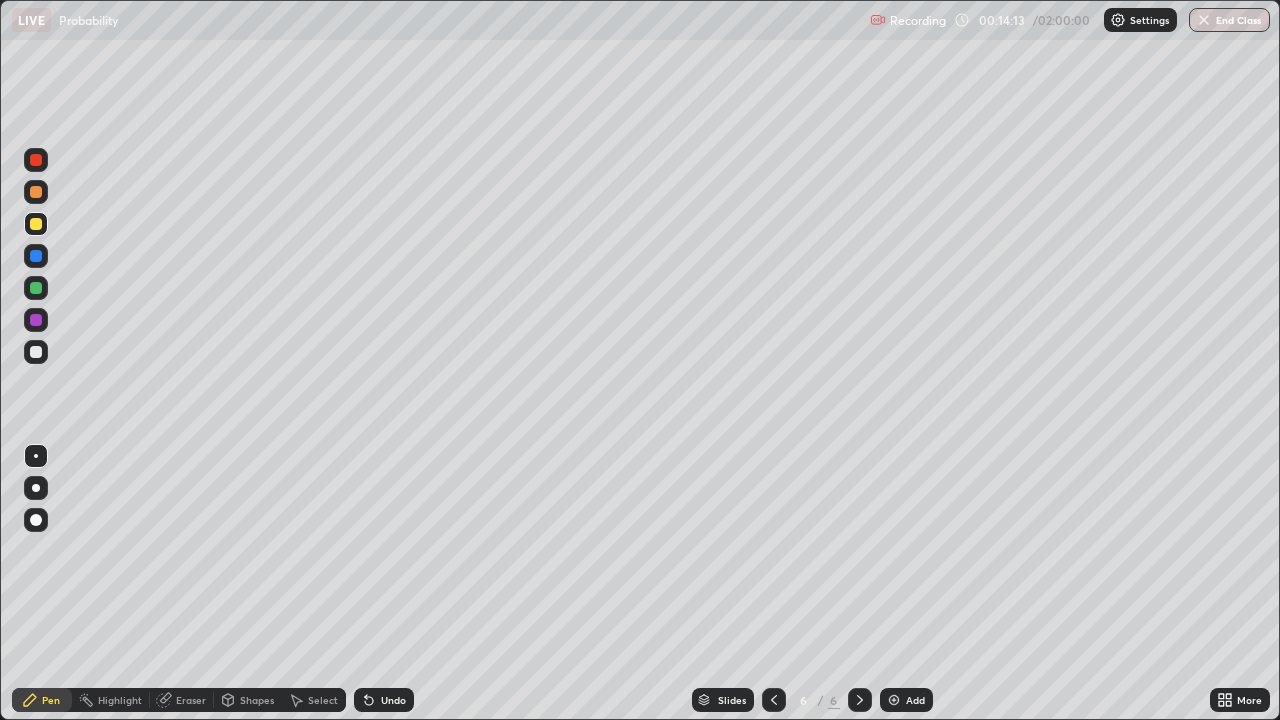 click at bounding box center (36, 352) 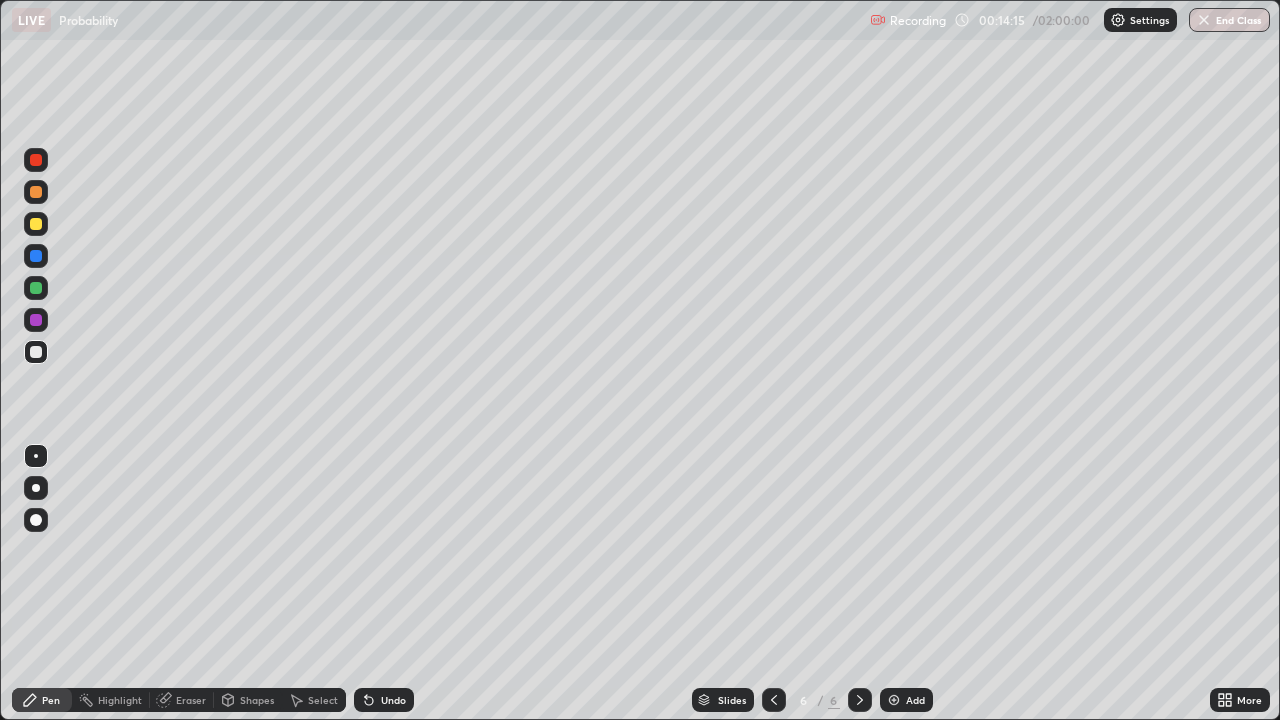 click on "Shapes" at bounding box center [248, 700] 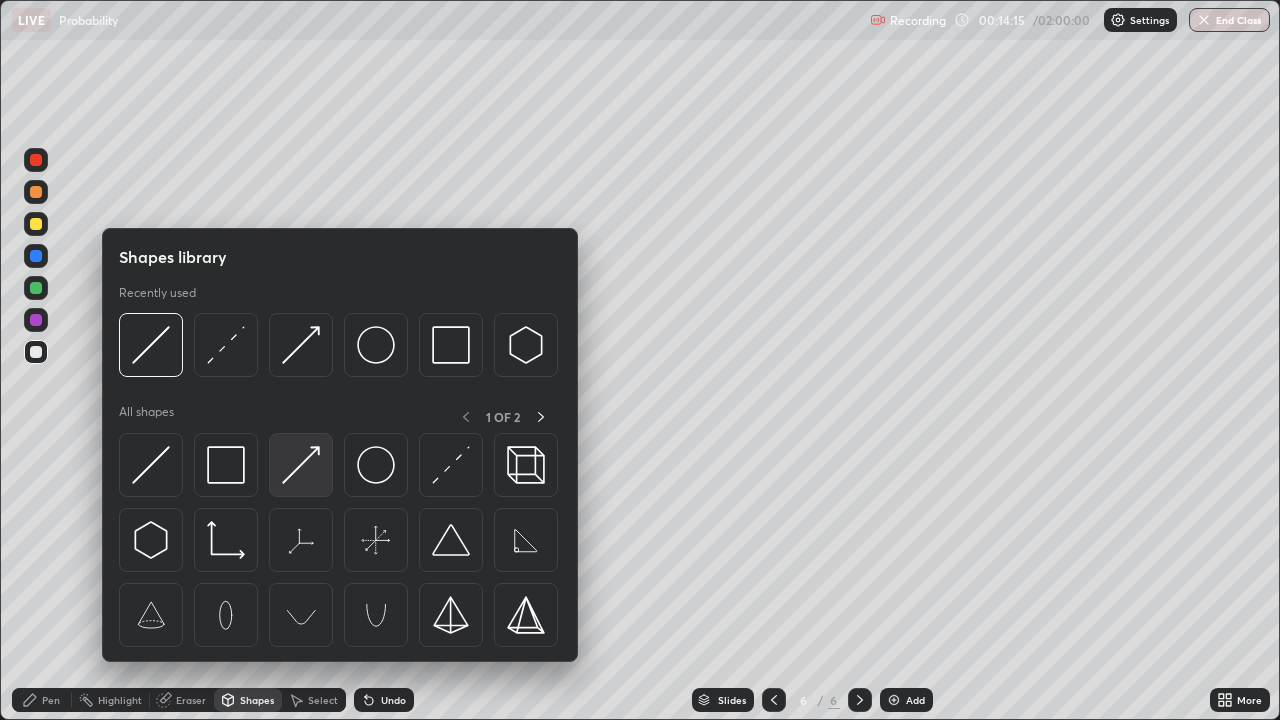 click at bounding box center [301, 465] 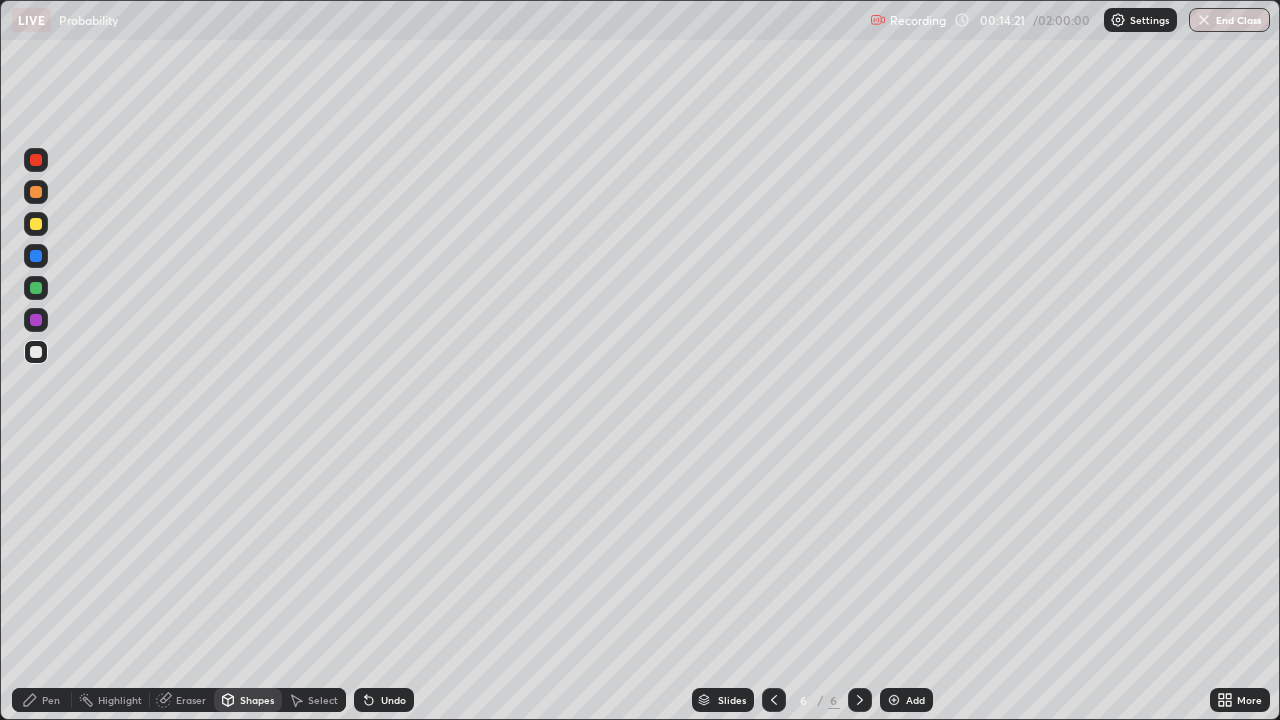 click at bounding box center (36, 352) 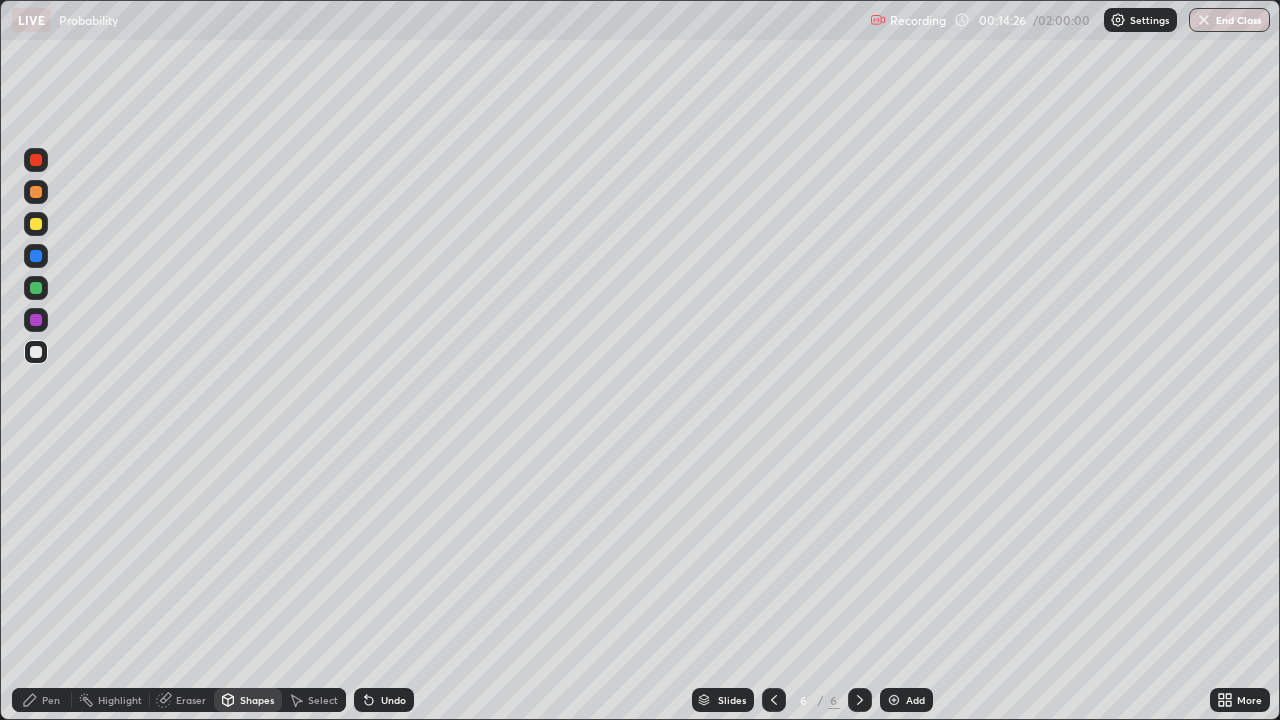 click on "Undo" at bounding box center (393, 700) 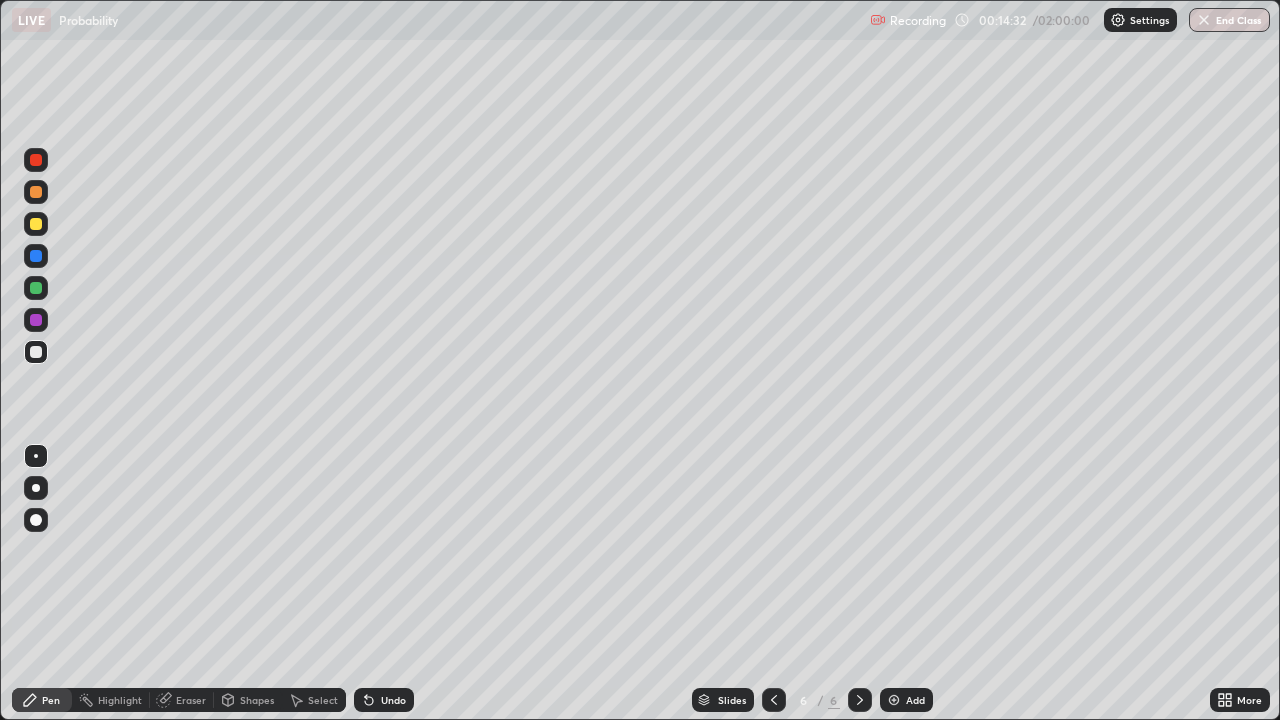 click on "Undo" at bounding box center [384, 700] 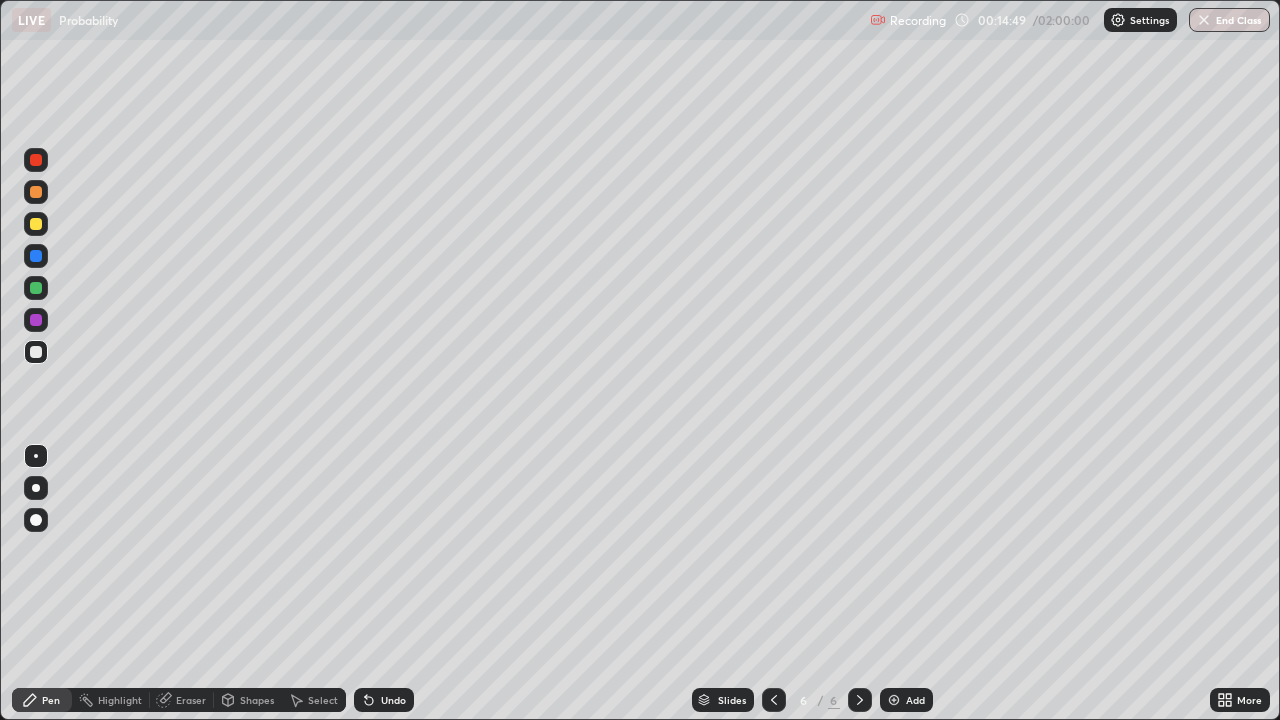 click at bounding box center (36, 224) 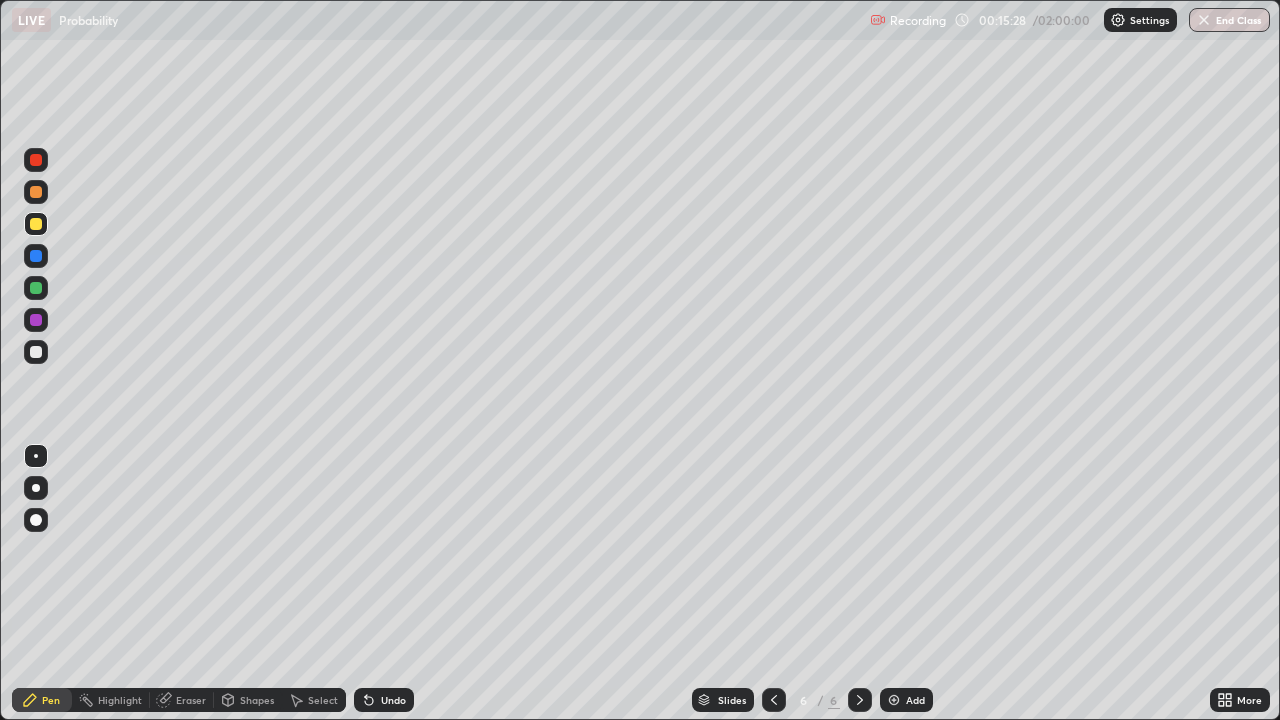 click at bounding box center (36, 352) 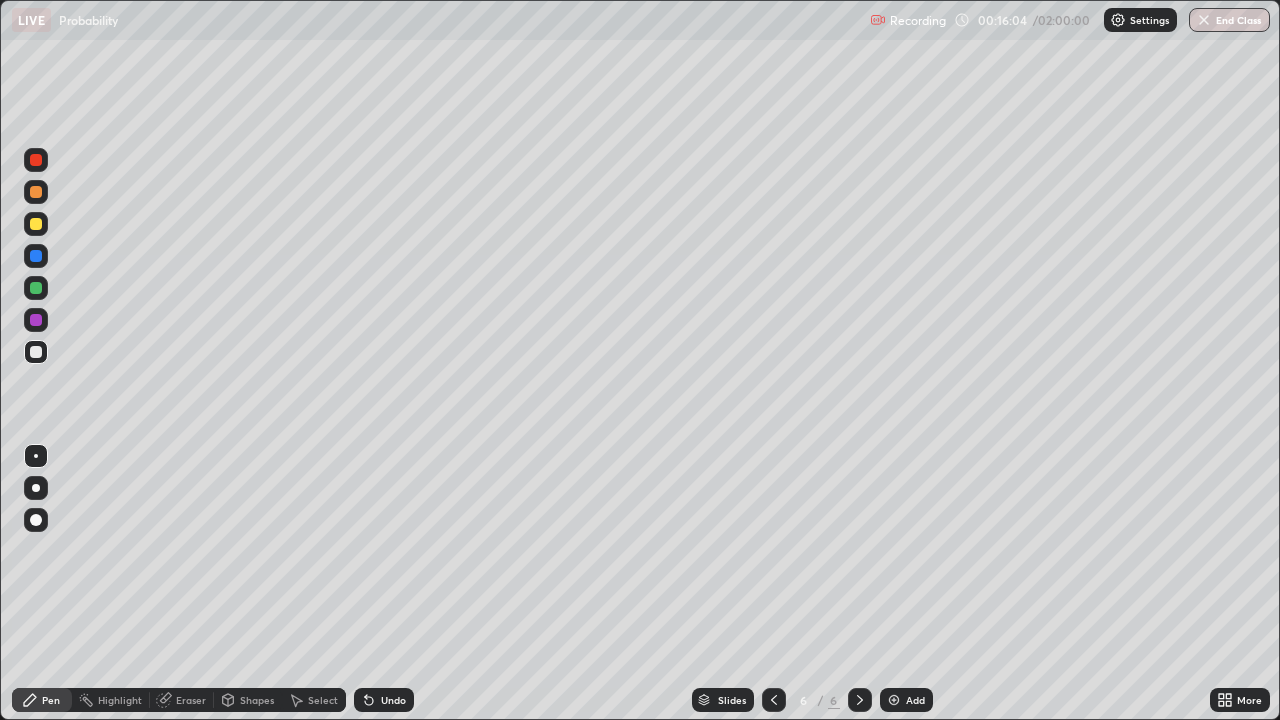 click on "Undo" at bounding box center [393, 700] 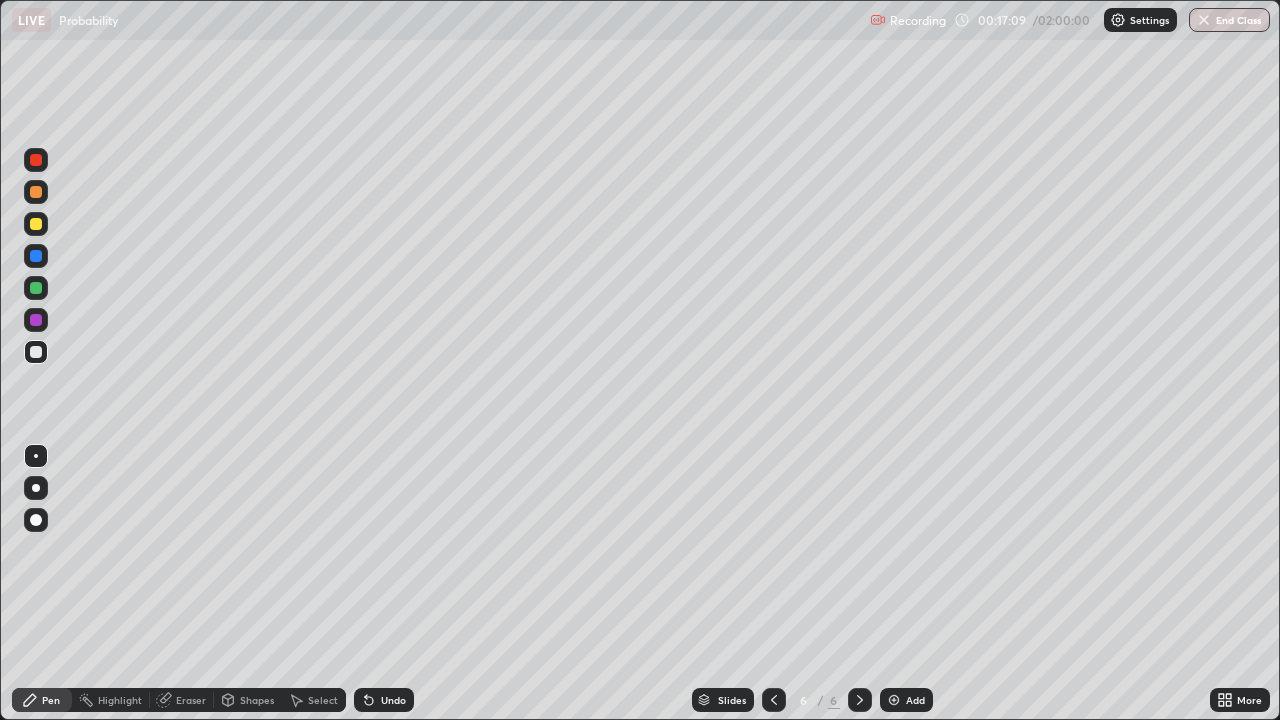 click on "Undo" at bounding box center [384, 700] 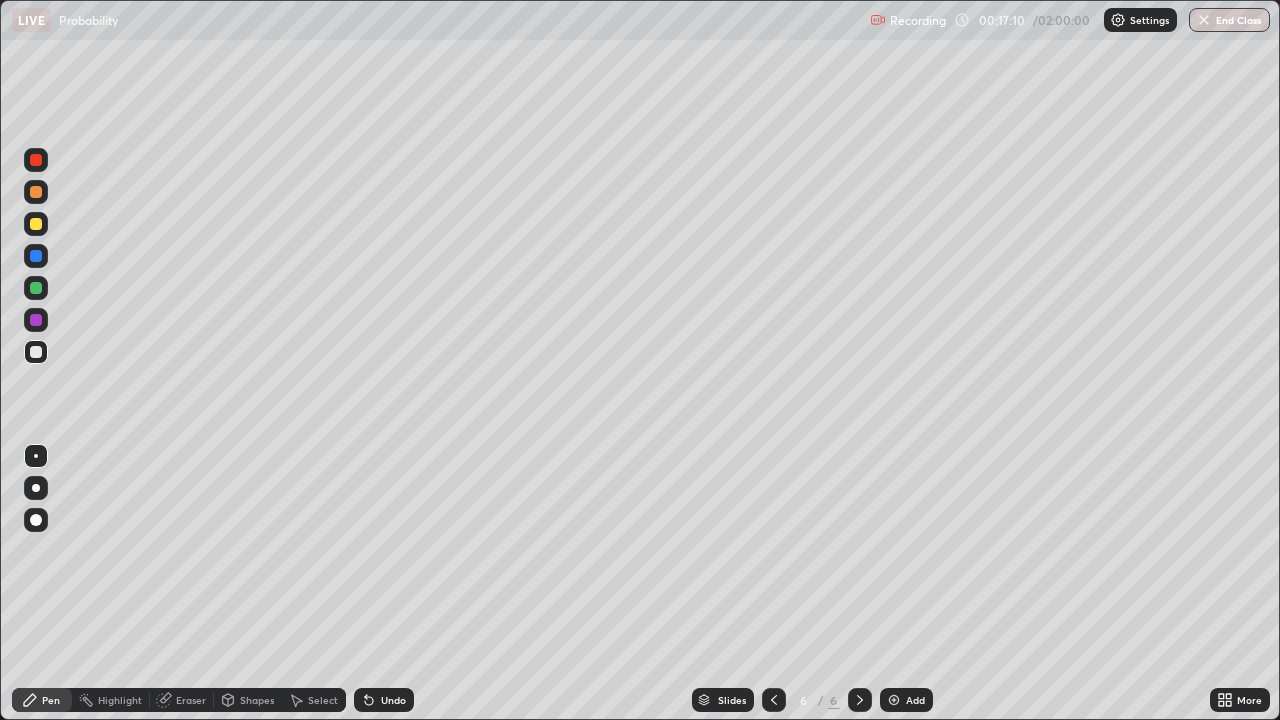 click on "Undo" at bounding box center (384, 700) 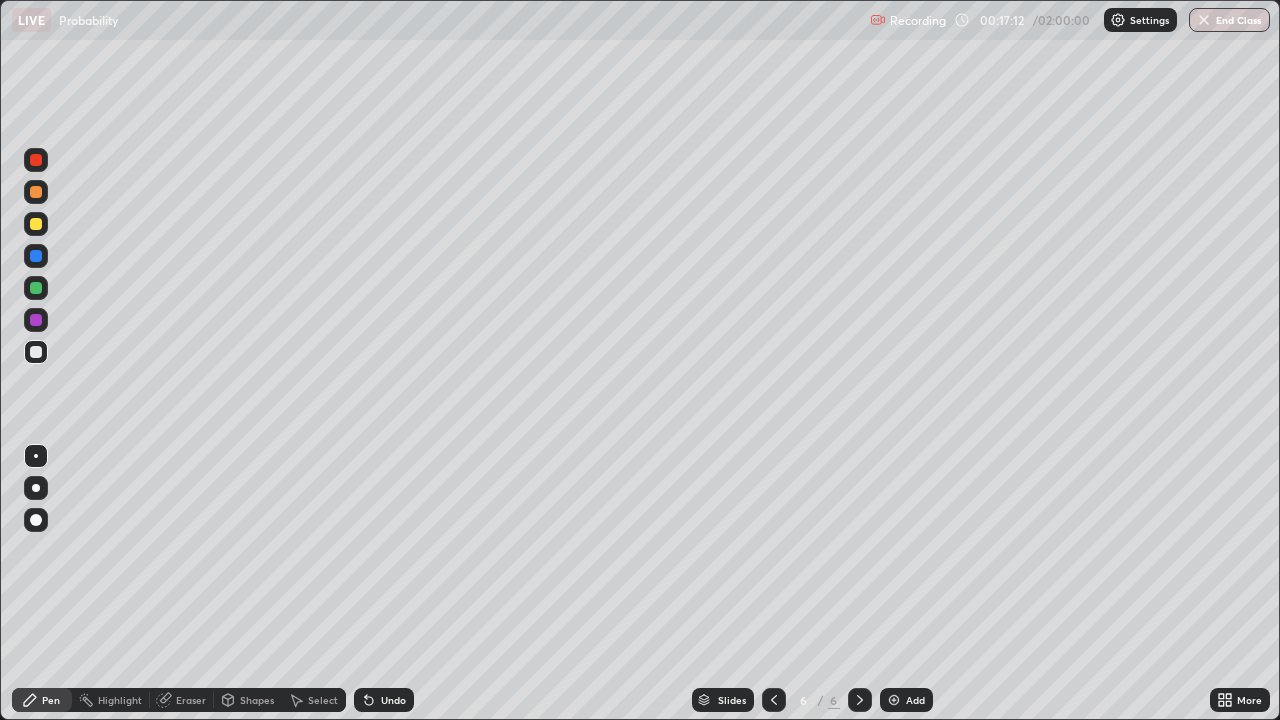 click on "Undo" at bounding box center [393, 700] 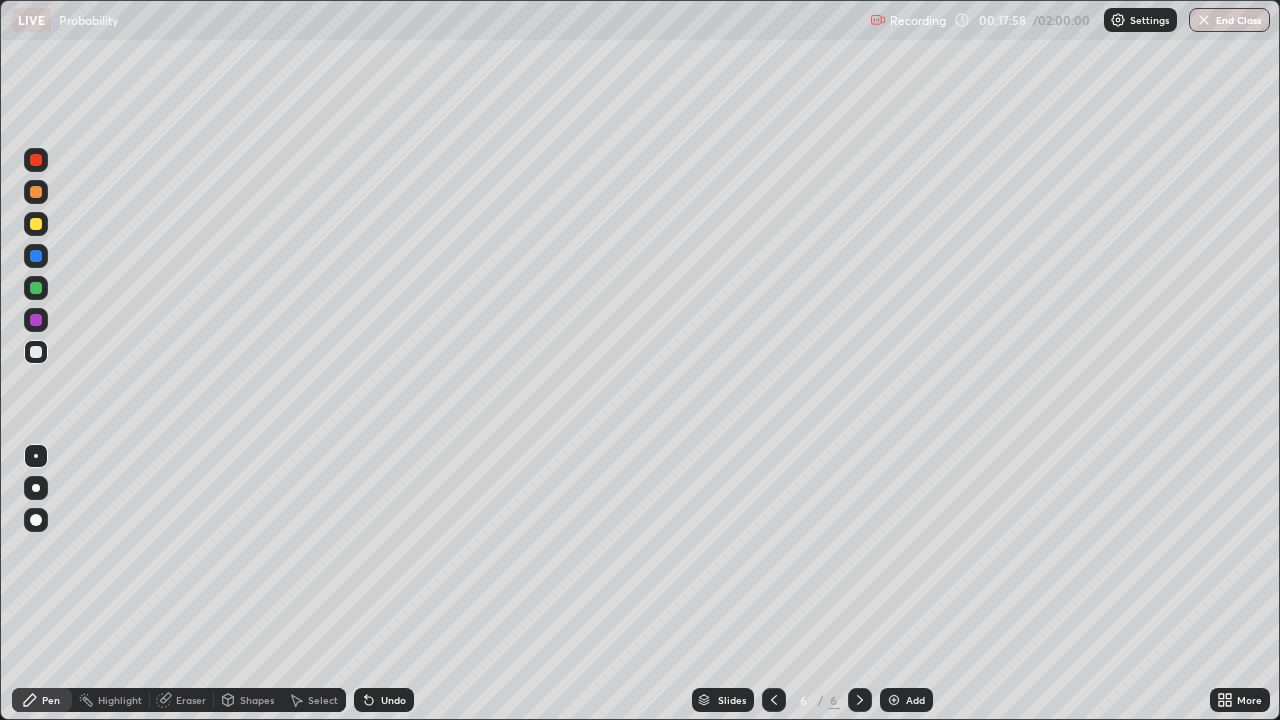click on "Eraser" at bounding box center [182, 700] 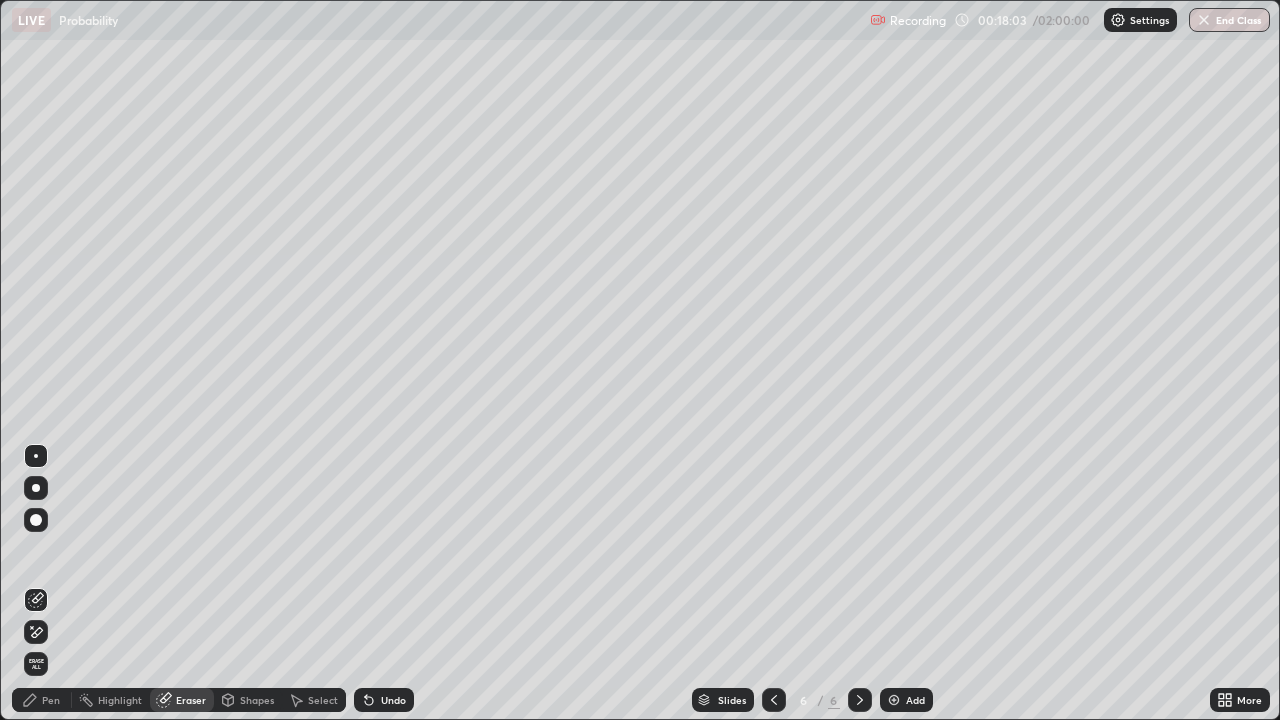 click 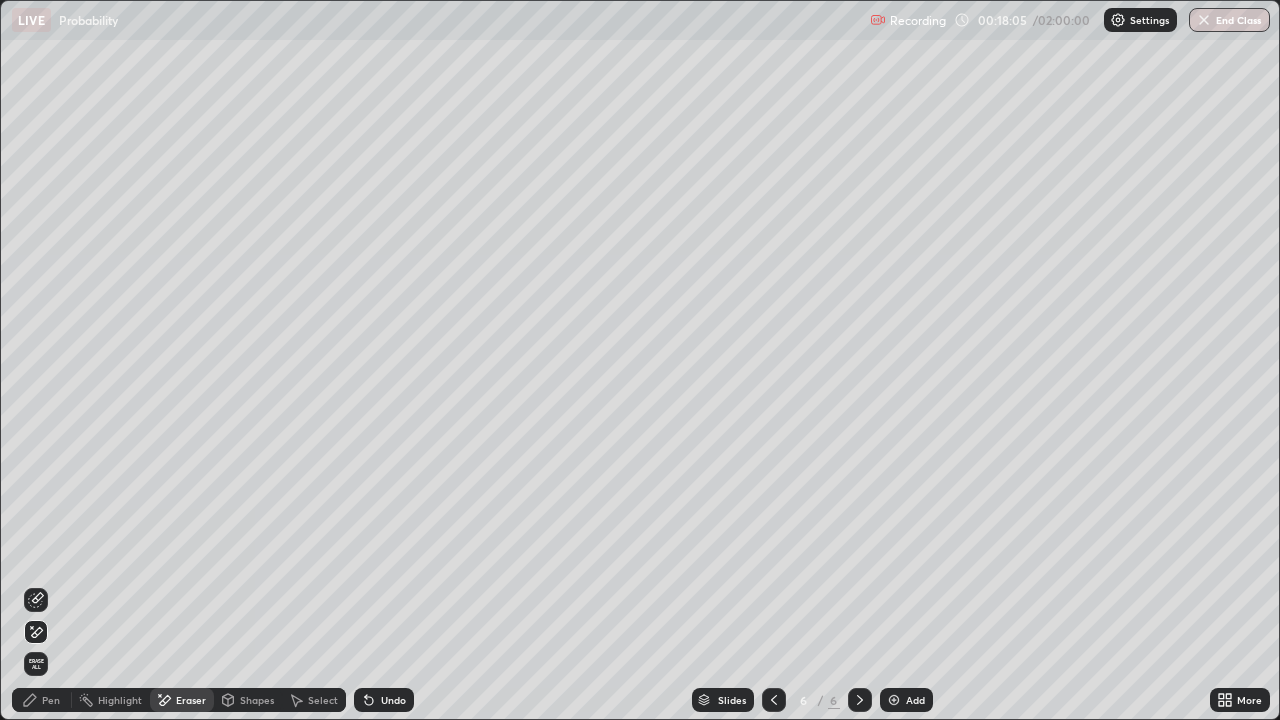 click on "Pen" at bounding box center [51, 700] 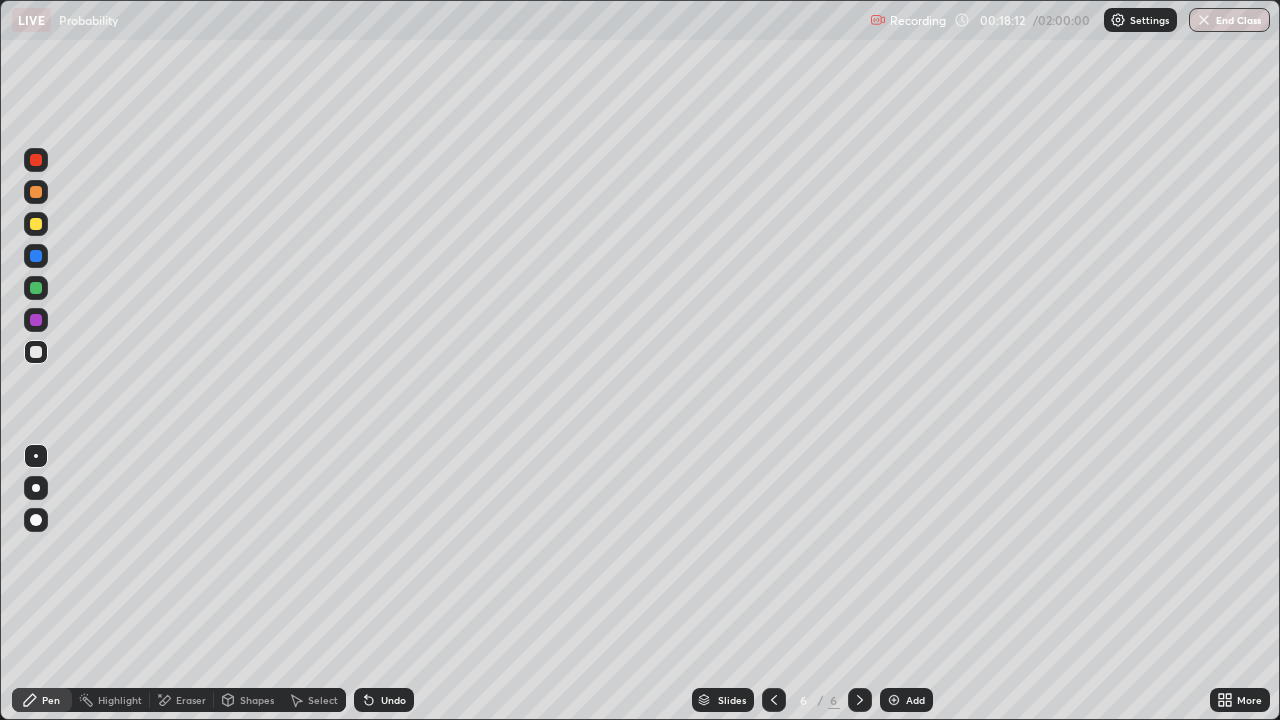 click on "Add" at bounding box center [906, 700] 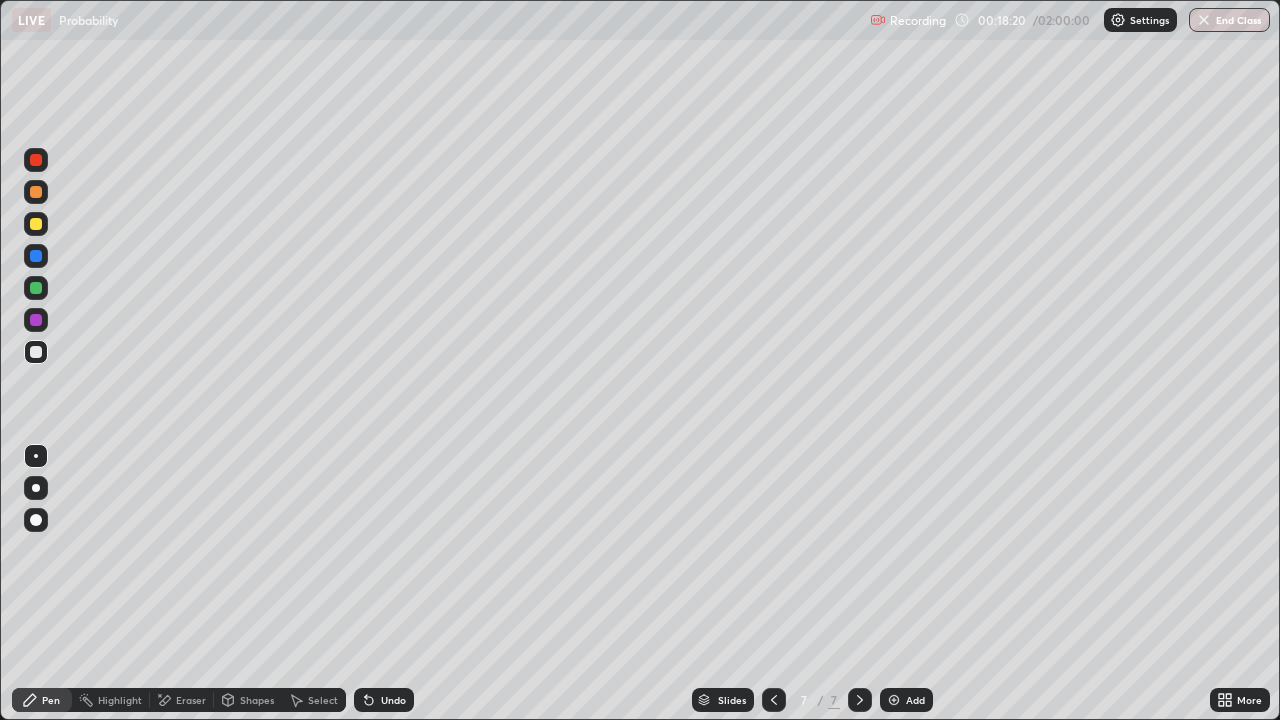 click 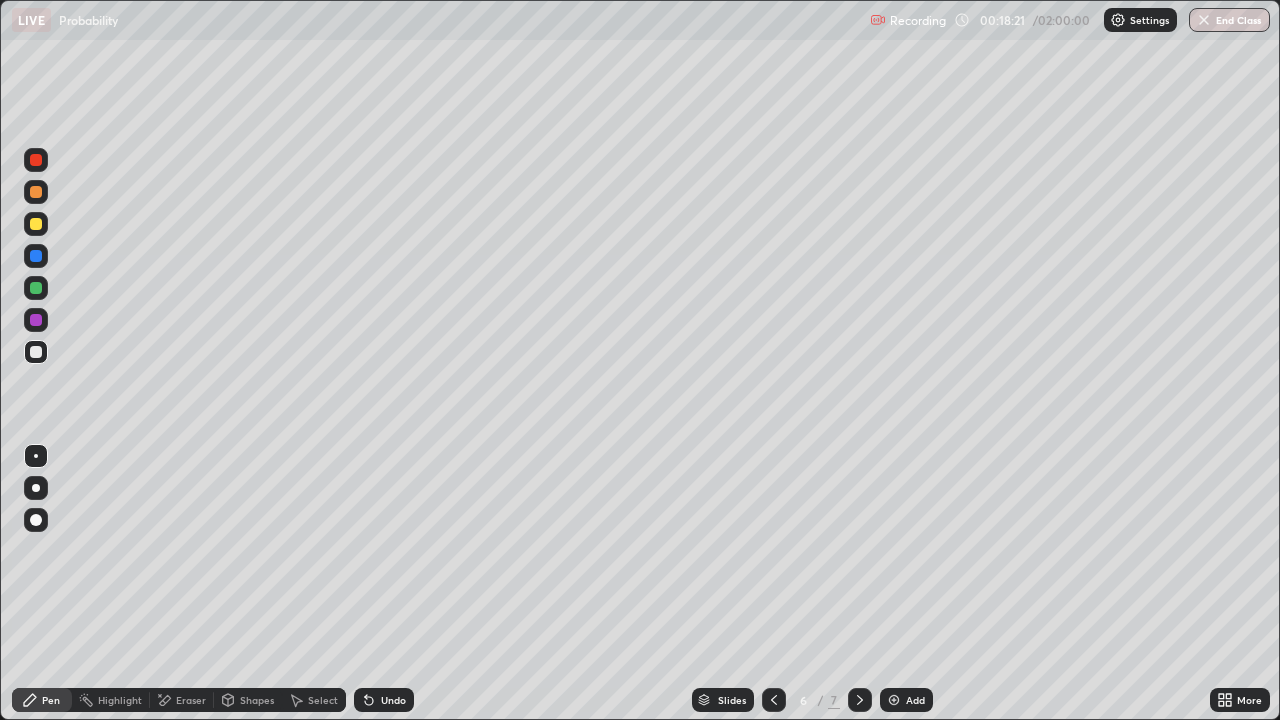 click 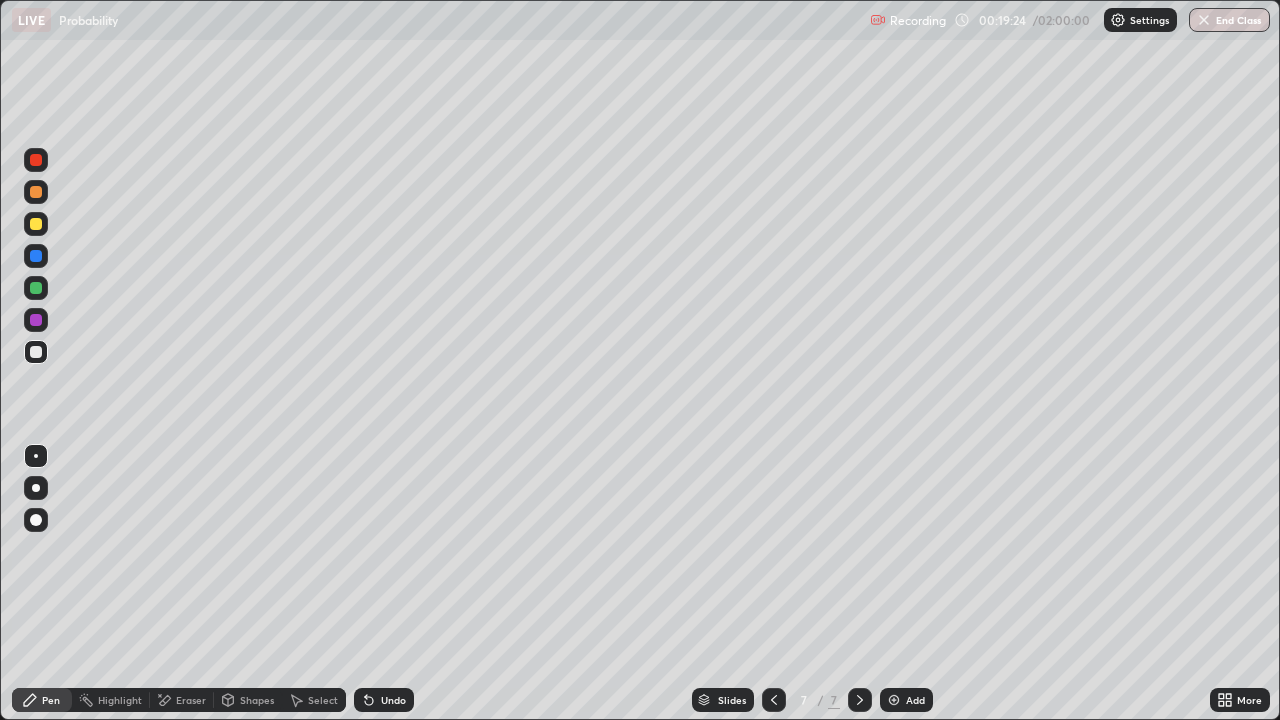 click on "Undo" at bounding box center [393, 700] 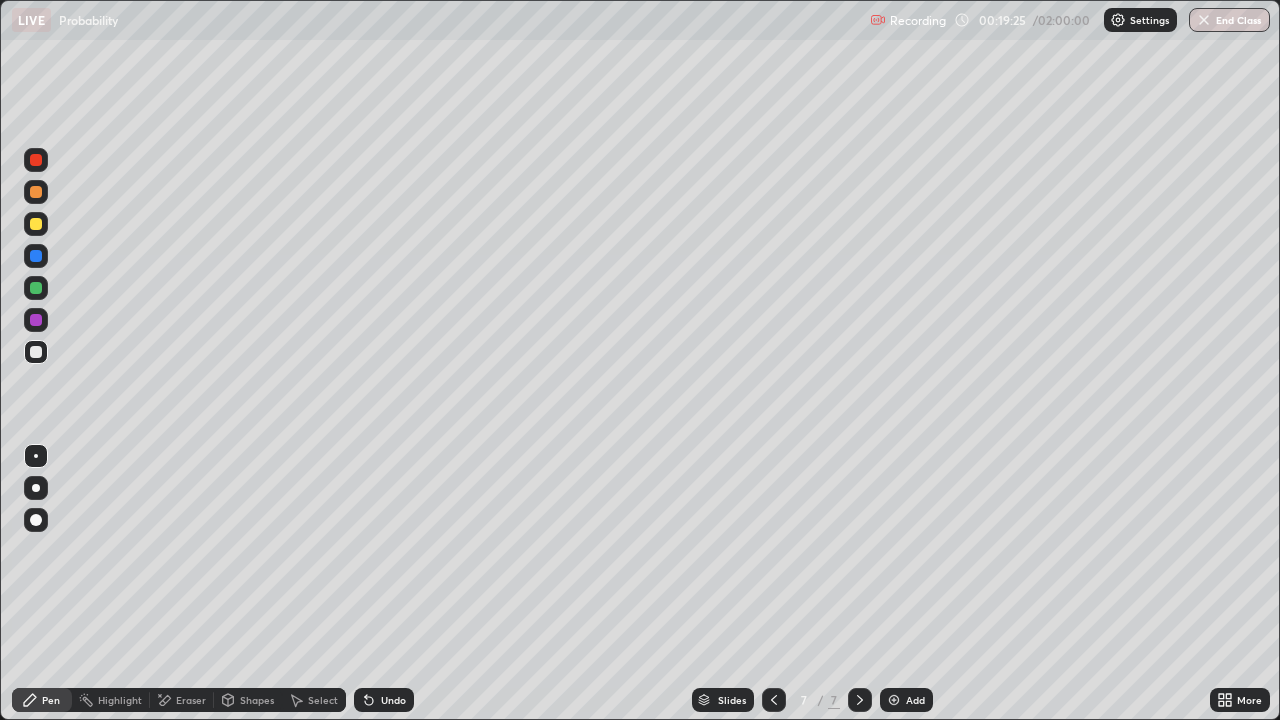 click on "Undo" at bounding box center (393, 700) 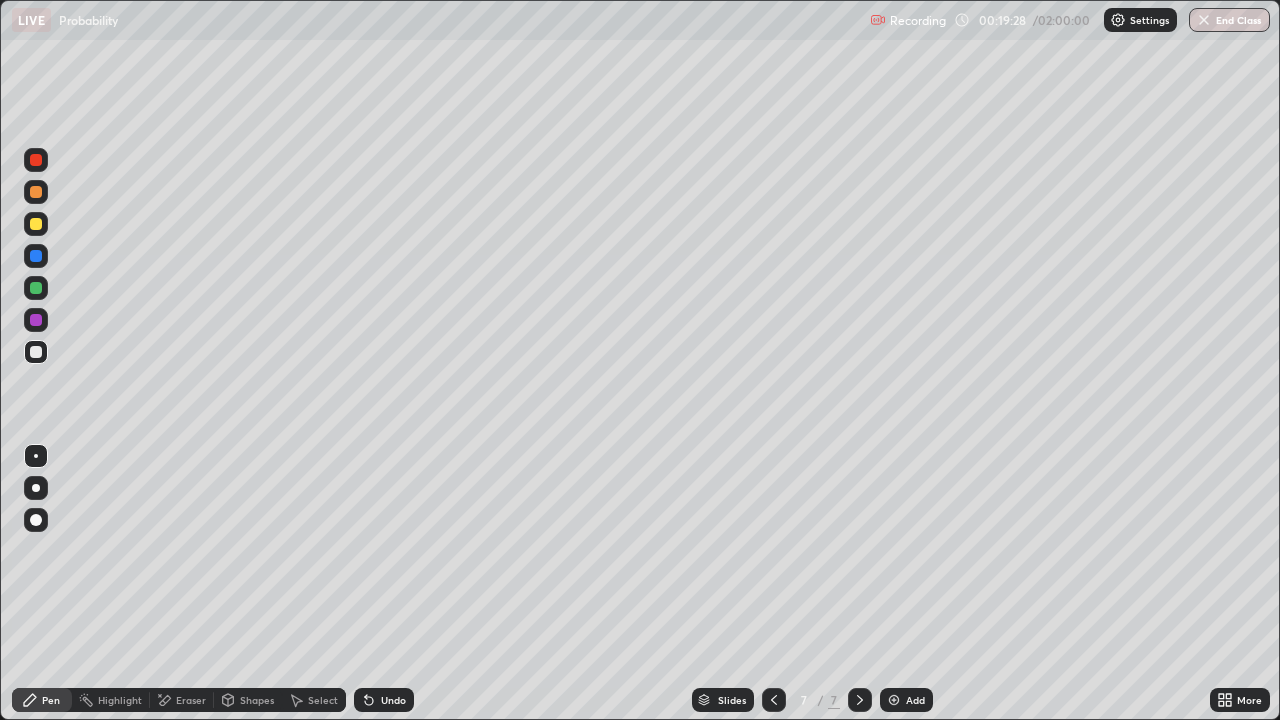 click on "Undo" at bounding box center (393, 700) 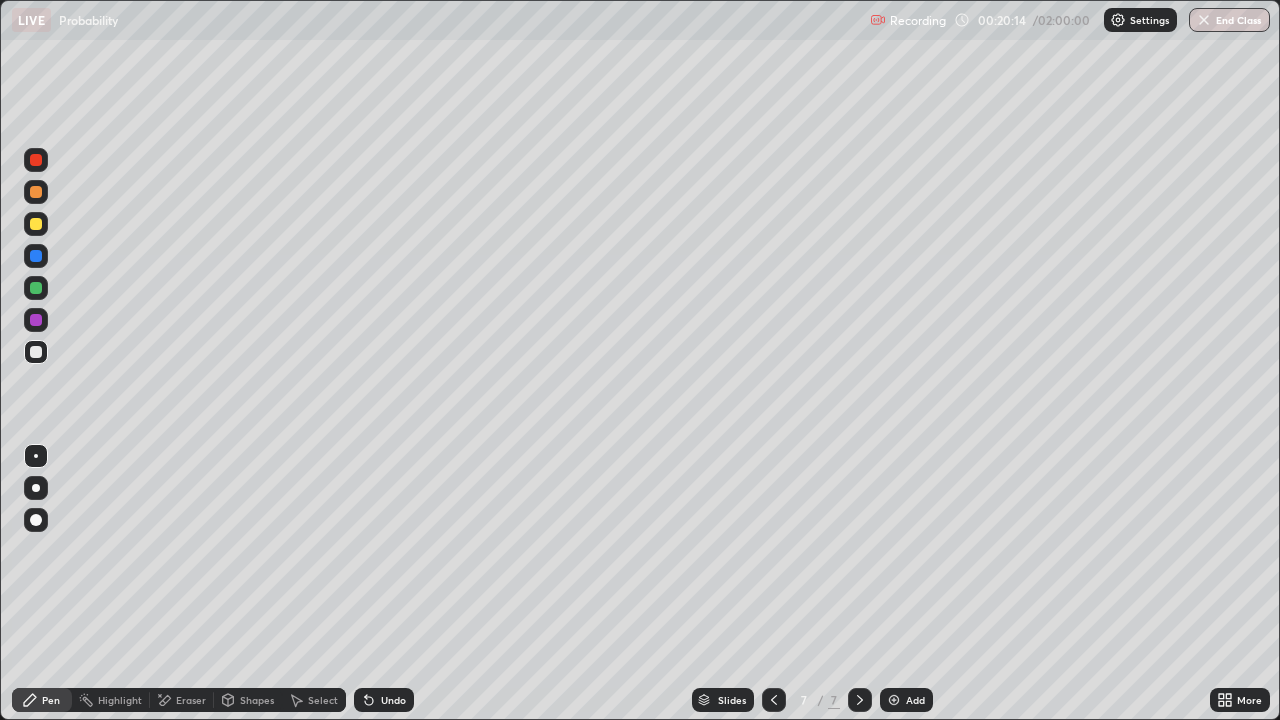 click on "Undo" at bounding box center [384, 700] 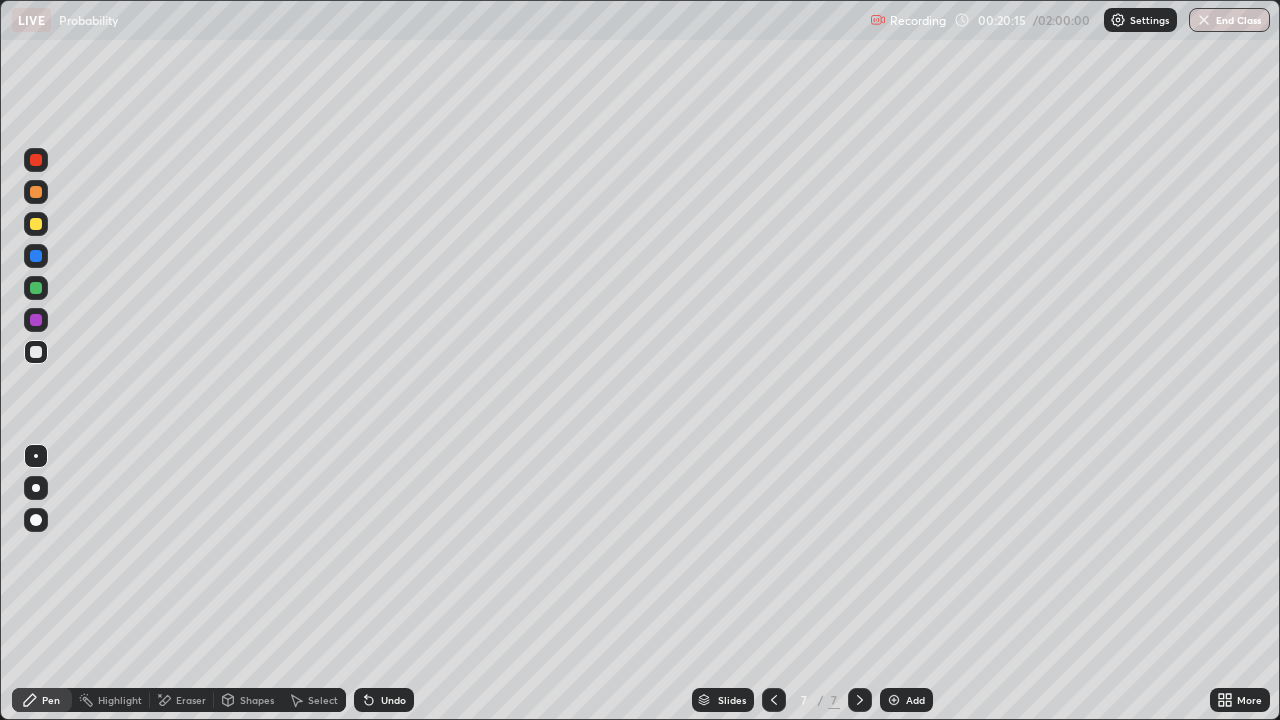 click on "Undo" at bounding box center [384, 700] 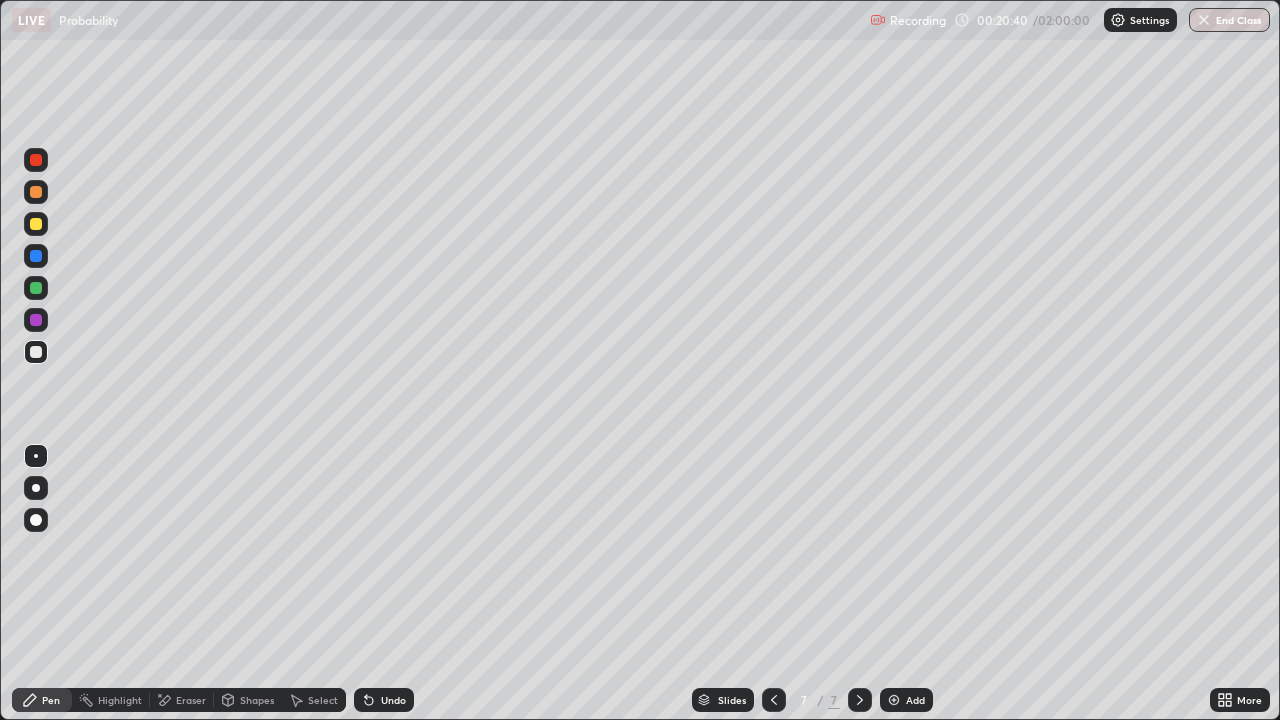 click on "Eraser" at bounding box center (182, 700) 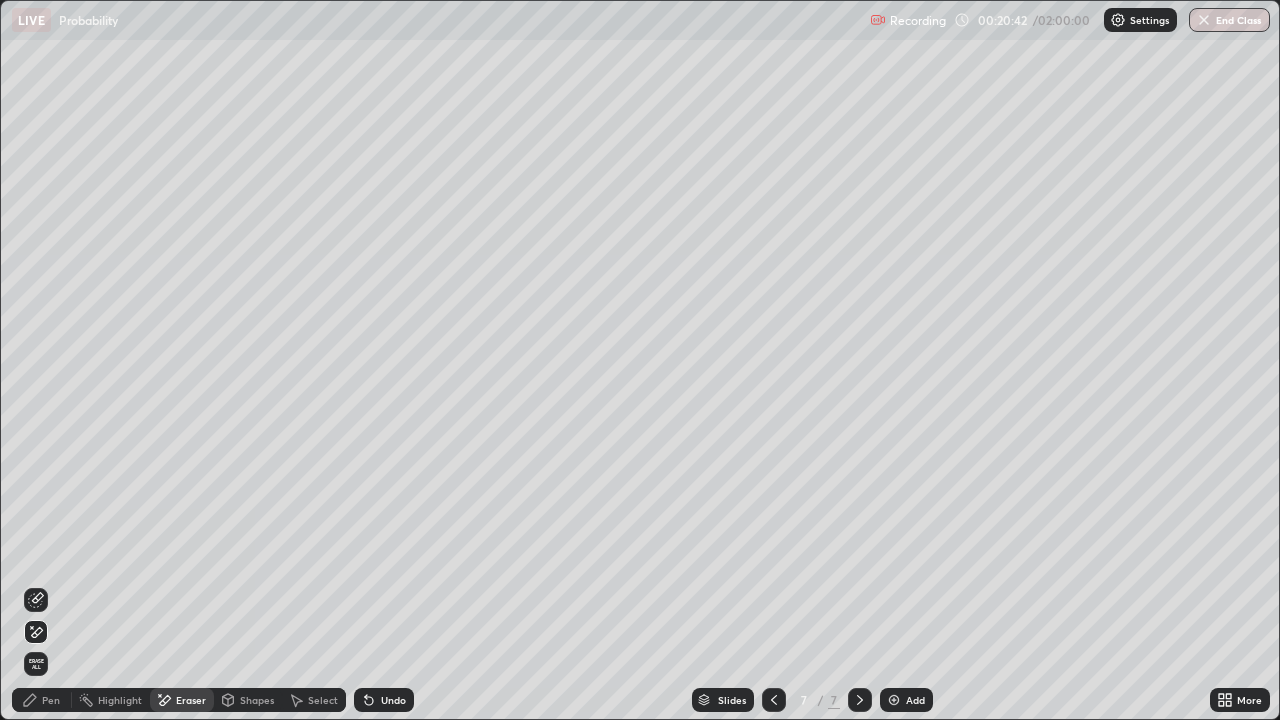 click 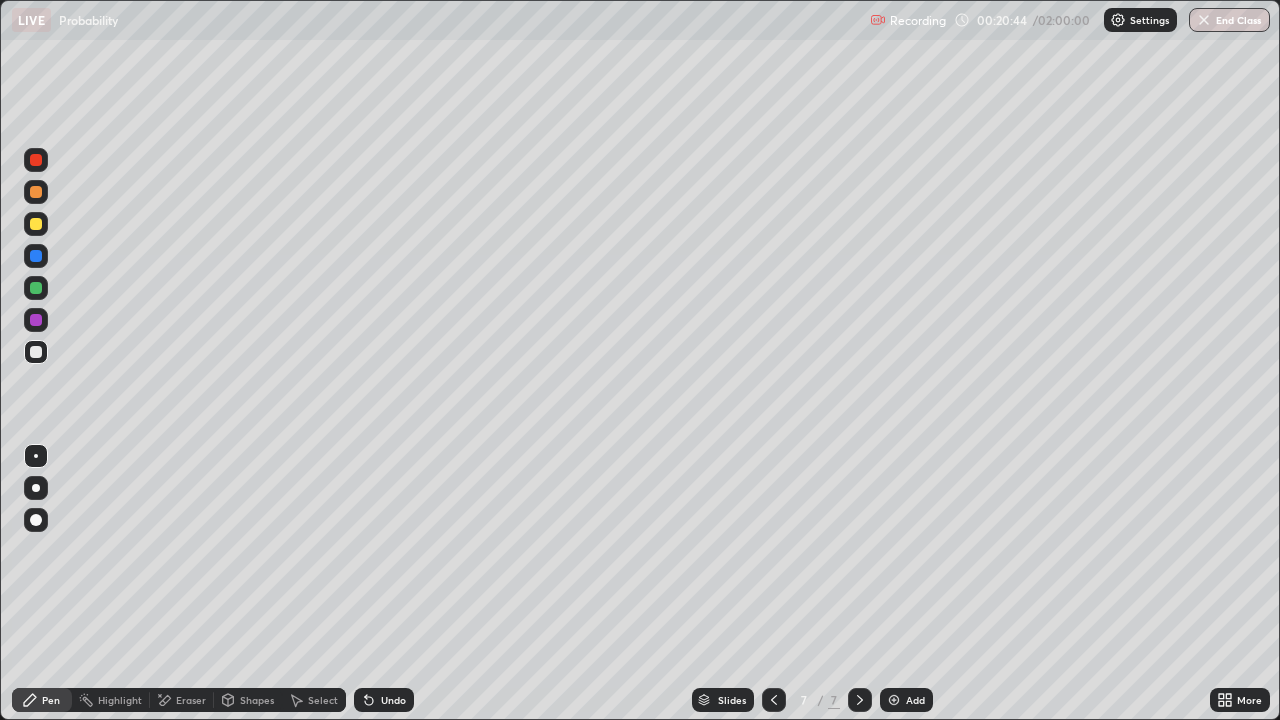 click on "Eraser" at bounding box center [191, 700] 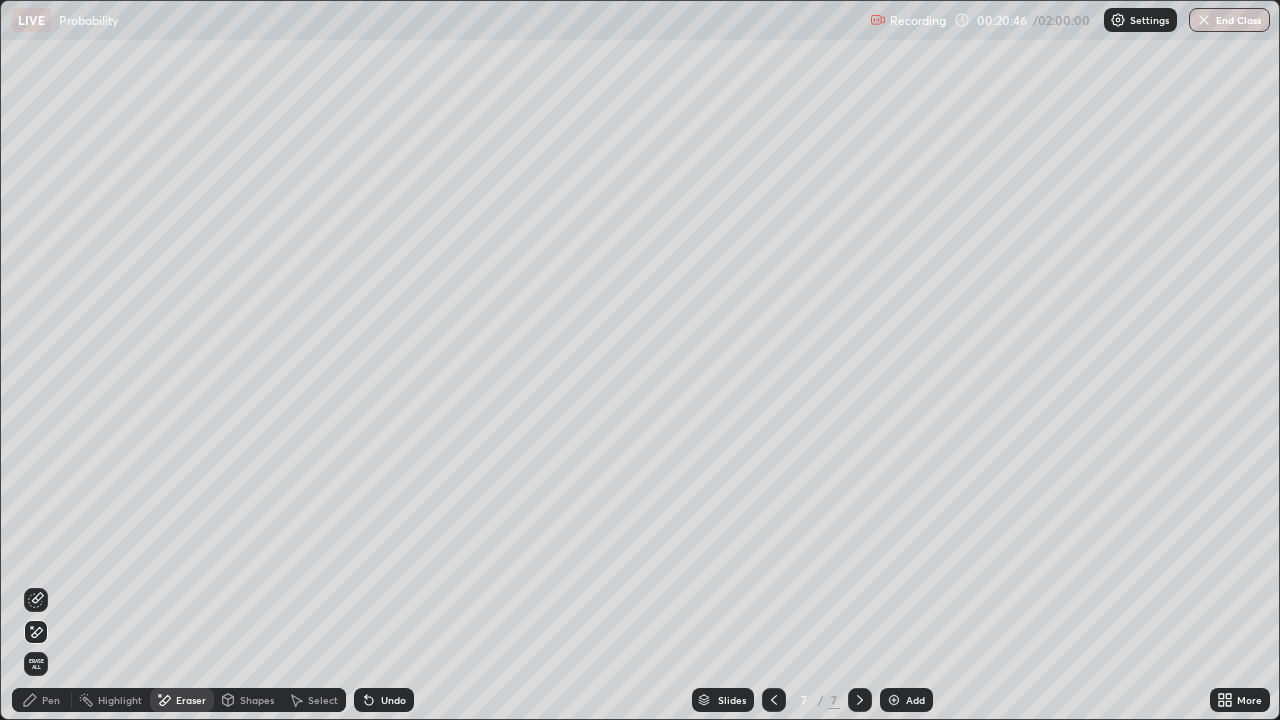 click 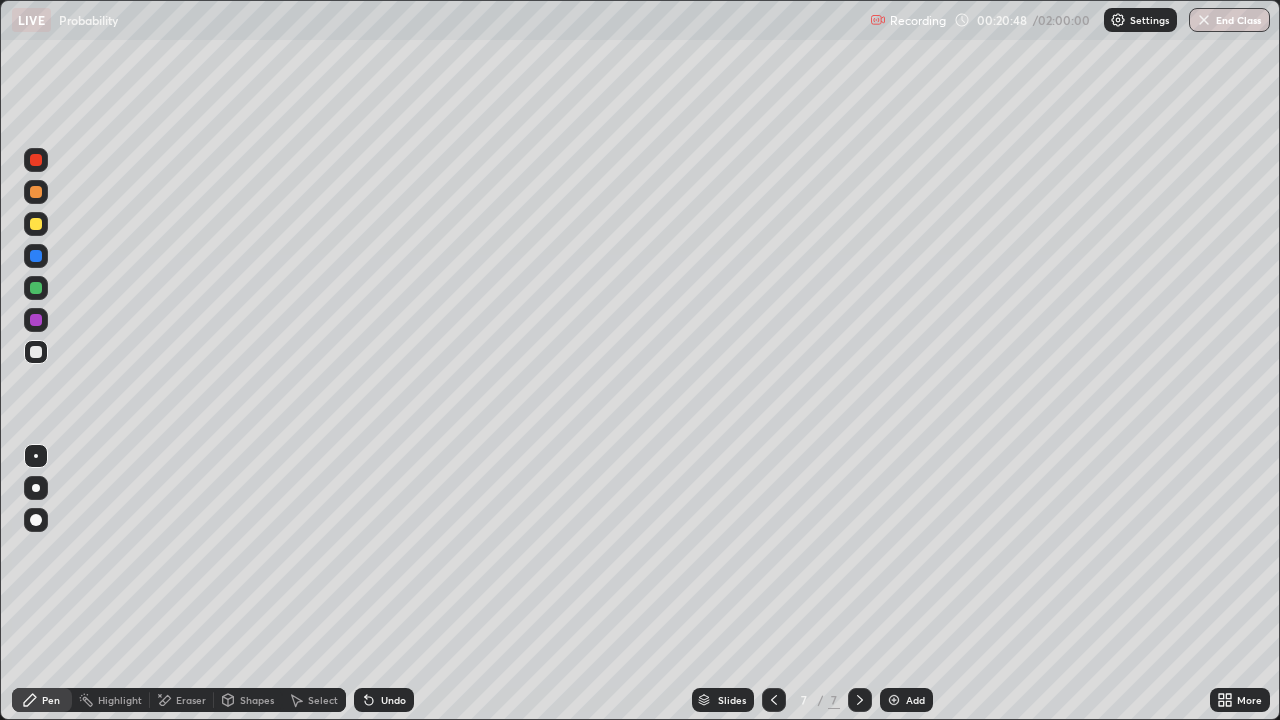 click on "Eraser" at bounding box center (182, 700) 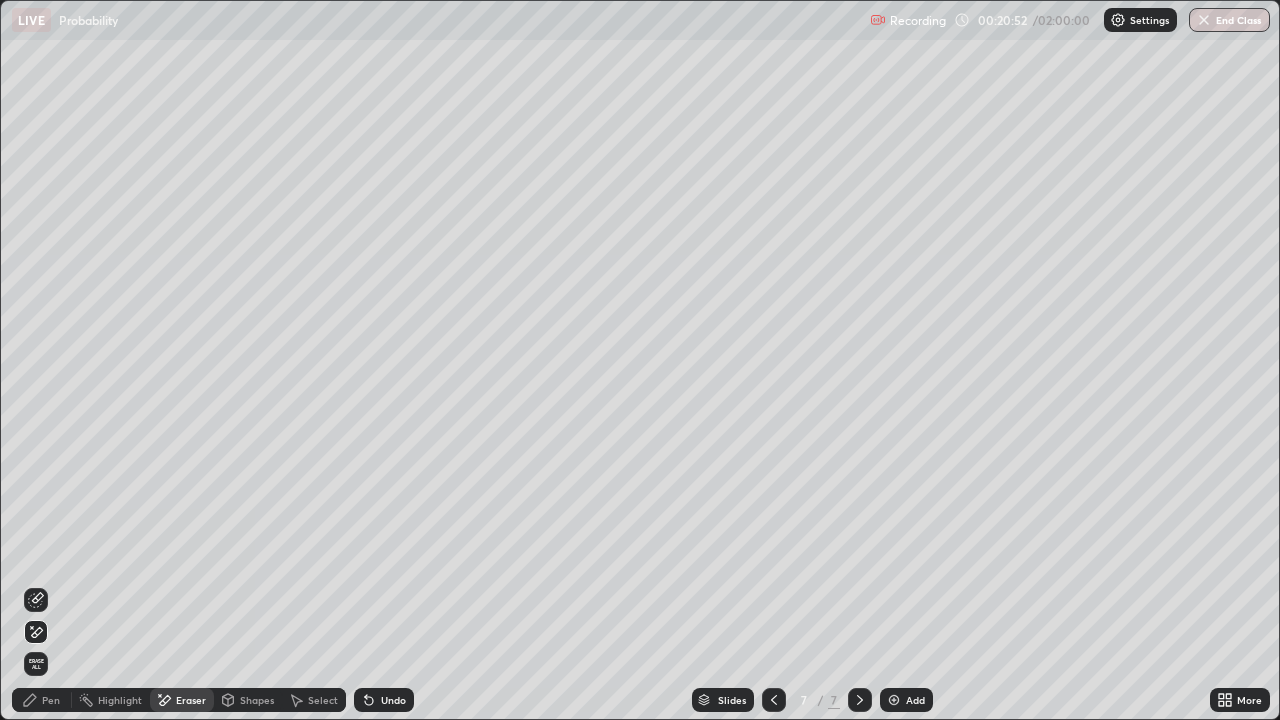 click on "Pen" at bounding box center (51, 700) 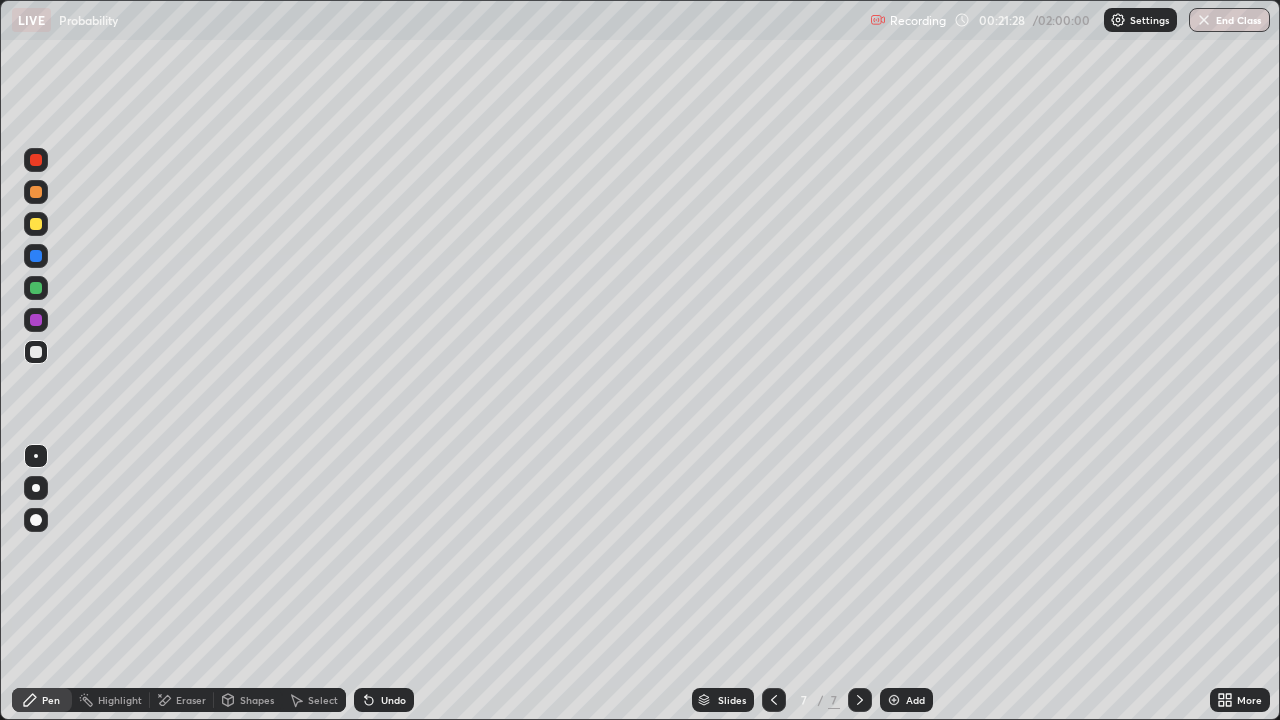 click on "Undo" at bounding box center (384, 700) 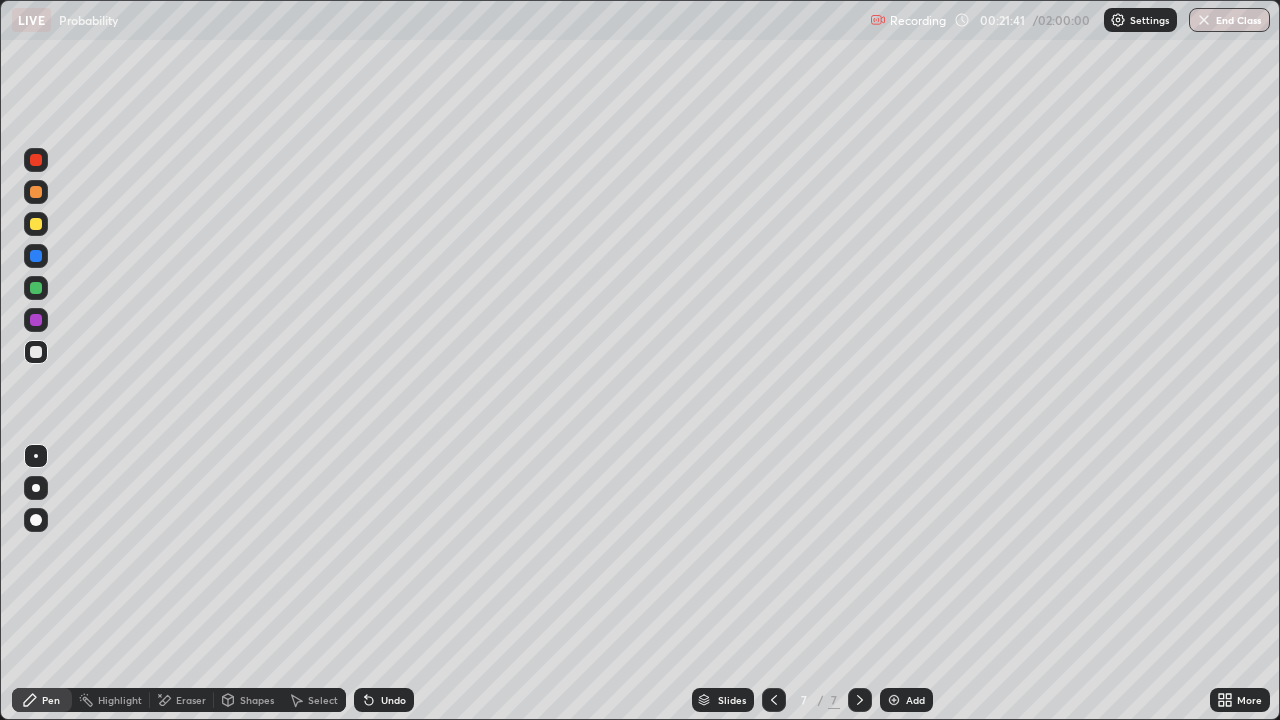 click on "Undo" at bounding box center [384, 700] 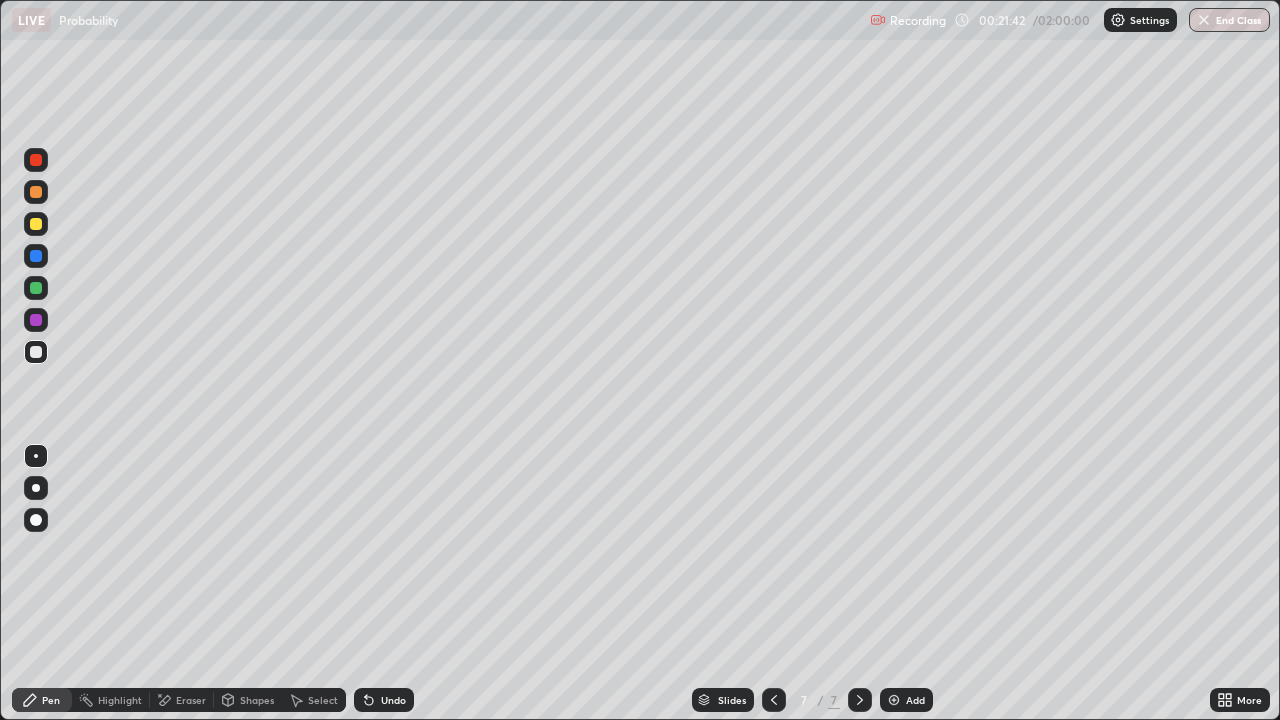 click on "Undo" at bounding box center [384, 700] 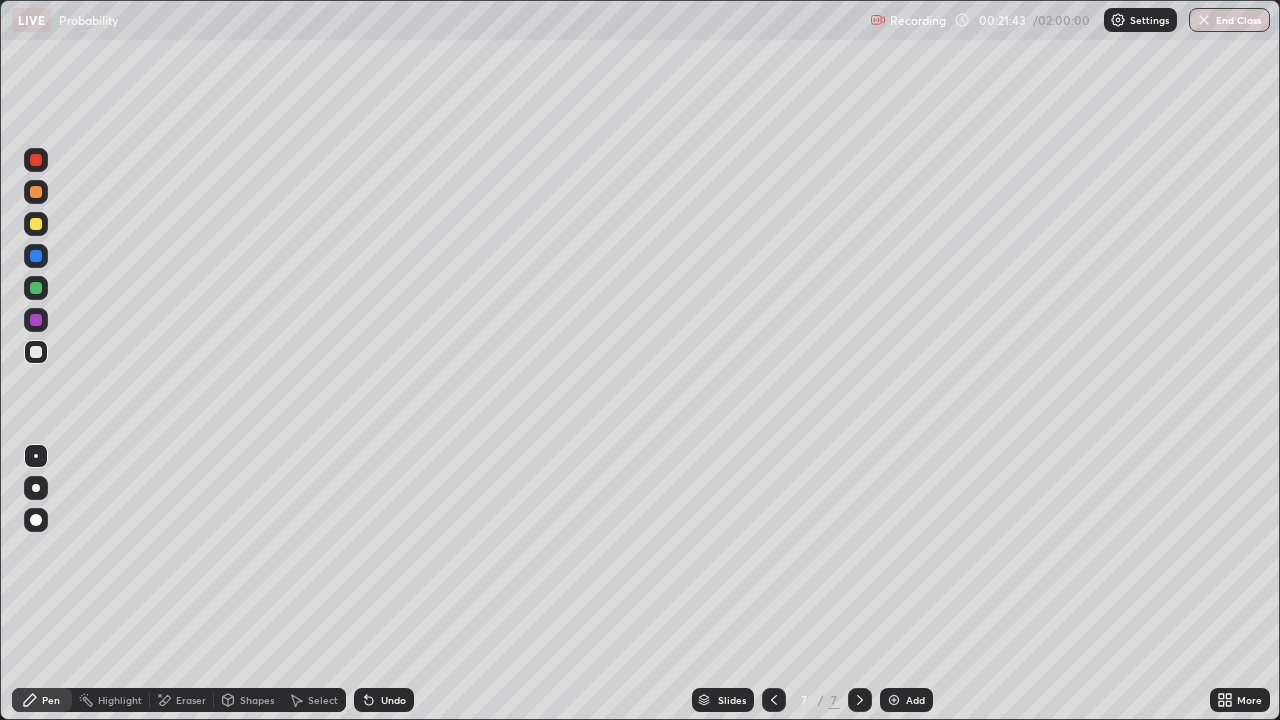 click on "Undo" at bounding box center [384, 700] 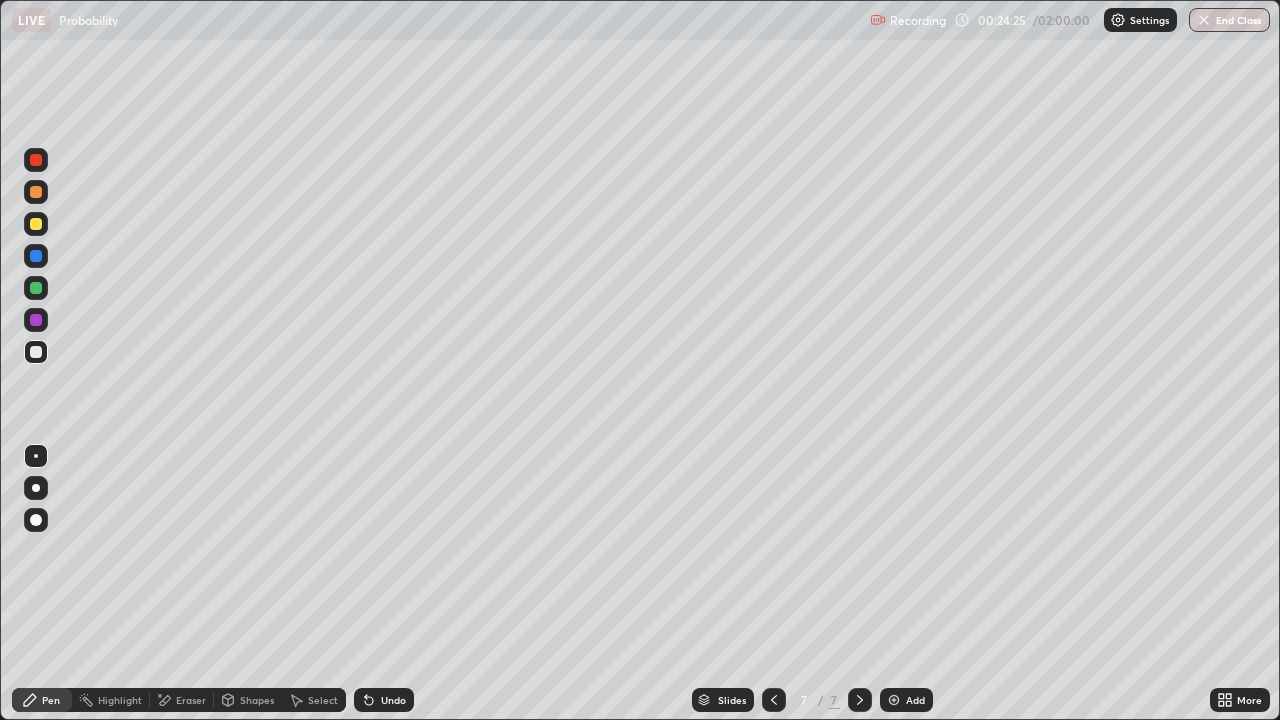 click on "Eraser" at bounding box center [191, 700] 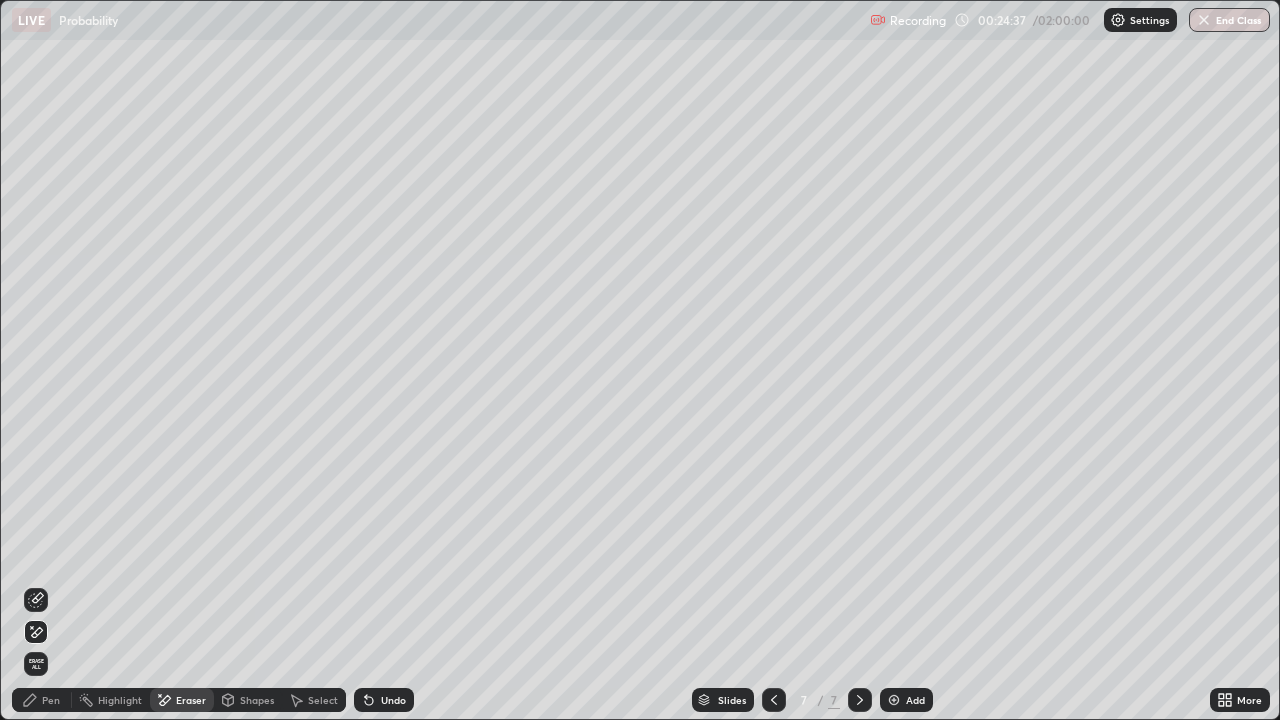 click on "Pen" at bounding box center (42, 700) 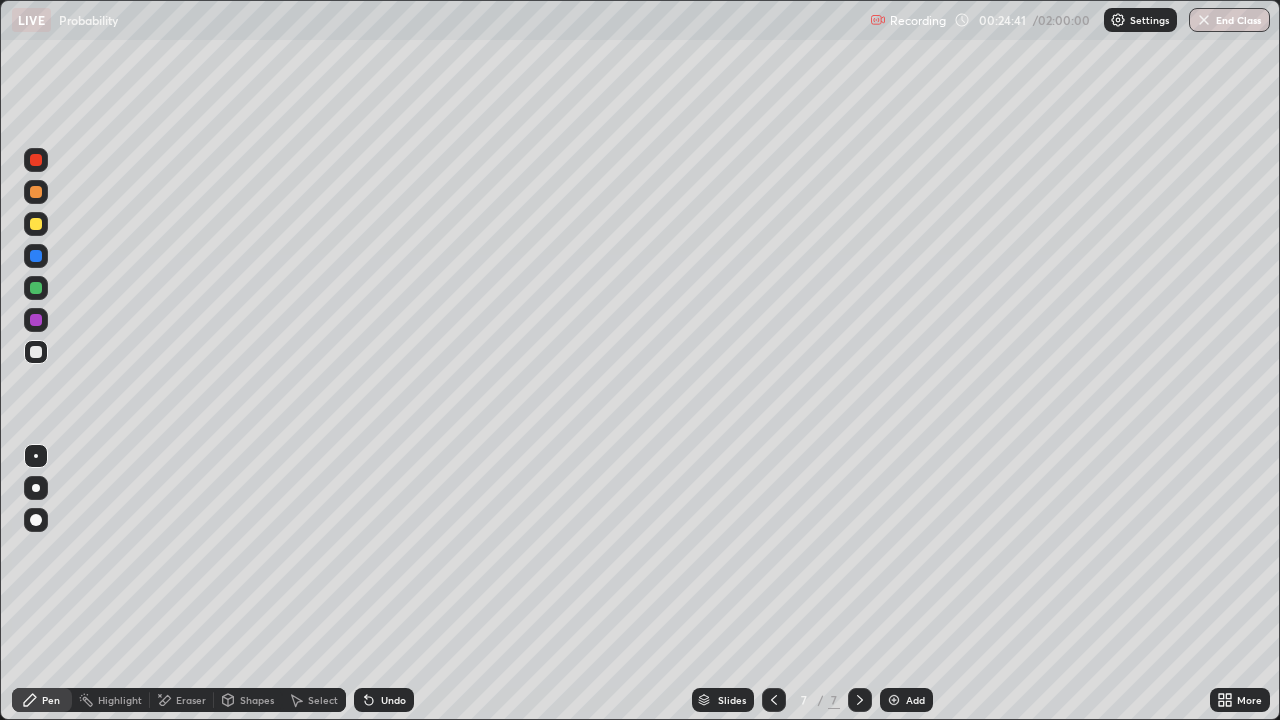 click on "Eraser" at bounding box center [191, 700] 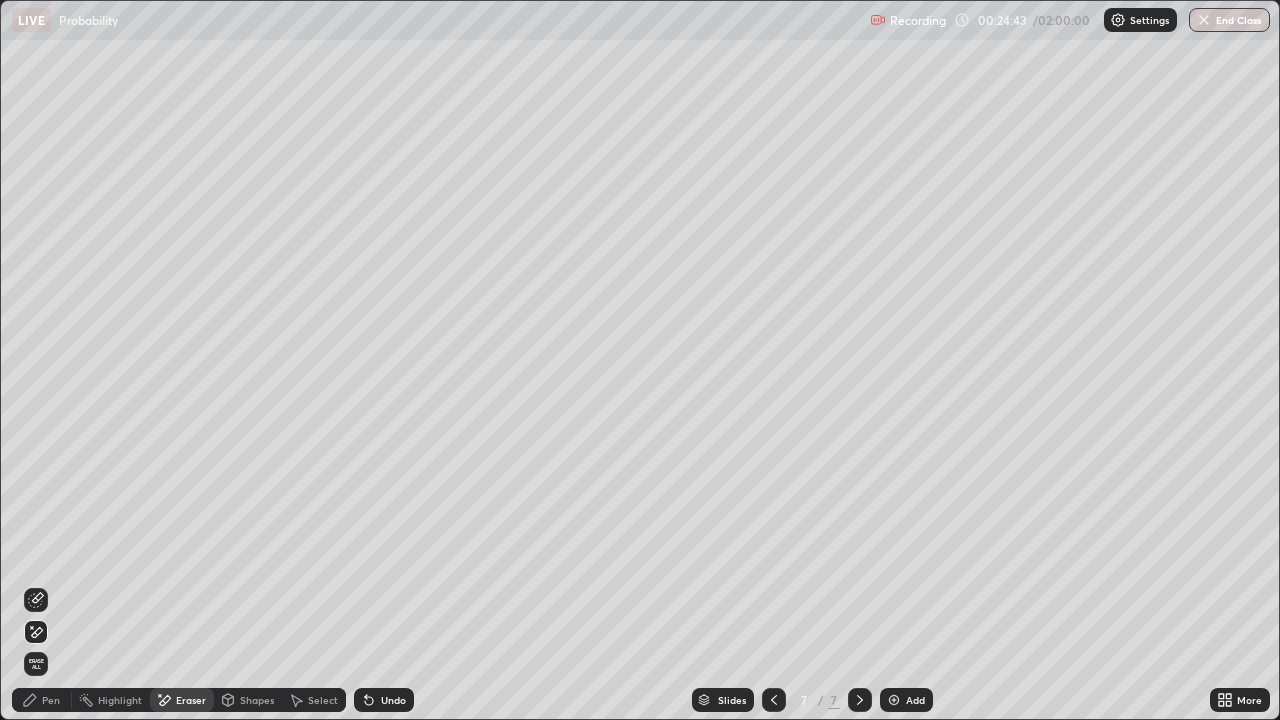 click on "Undo" at bounding box center (393, 700) 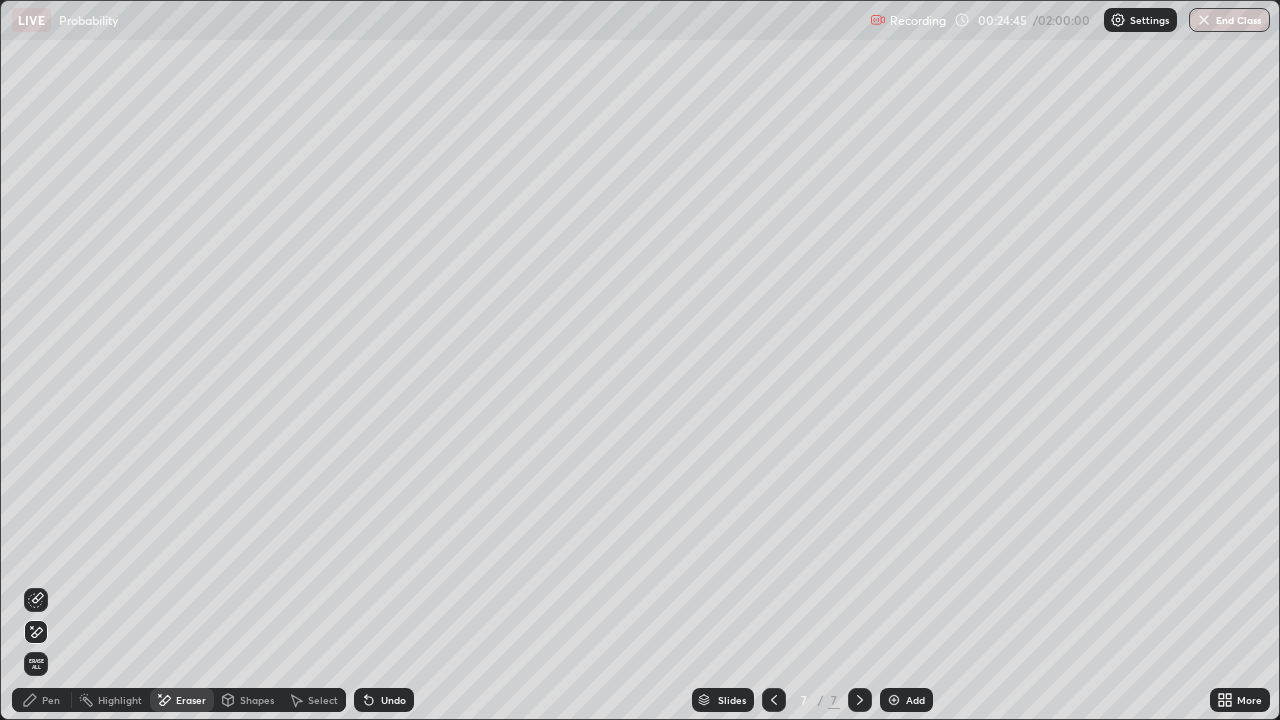 click on "Pen" at bounding box center (42, 700) 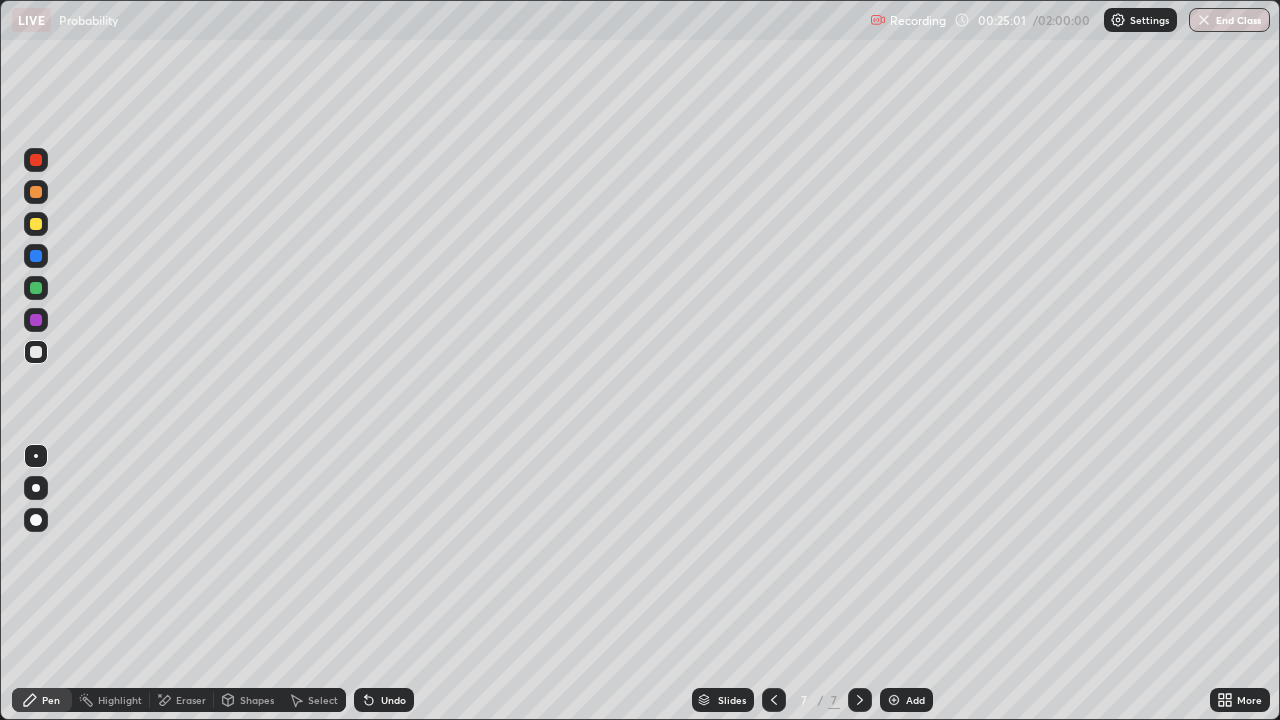 click 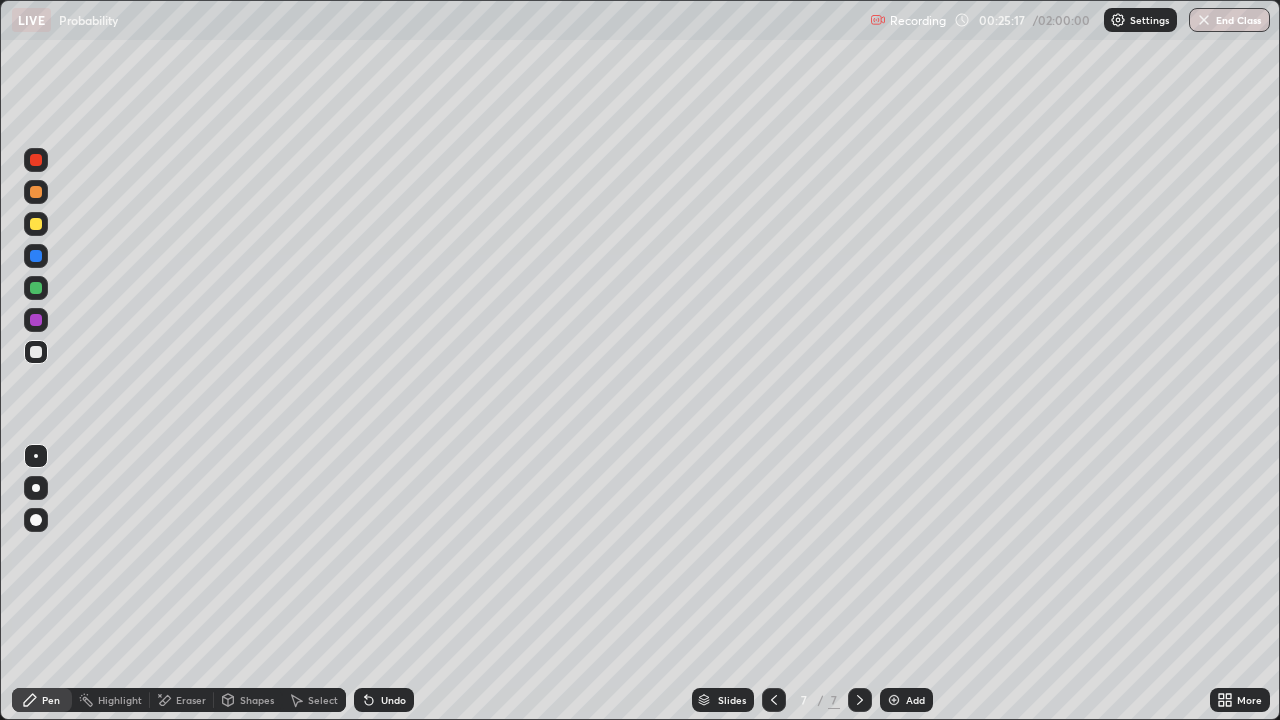 click on "Eraser" at bounding box center (191, 700) 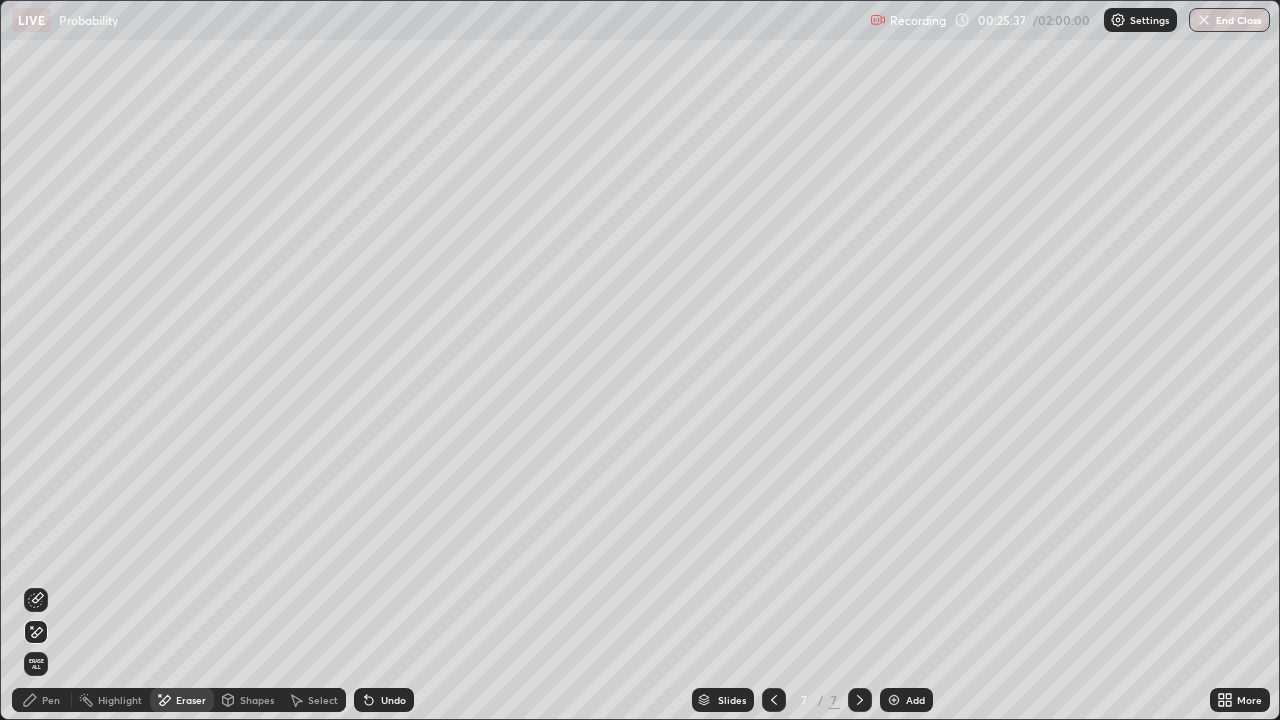 click on "Pen" at bounding box center [42, 700] 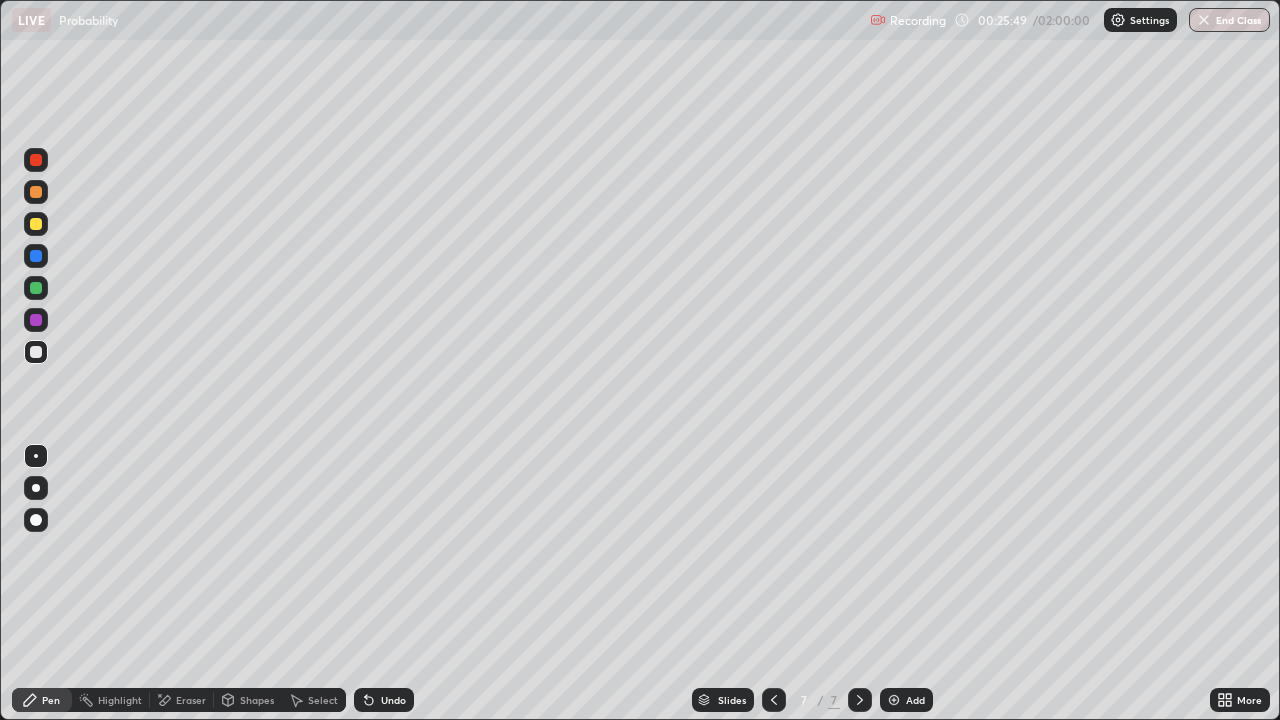 click on "Undo" at bounding box center (393, 700) 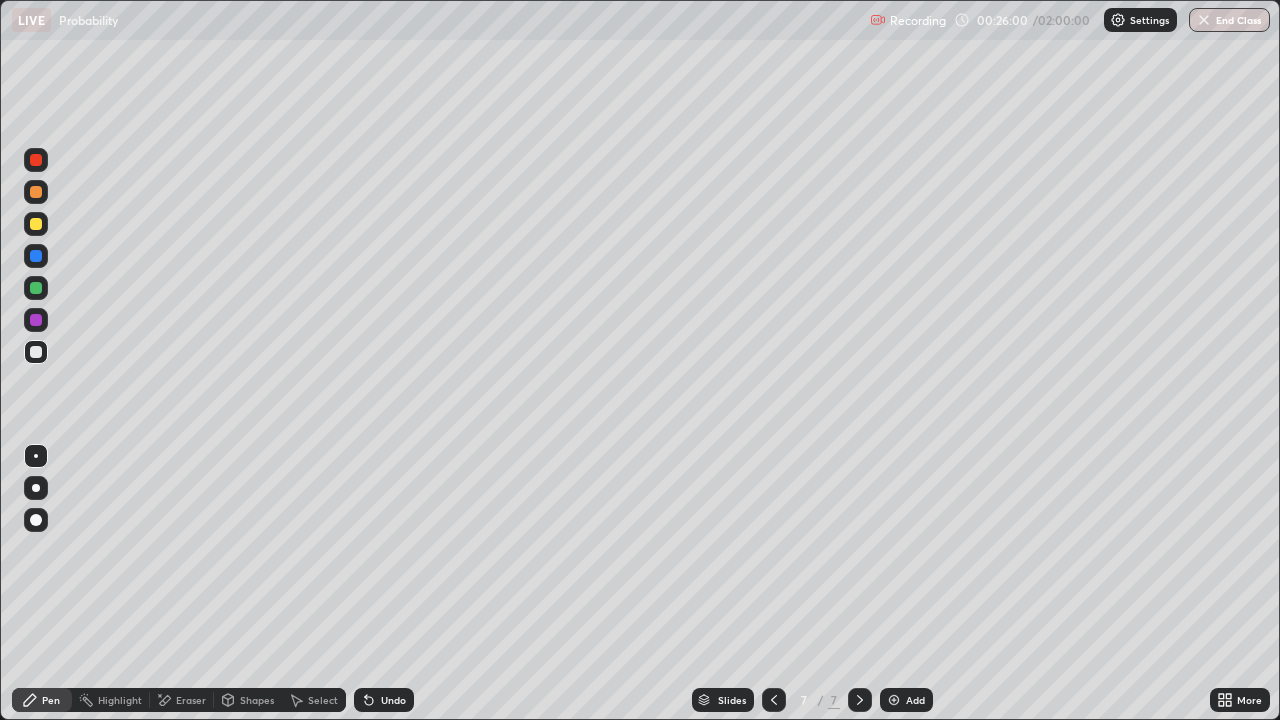 click on "Undo" at bounding box center (393, 700) 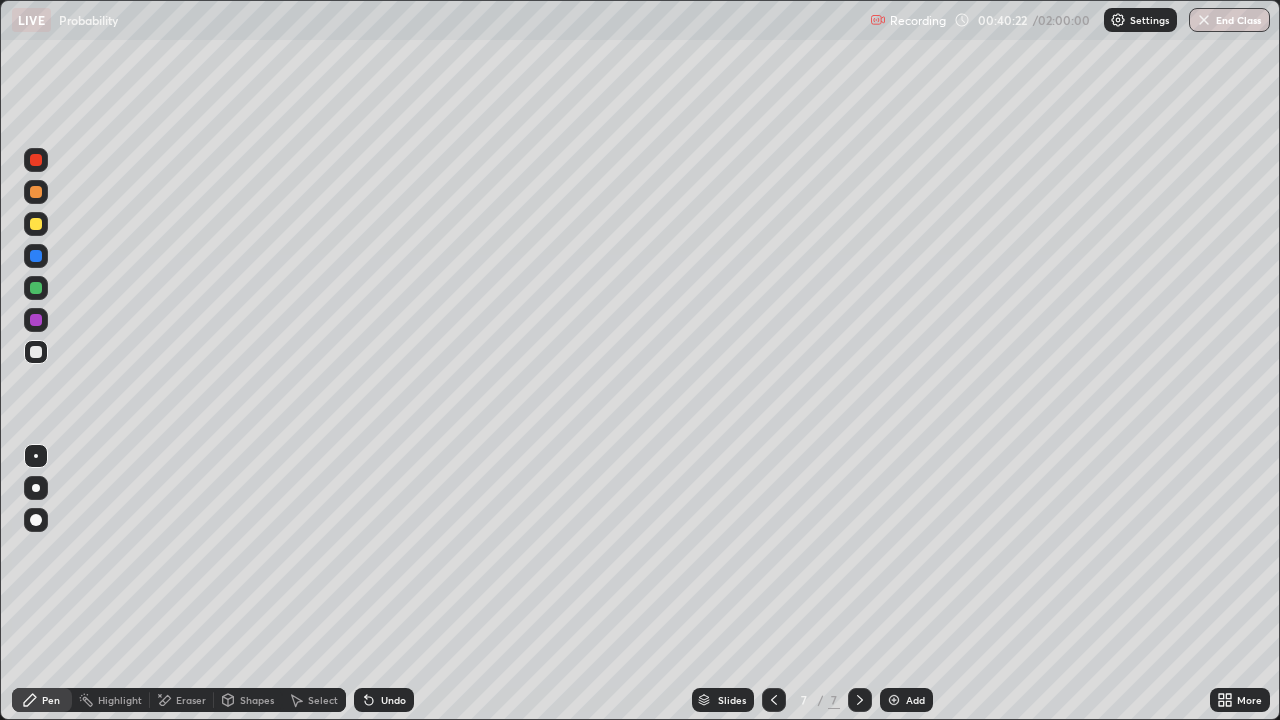 click at bounding box center (894, 700) 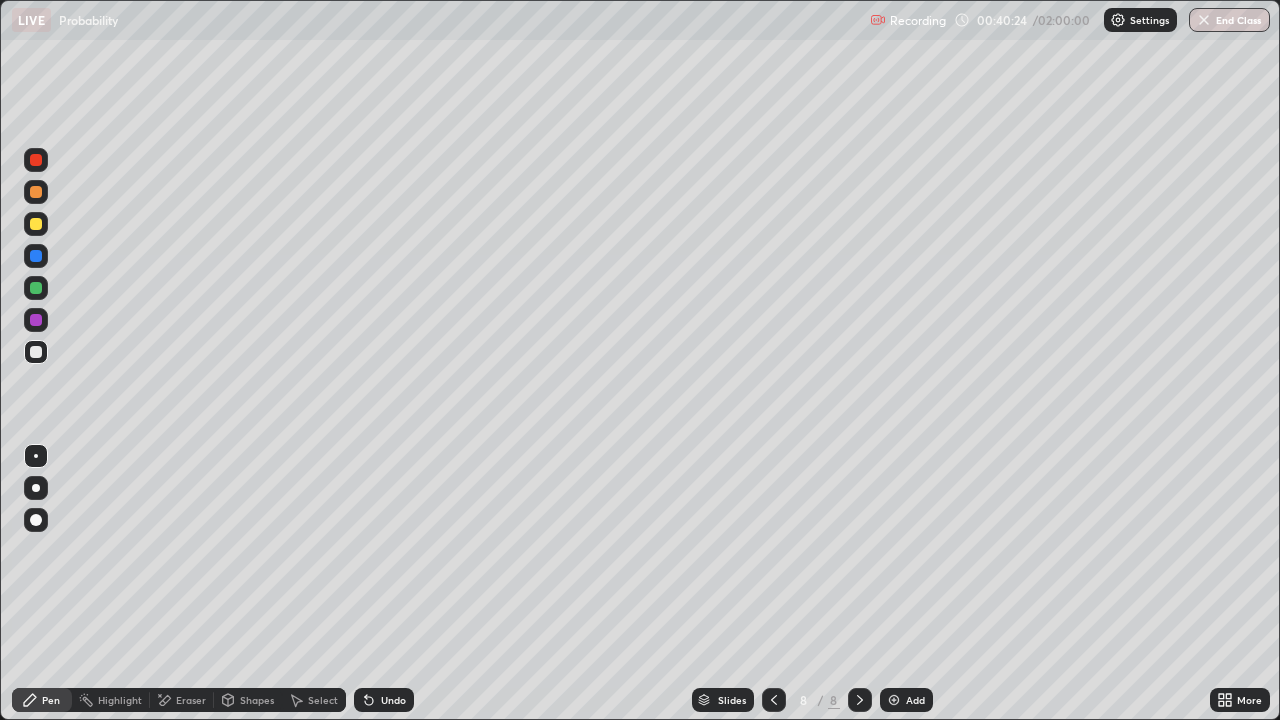 click at bounding box center (36, 224) 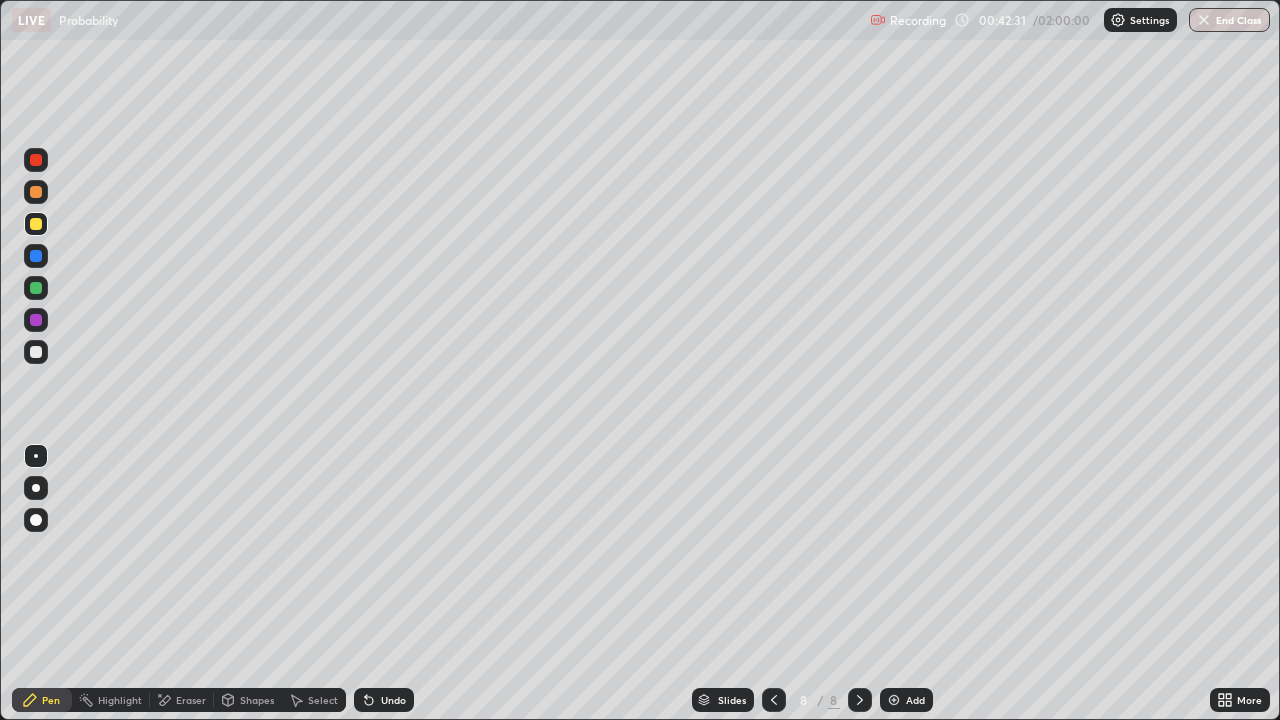 click on "Undo" at bounding box center (384, 700) 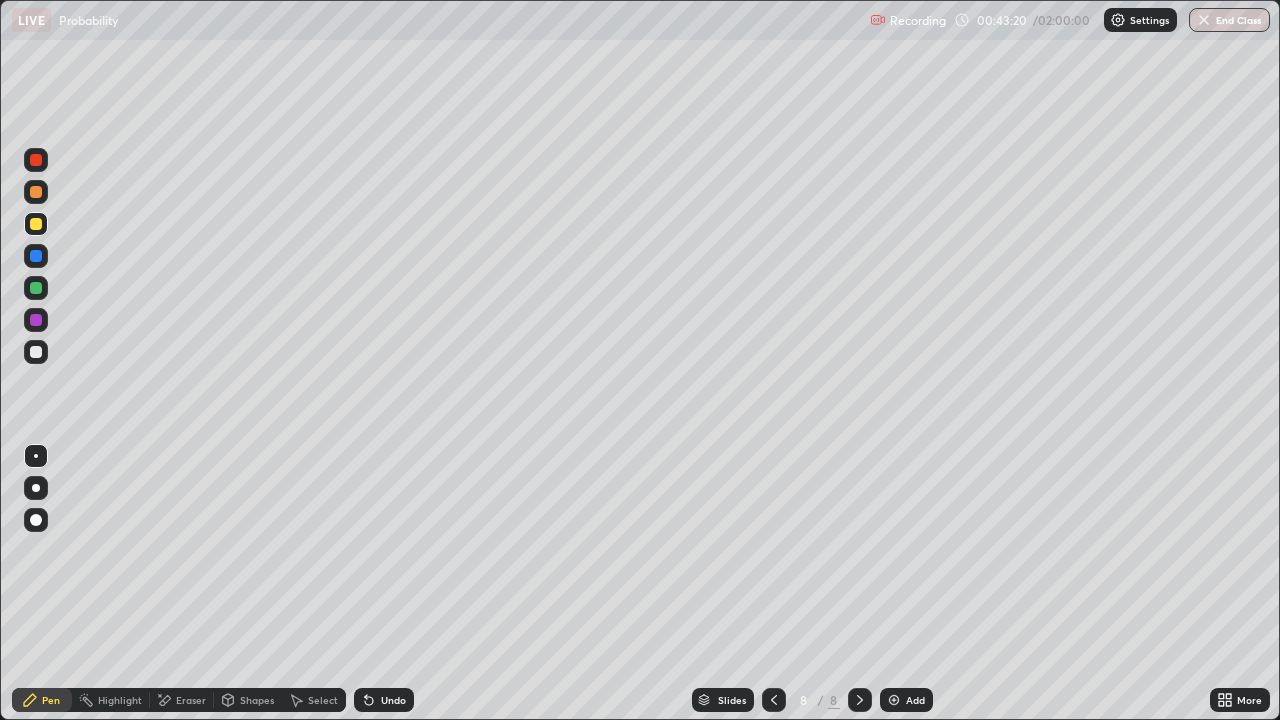 click at bounding box center [36, 352] 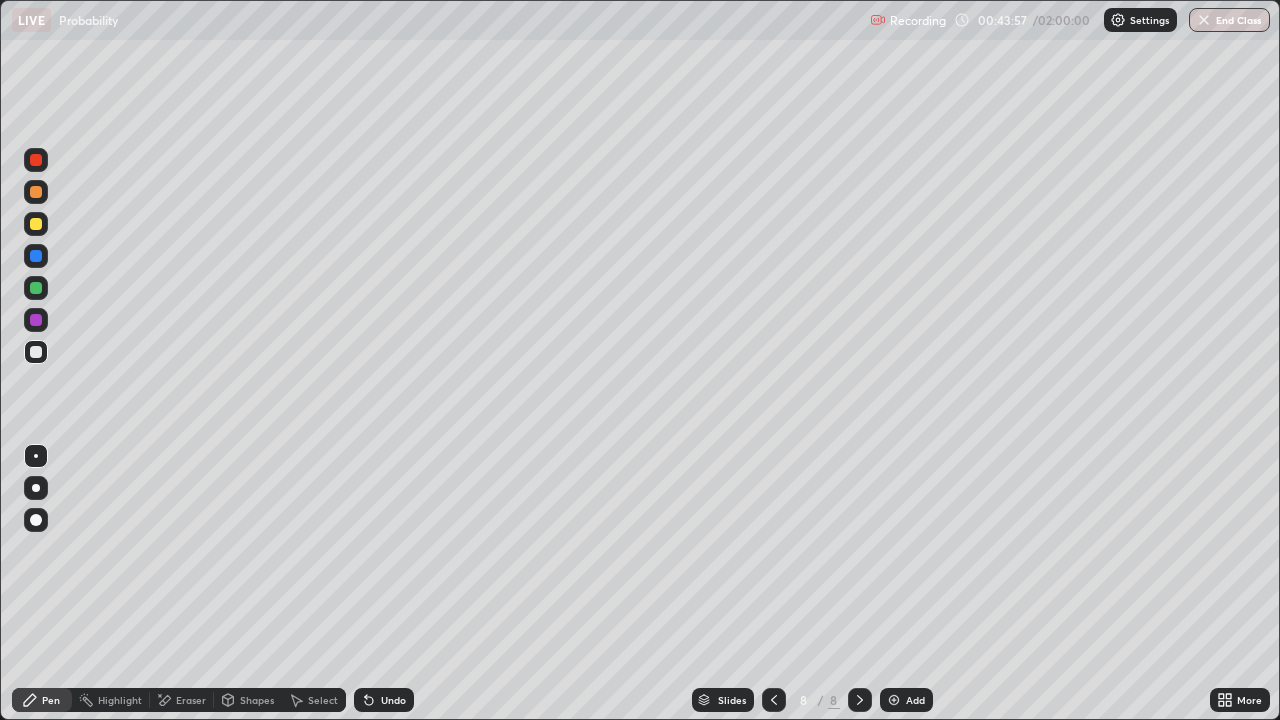click on "Undo" at bounding box center (393, 700) 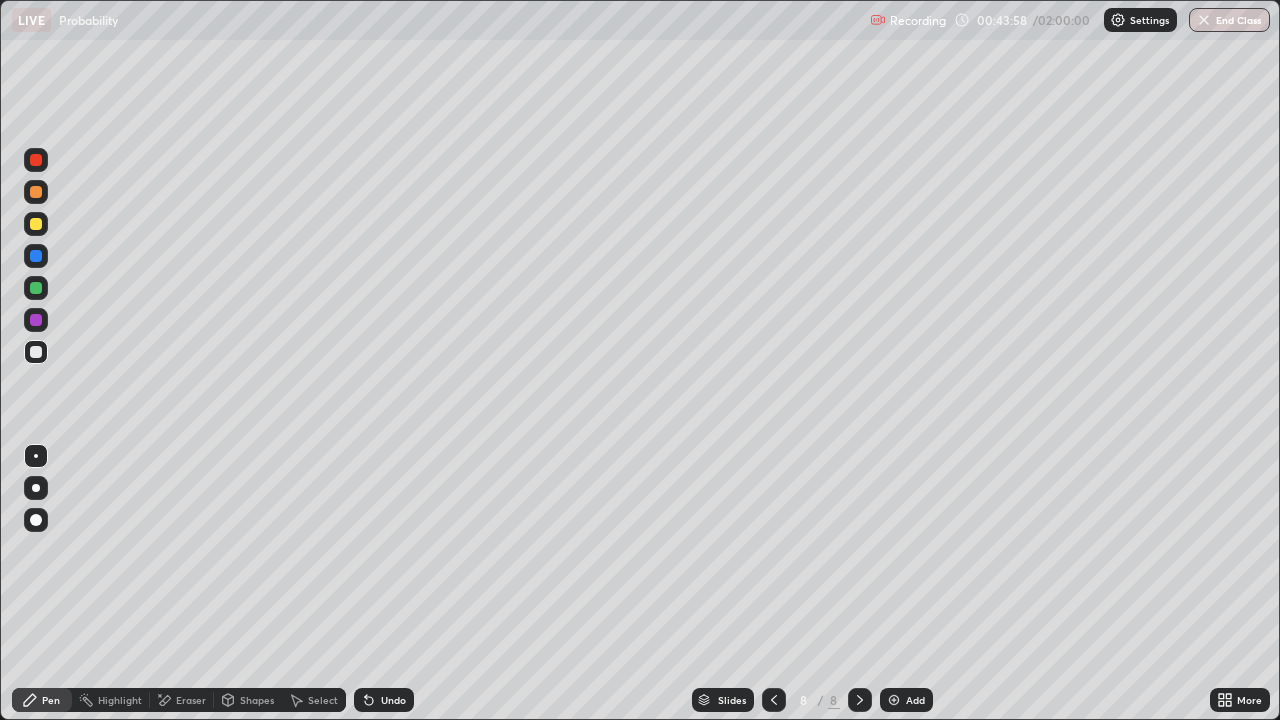 click on "Undo" at bounding box center [384, 700] 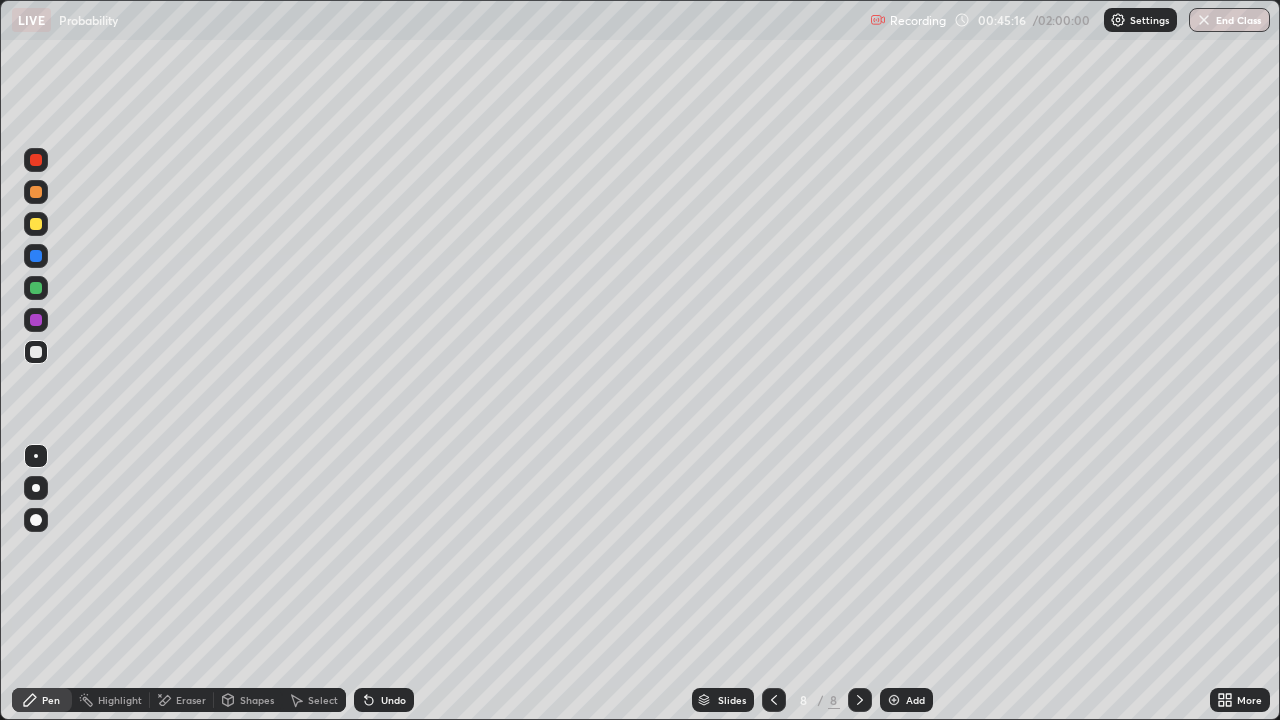 click on "Eraser" at bounding box center (182, 700) 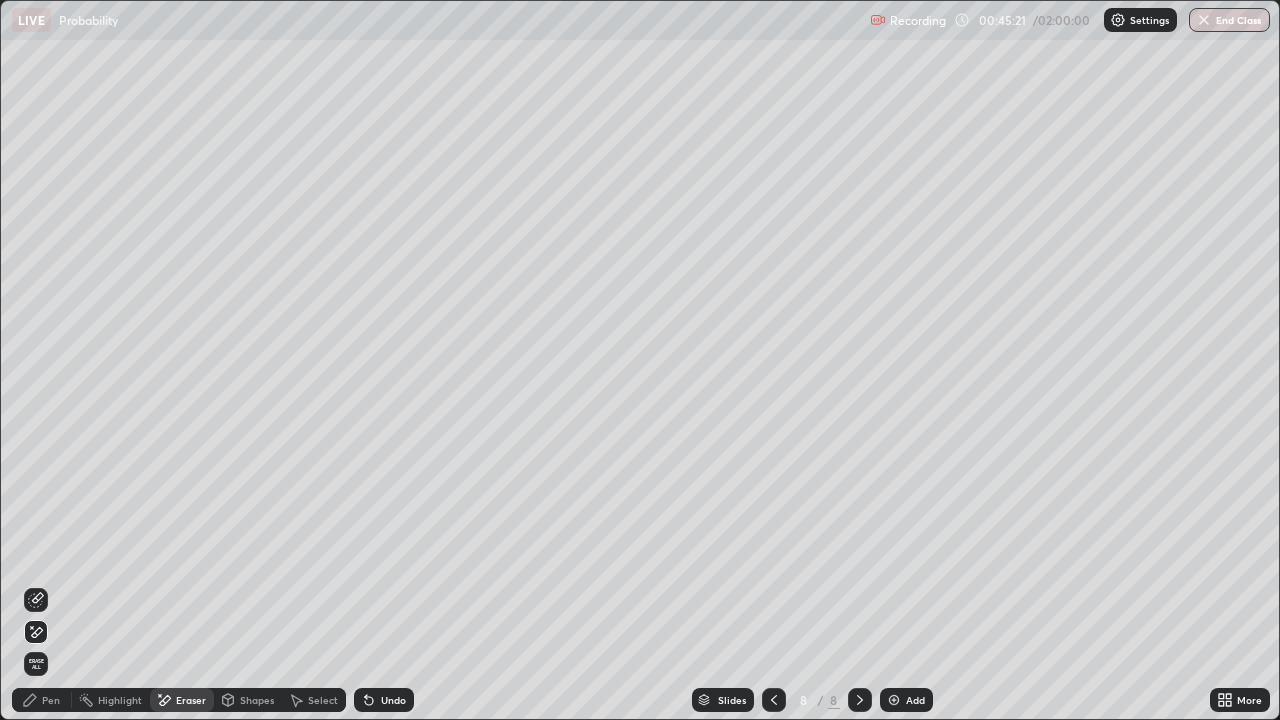click on "Pen" at bounding box center [51, 700] 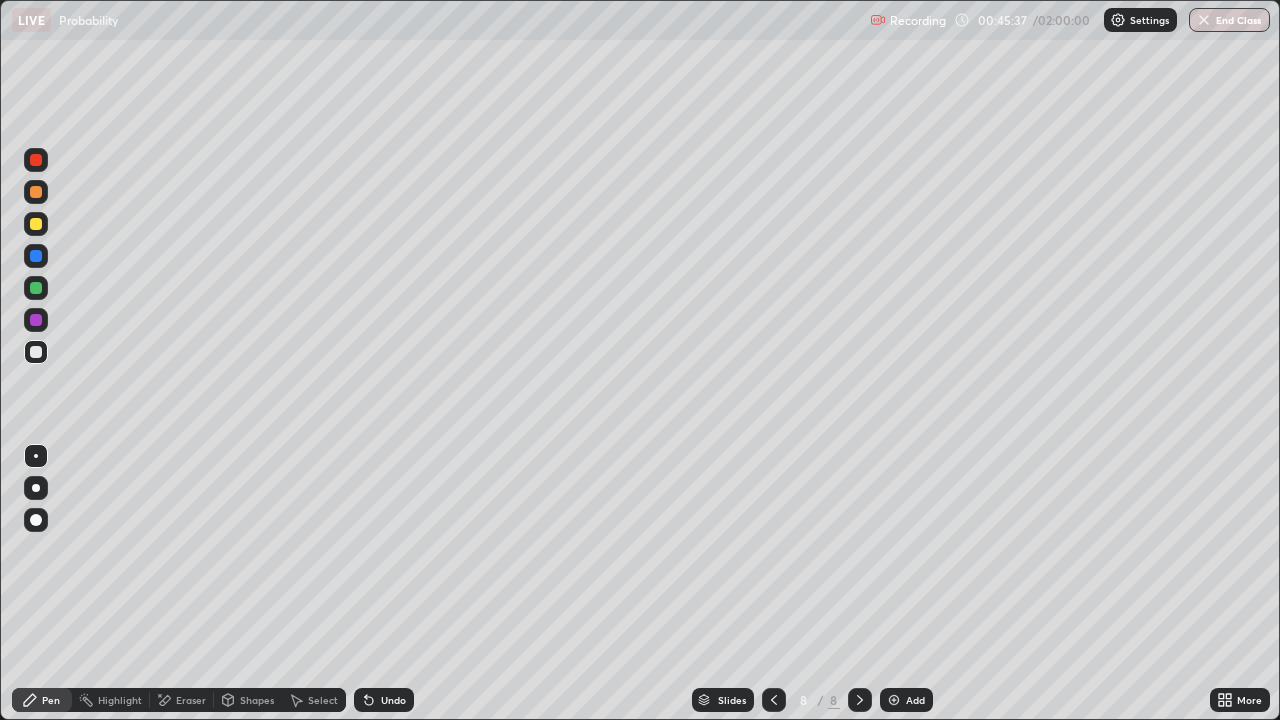 click on "Eraser" at bounding box center [191, 700] 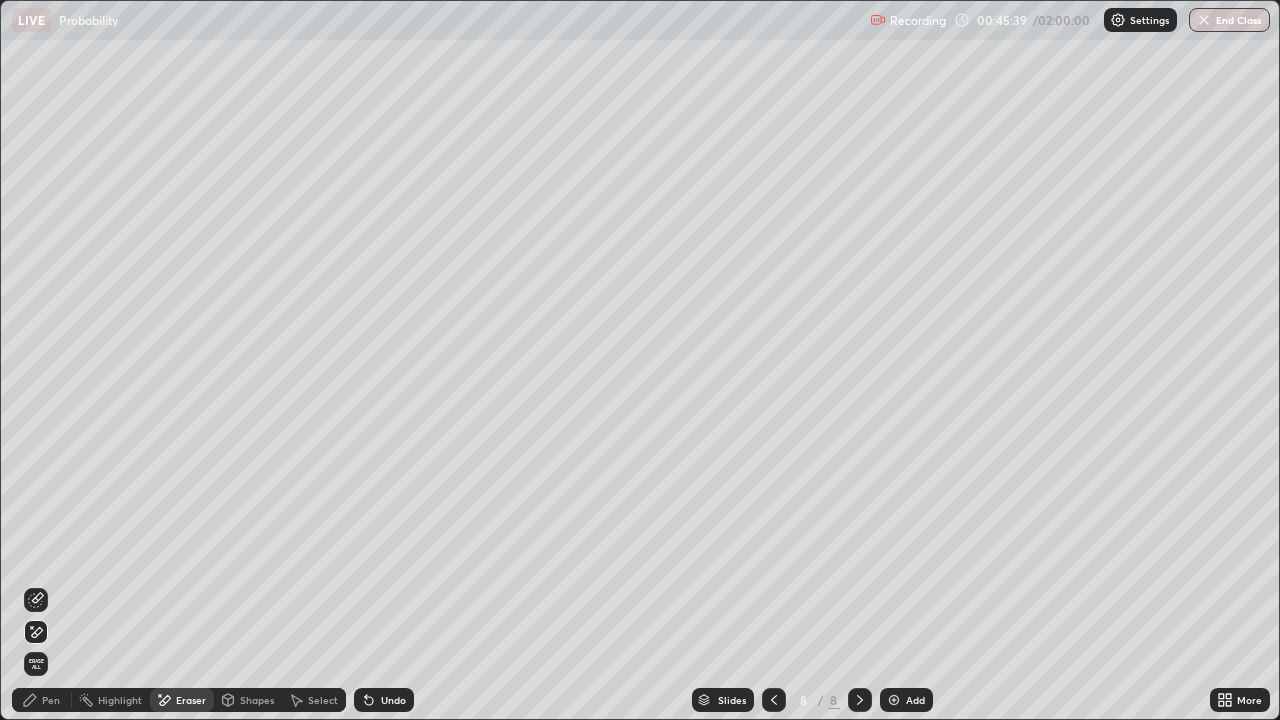 click on "Pen" at bounding box center (51, 700) 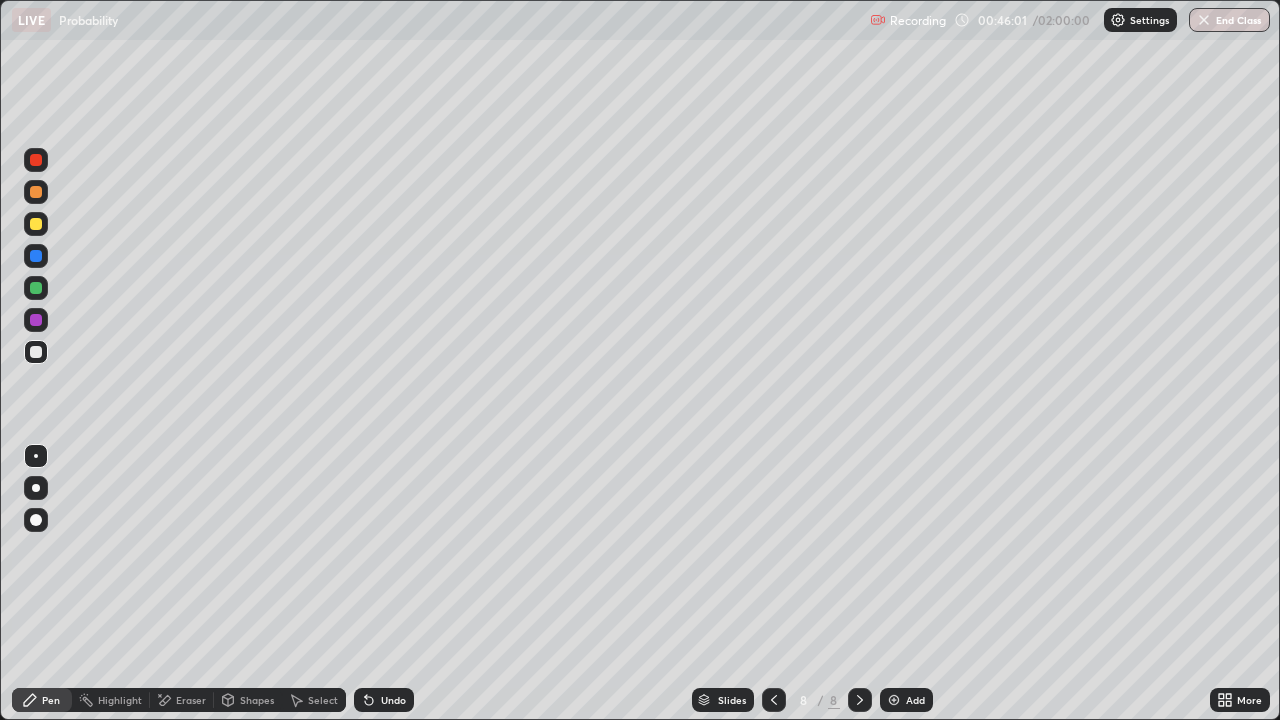click on "Undo" at bounding box center [384, 700] 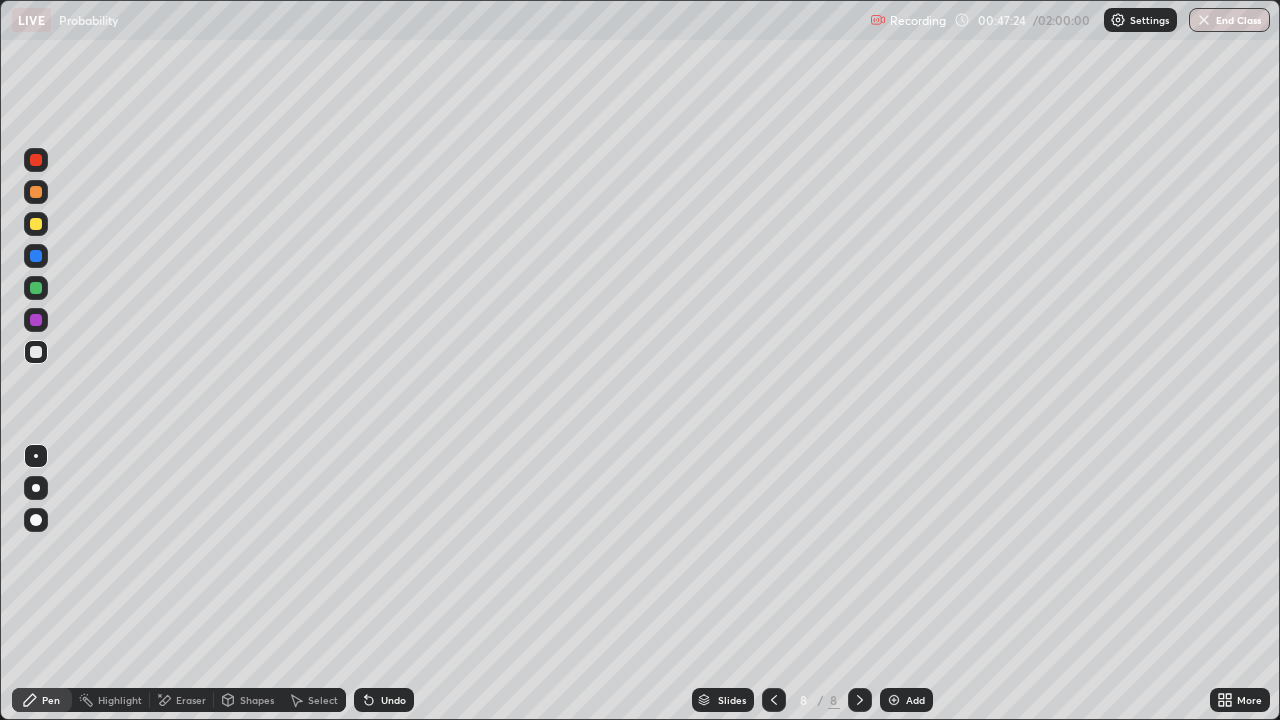 click on "Undo" at bounding box center [384, 700] 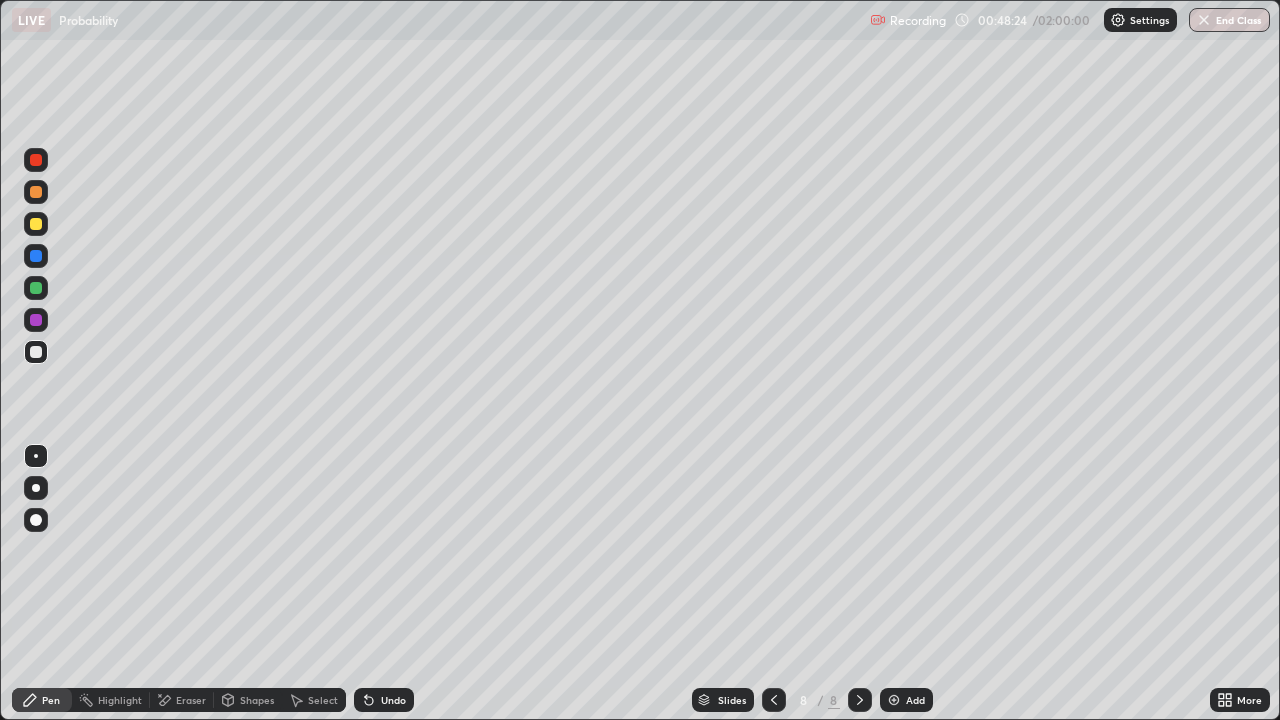 click 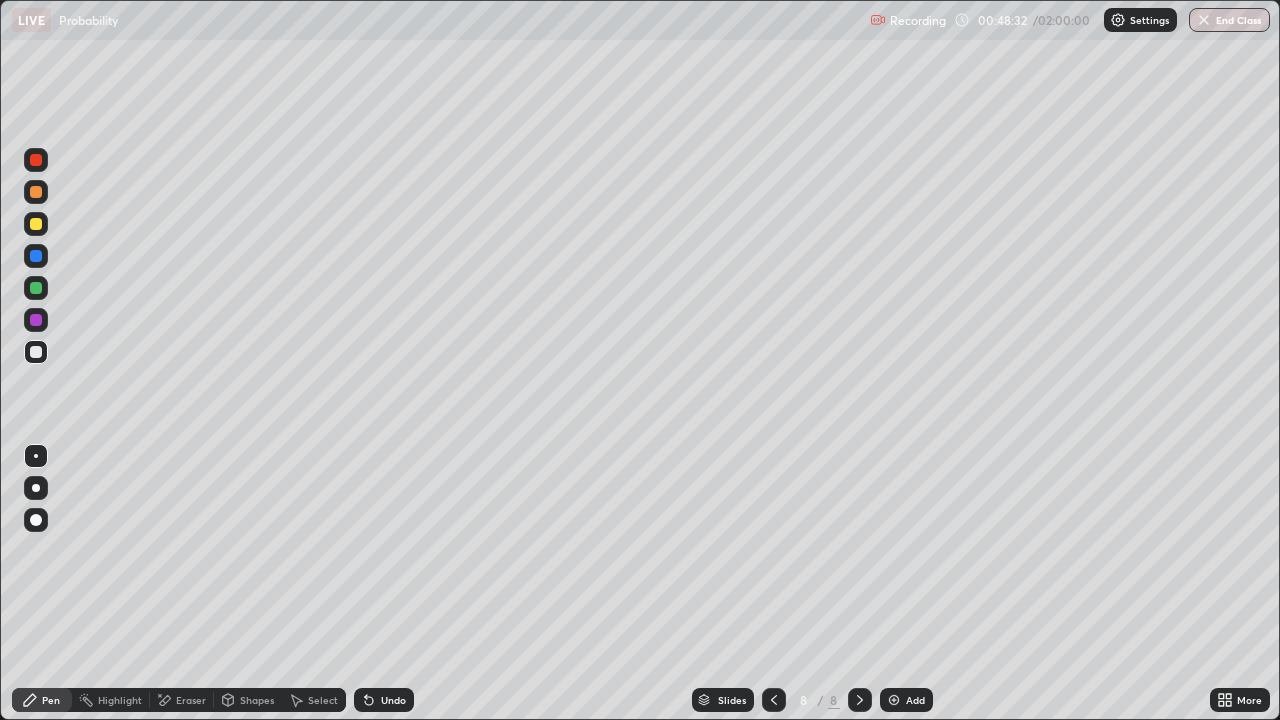 click on "Undo" at bounding box center (393, 700) 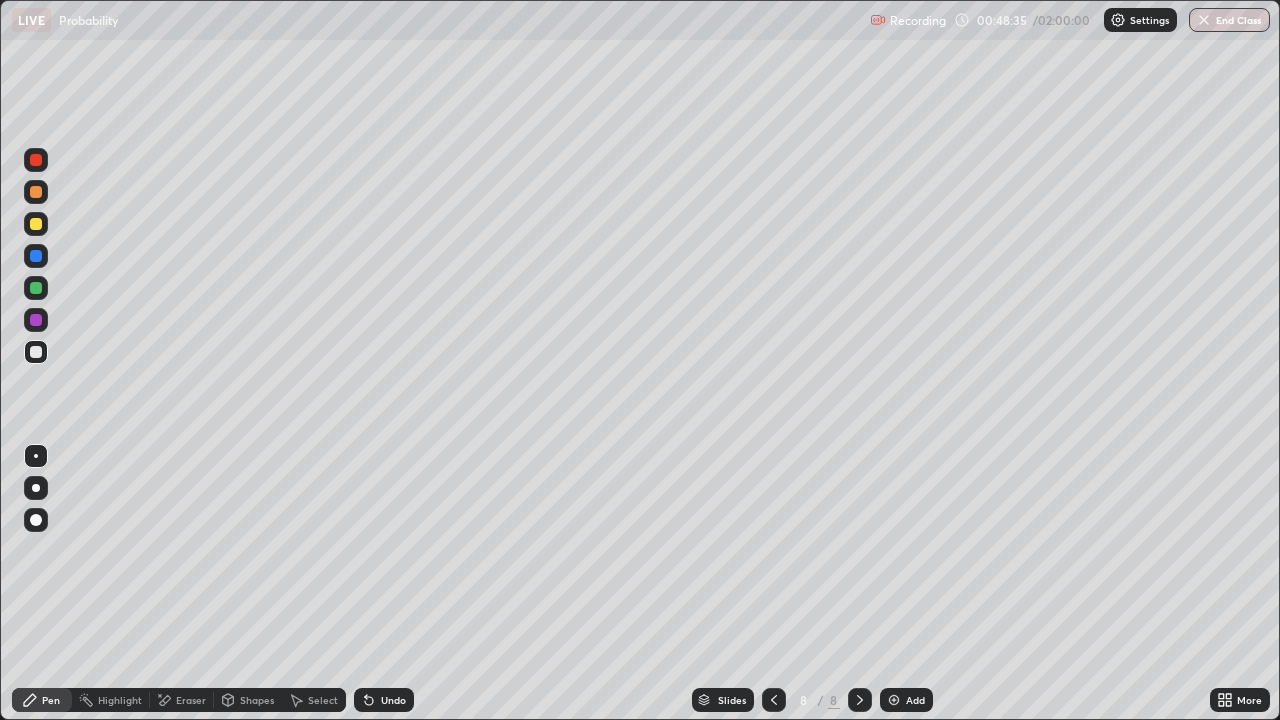 click on "Undo" at bounding box center (384, 700) 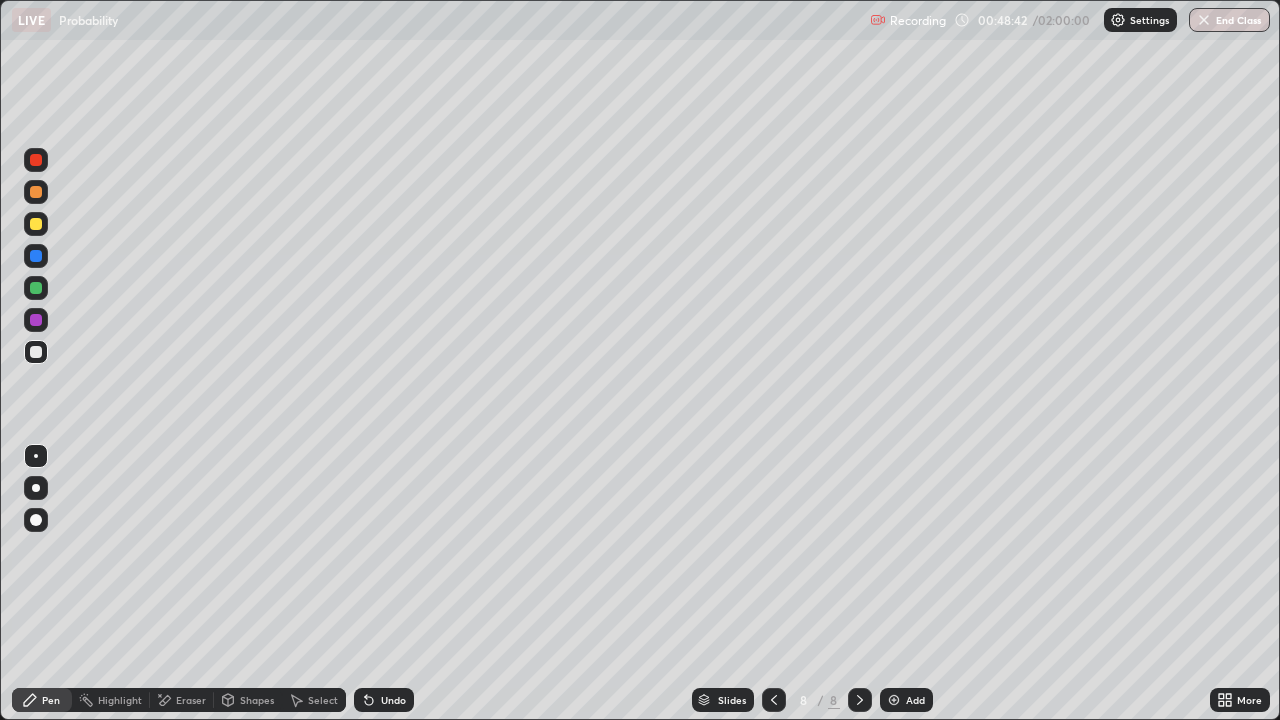 click on "Undo" at bounding box center (393, 700) 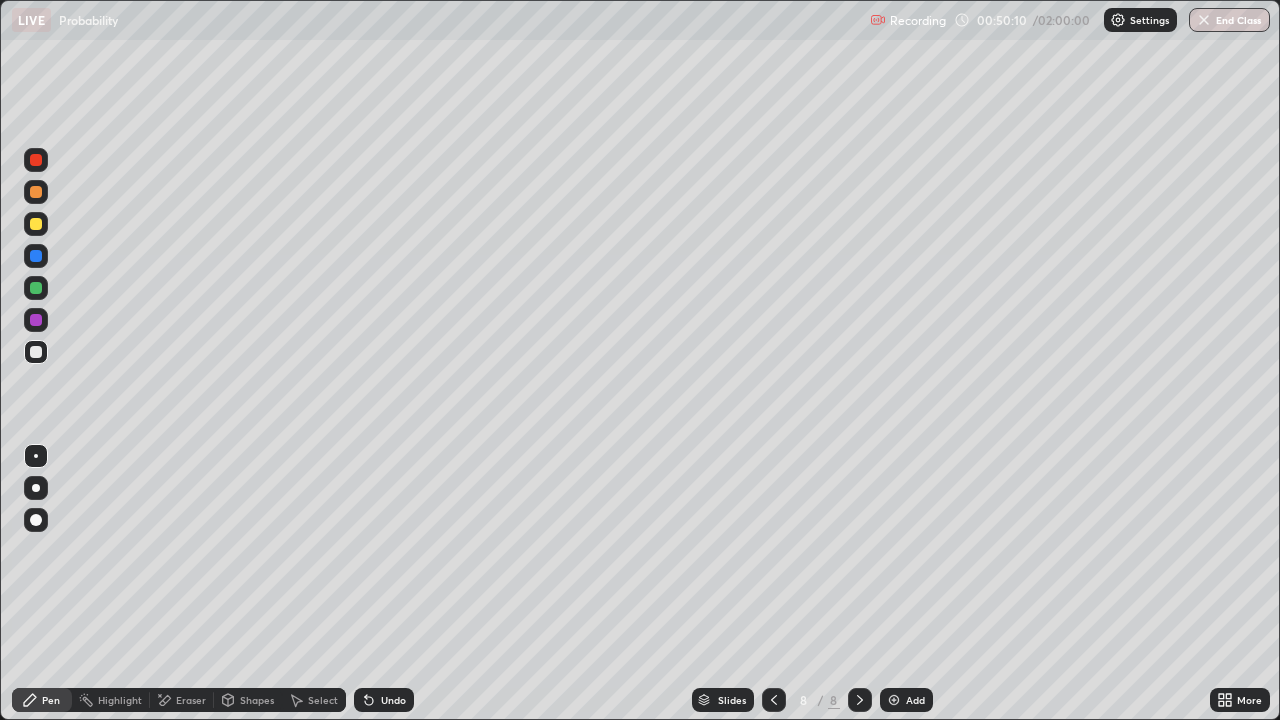 click on "Eraser" at bounding box center (191, 700) 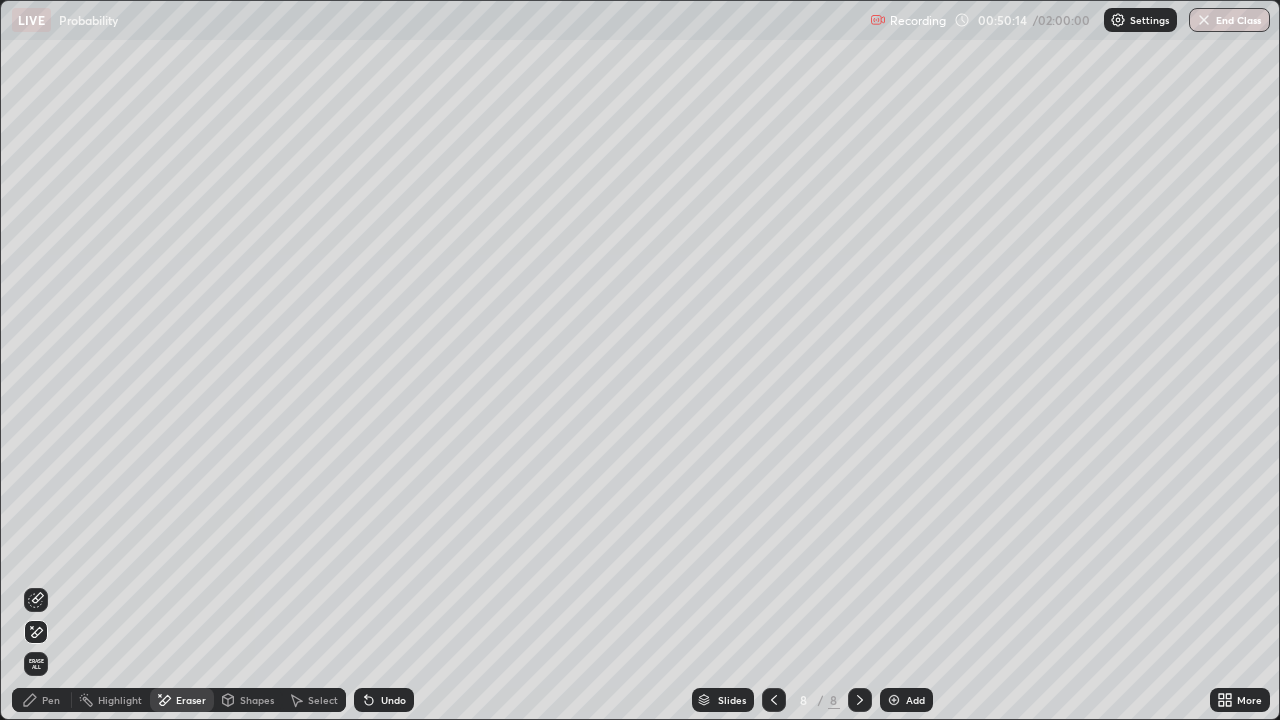 click on "Pen" at bounding box center [42, 700] 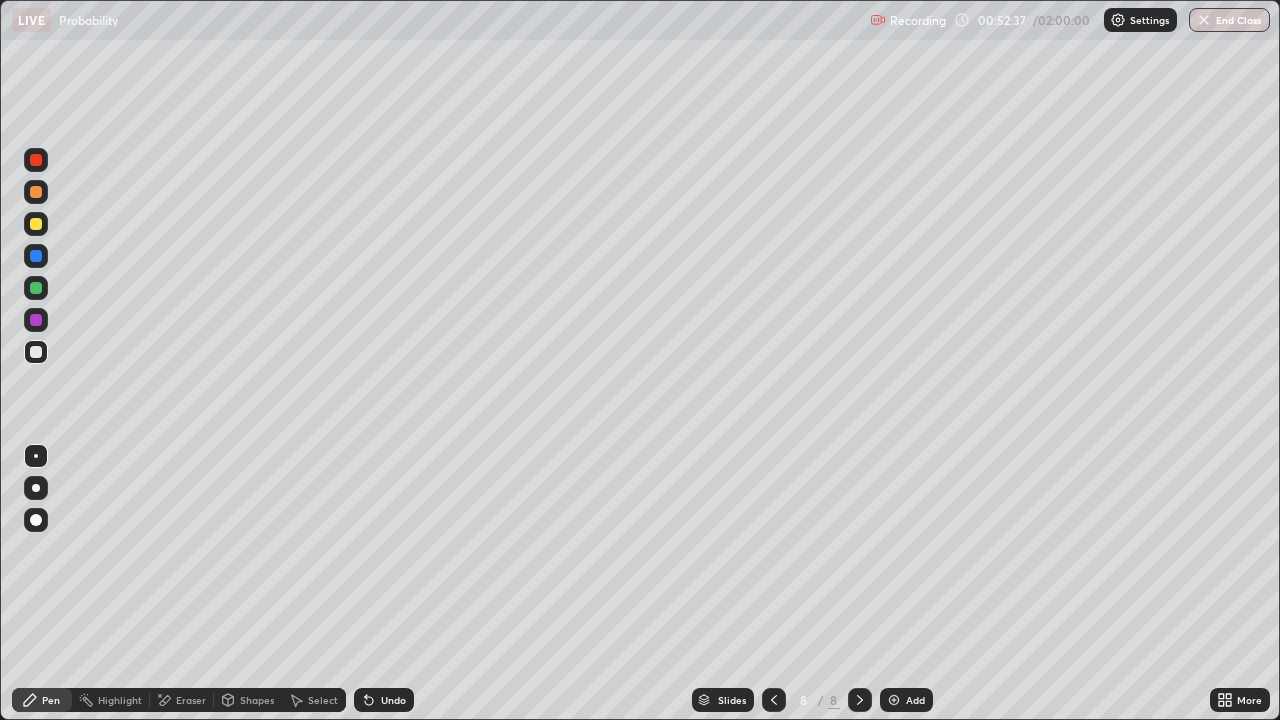 click on "Add" at bounding box center [915, 700] 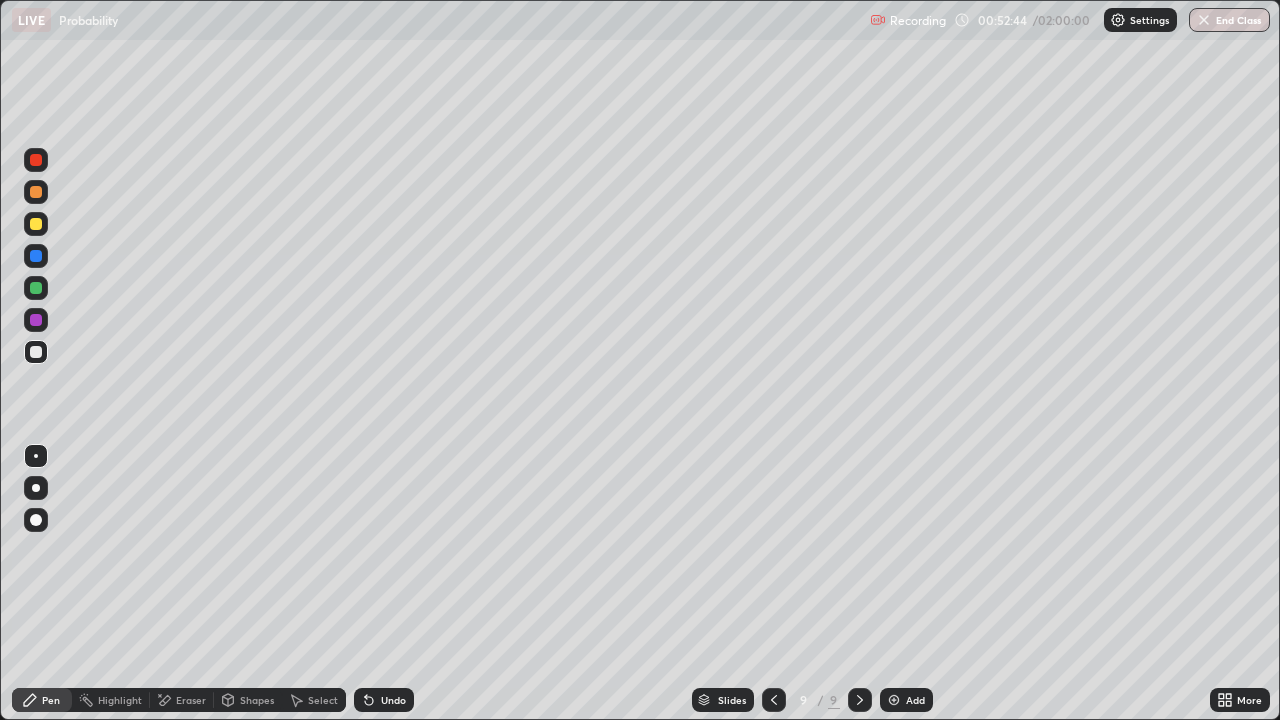 click 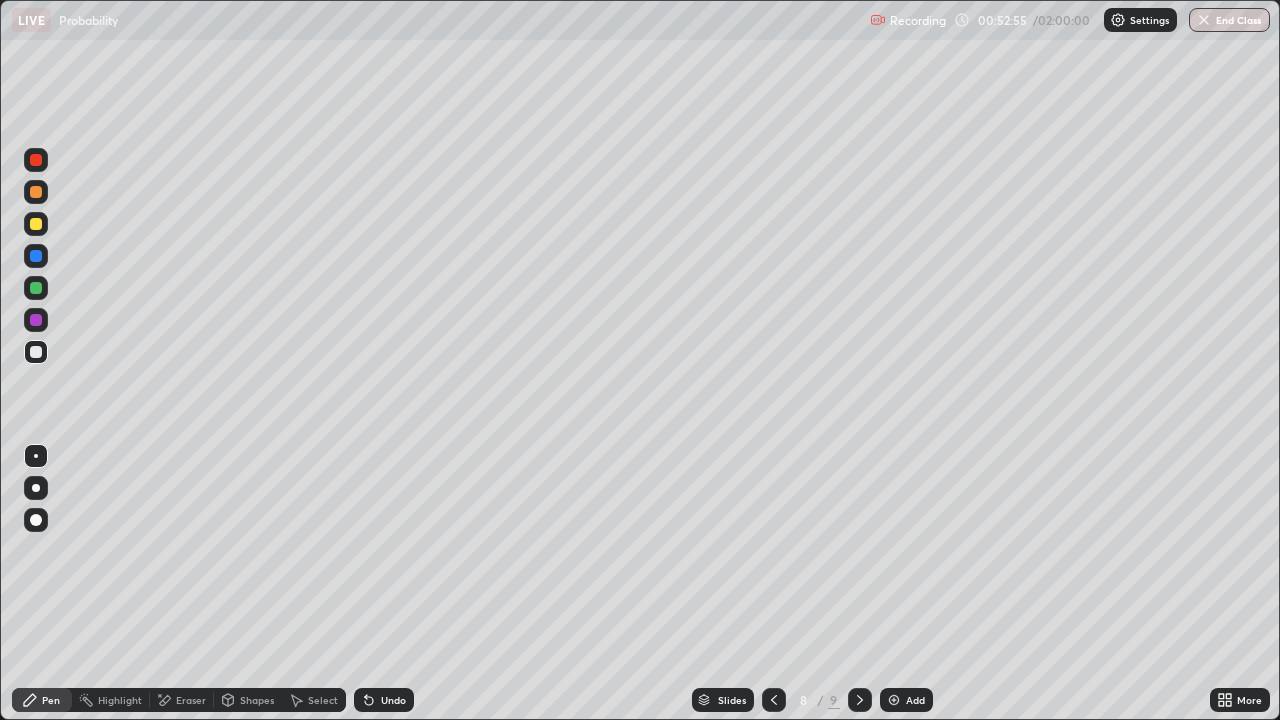click 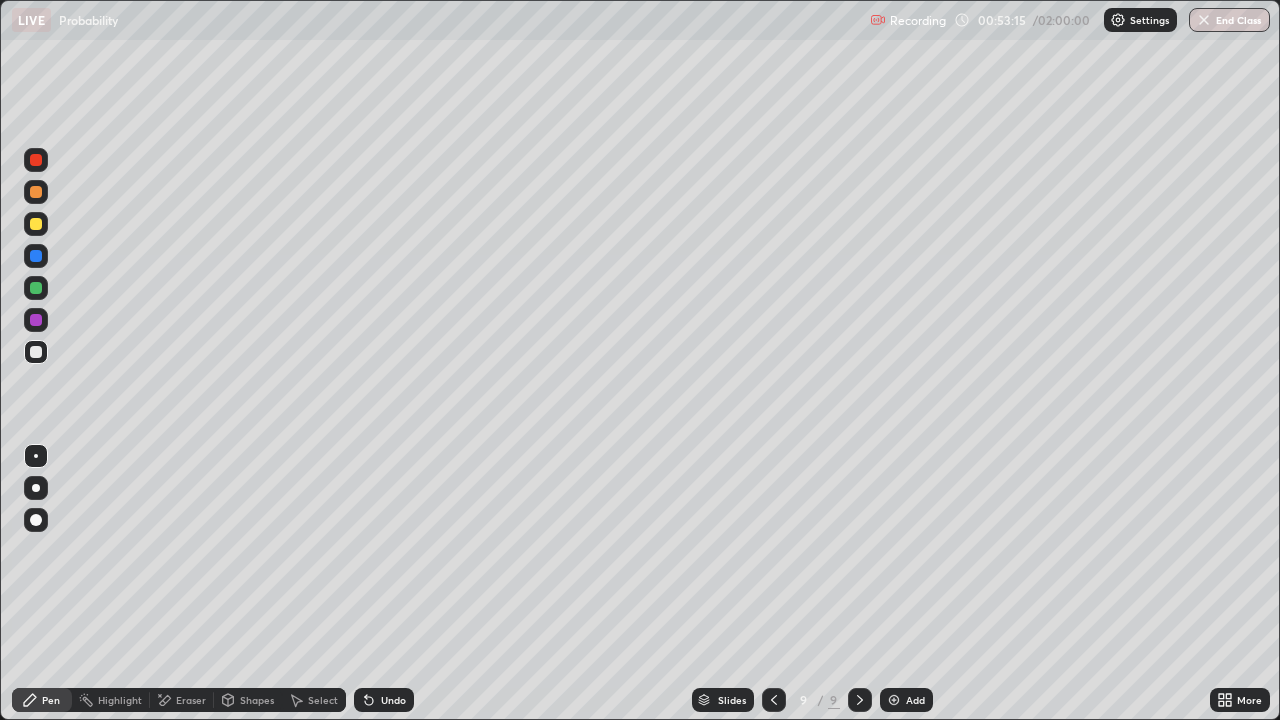 click on "Undo" at bounding box center (384, 700) 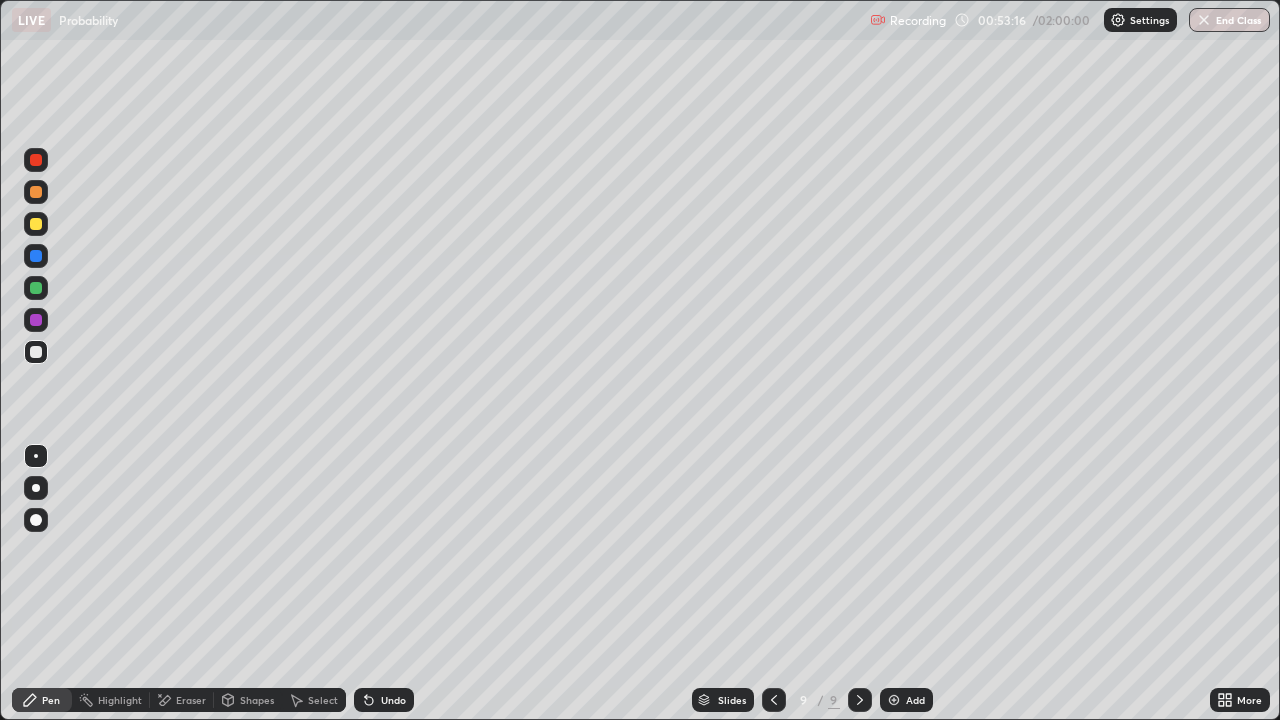 click on "Undo" at bounding box center [393, 700] 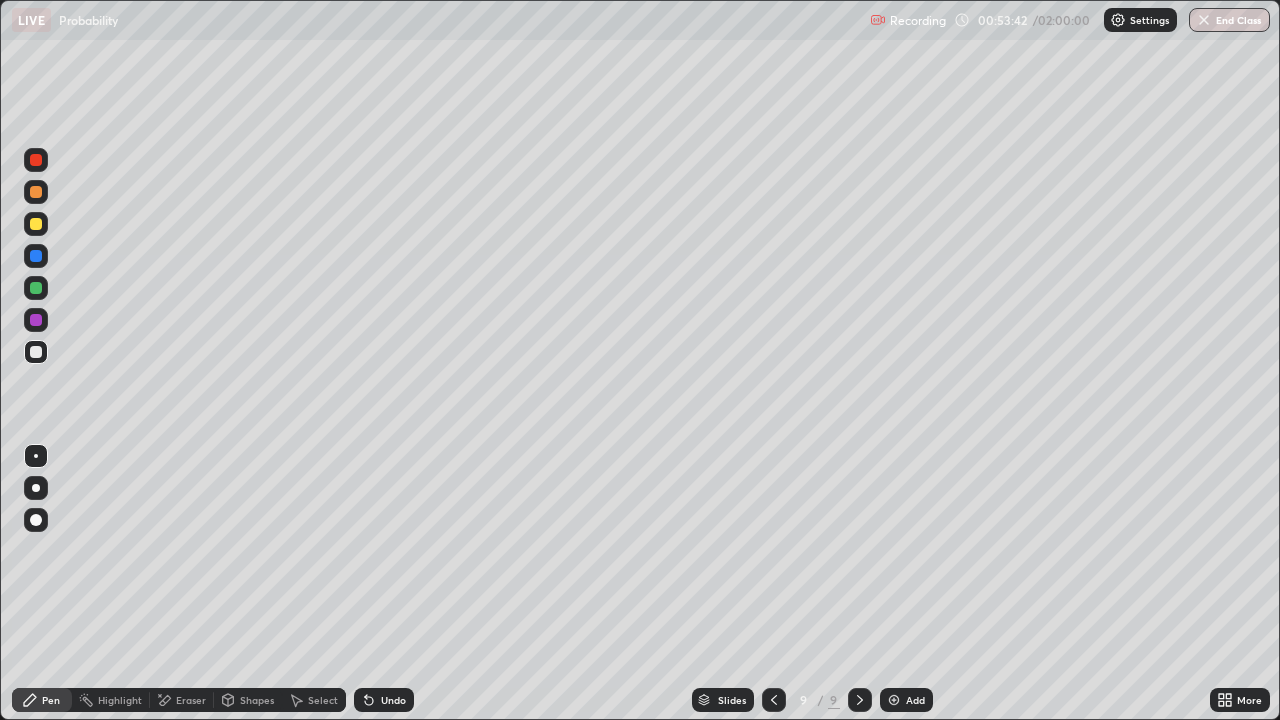 click 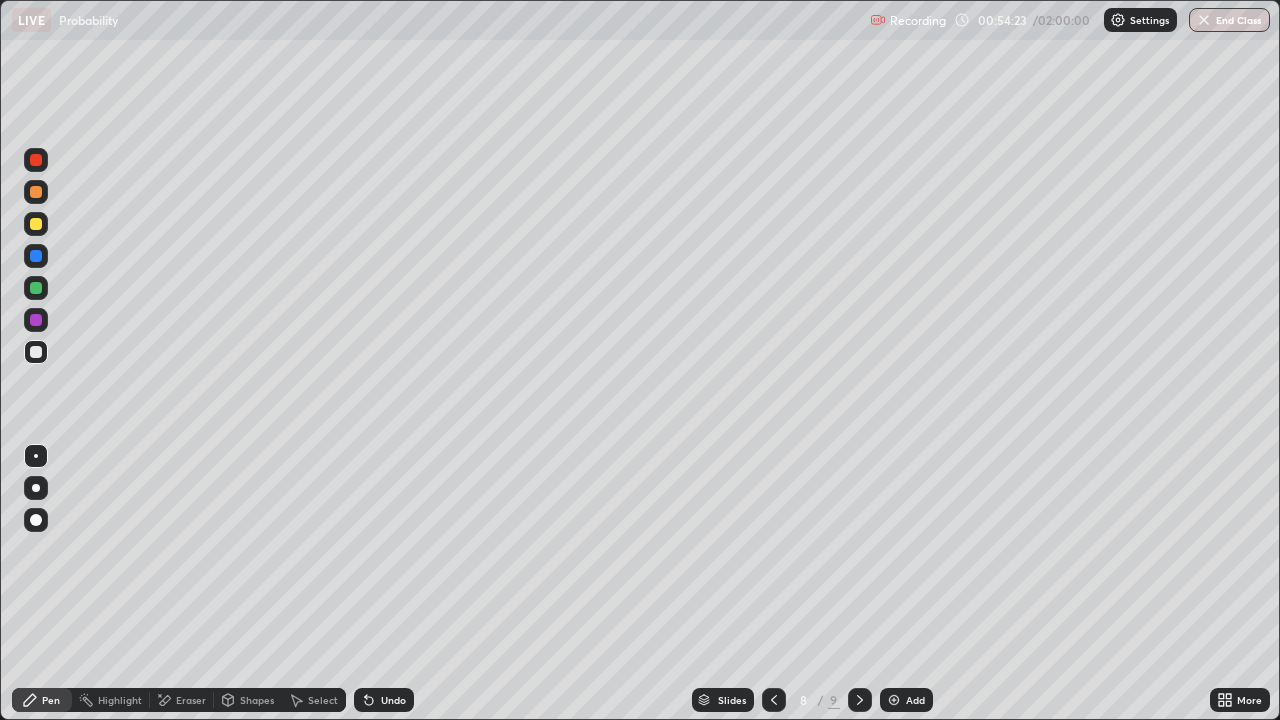 click 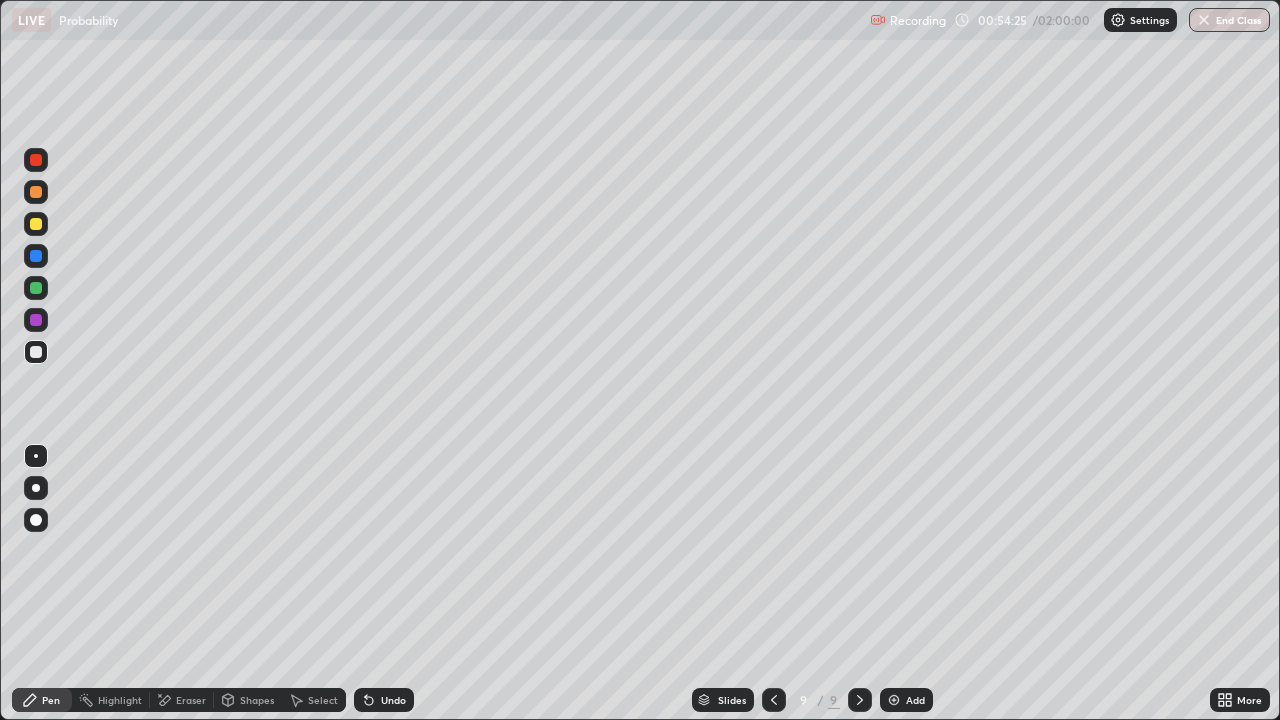 click at bounding box center [774, 700] 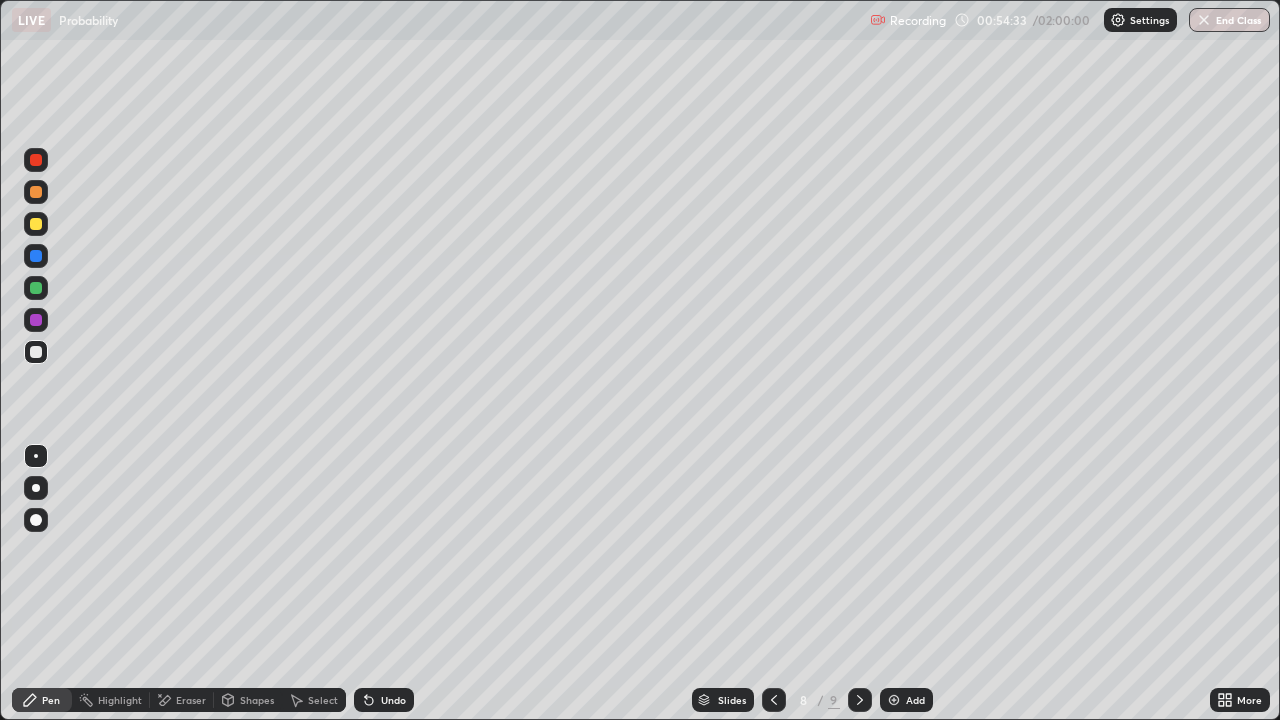 click 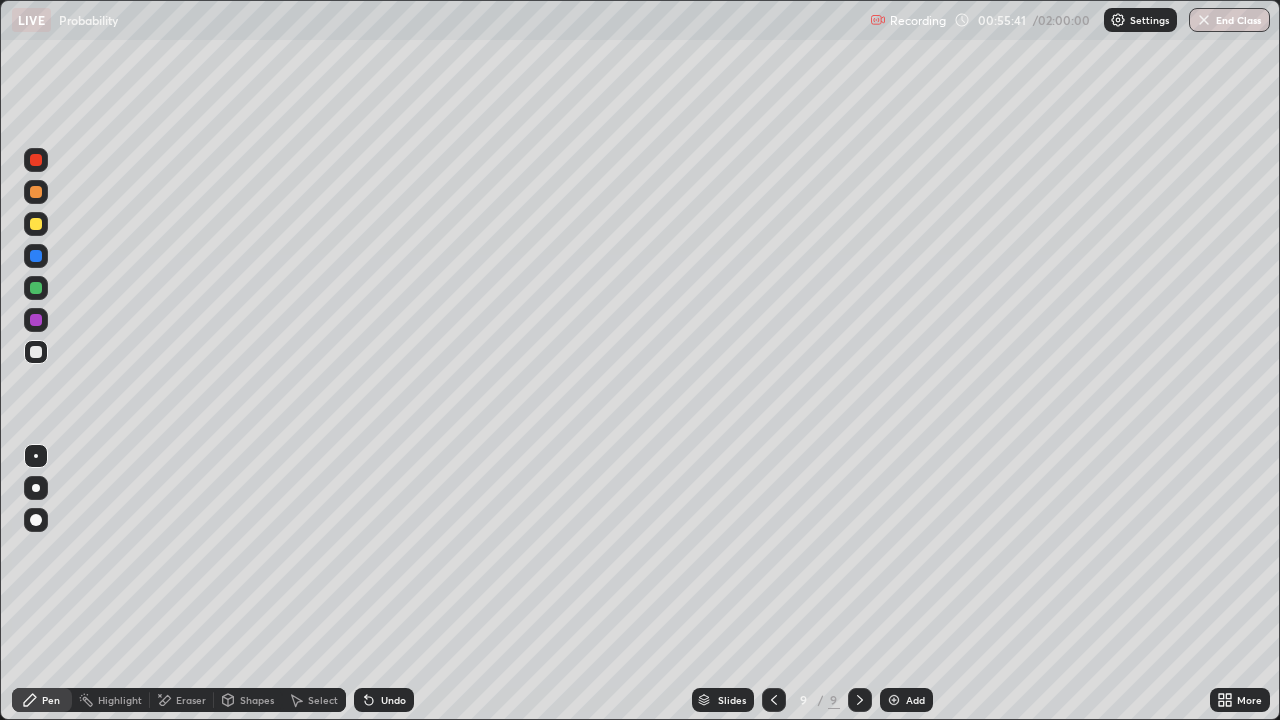 click on "Undo" at bounding box center [384, 700] 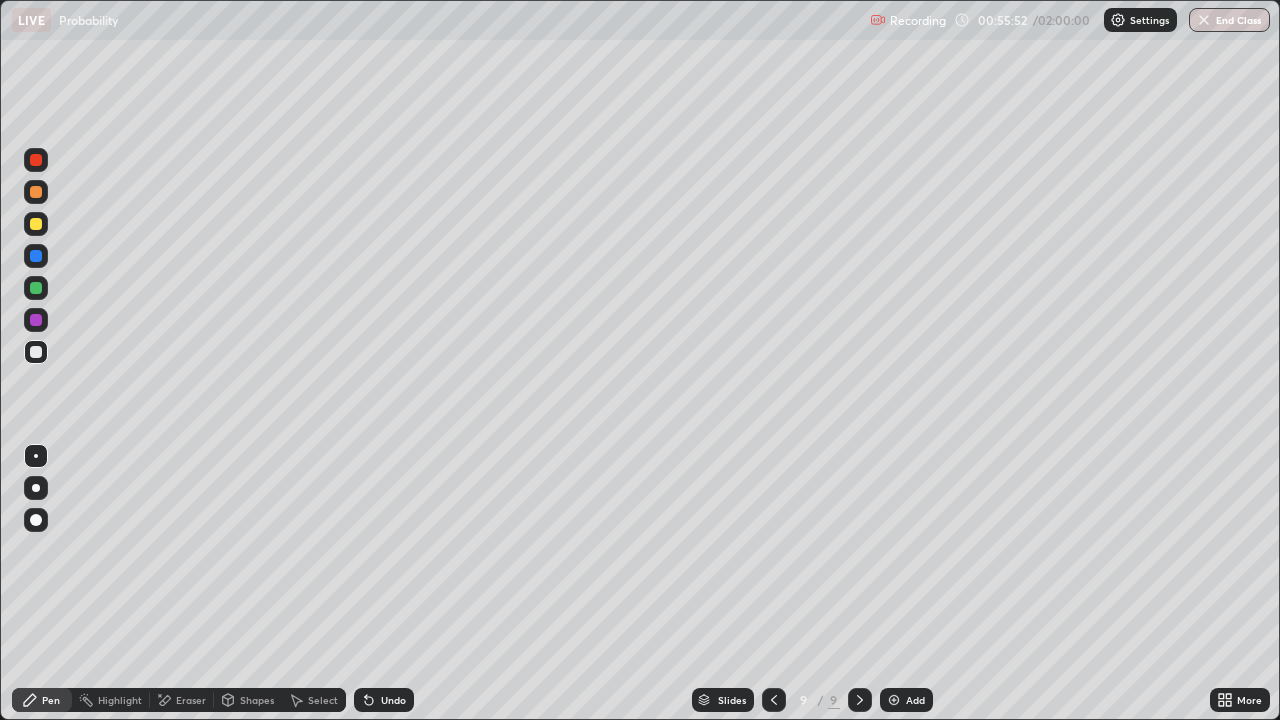 click 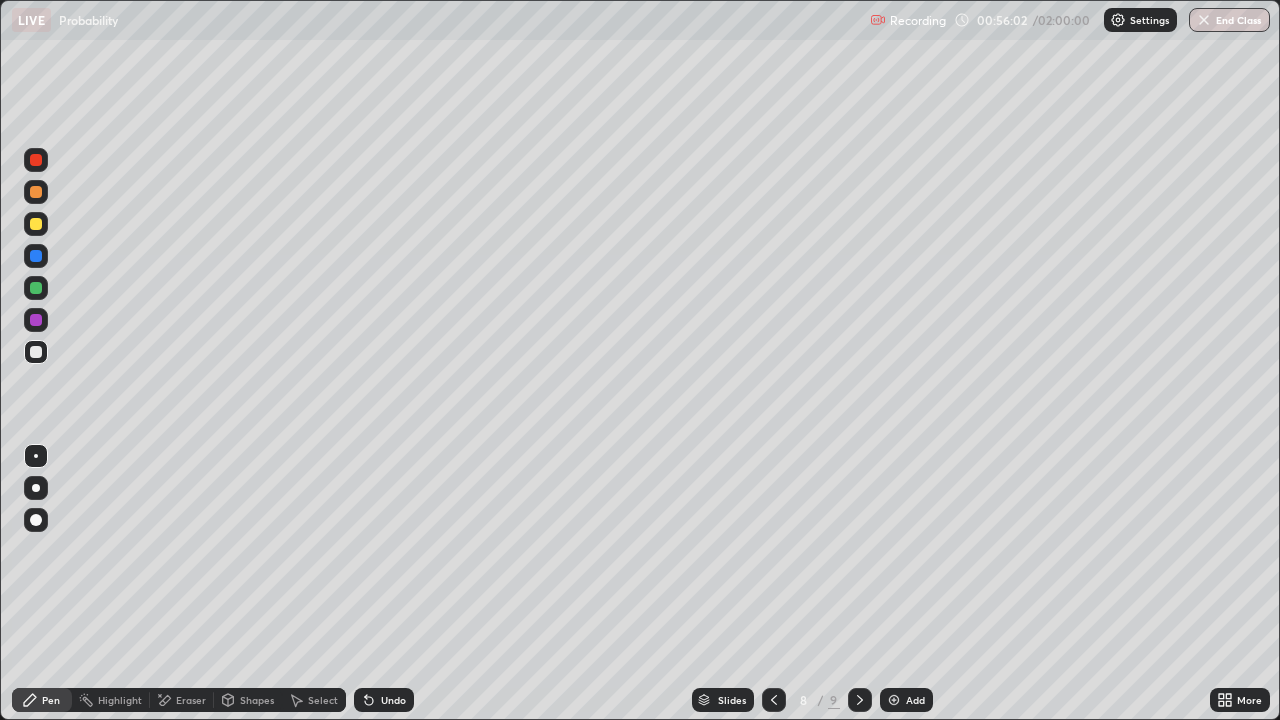 click 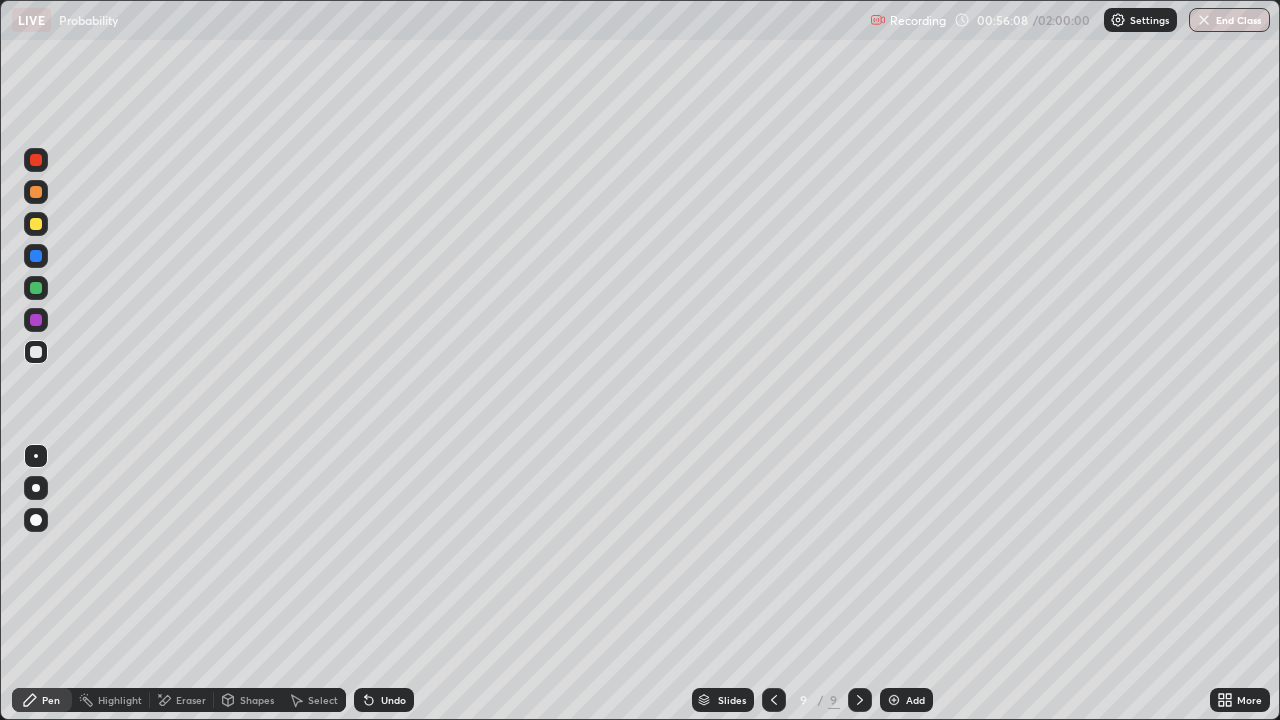 click 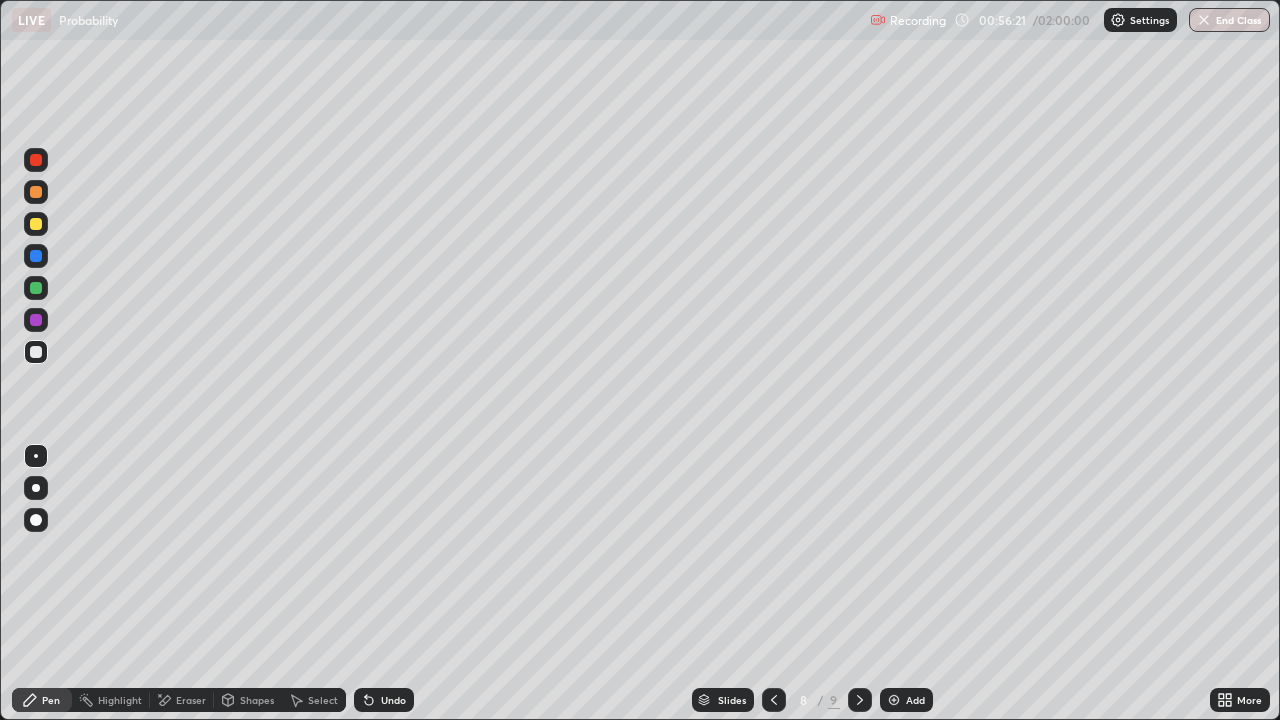 click 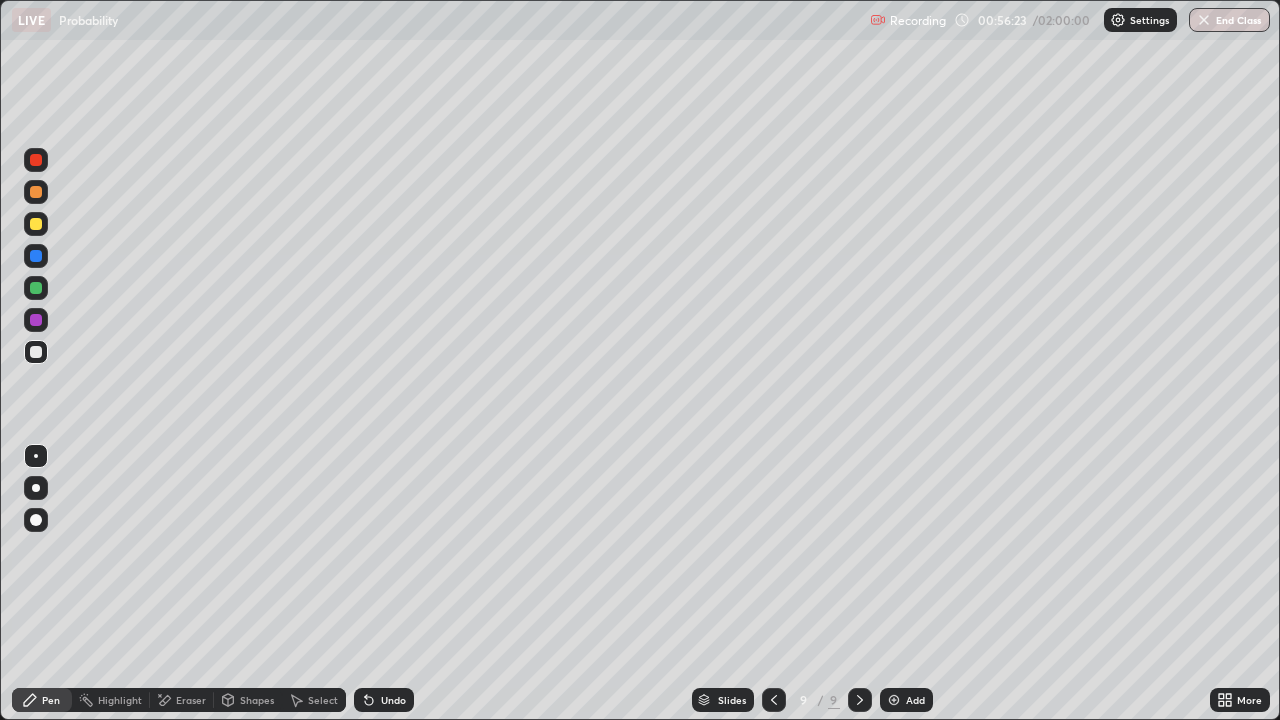 click on "Eraser" at bounding box center [191, 700] 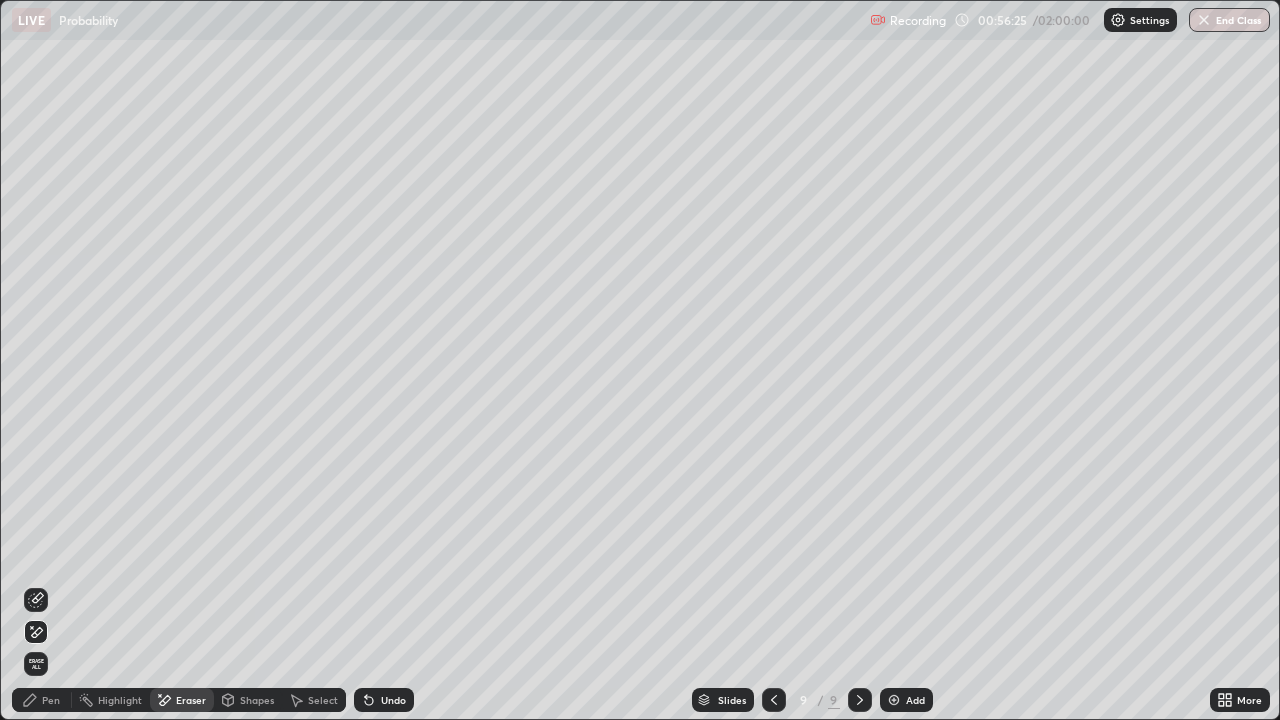click on "Pen" at bounding box center [42, 700] 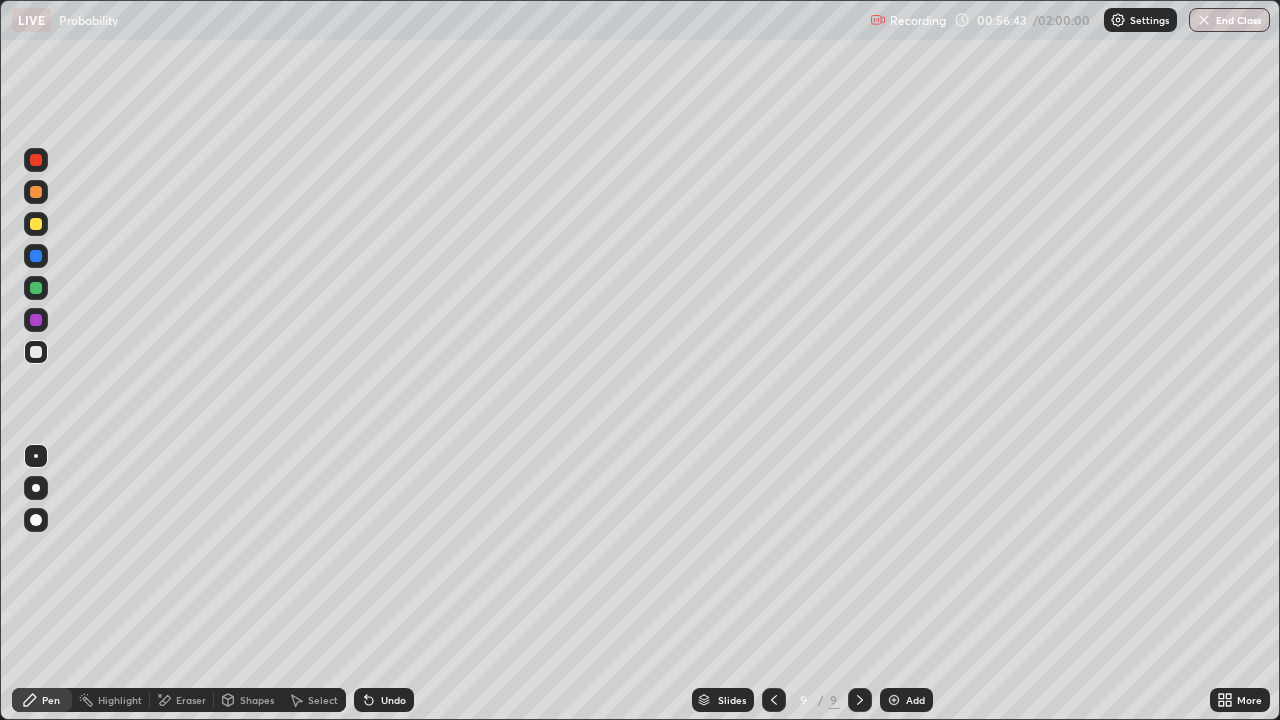 click on "Undo" at bounding box center [384, 700] 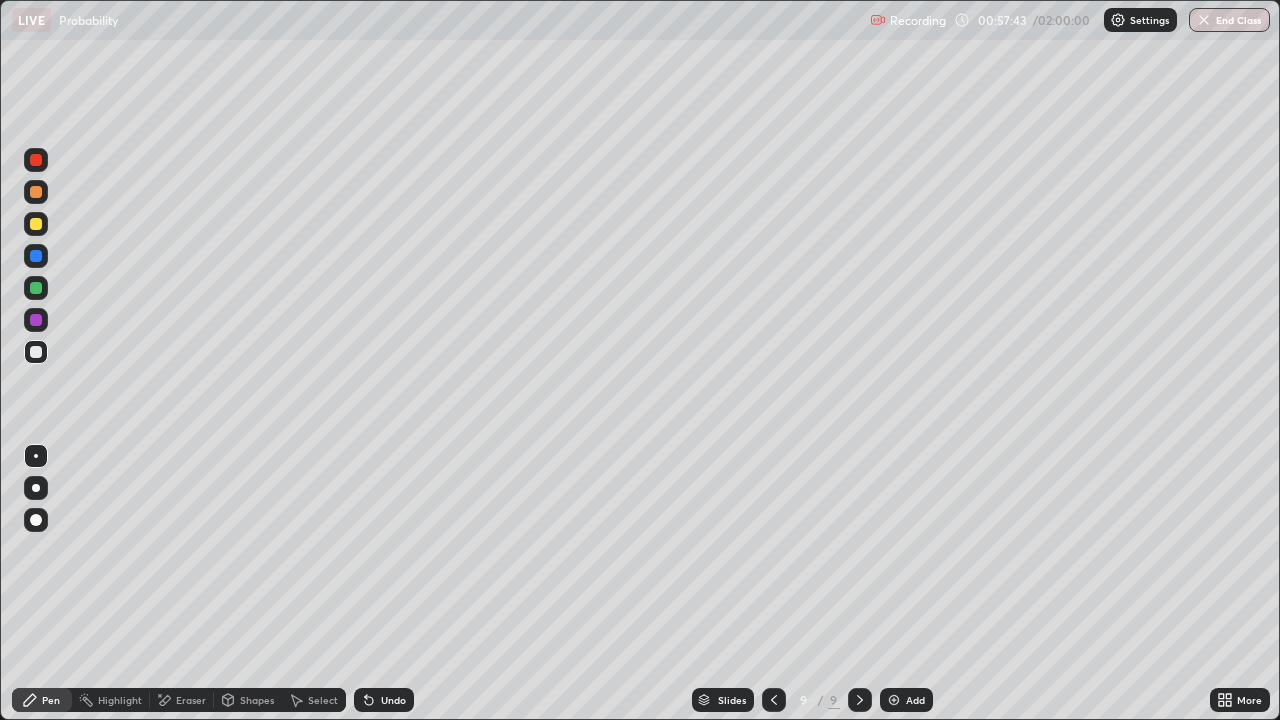 click on "Undo" at bounding box center (393, 700) 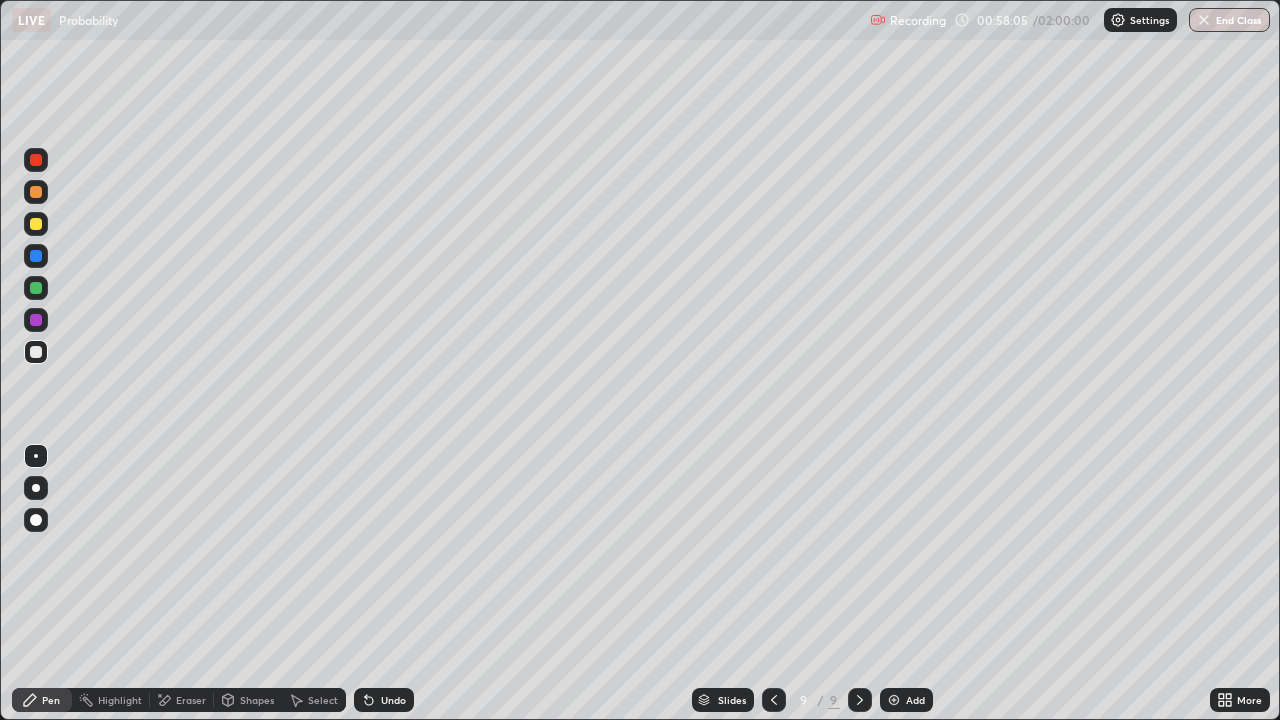 click on "Undo" at bounding box center [393, 700] 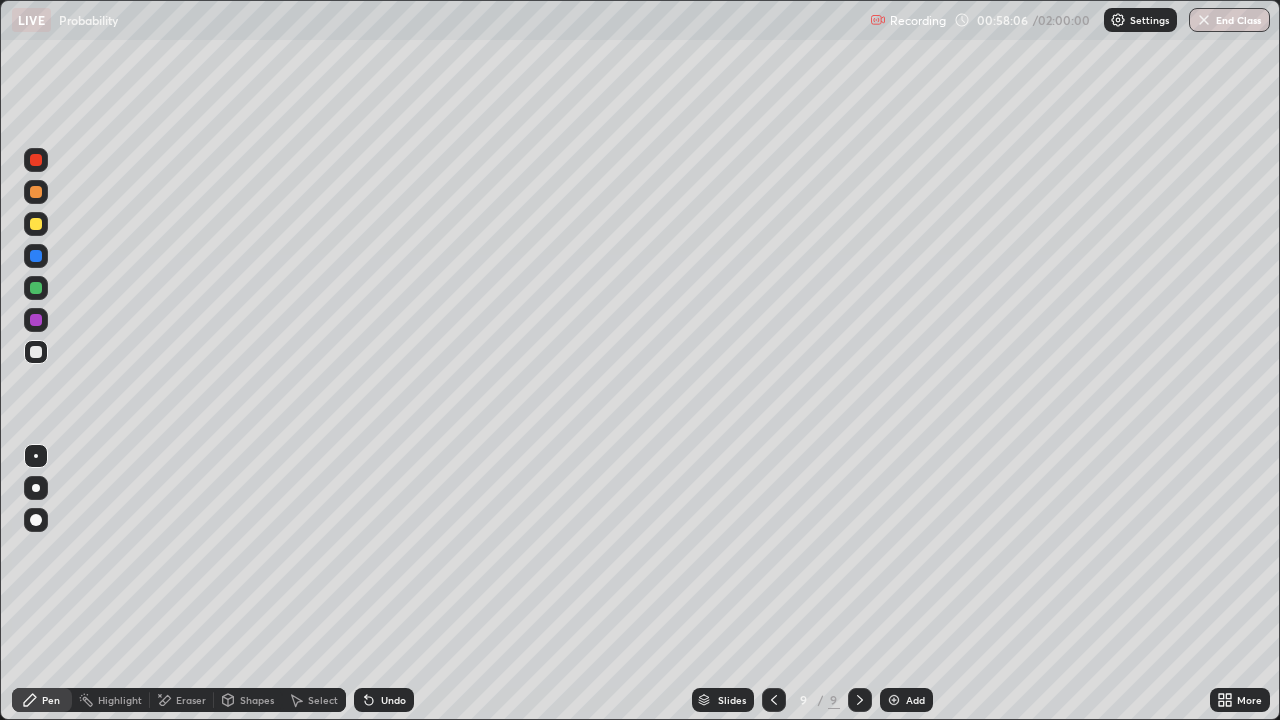 click on "Undo" at bounding box center [384, 700] 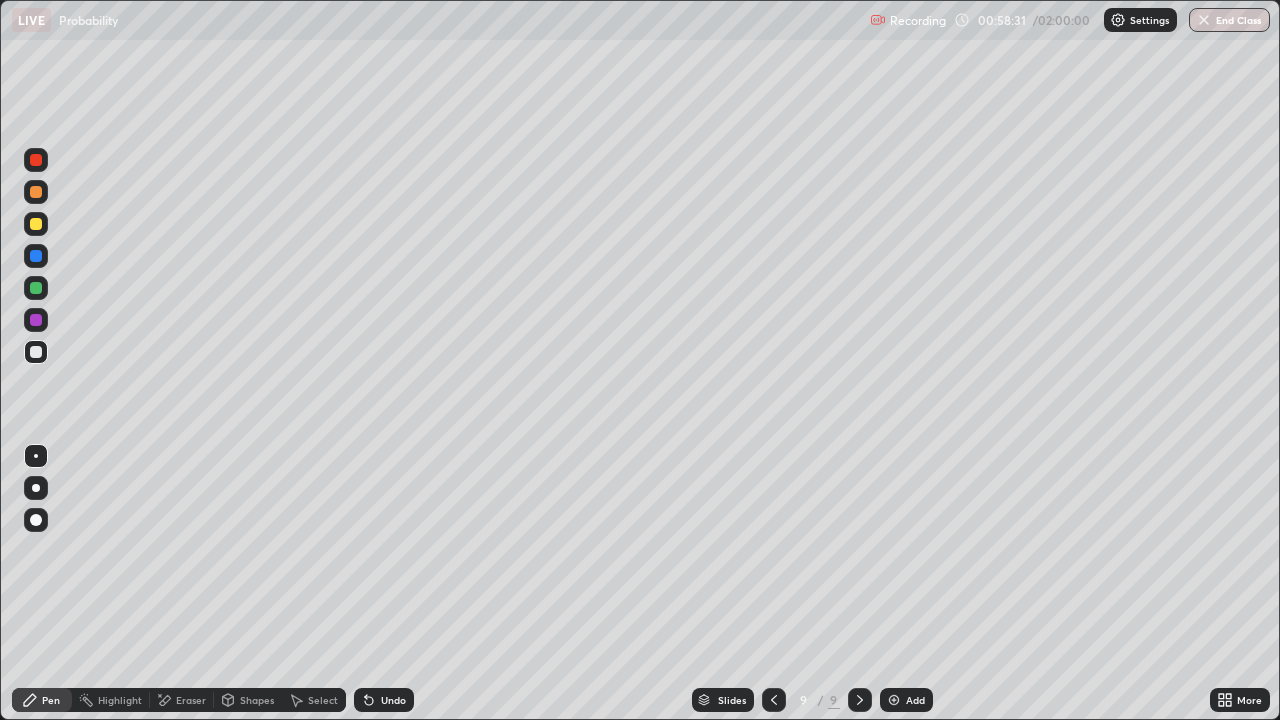 click on "Eraser" at bounding box center [182, 700] 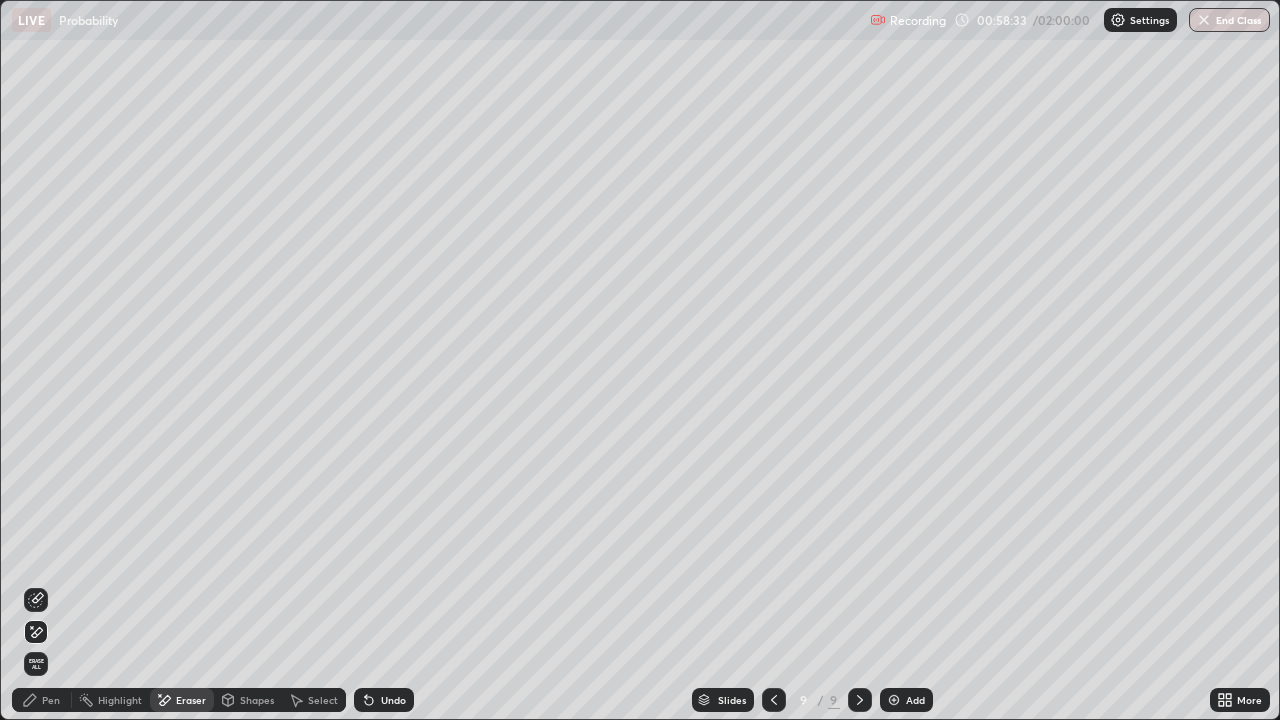 click 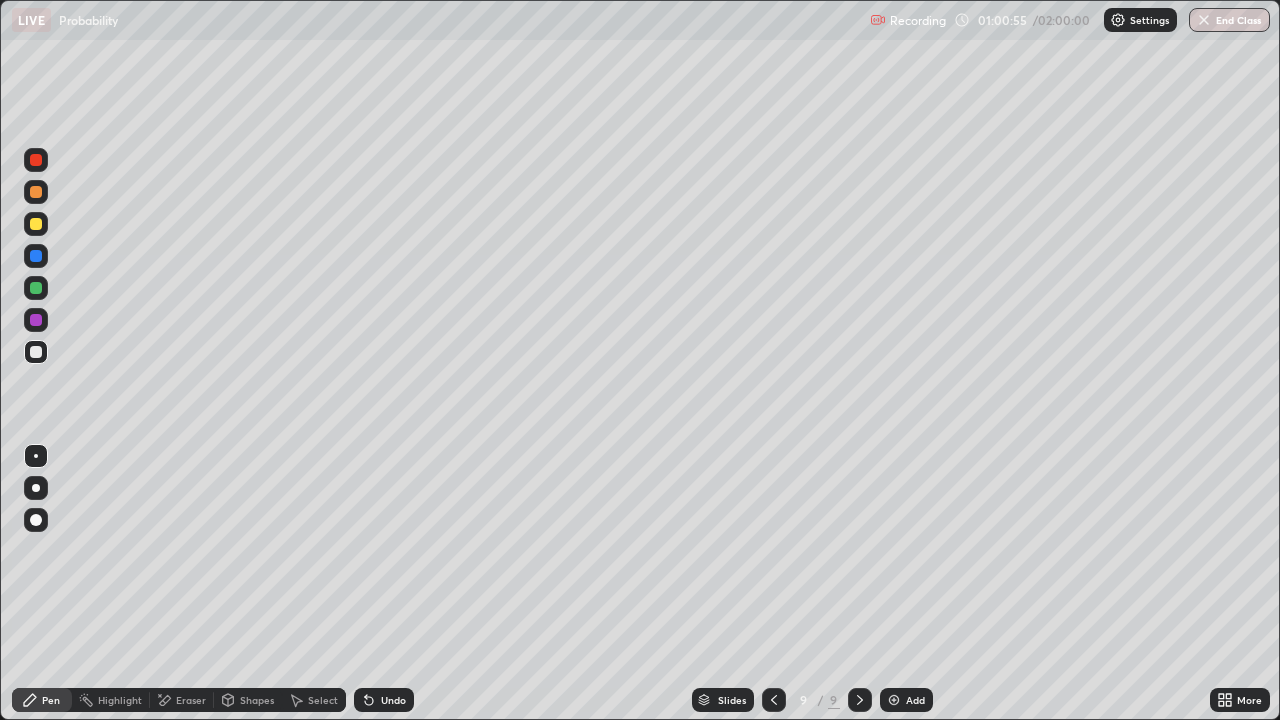 click on "Undo" at bounding box center (393, 700) 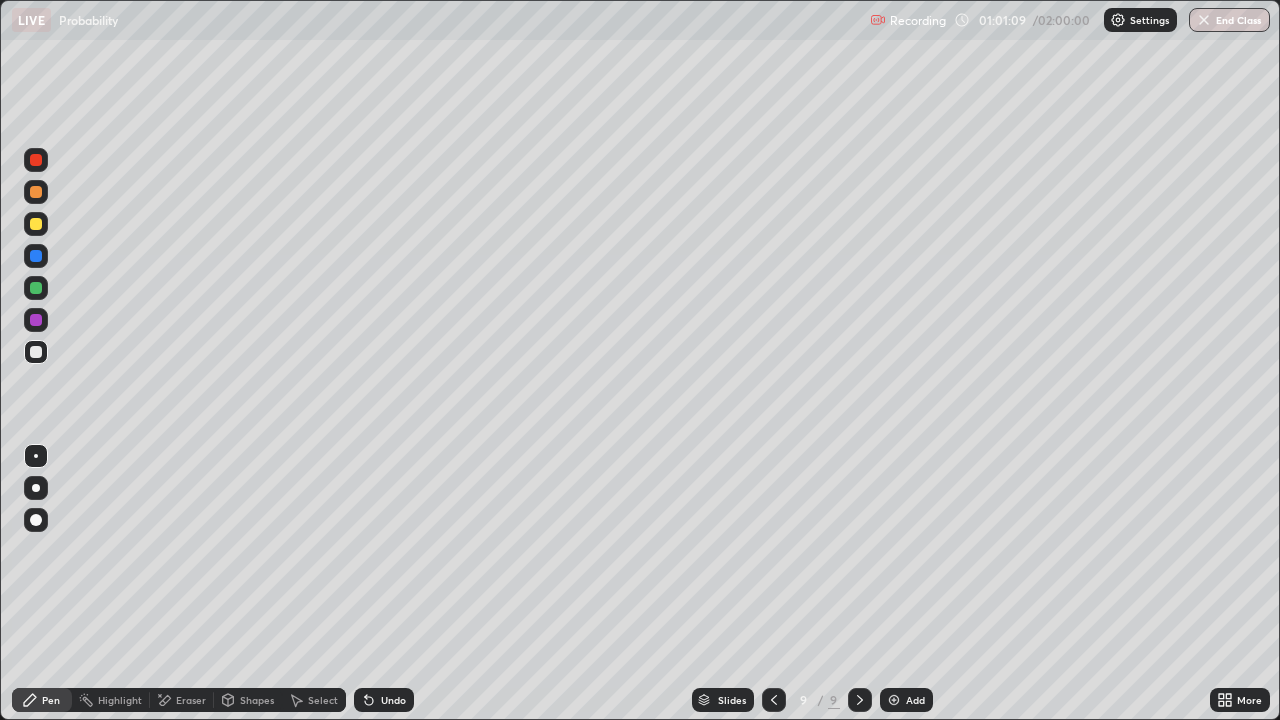 click on "Eraser" at bounding box center [182, 700] 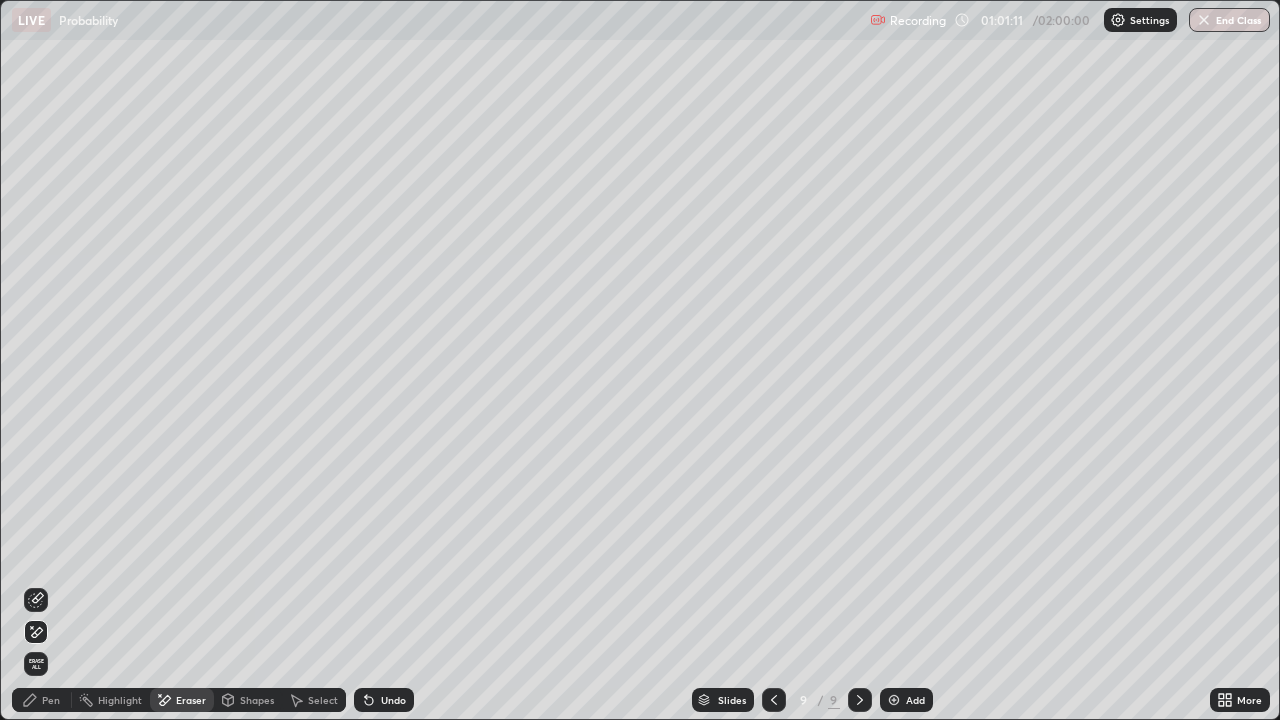 click on "Pen" at bounding box center (51, 700) 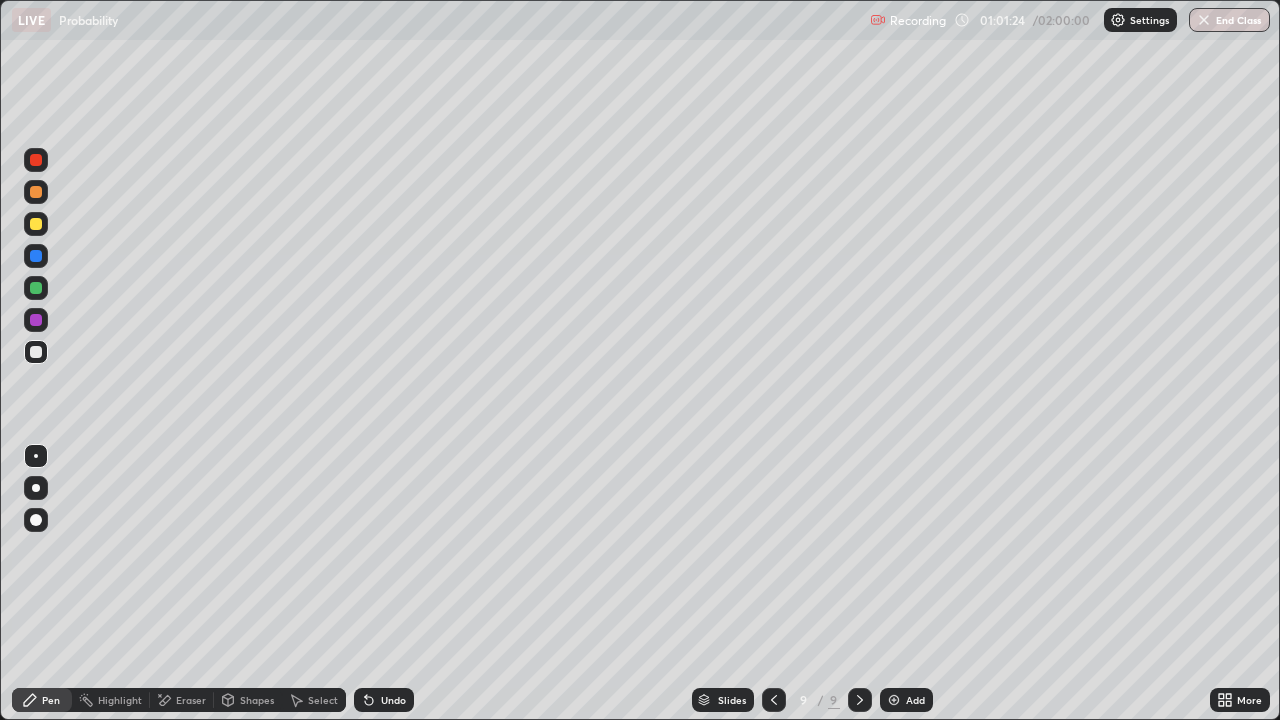 click 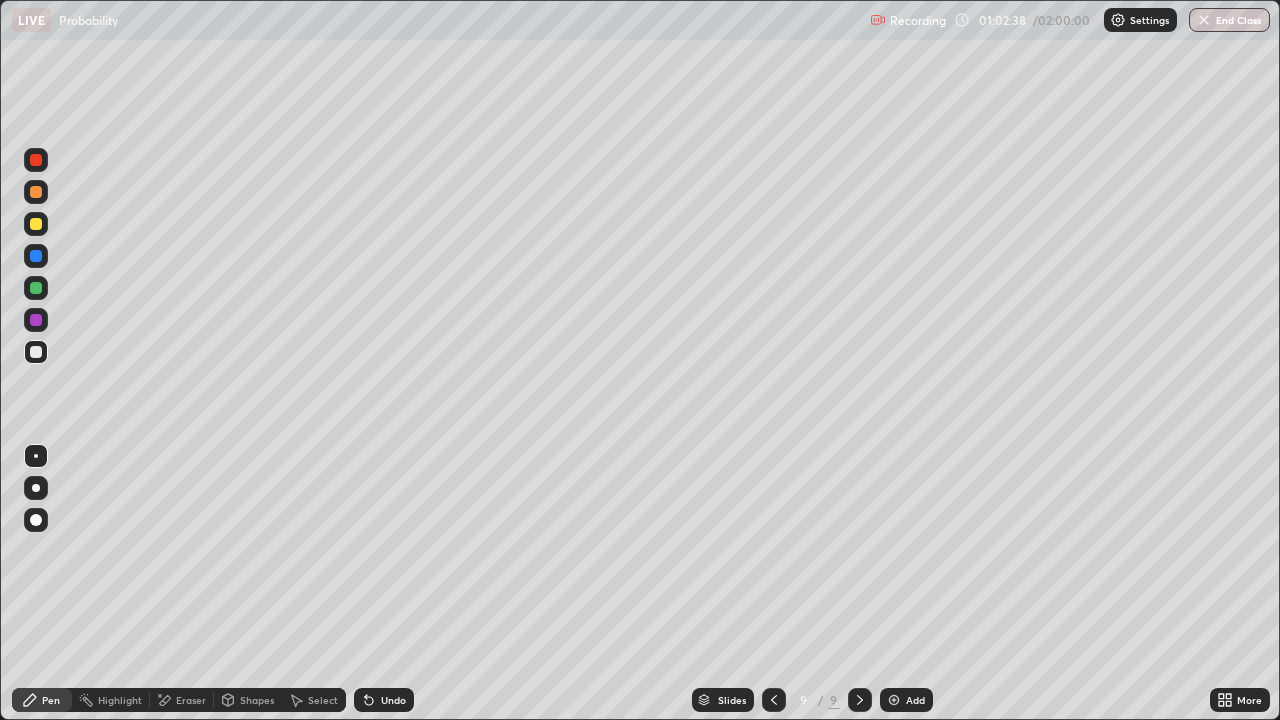 click at bounding box center [894, 700] 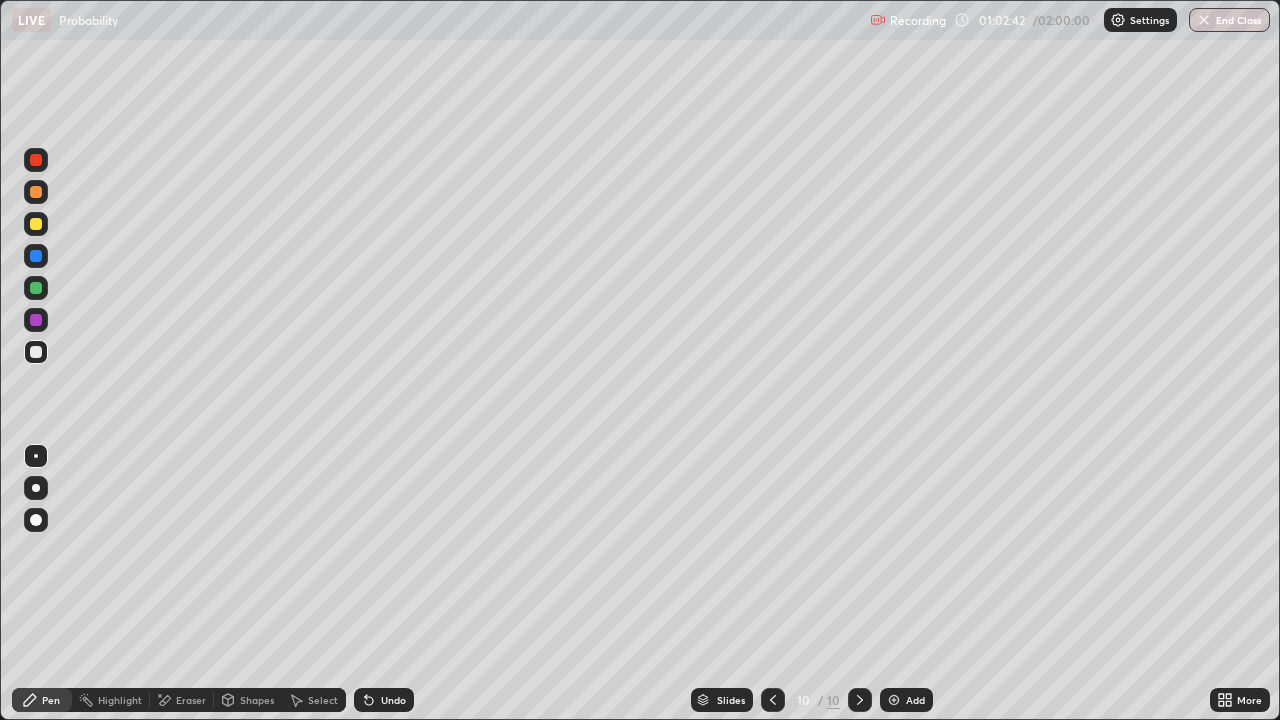 click on "Eraser" at bounding box center [182, 700] 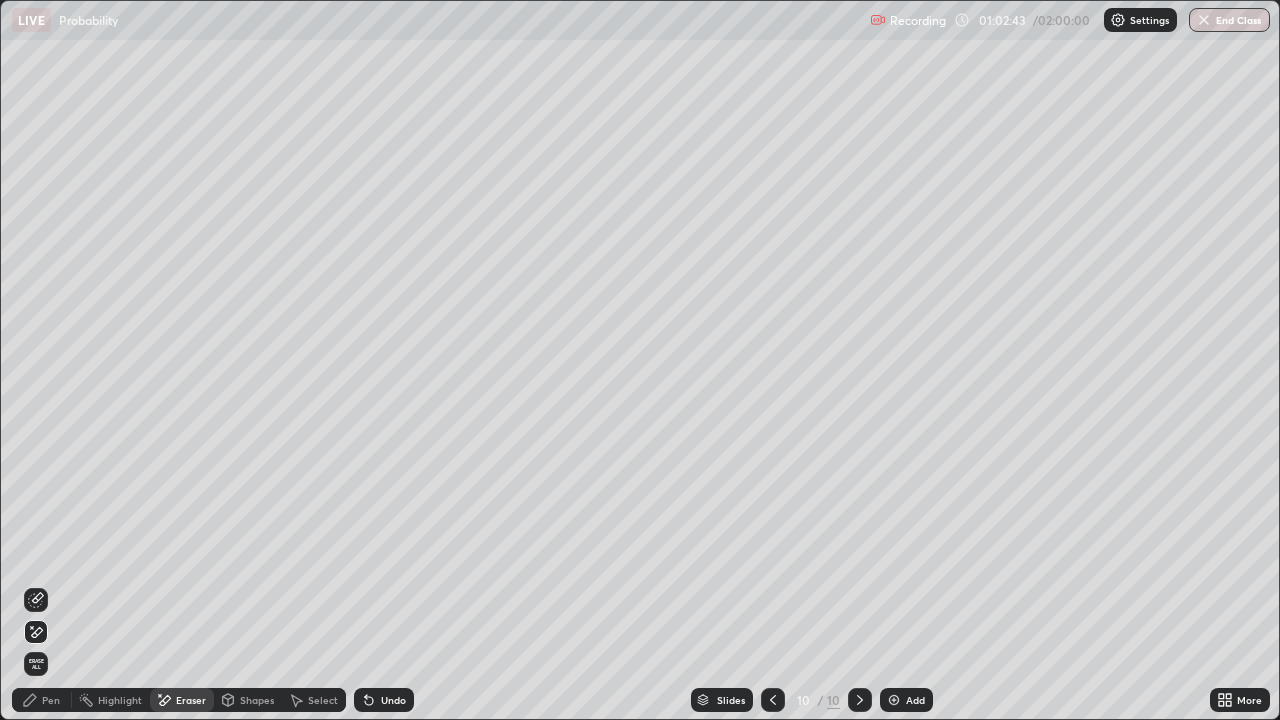click on "Pen" at bounding box center (51, 700) 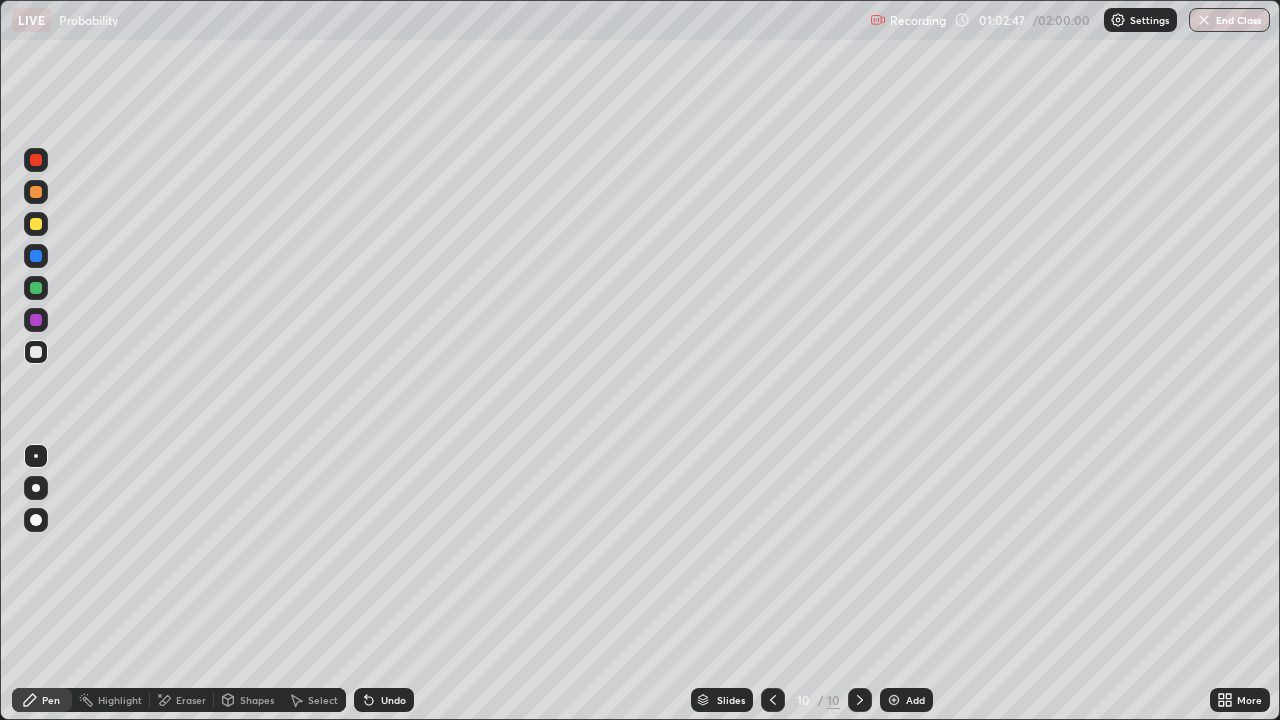 click on "Undo" at bounding box center [384, 700] 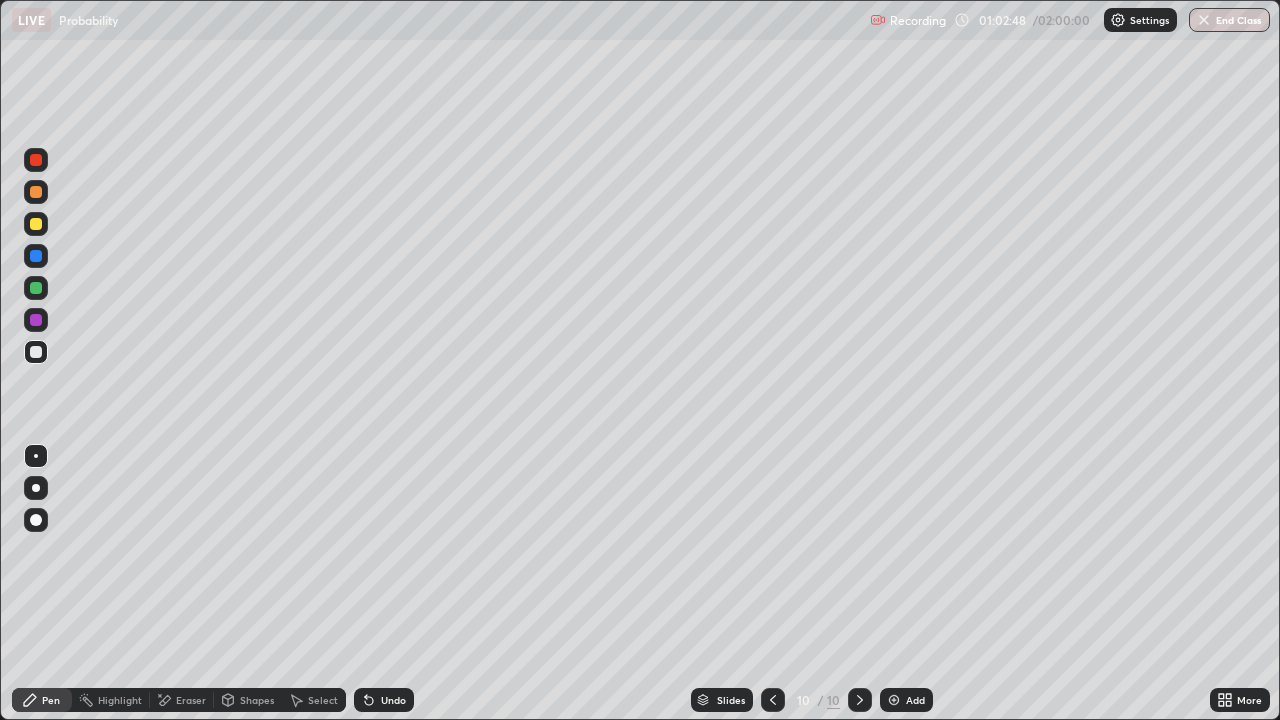 click on "Undo" at bounding box center [384, 700] 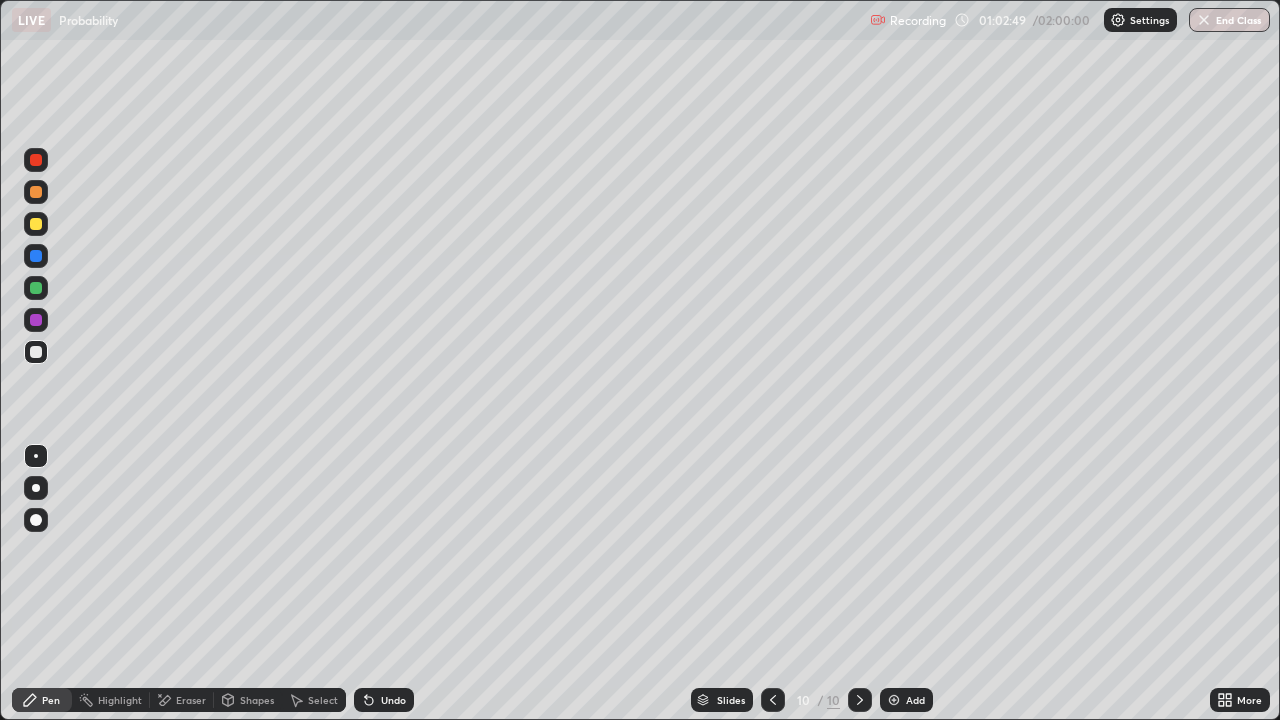 click 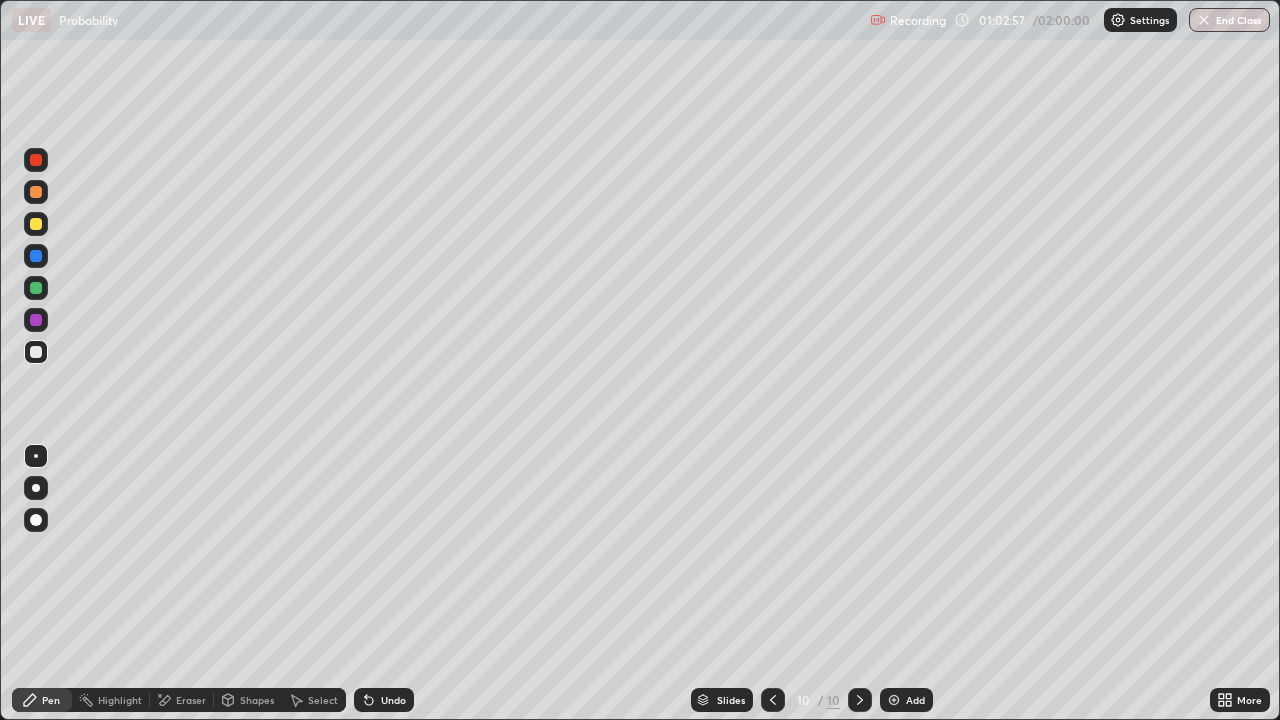 click on "Eraser" at bounding box center (191, 700) 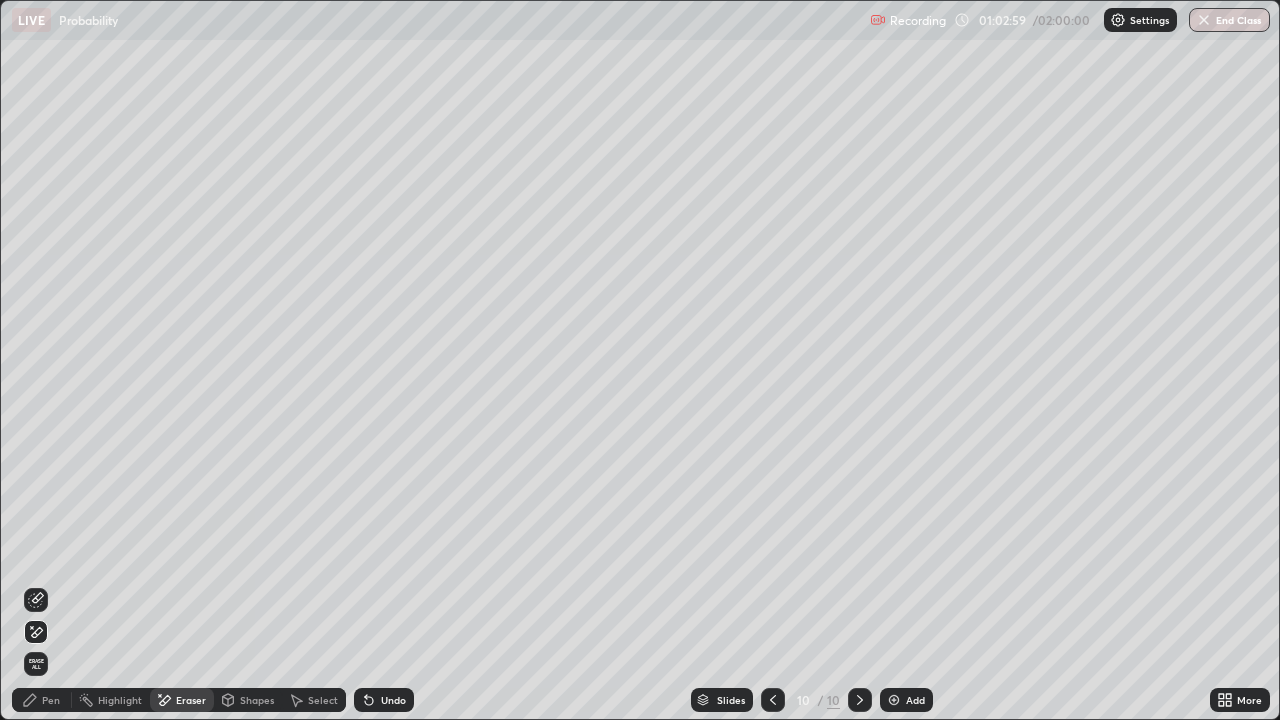 click on "Pen" at bounding box center [42, 700] 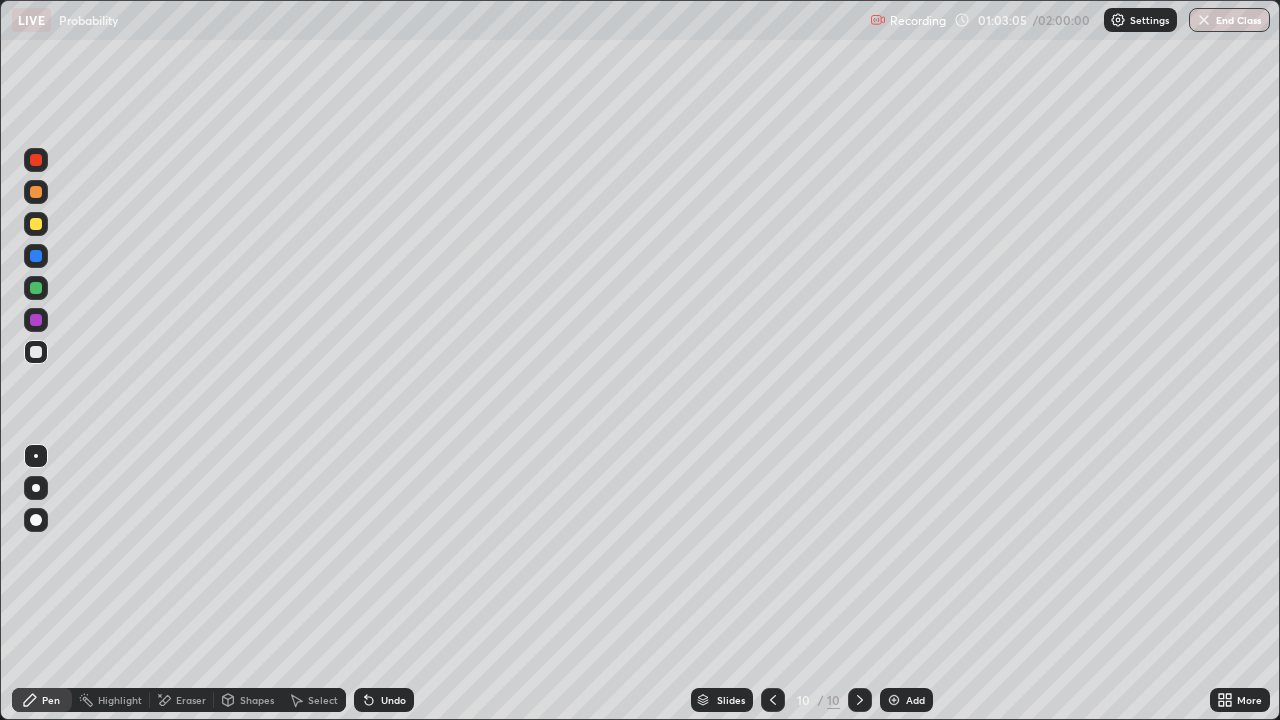 click 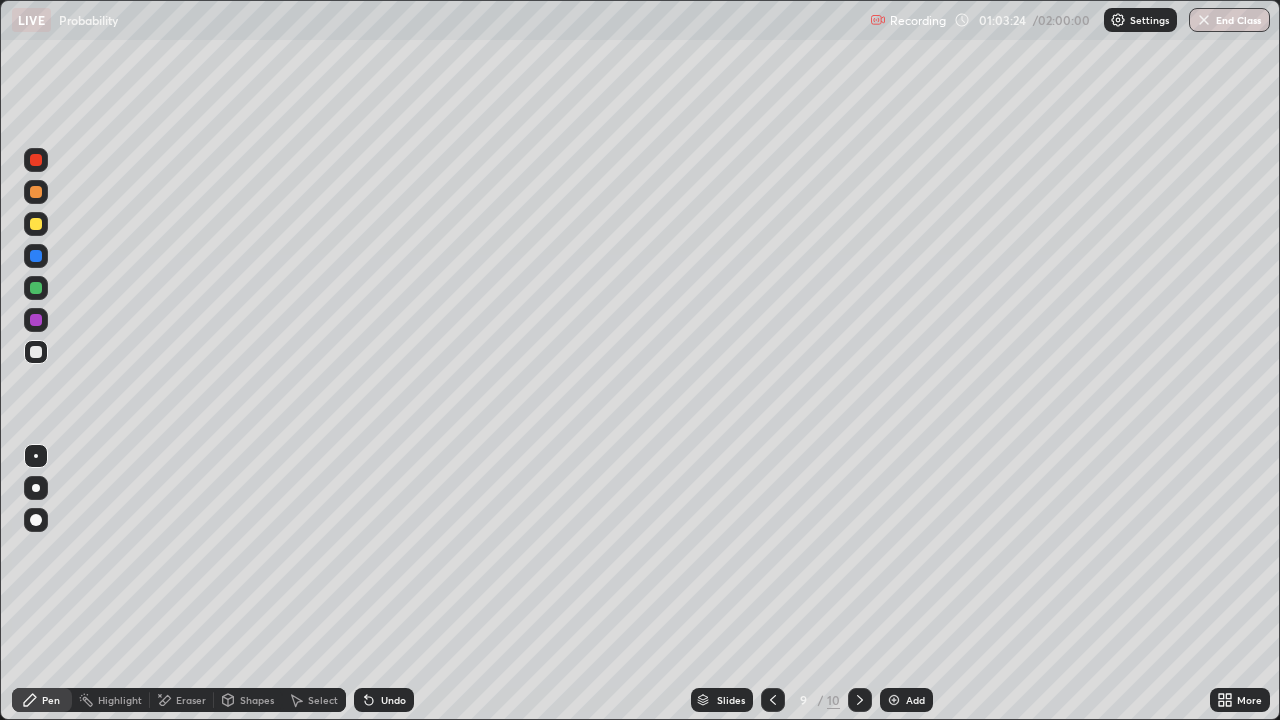 click 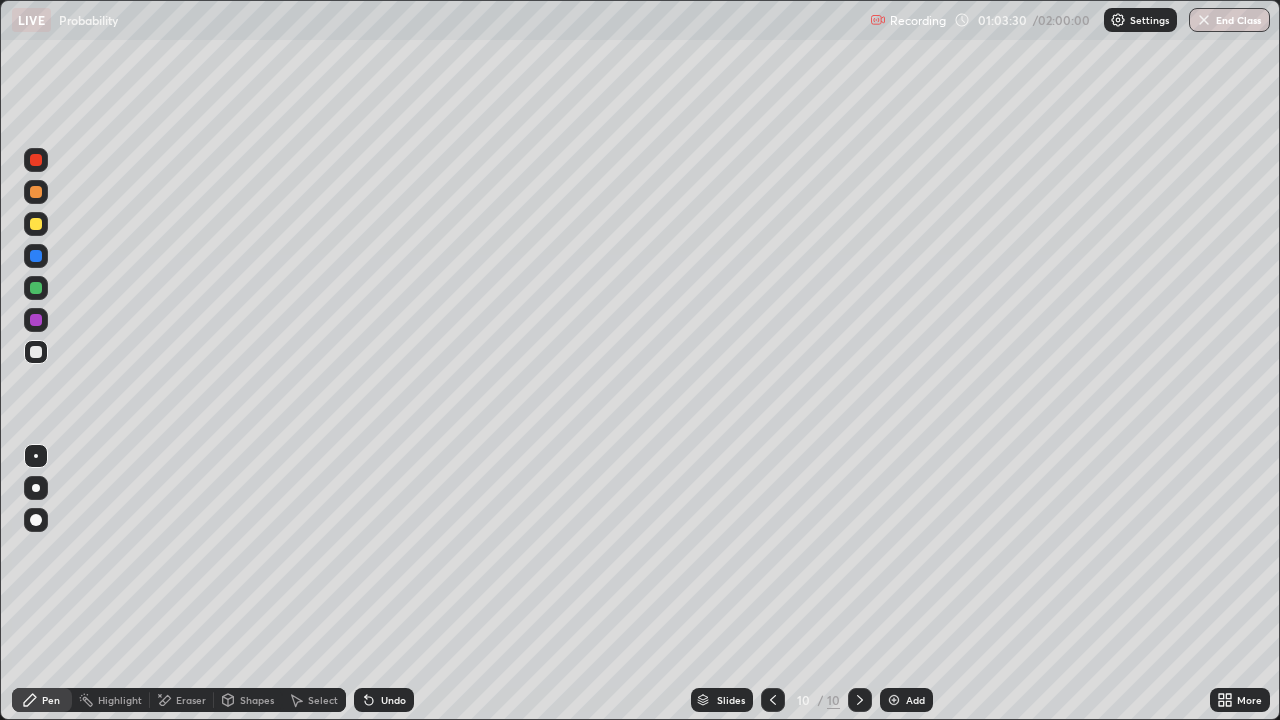 click at bounding box center [773, 700] 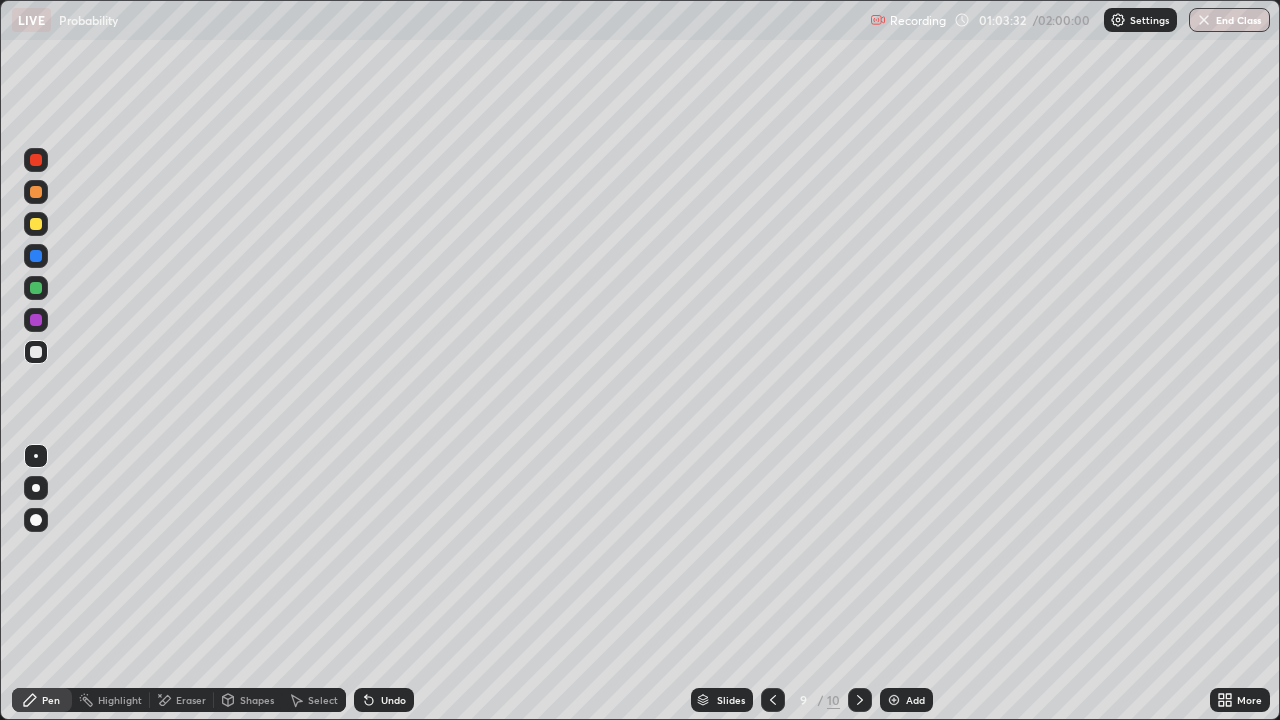 click at bounding box center (860, 700) 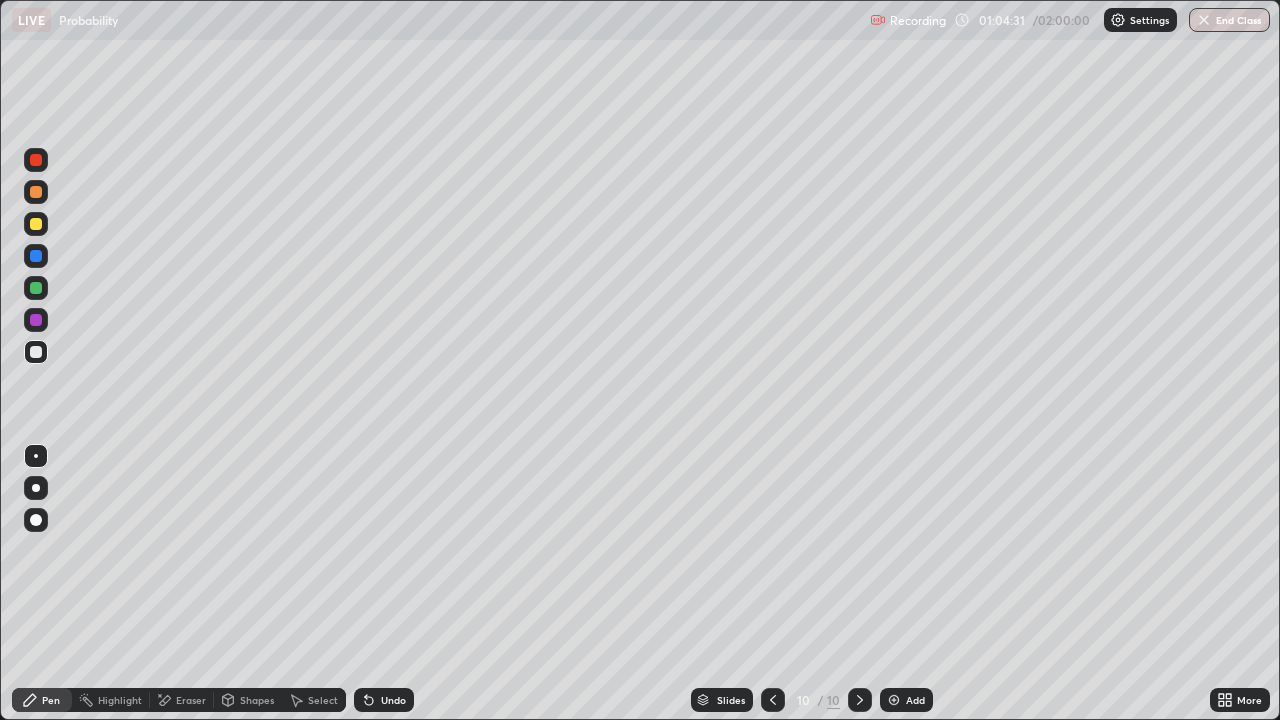 click on "Eraser" at bounding box center (191, 700) 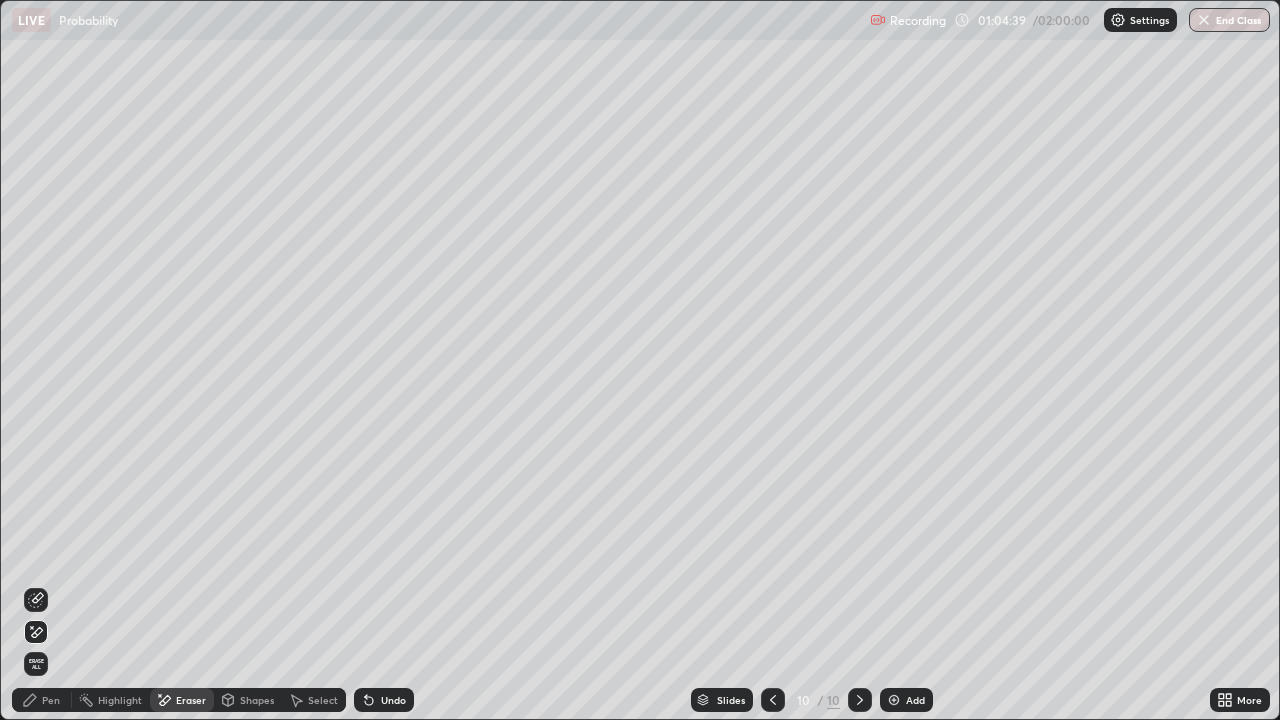 click 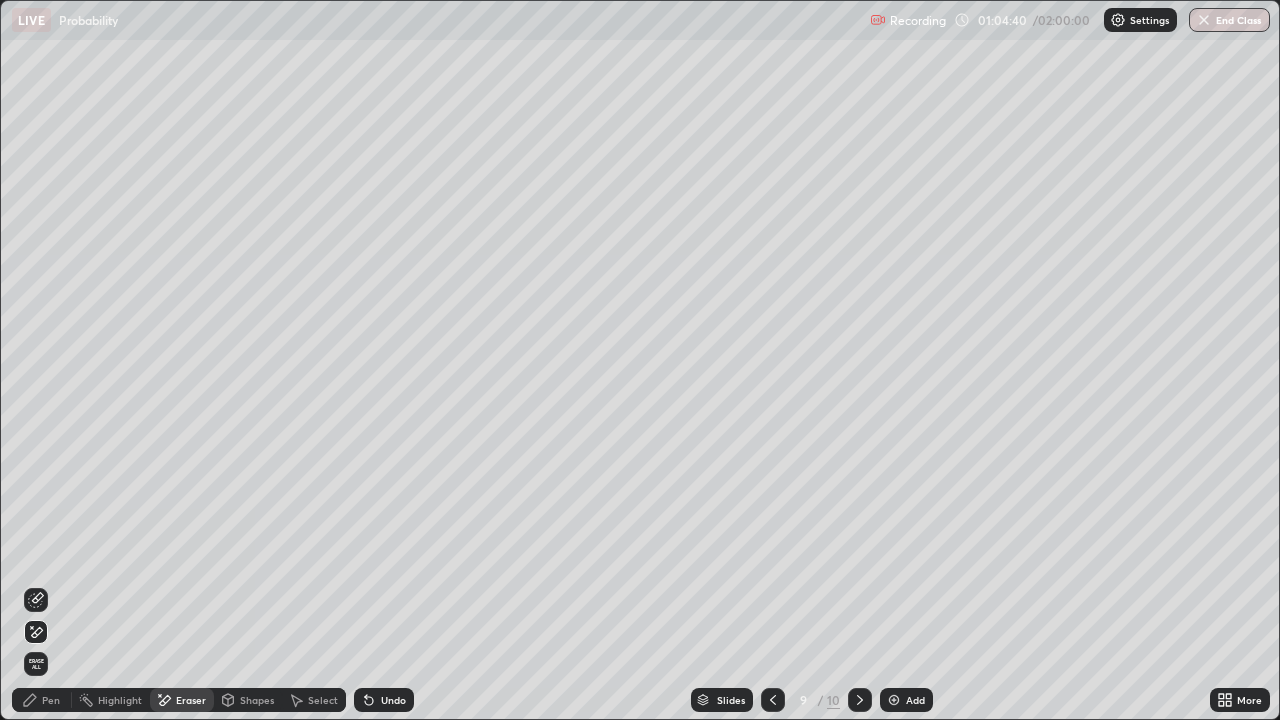 click at bounding box center (773, 700) 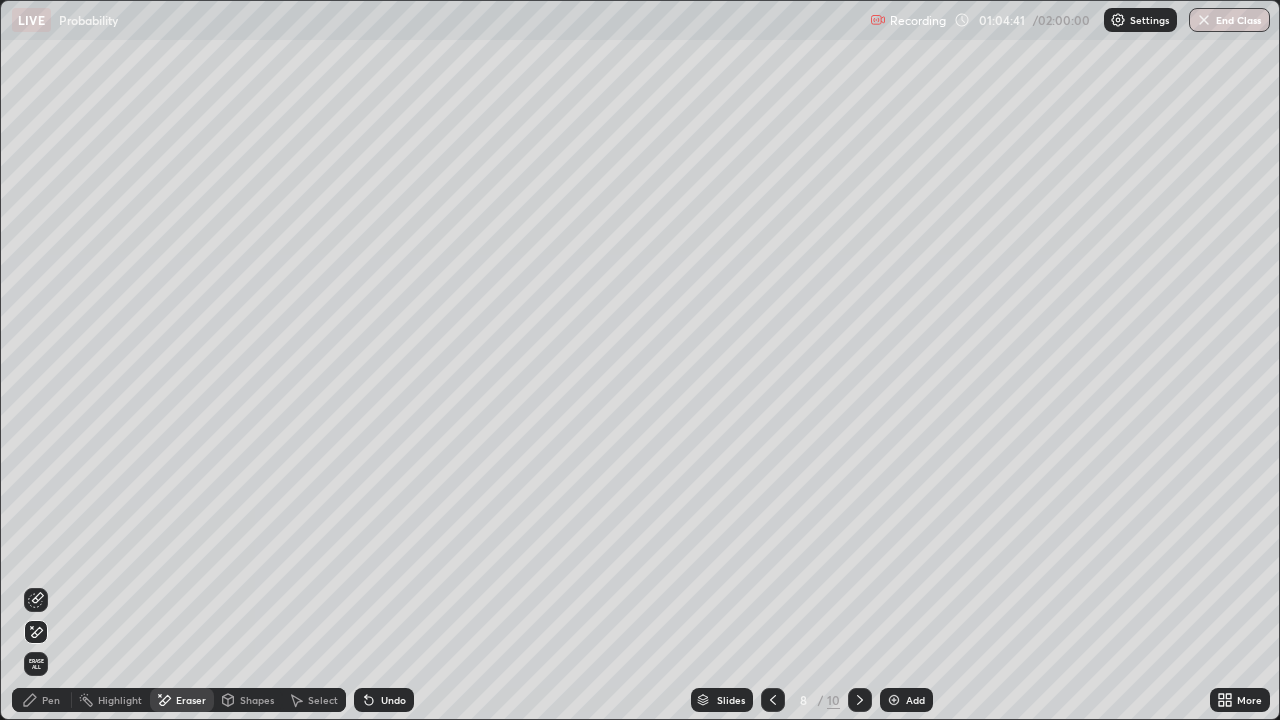 click 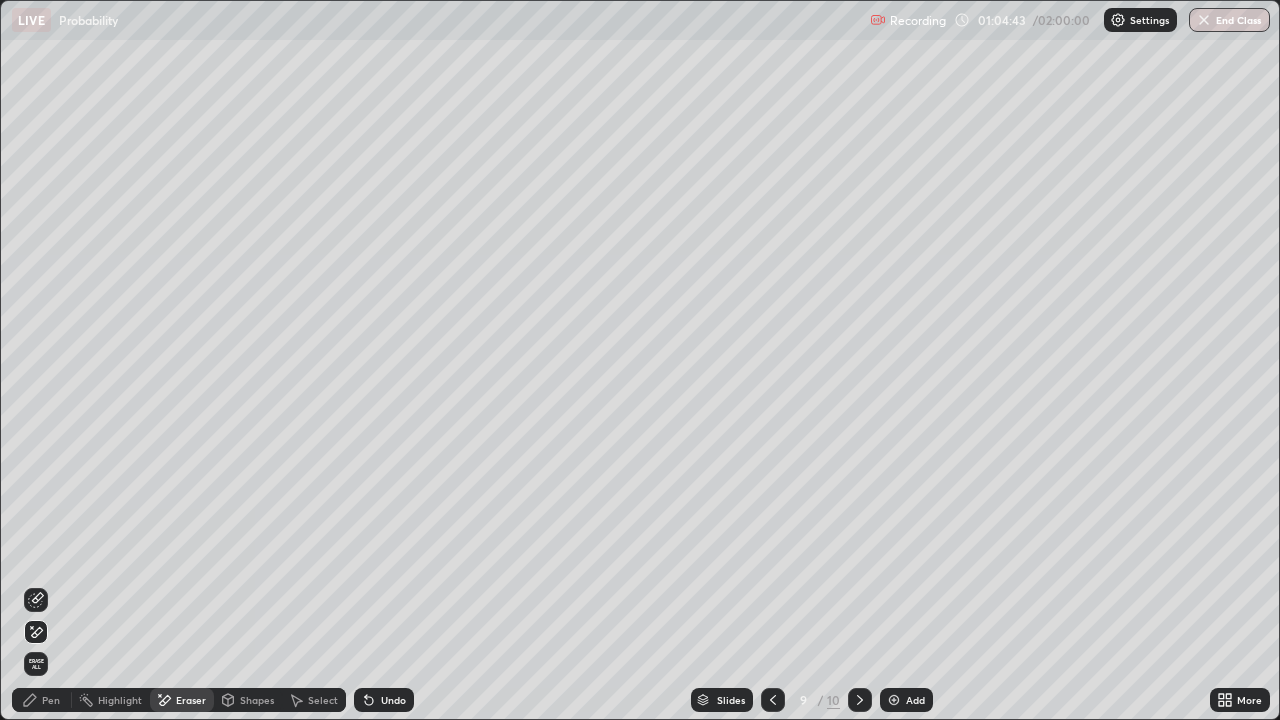 click 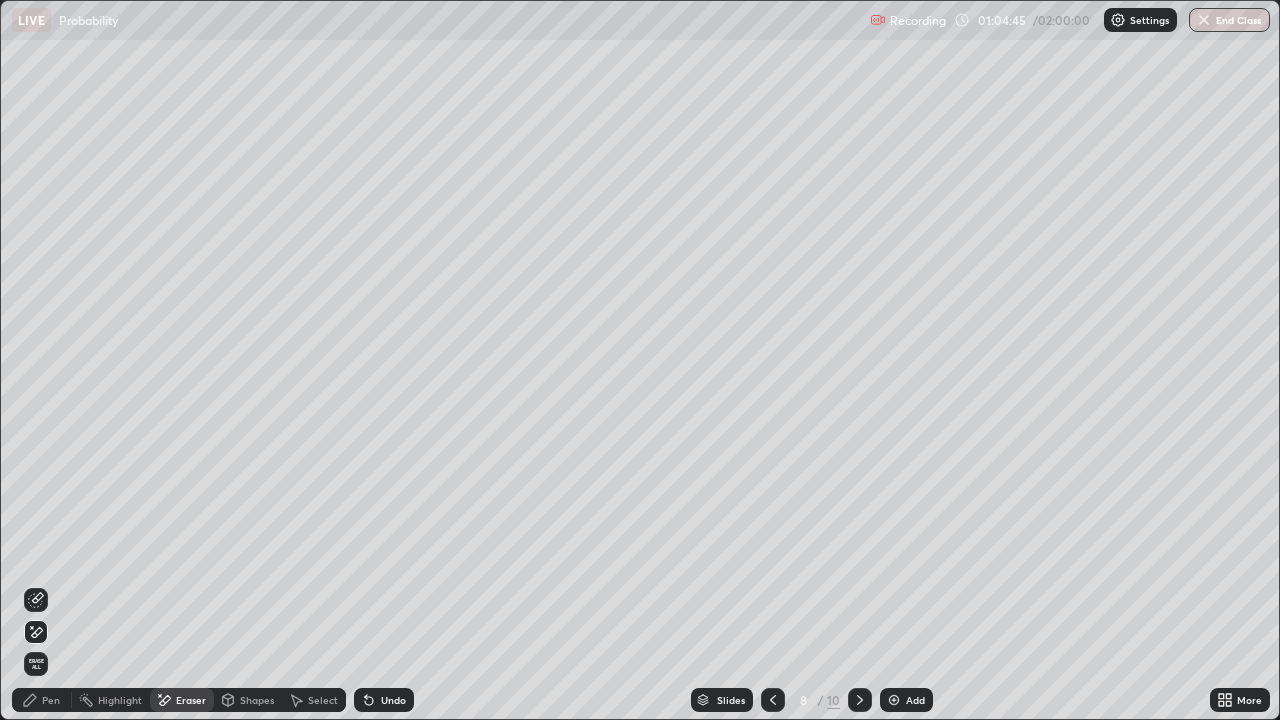 click 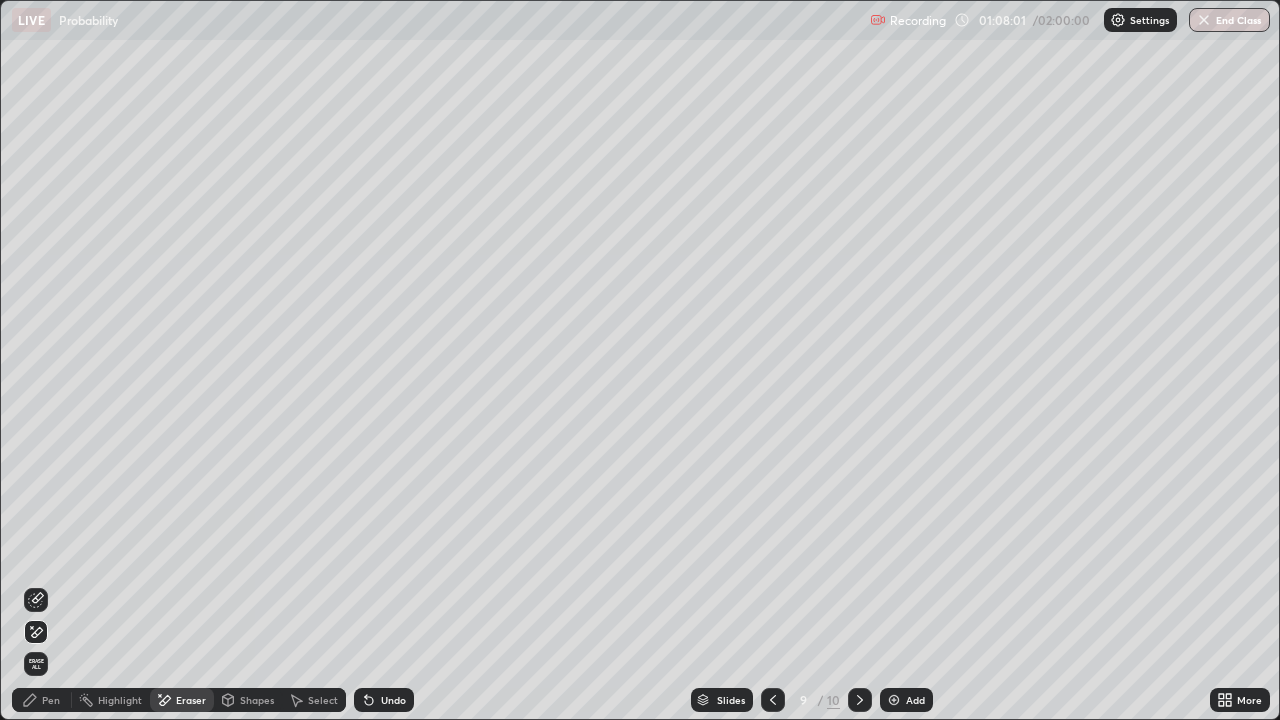click at bounding box center (860, 700) 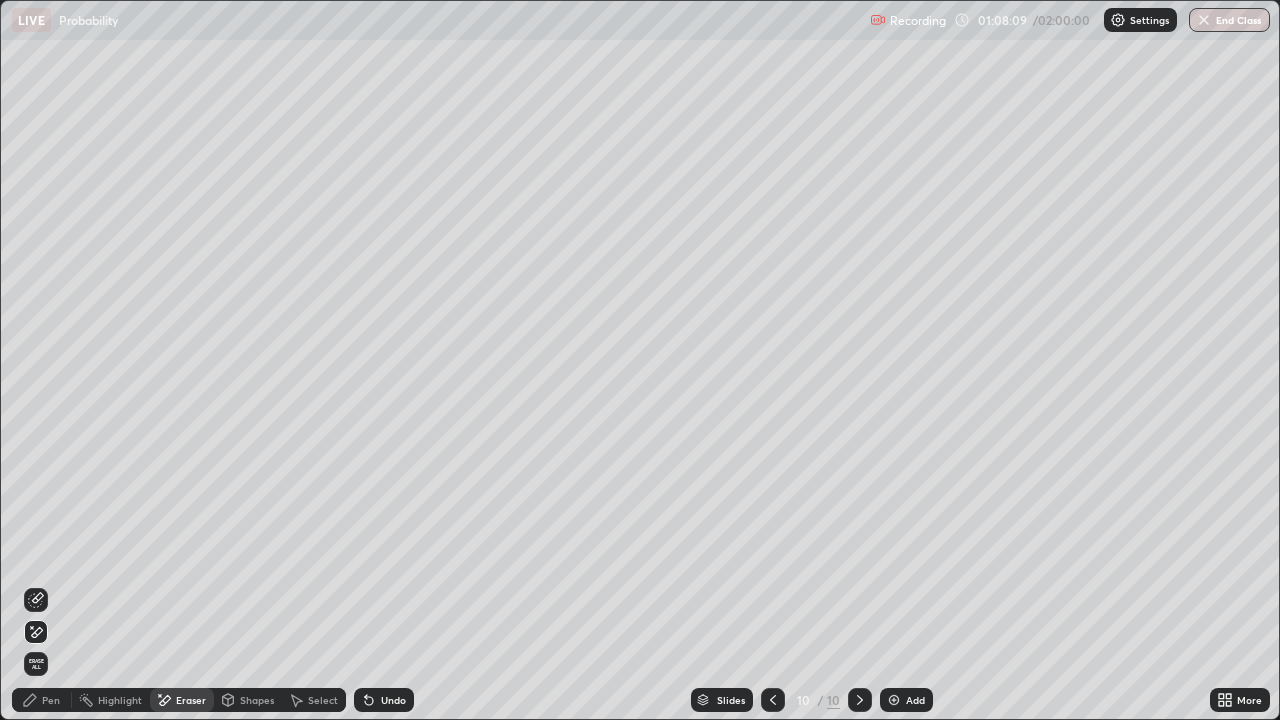click on "Pen" at bounding box center (42, 700) 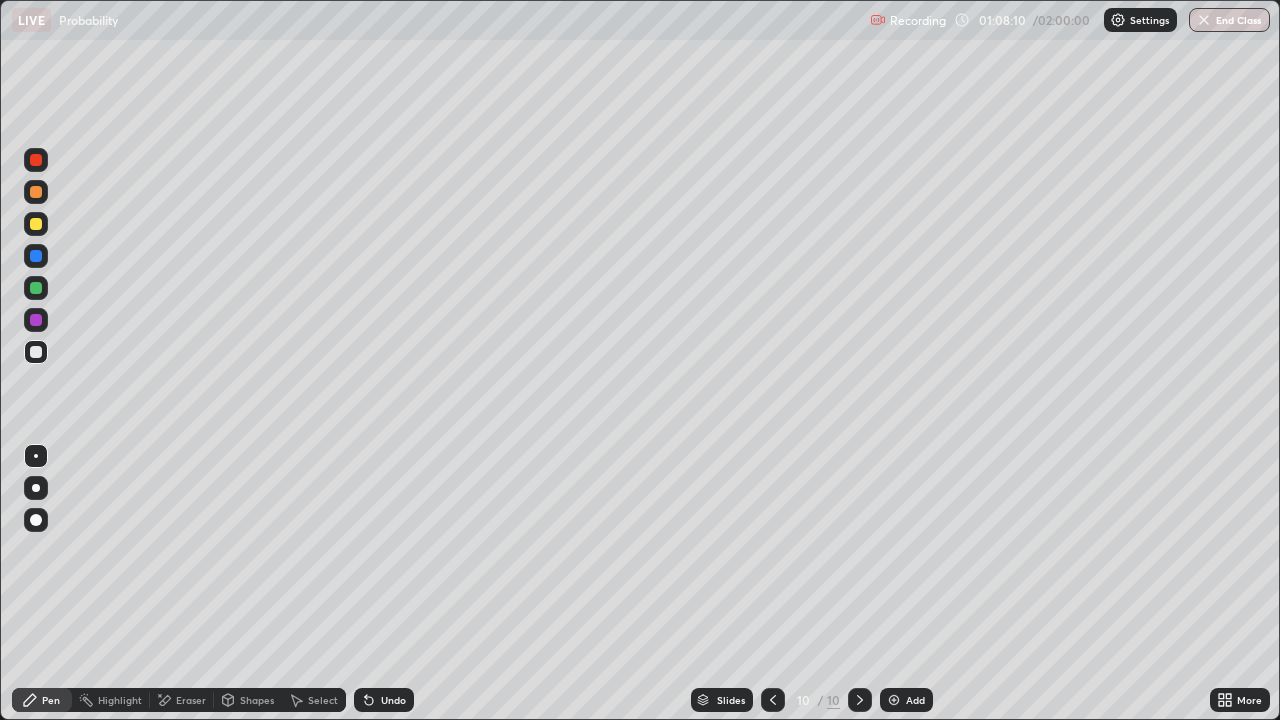 click at bounding box center [36, 224] 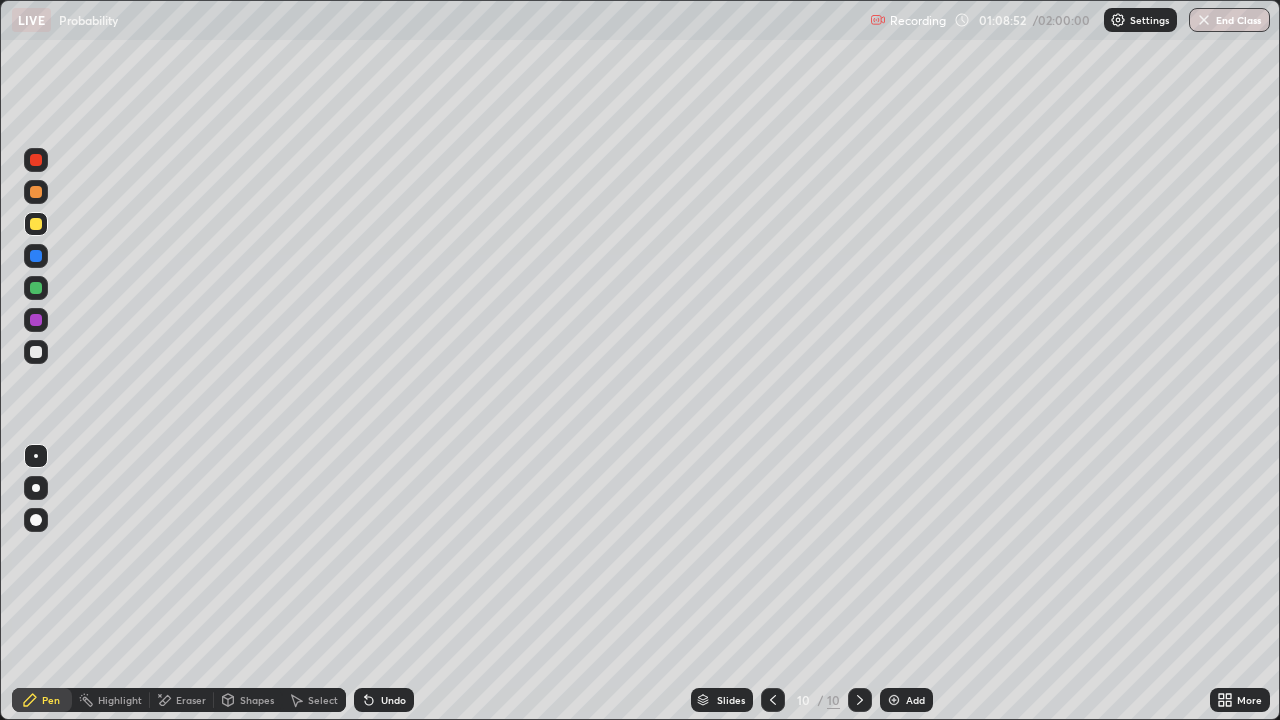 click at bounding box center (36, 352) 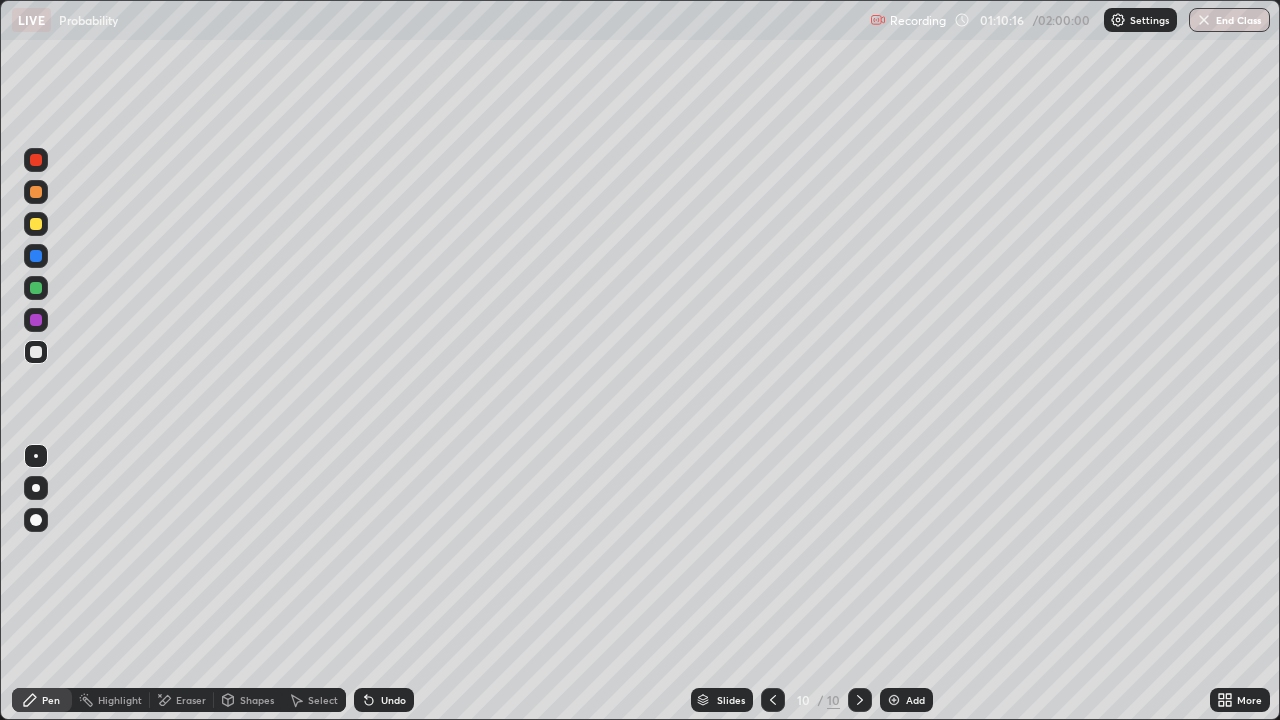click on "Undo" at bounding box center [393, 700] 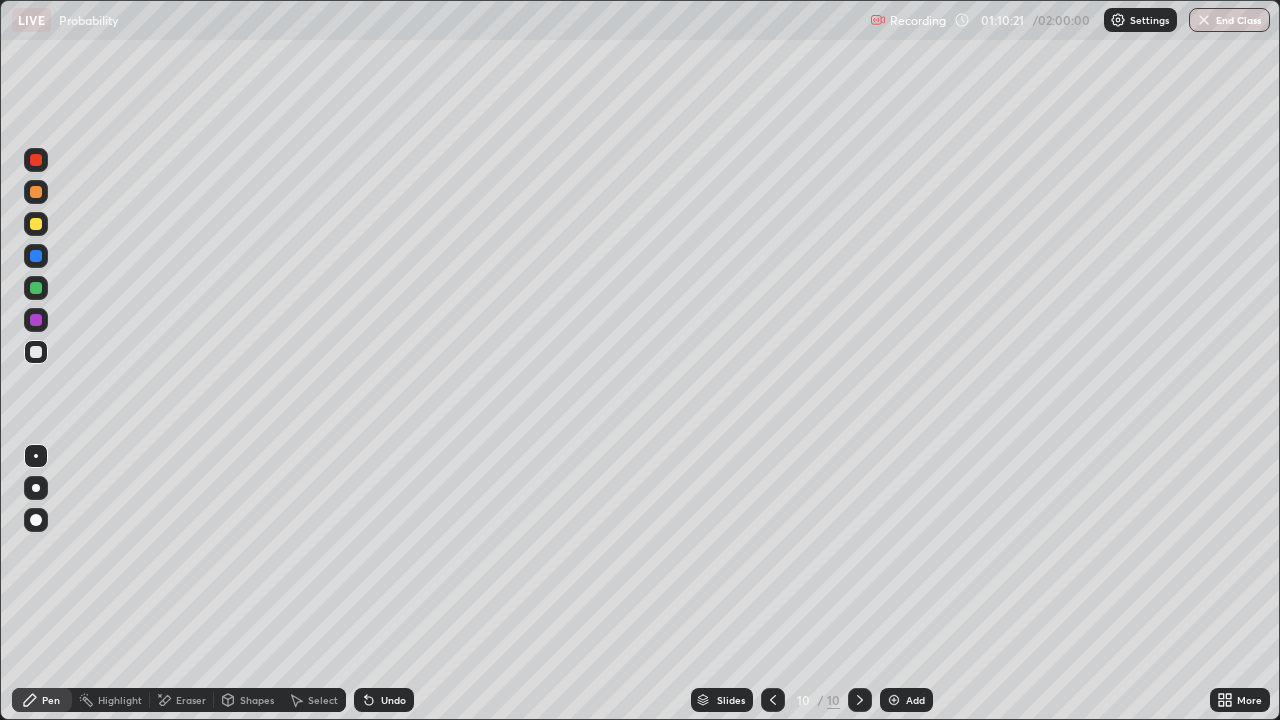 click on "Eraser" at bounding box center [182, 700] 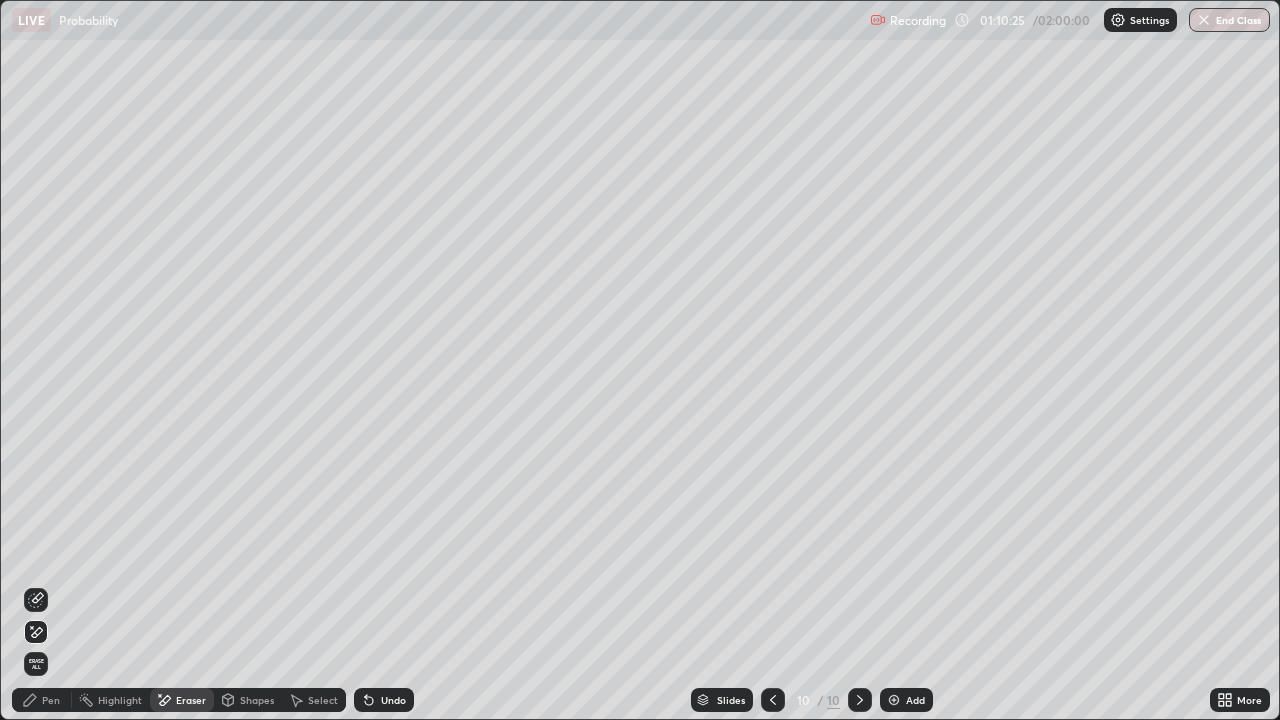 click on "Undo" at bounding box center [384, 700] 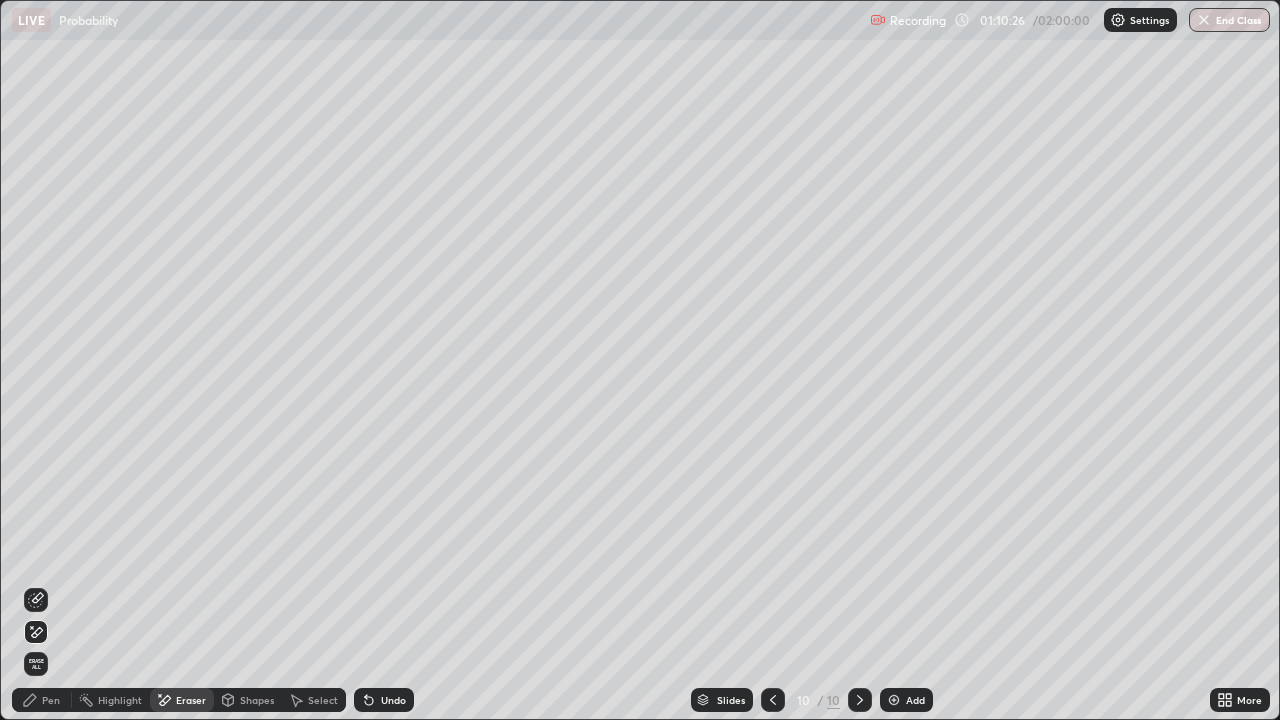click on "Undo" at bounding box center [384, 700] 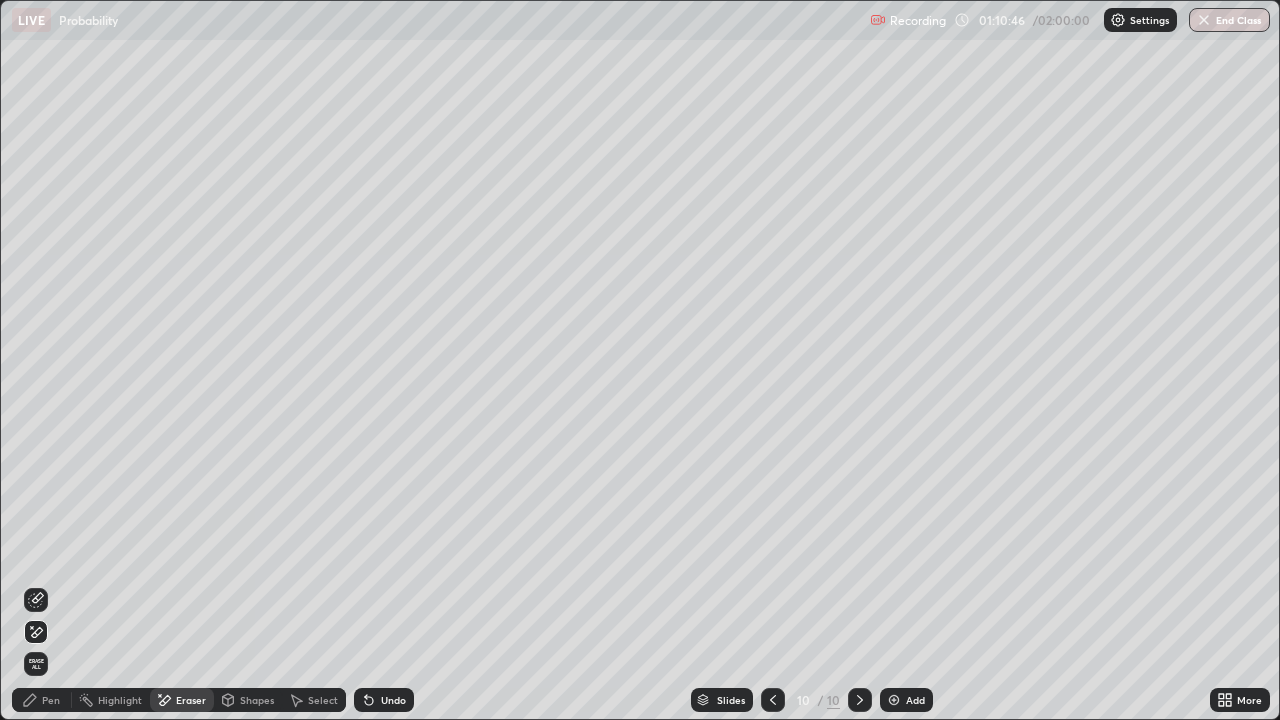click on "Pen" at bounding box center [51, 700] 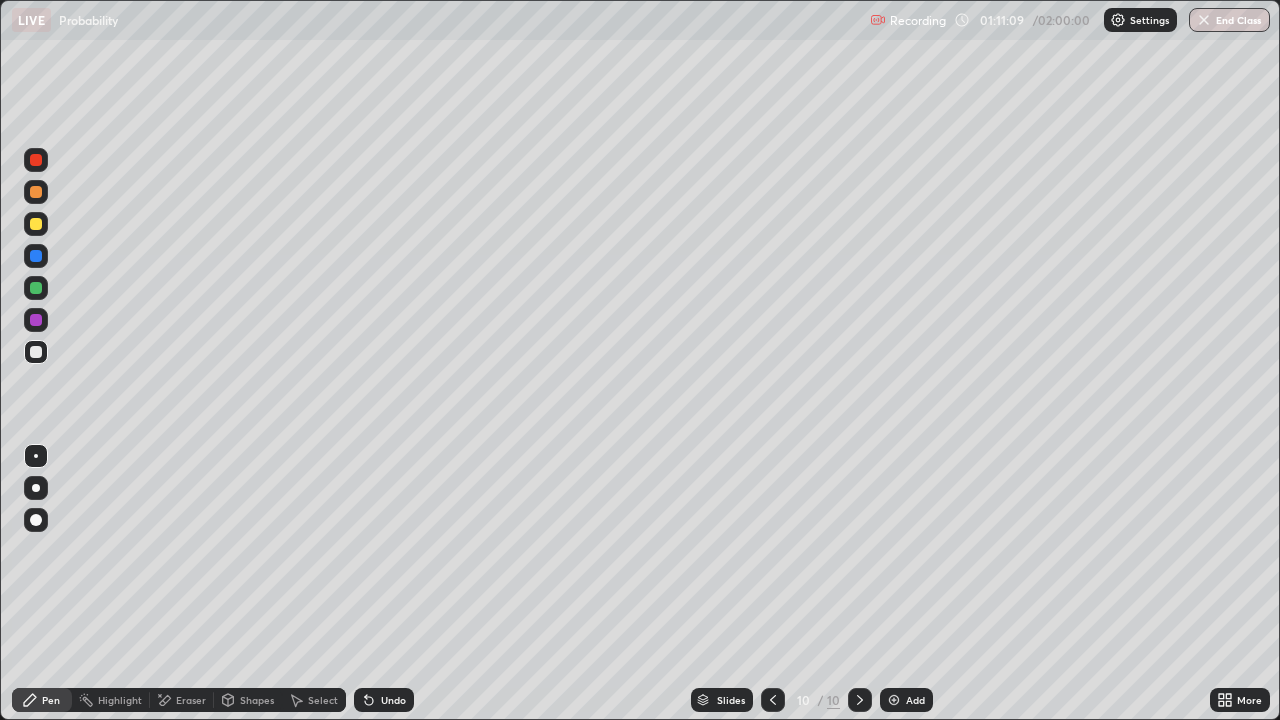 click on "Eraser" at bounding box center [191, 700] 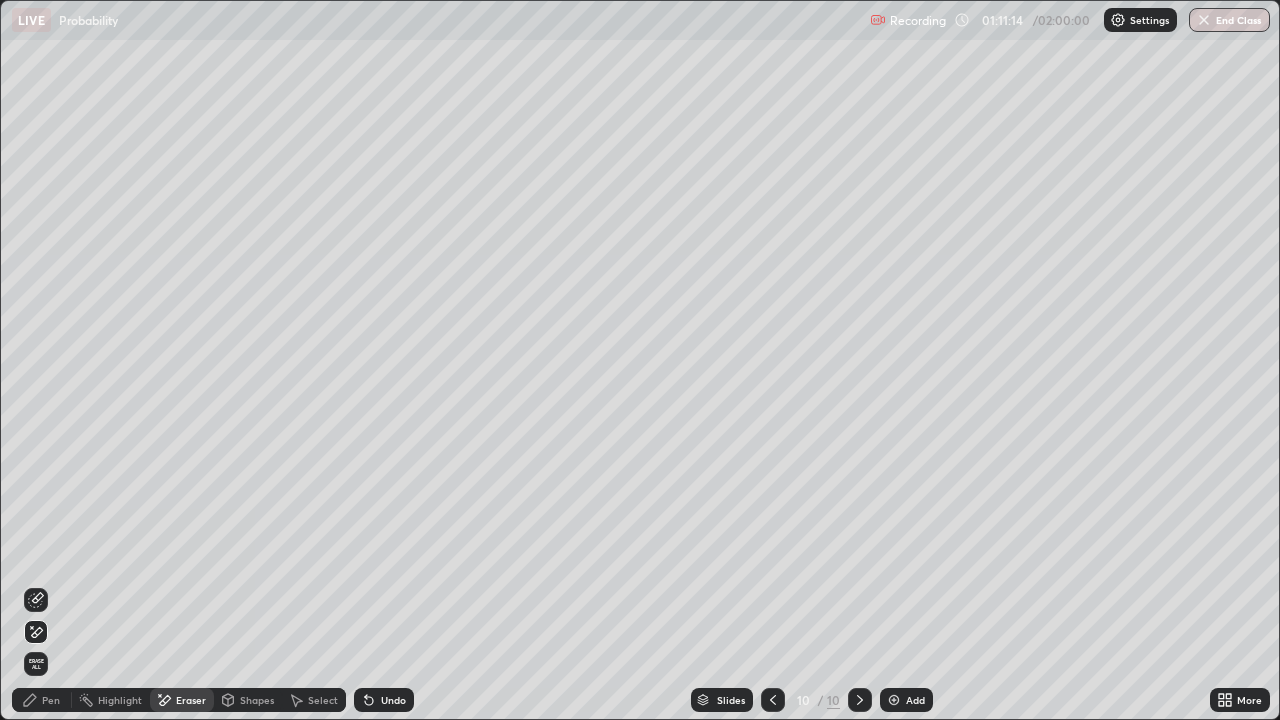 click on "Pen" at bounding box center (42, 700) 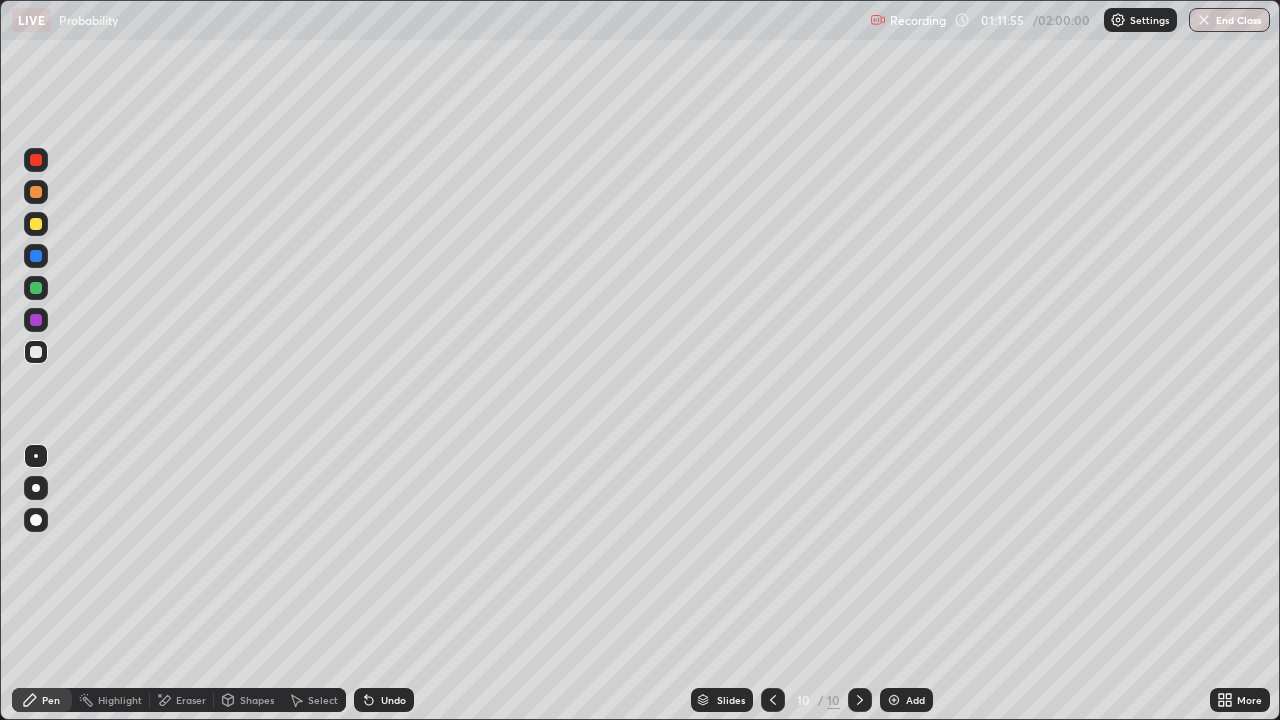 click on "Undo" at bounding box center [393, 700] 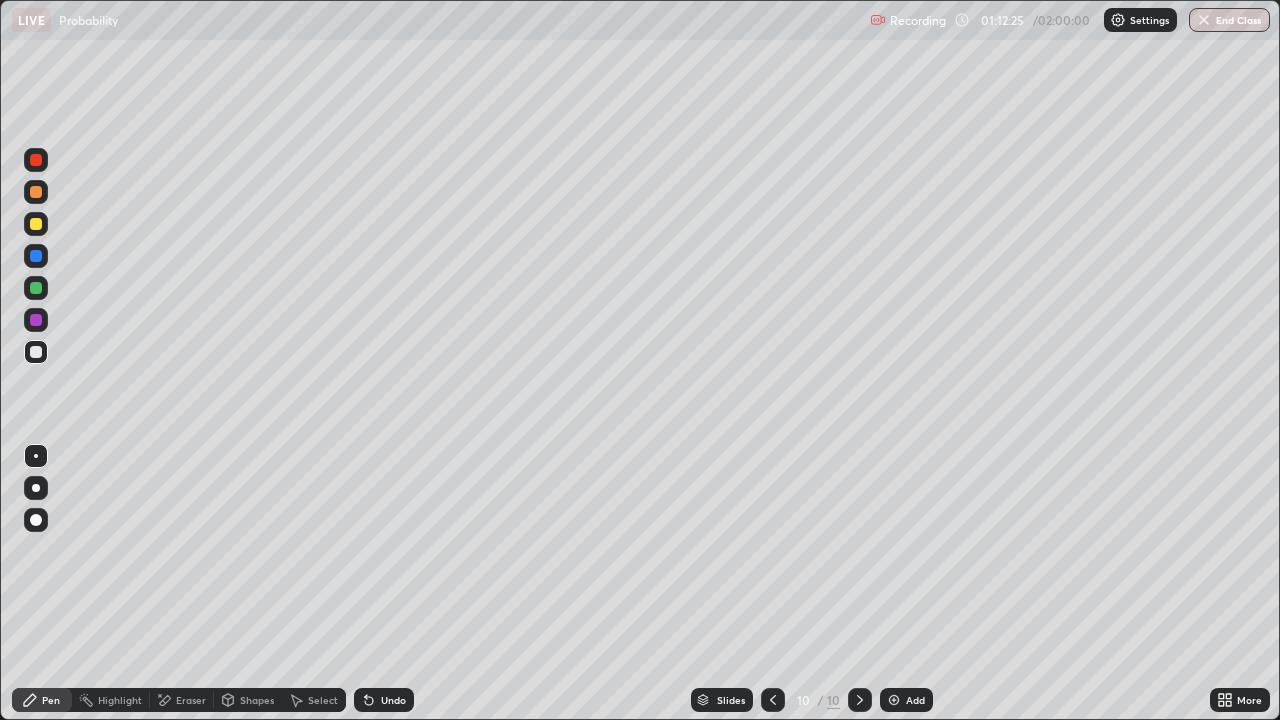click at bounding box center [894, 700] 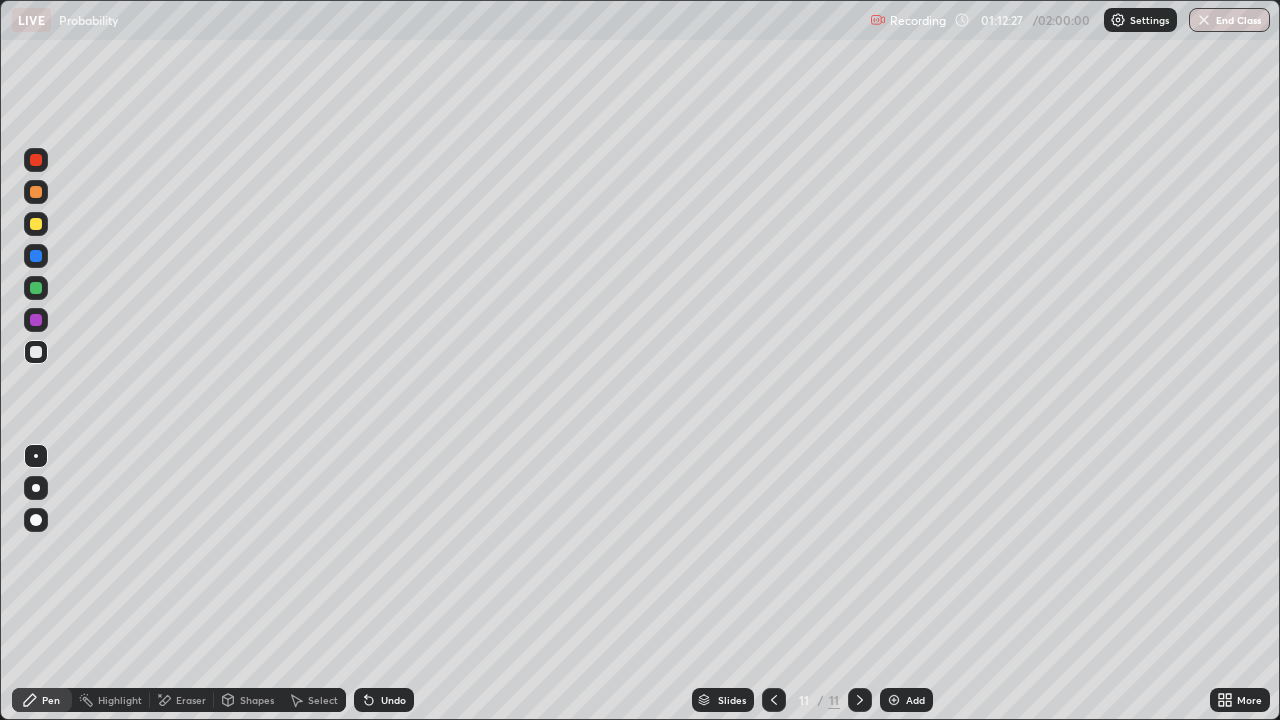 click at bounding box center [36, 224] 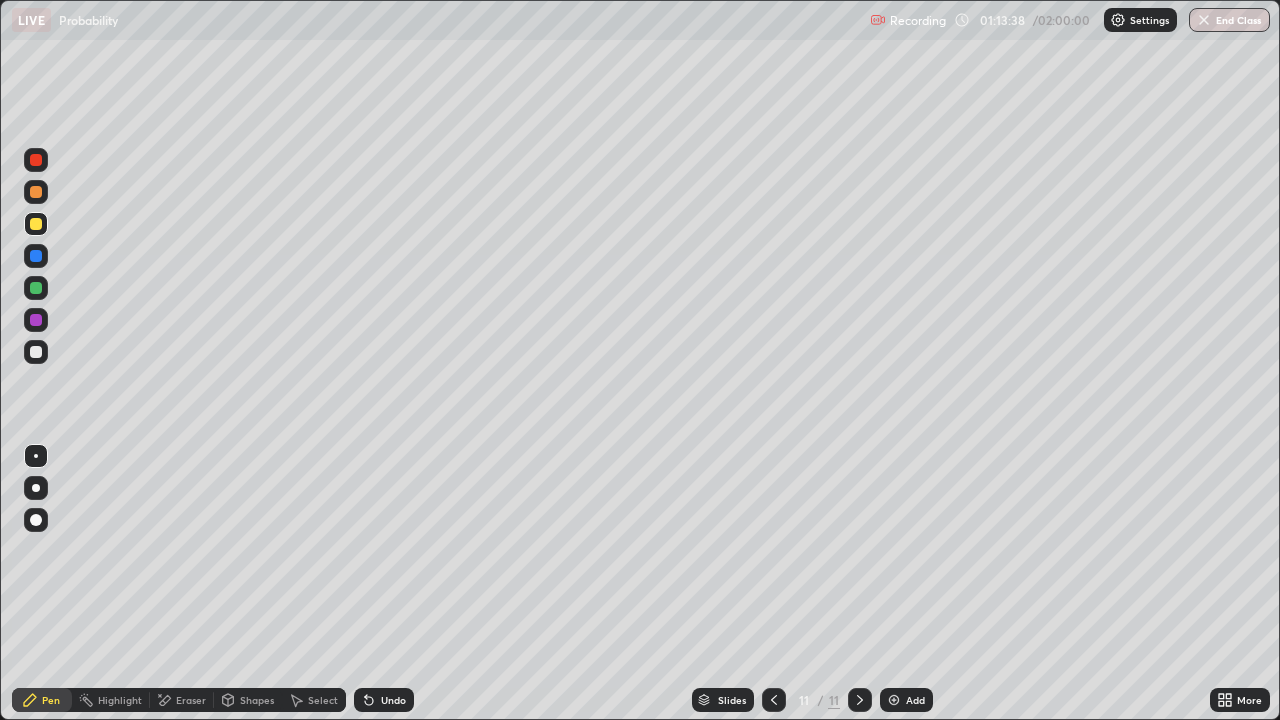 click at bounding box center (36, 352) 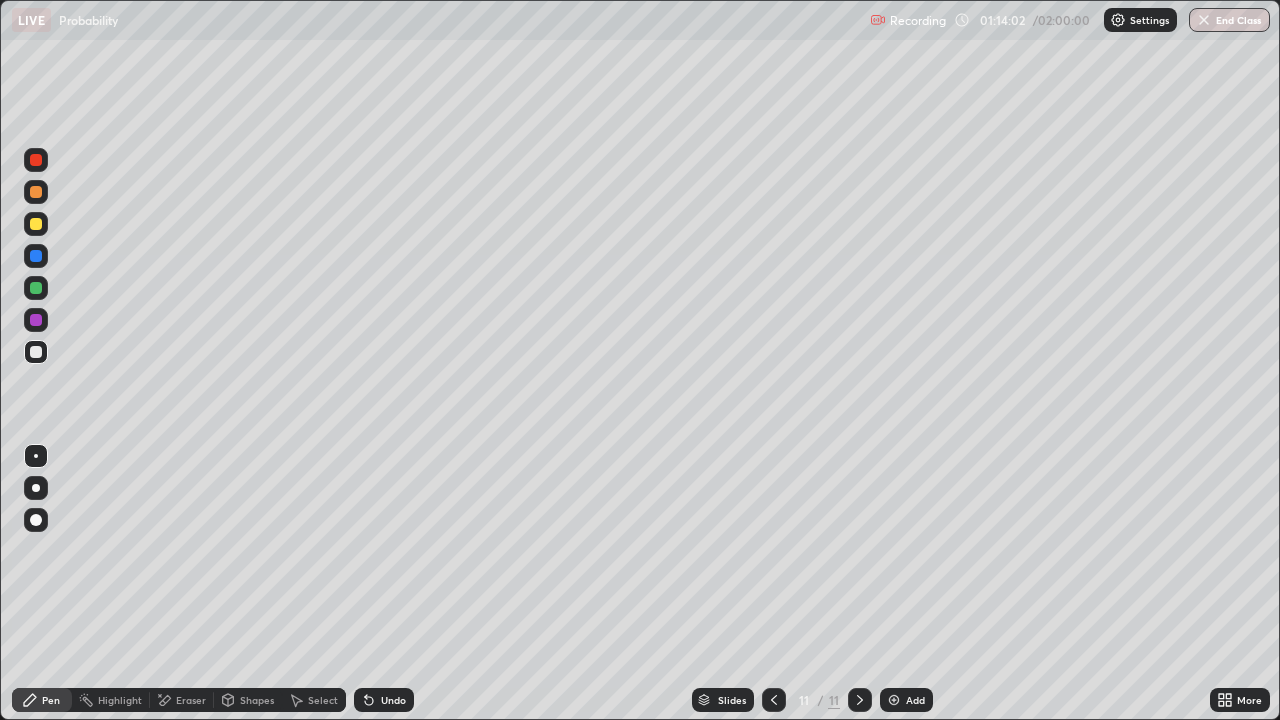 click on "Eraser" at bounding box center [182, 700] 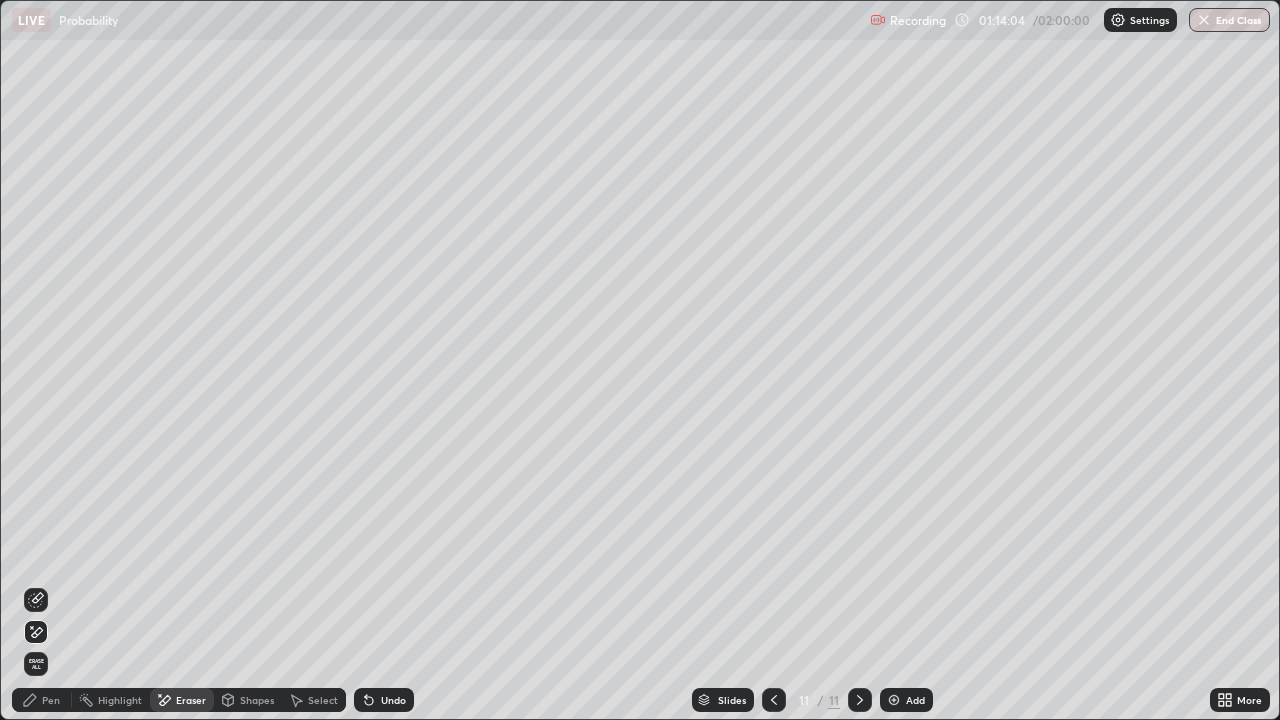 click on "Pen" at bounding box center (51, 700) 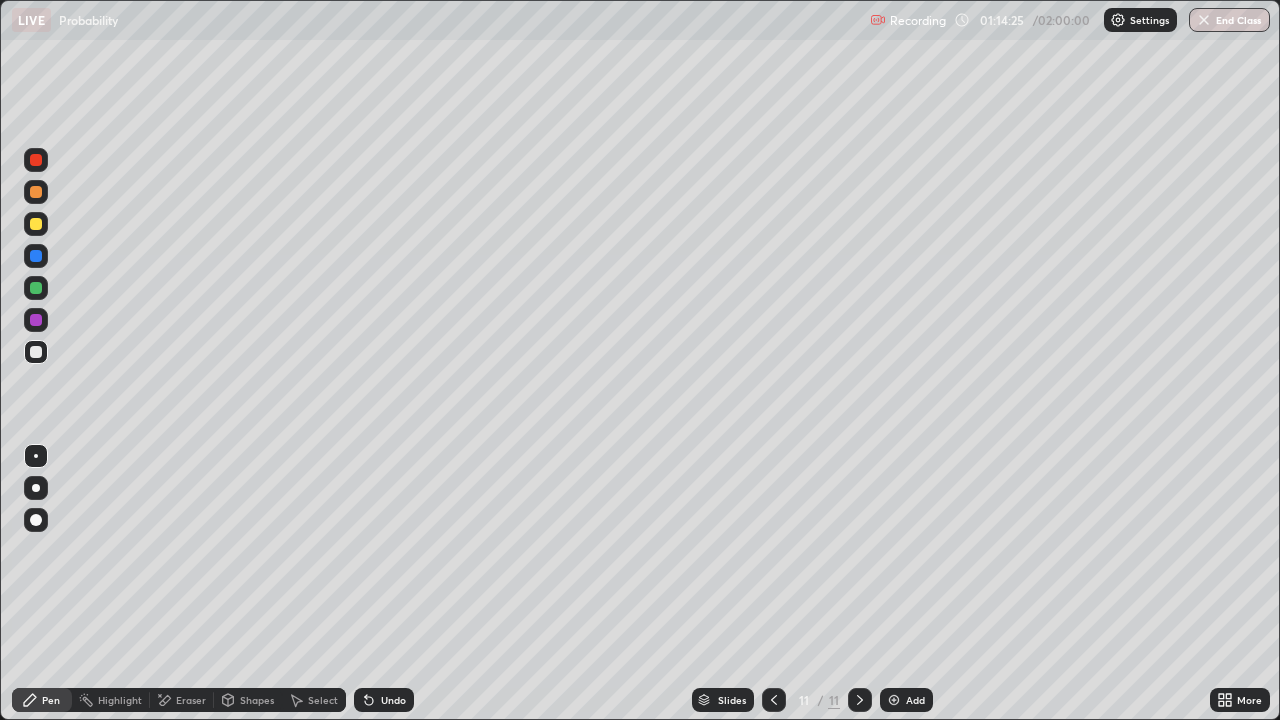 click on "Eraser" at bounding box center (191, 700) 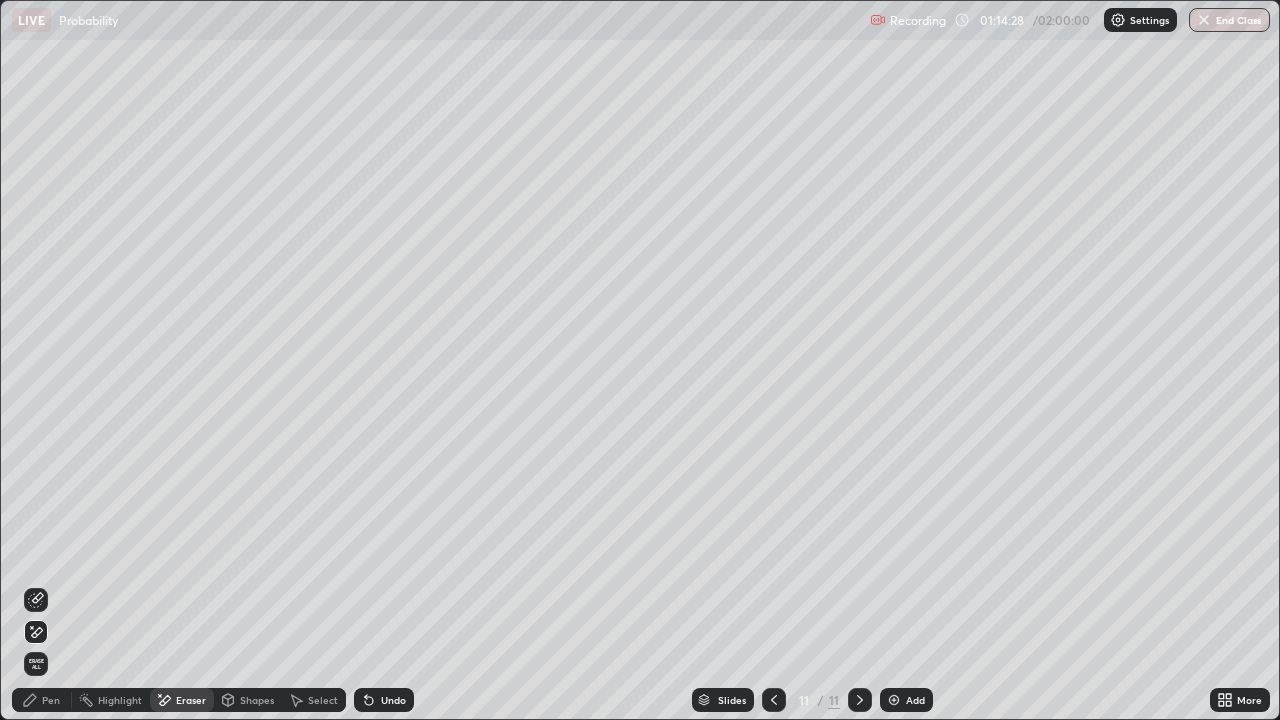 click on "Pen" at bounding box center (42, 700) 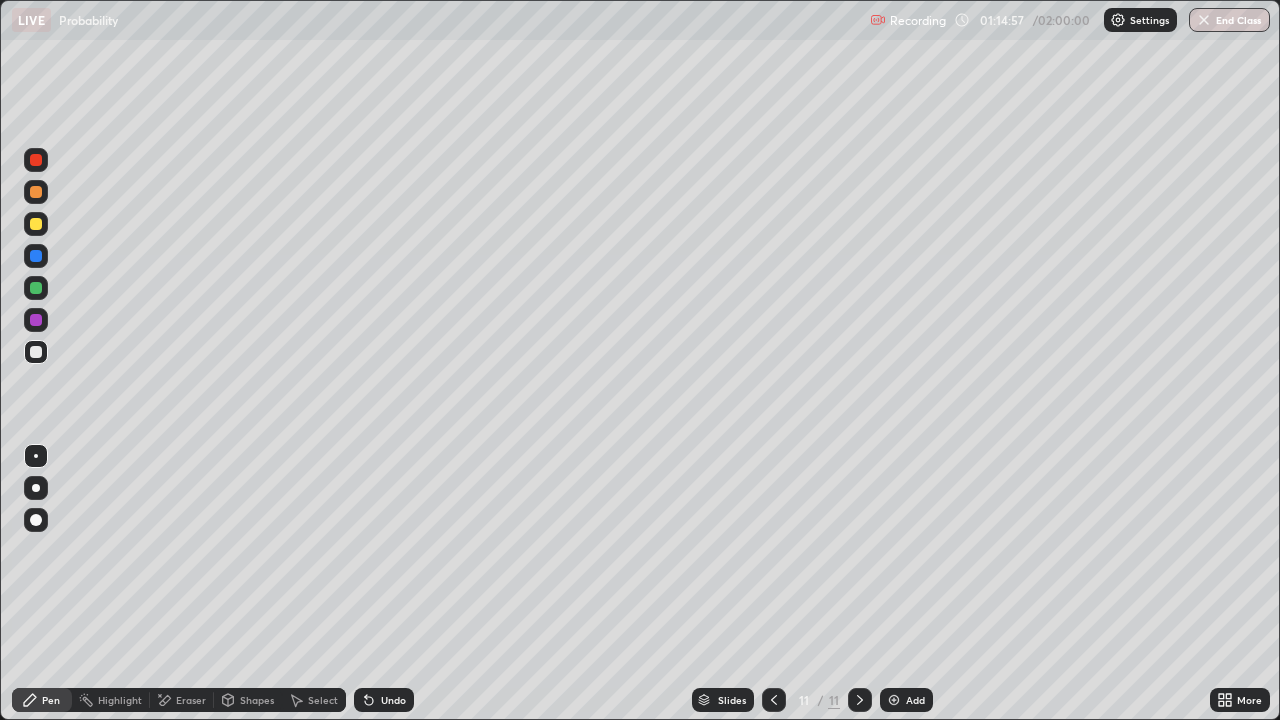 click on "Eraser" at bounding box center [191, 700] 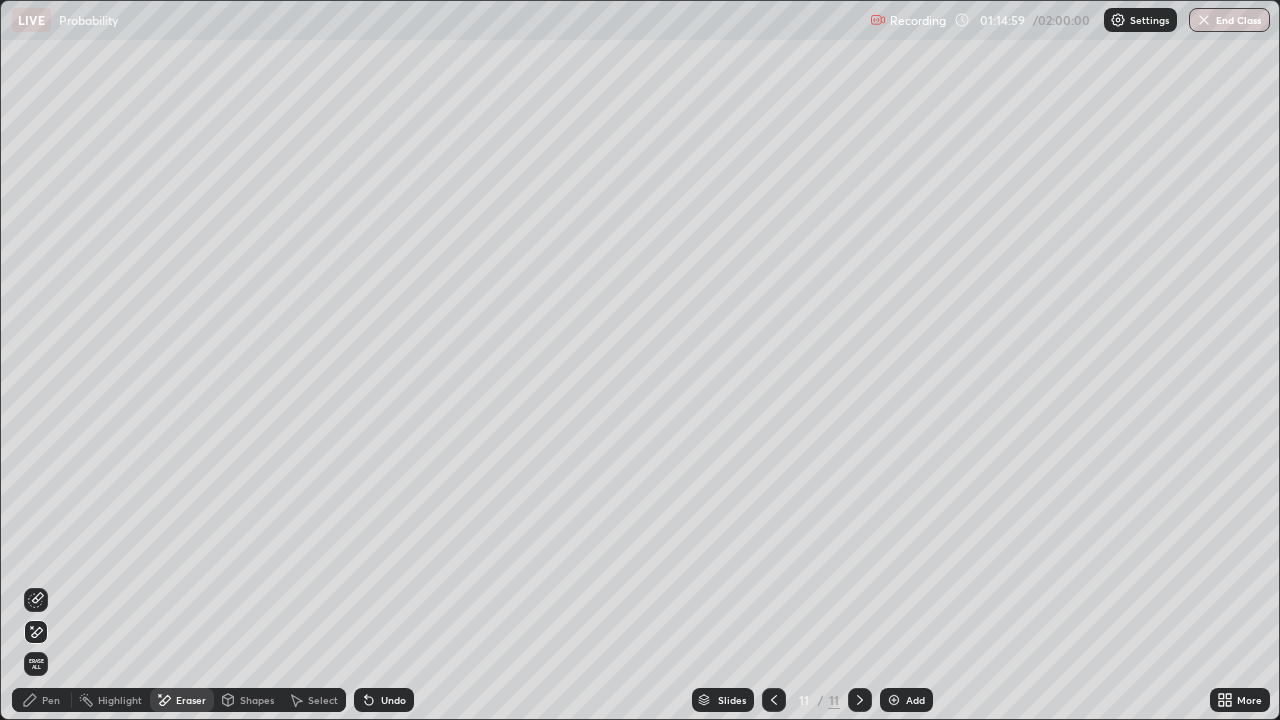 click on "Pen" at bounding box center (42, 700) 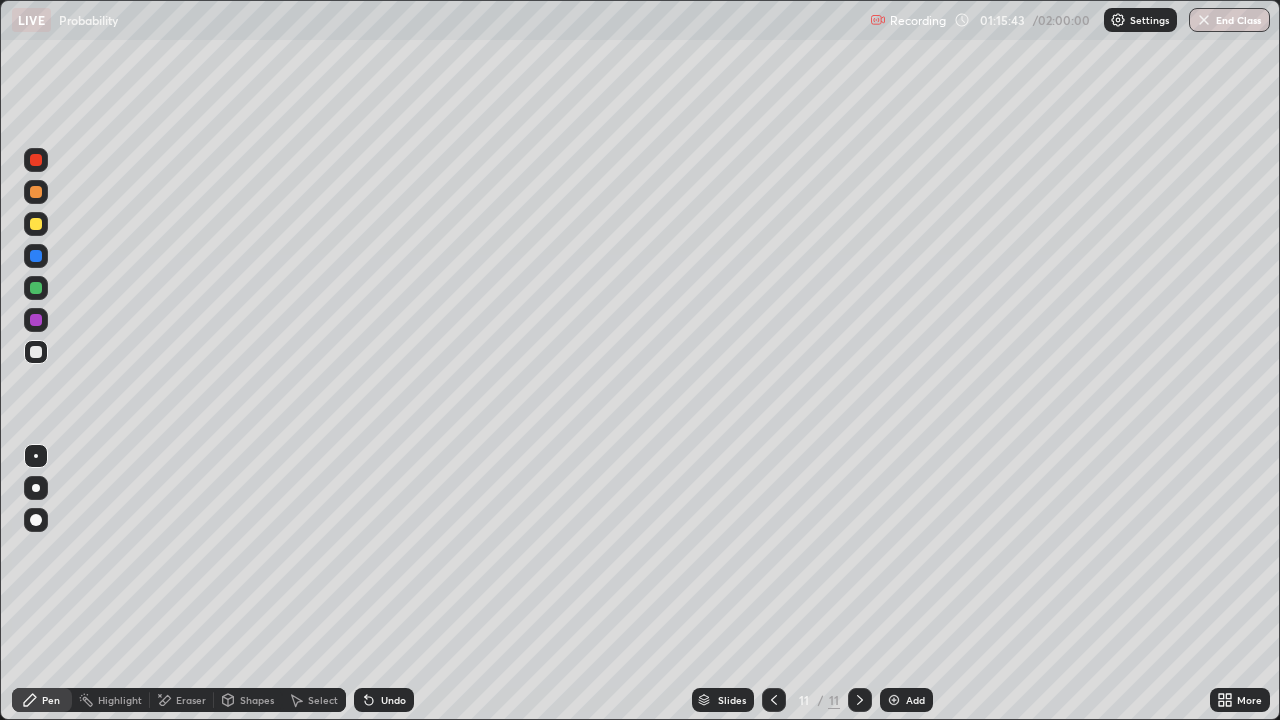 click at bounding box center (36, 224) 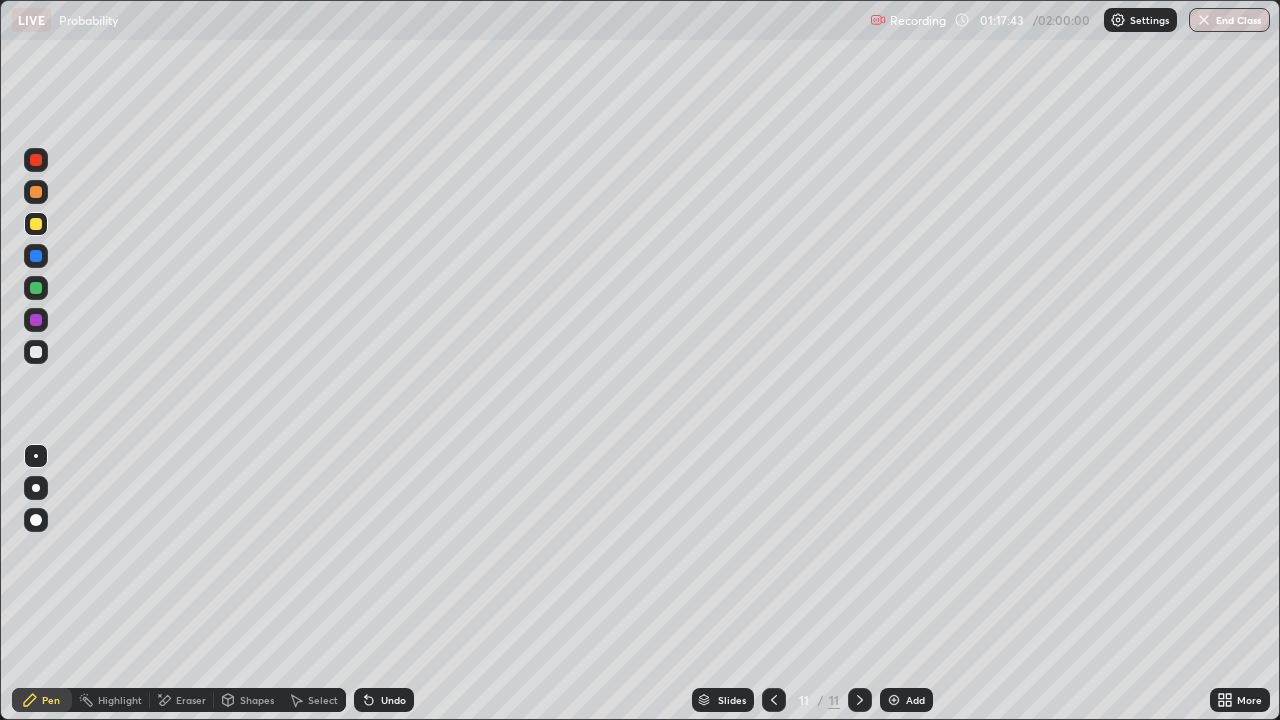click at bounding box center [36, 352] 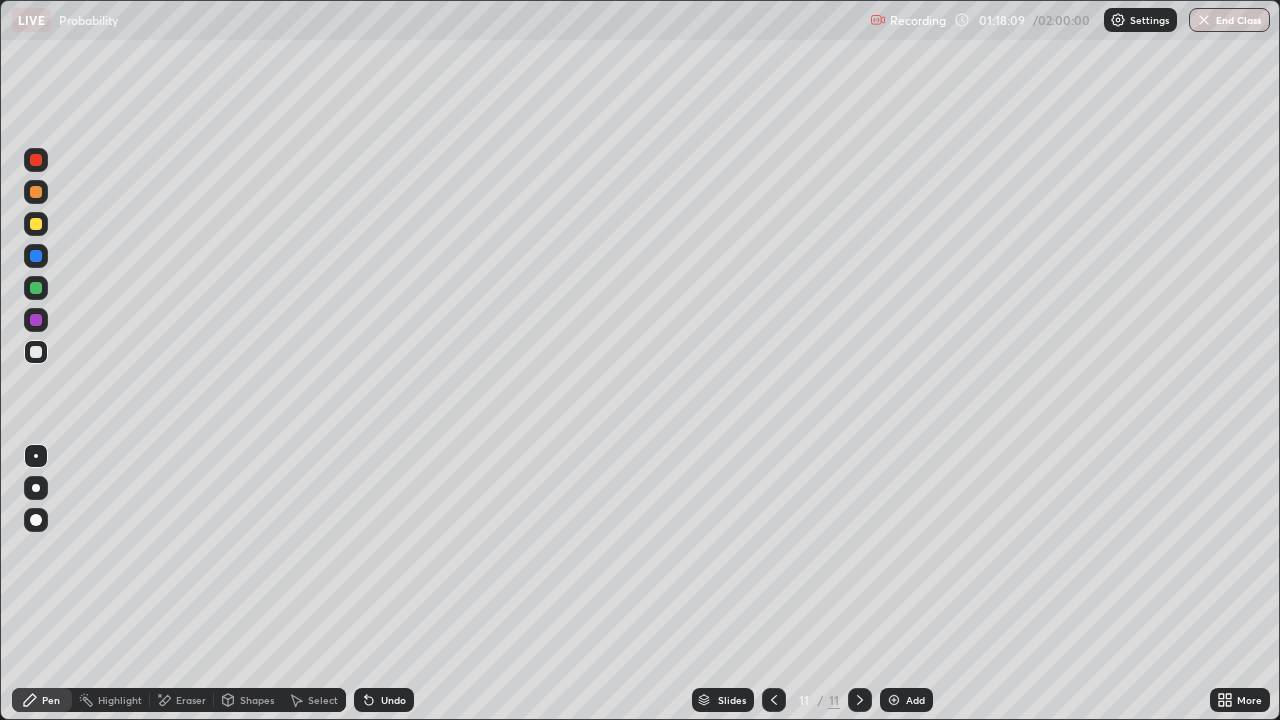 click on "Undo" at bounding box center (384, 700) 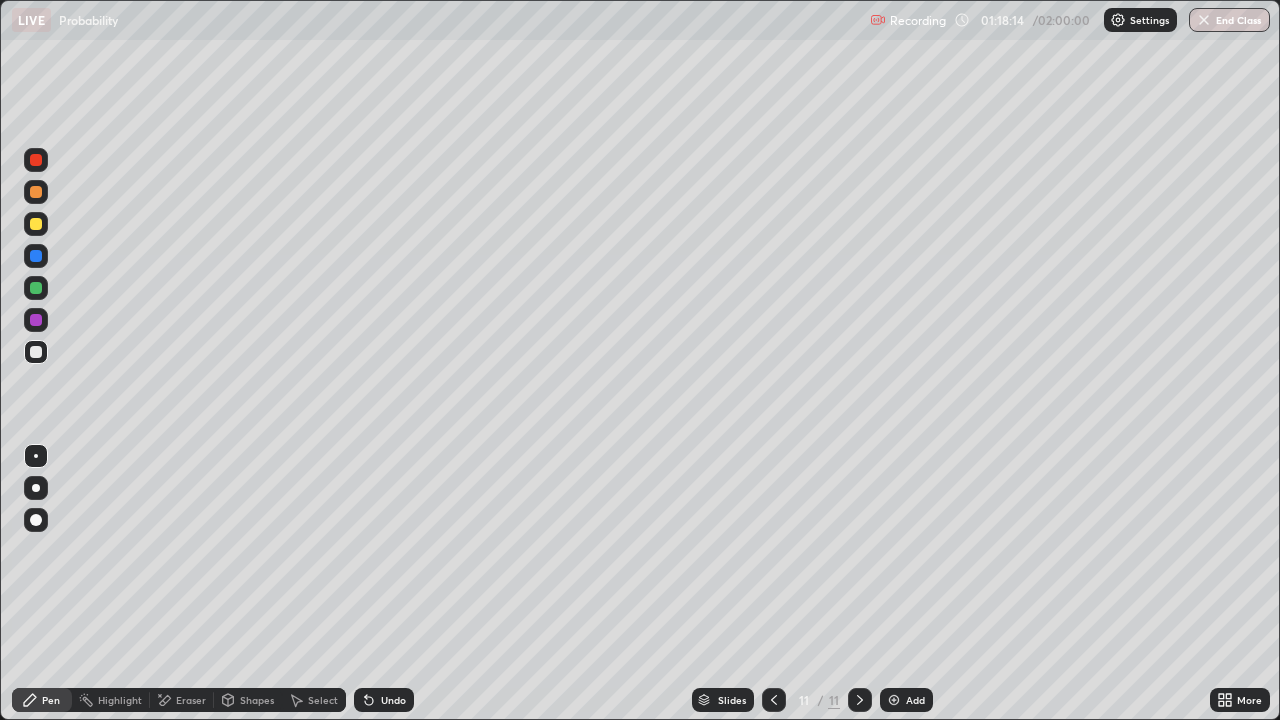 click on "Undo" at bounding box center [393, 700] 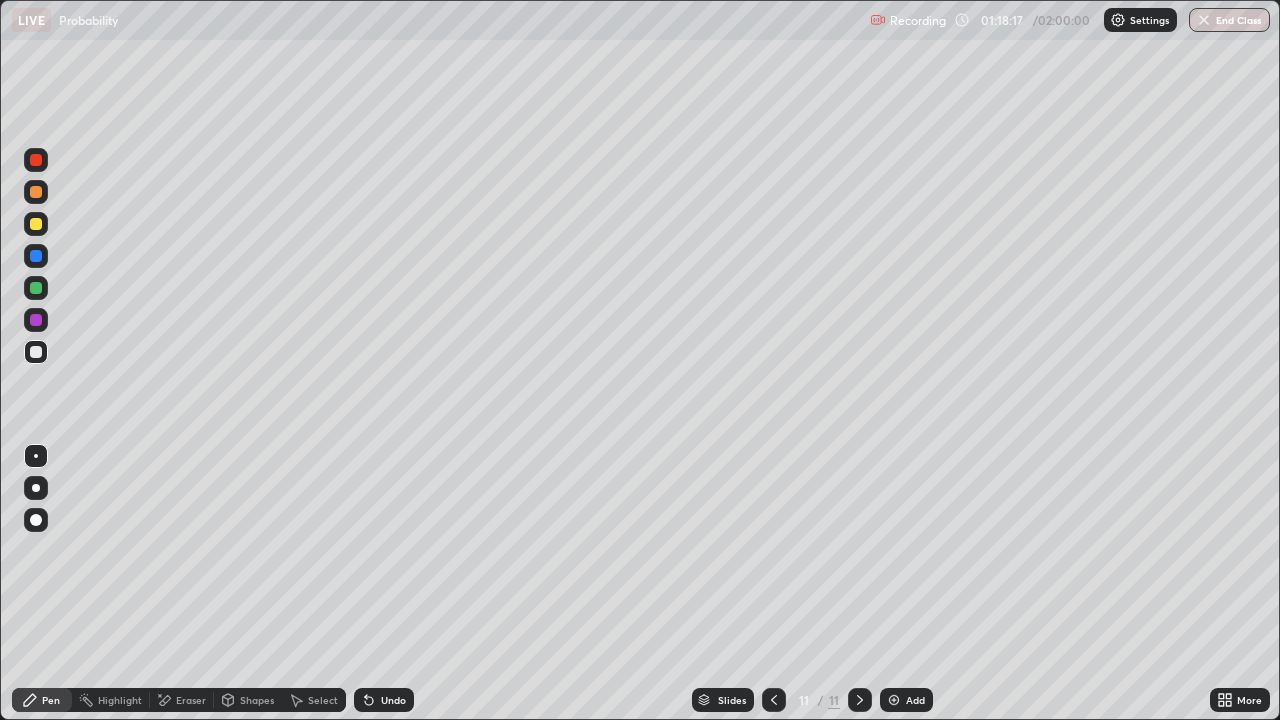 click on "Add" at bounding box center [906, 700] 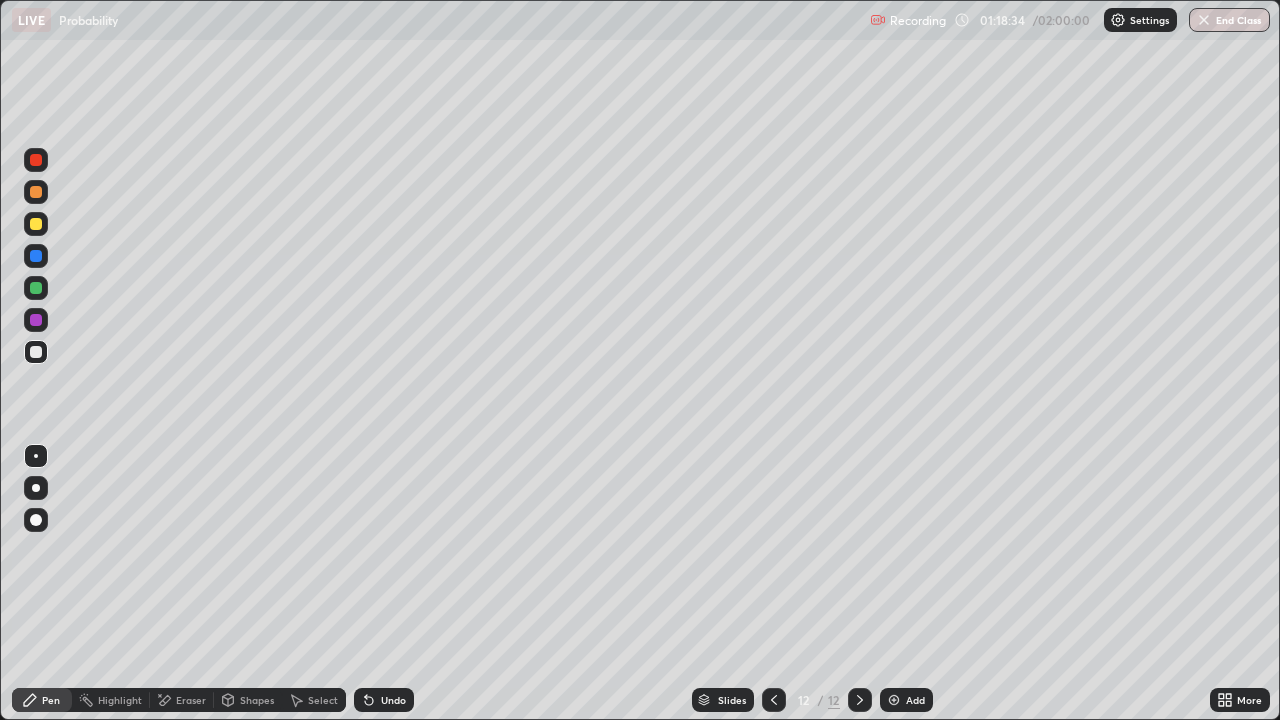 click 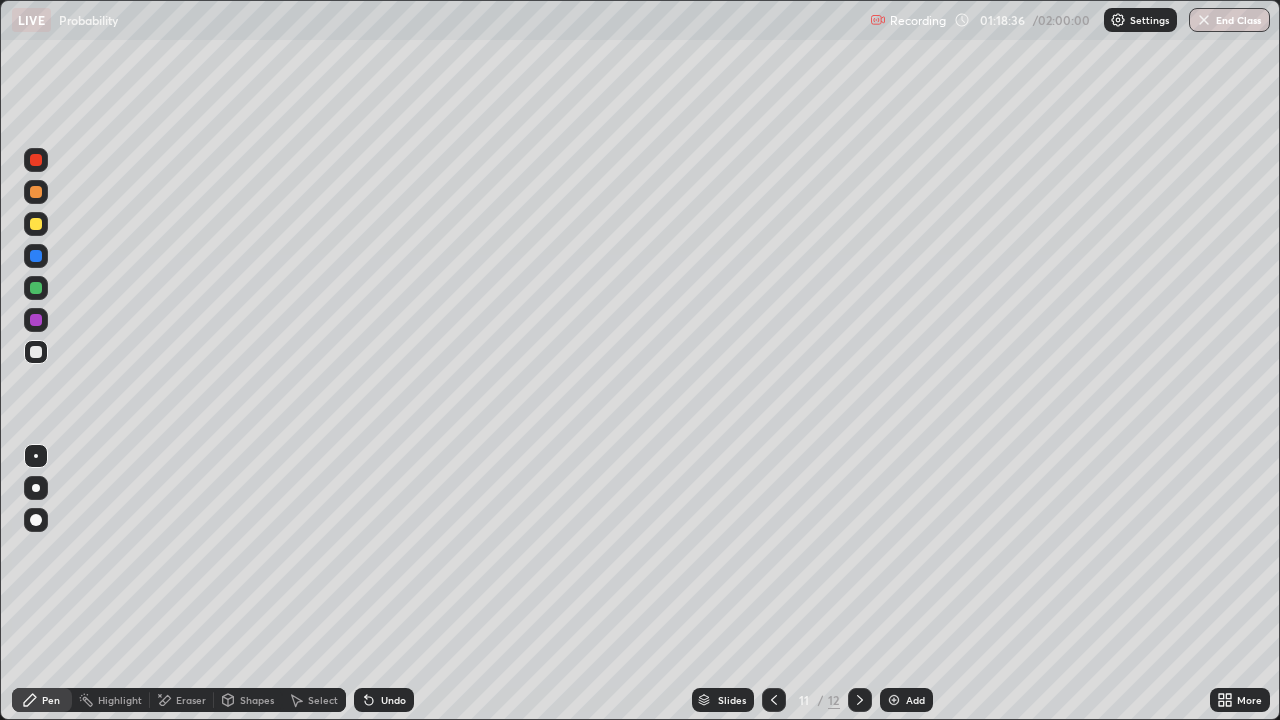 click at bounding box center (860, 700) 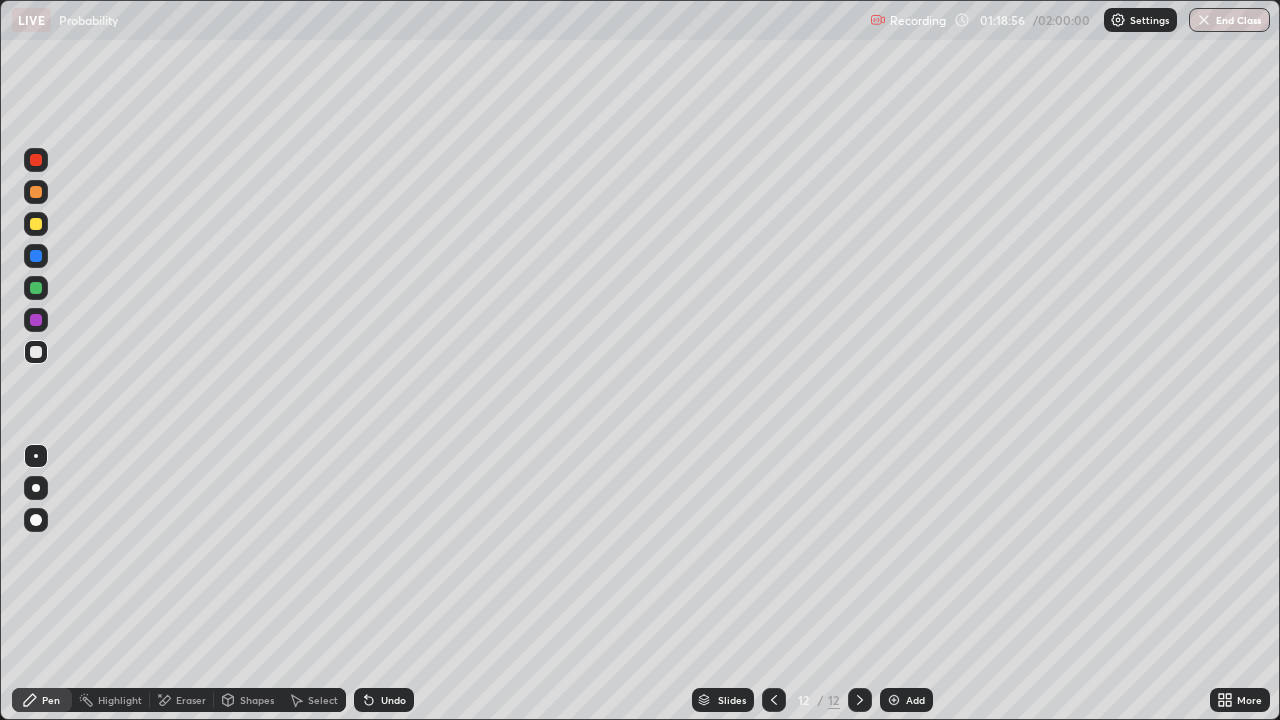 click on "Slides" at bounding box center [723, 700] 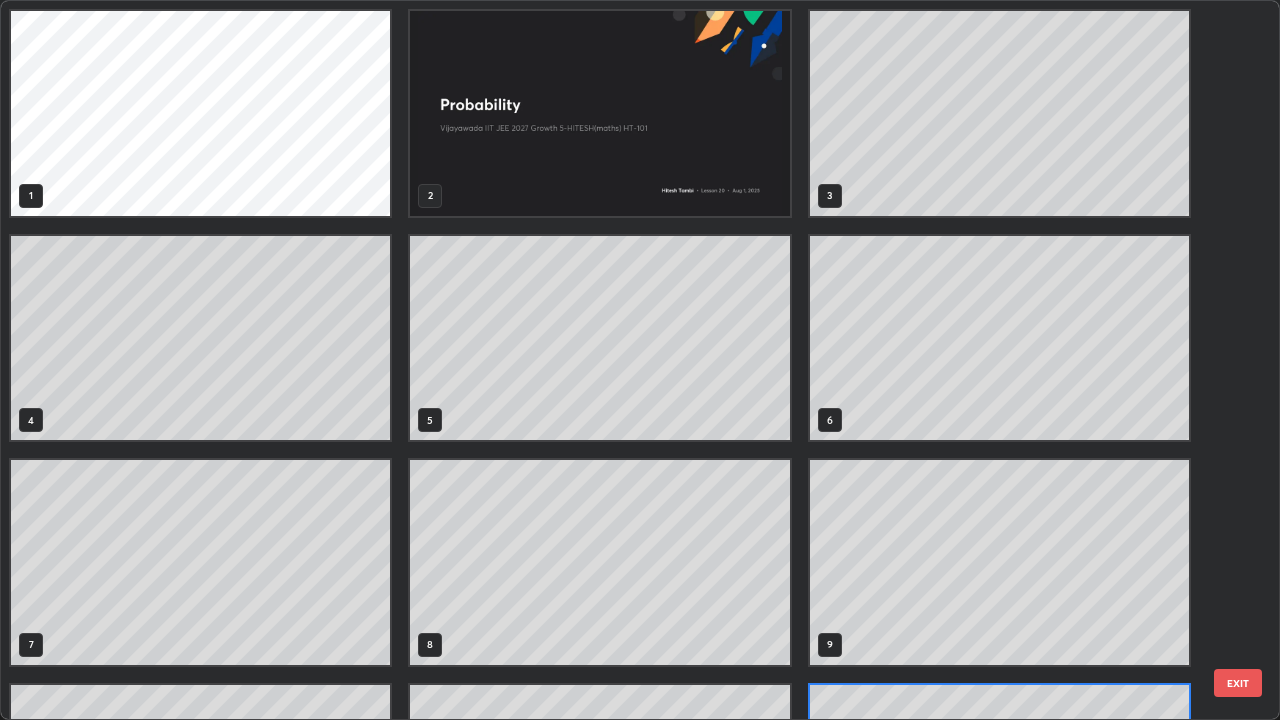 scroll, scrollTop: 180, scrollLeft: 0, axis: vertical 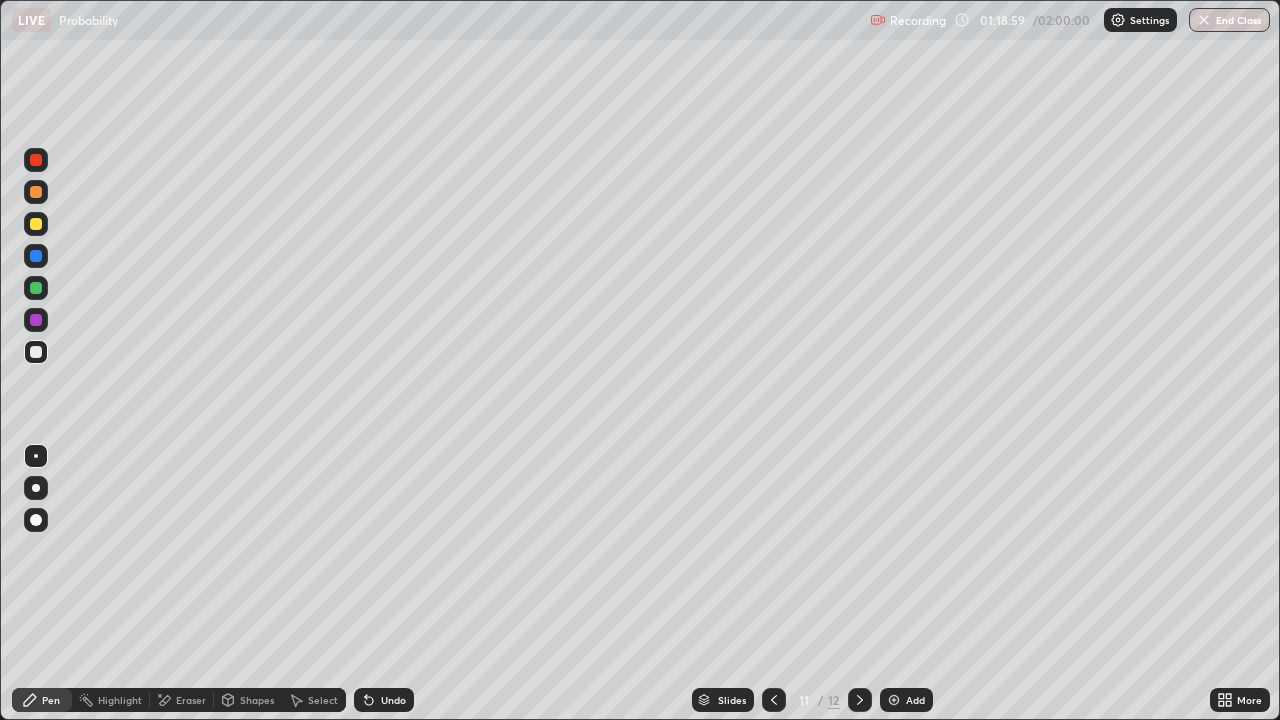click 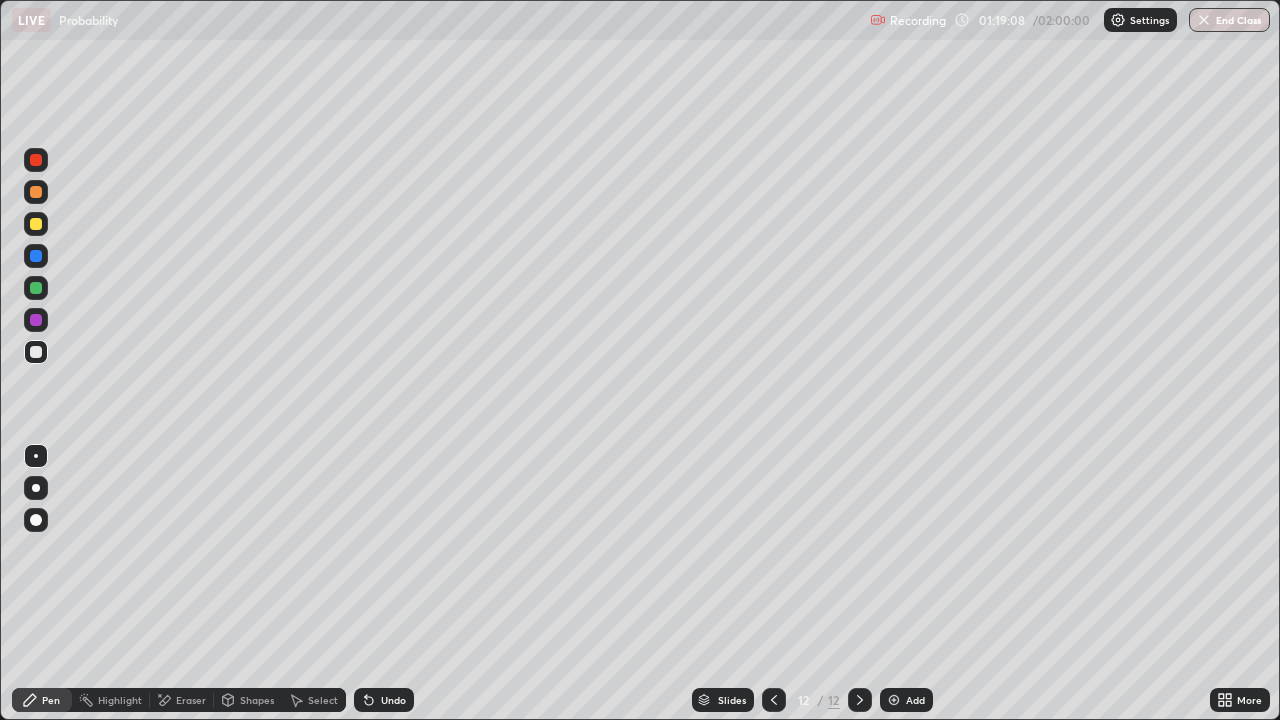 click on "Undo" at bounding box center [384, 700] 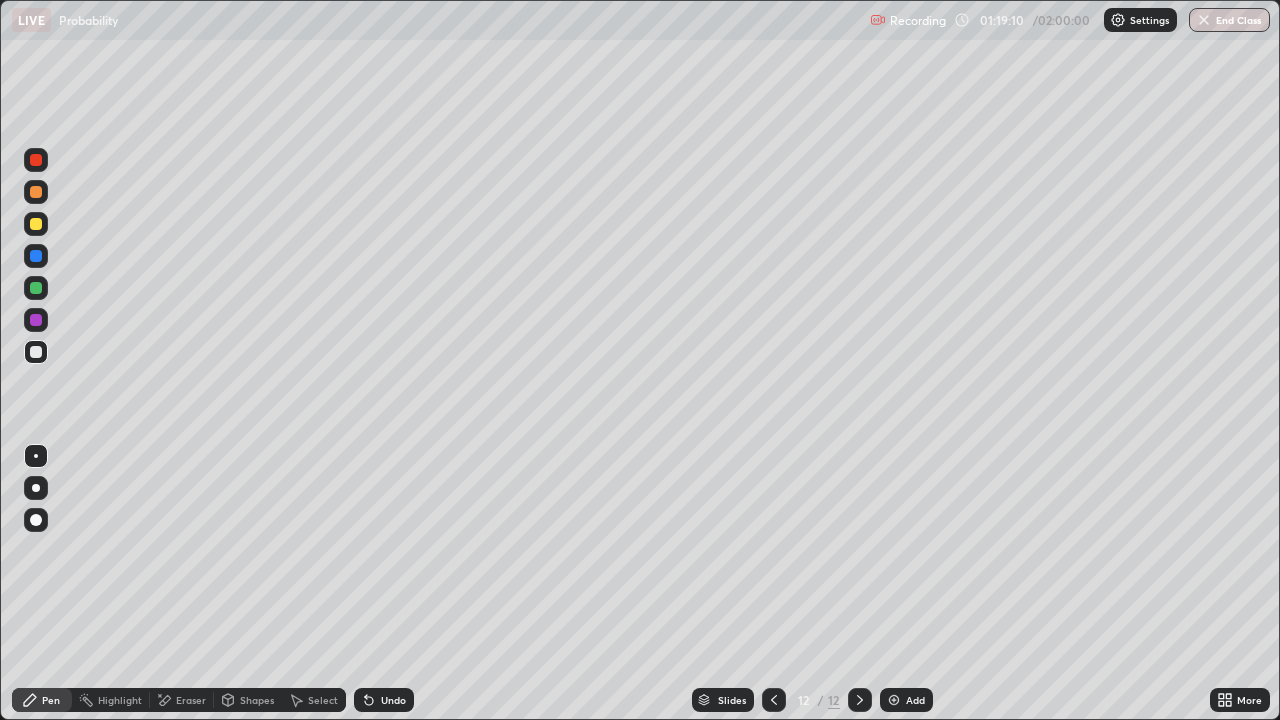click 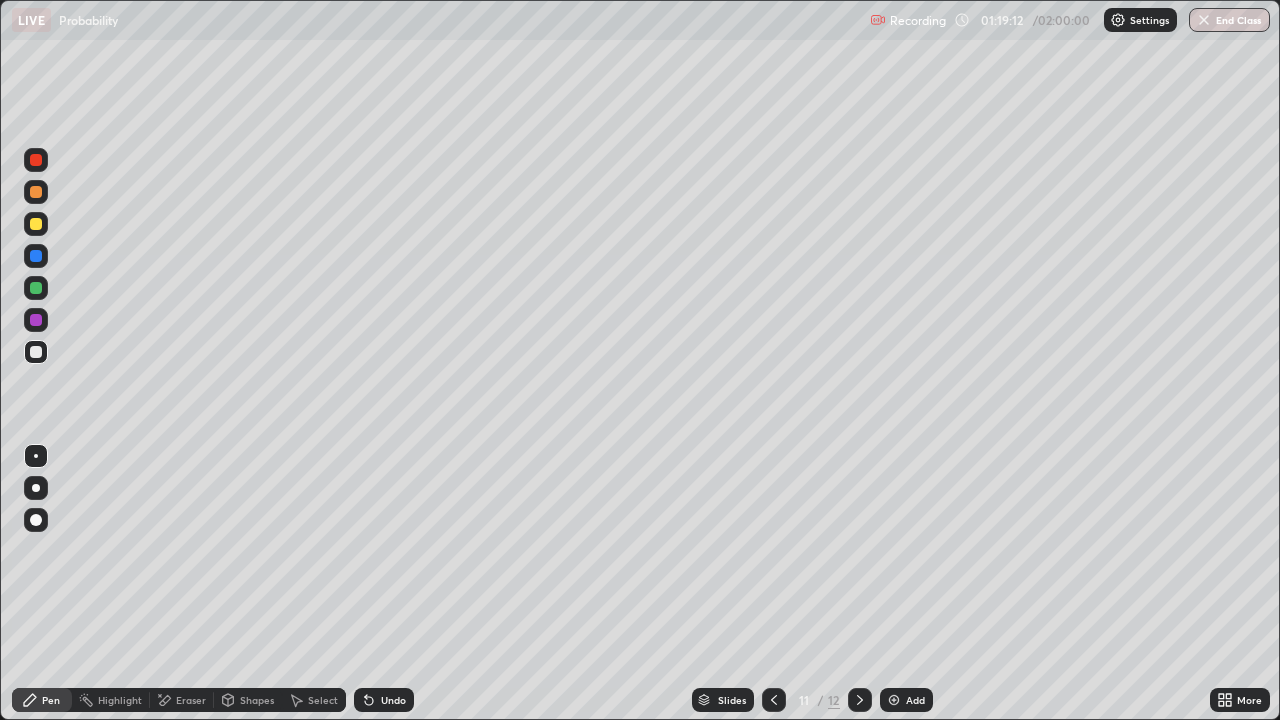 click 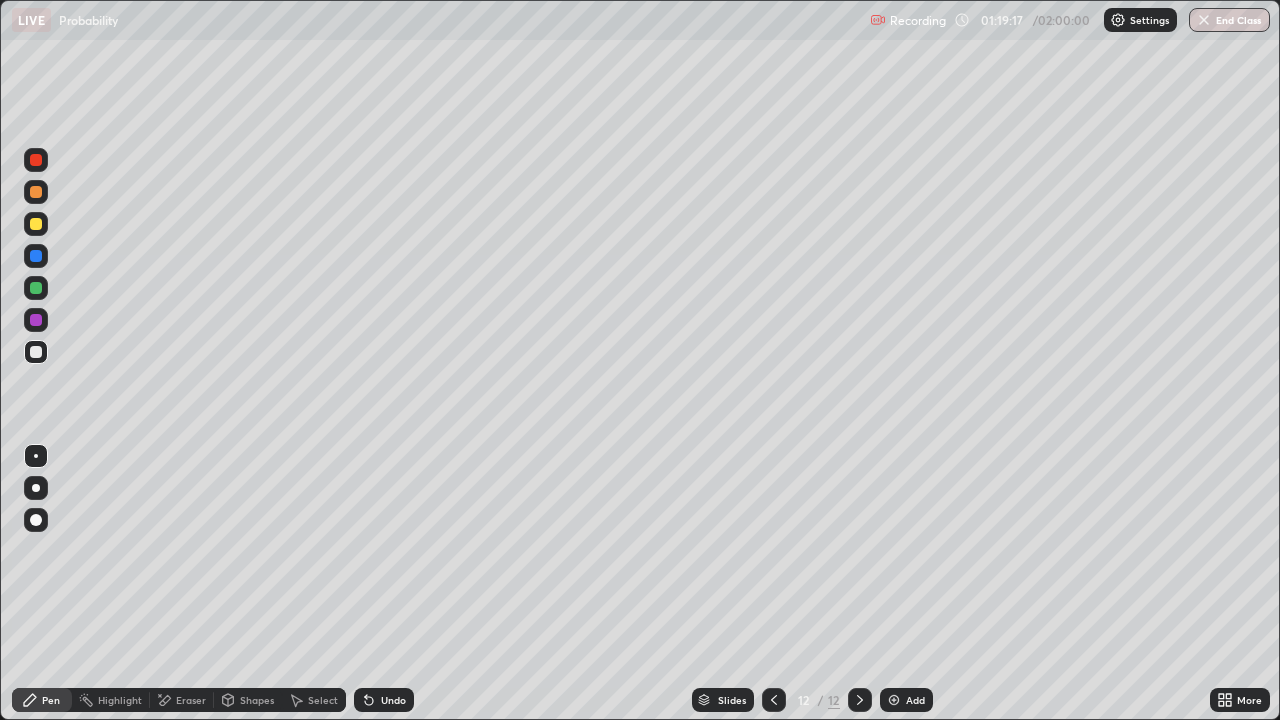 click at bounding box center (774, 700) 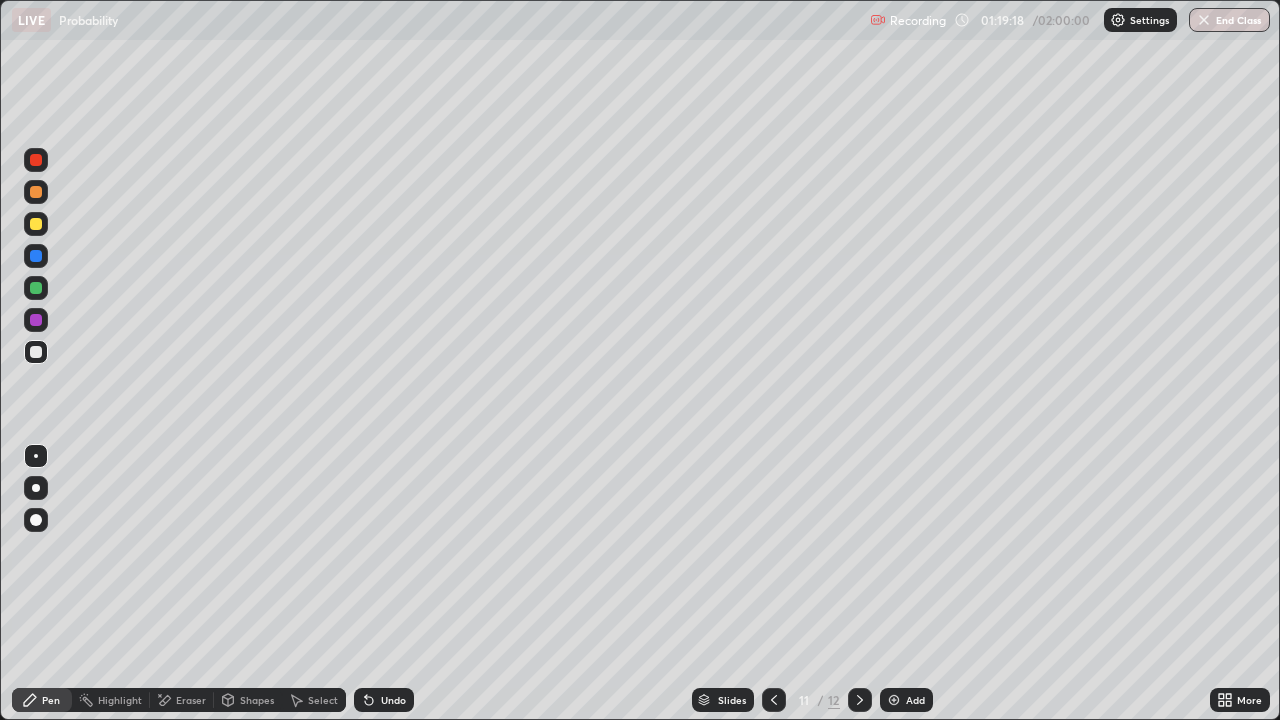 click at bounding box center [860, 700] 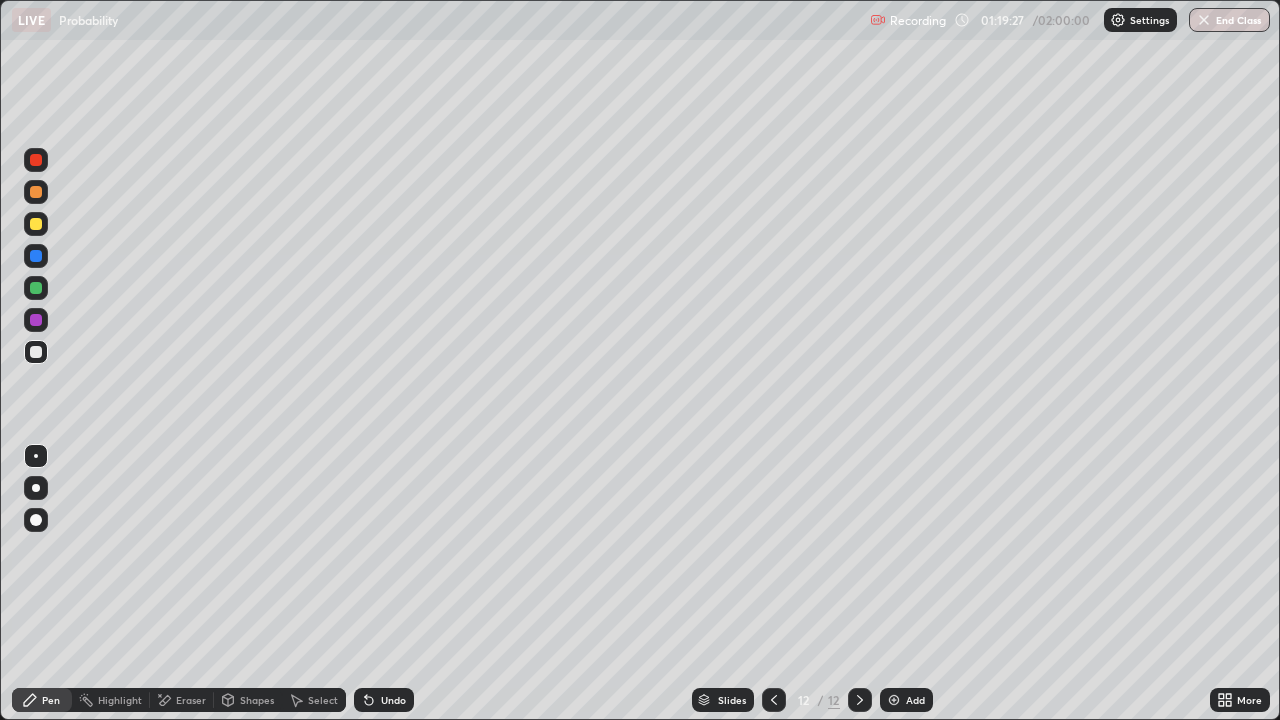 click 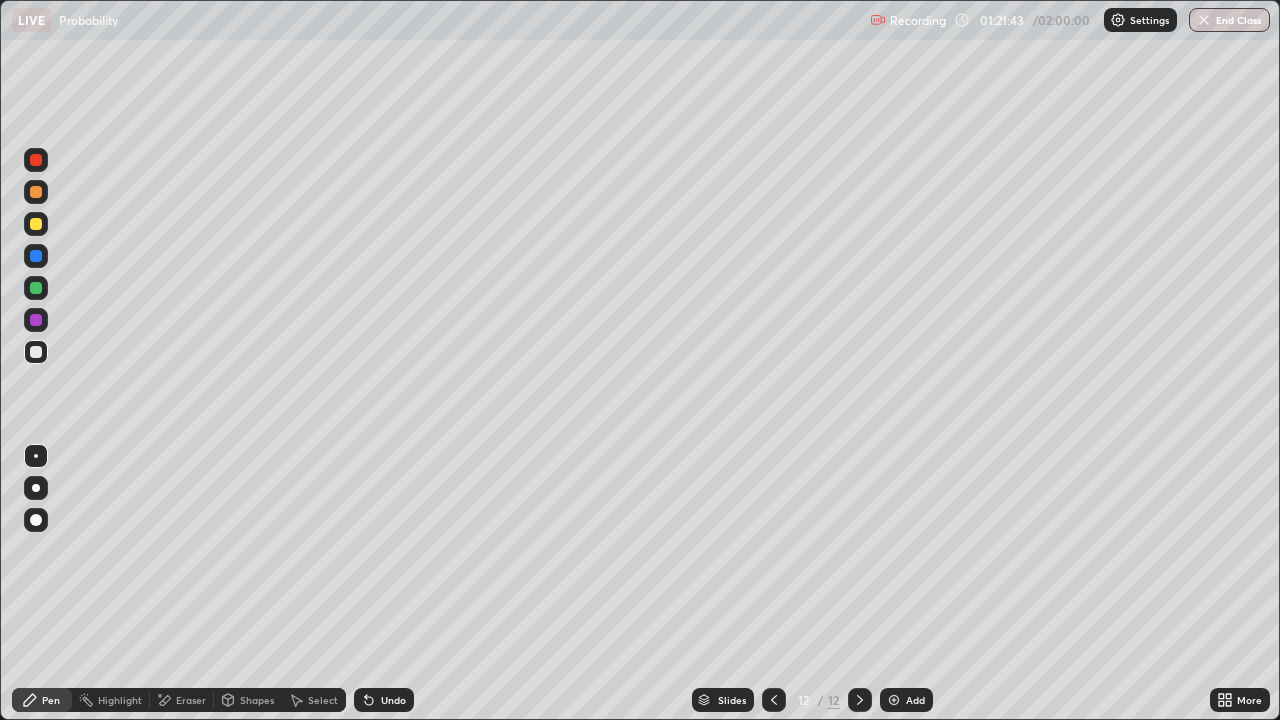 click on "Add" at bounding box center [915, 700] 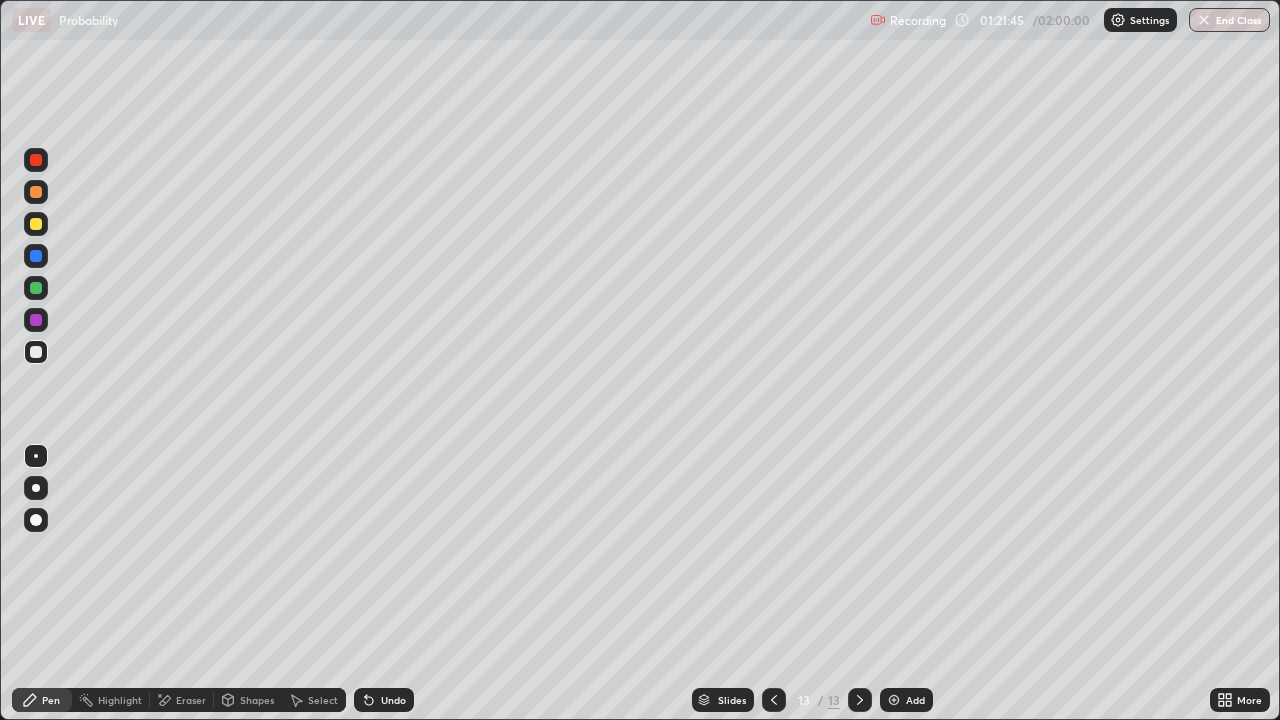 click at bounding box center (36, 224) 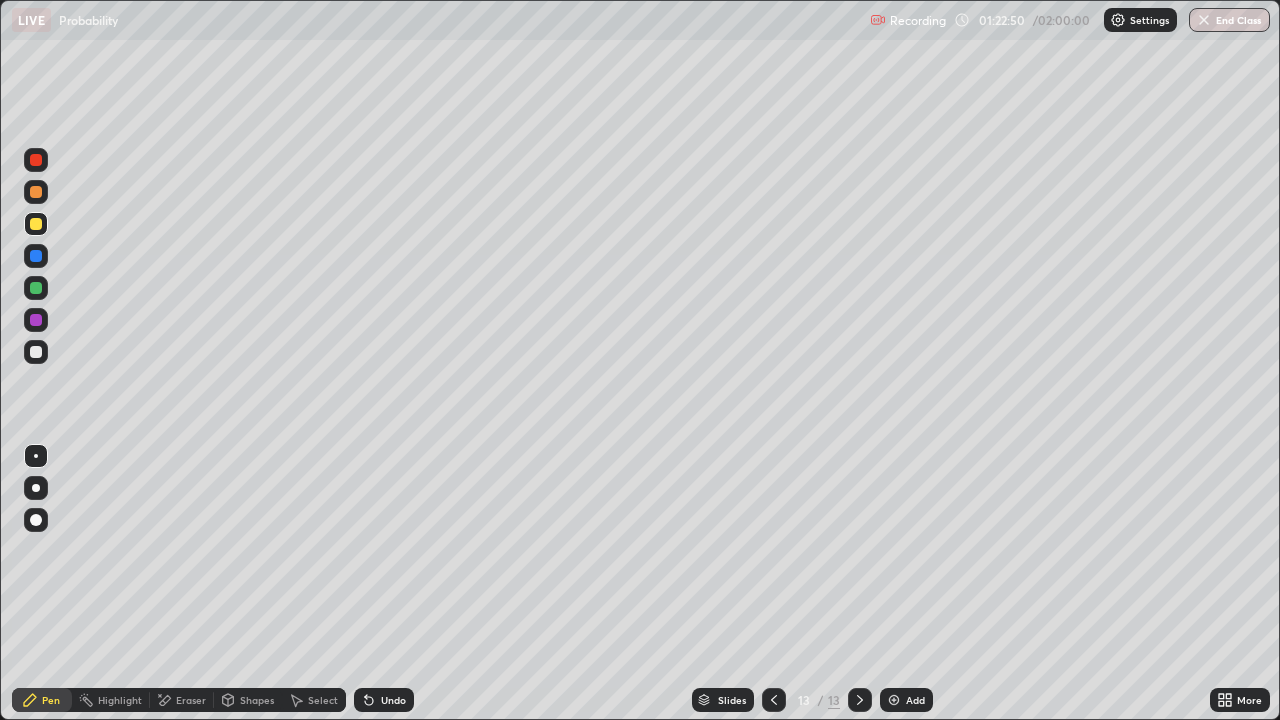 click at bounding box center (36, 352) 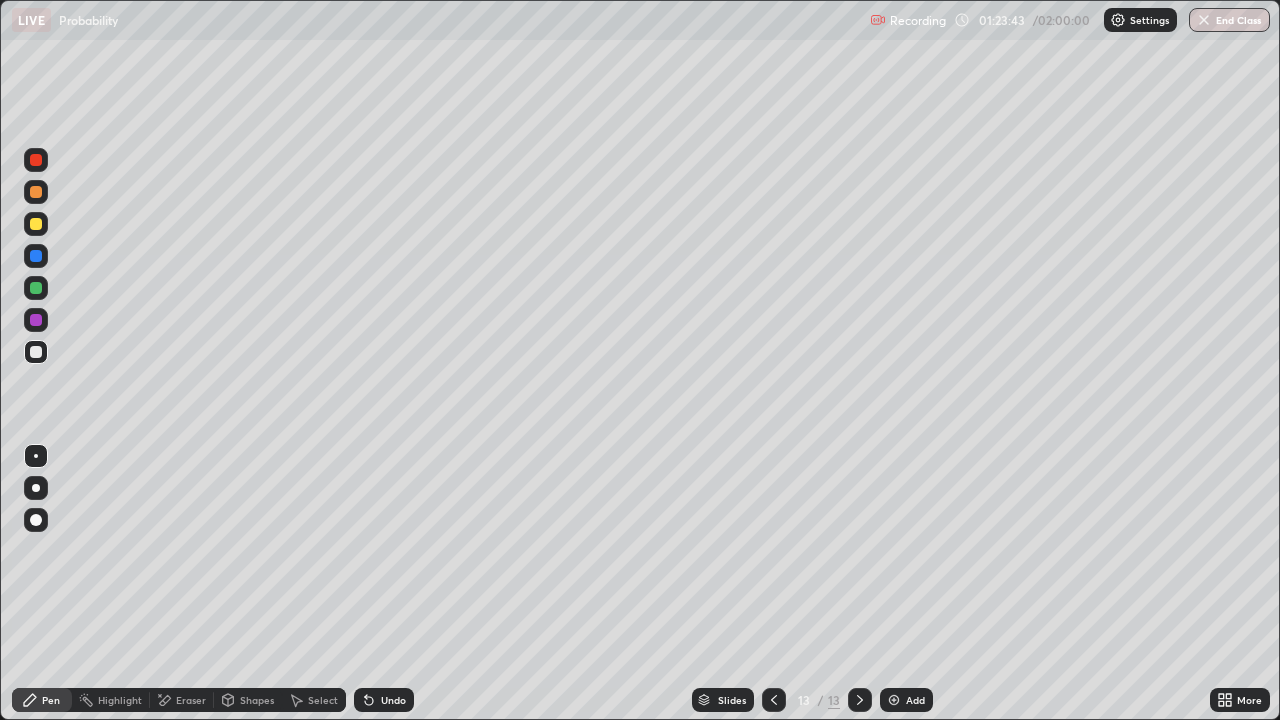 click on "Undo" at bounding box center (393, 700) 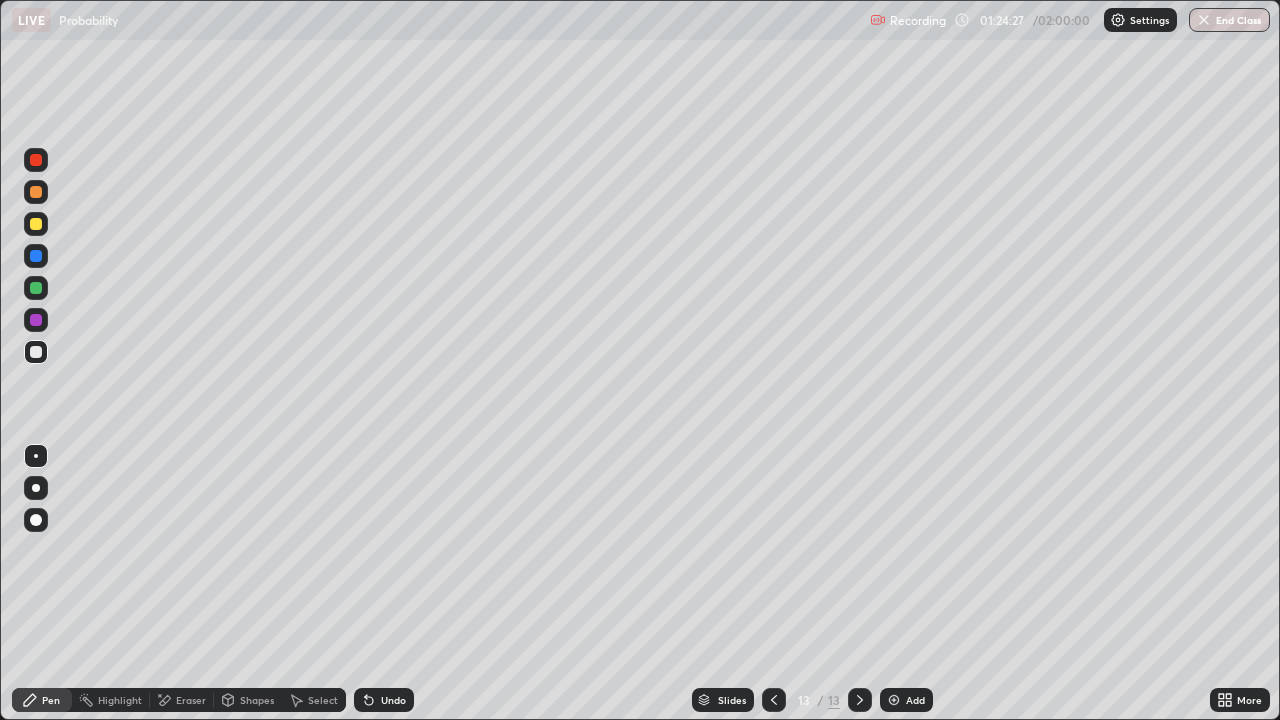 click on "Eraser" at bounding box center [191, 700] 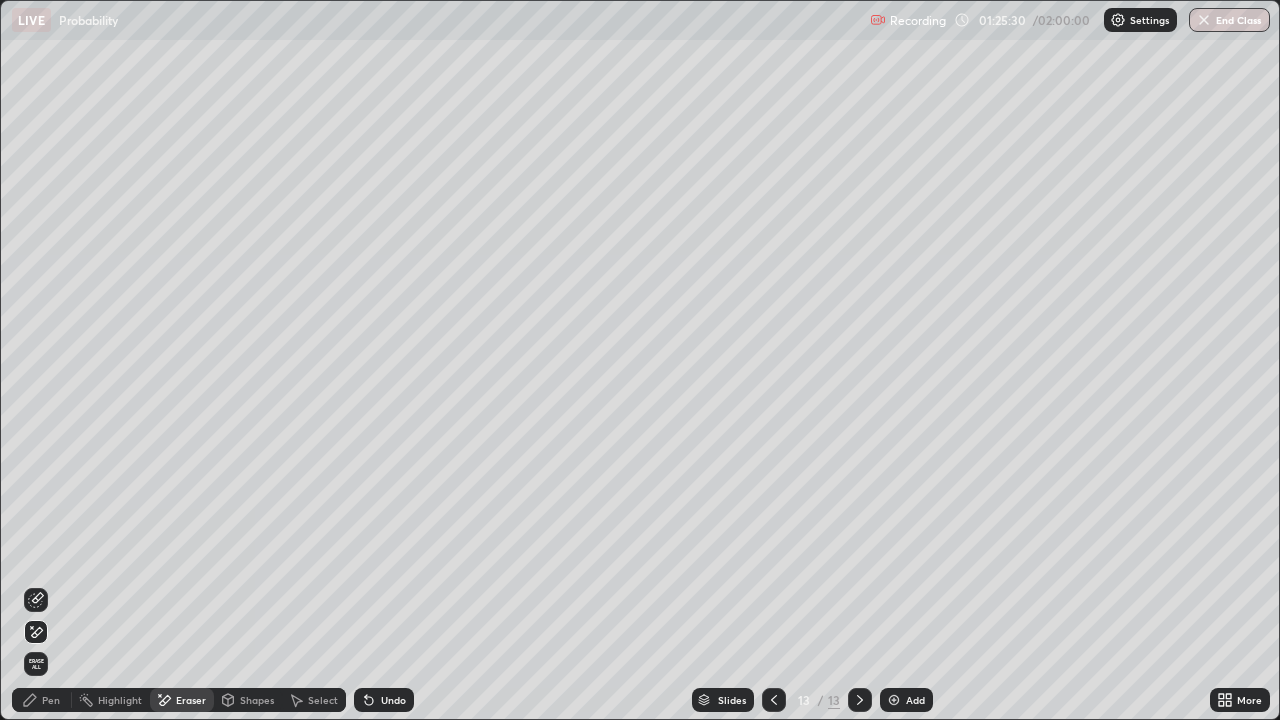 click on "Pen" at bounding box center [51, 700] 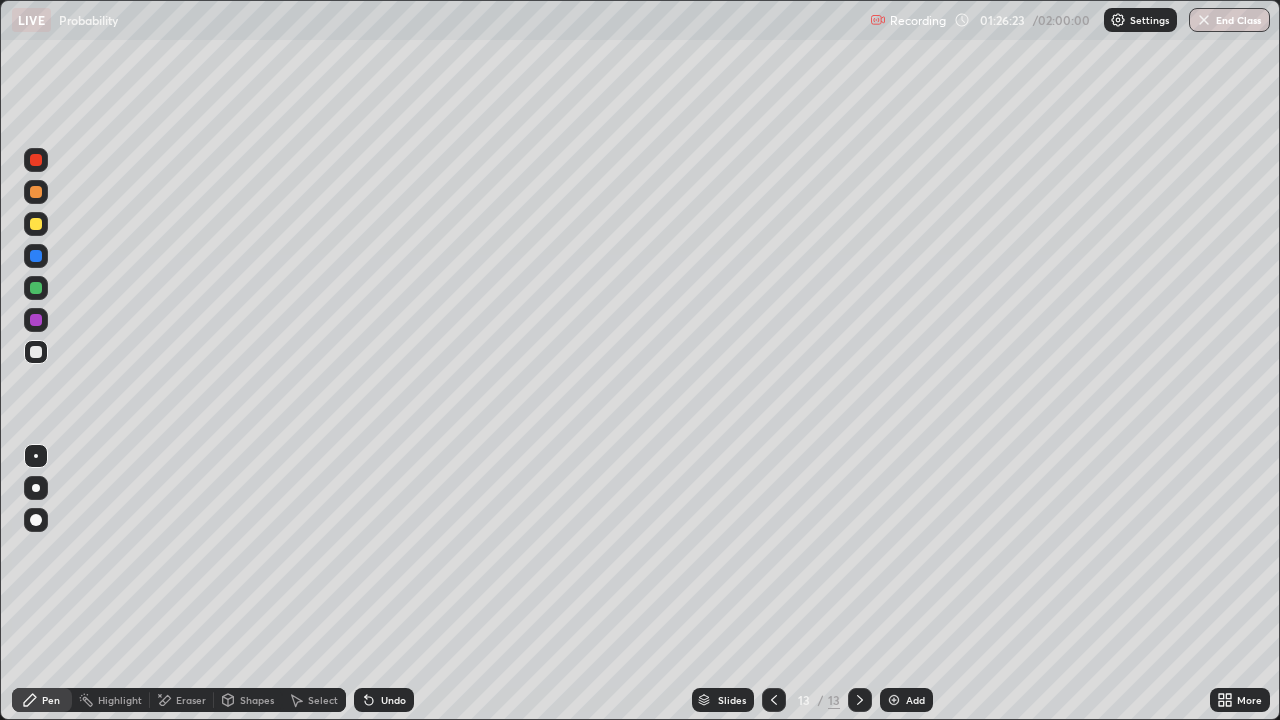 click on "Undo" at bounding box center (393, 700) 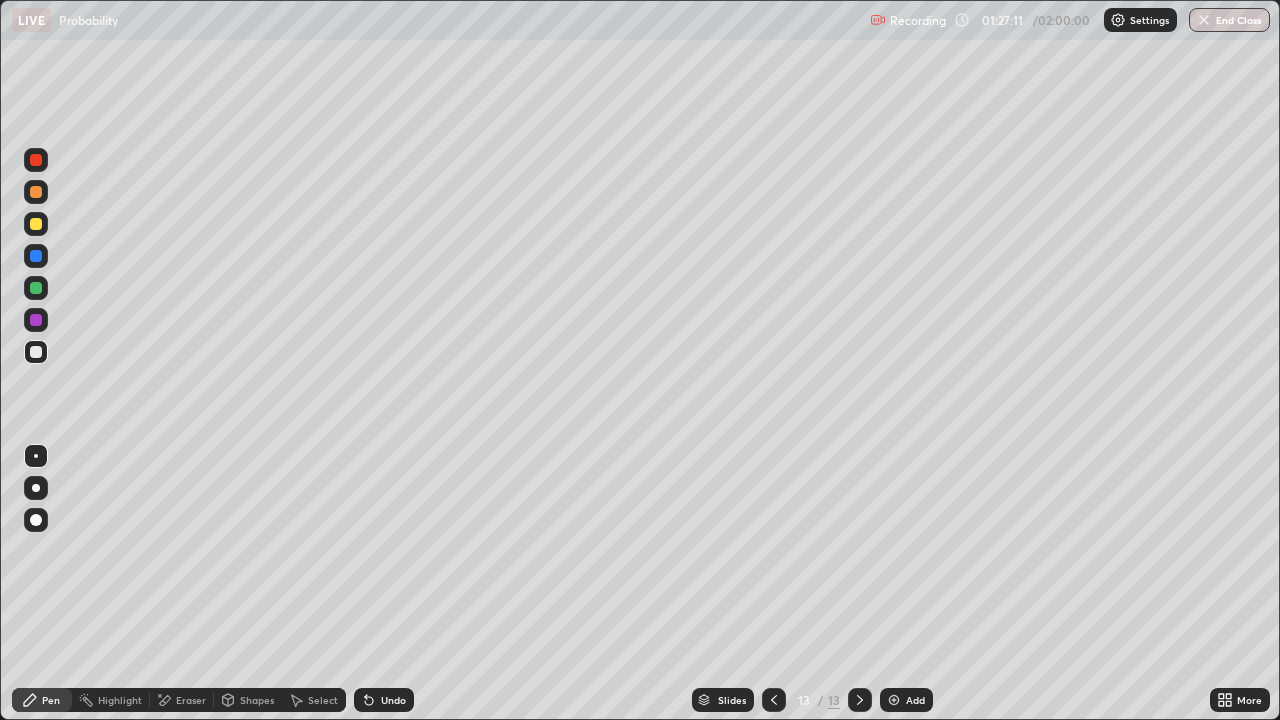 click on "Eraser" at bounding box center [191, 700] 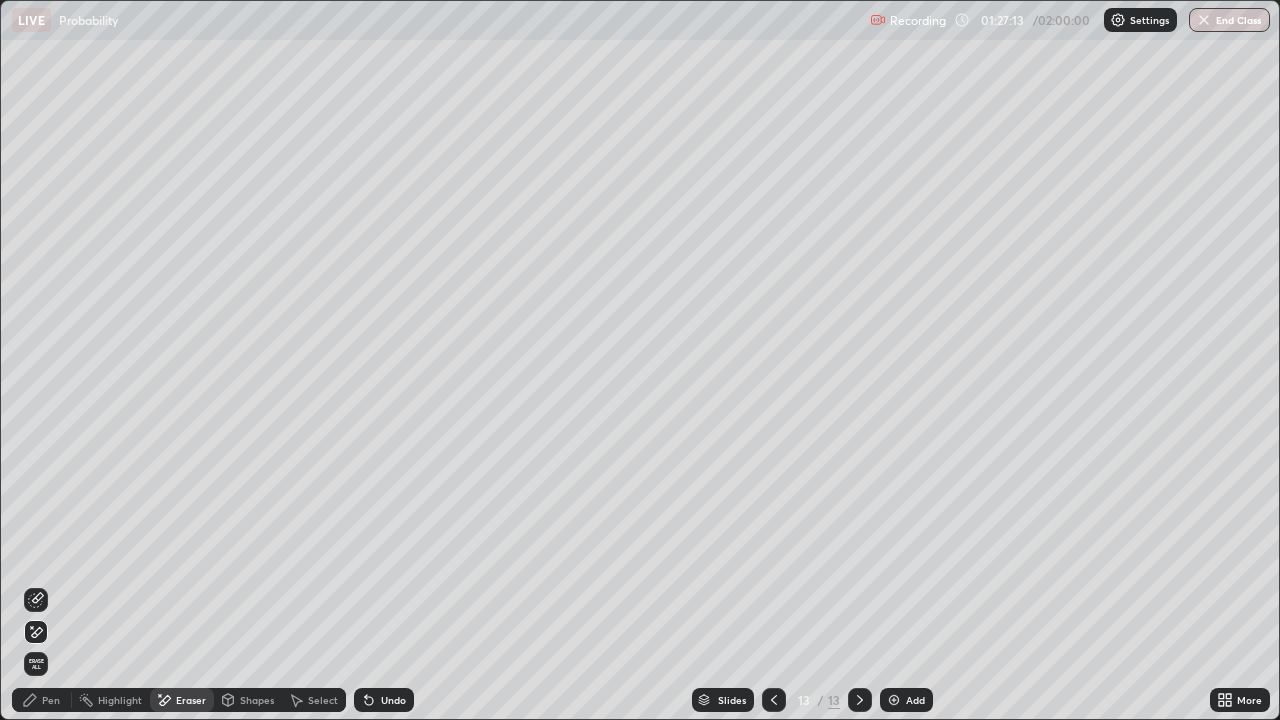 click on "Pen" at bounding box center [42, 700] 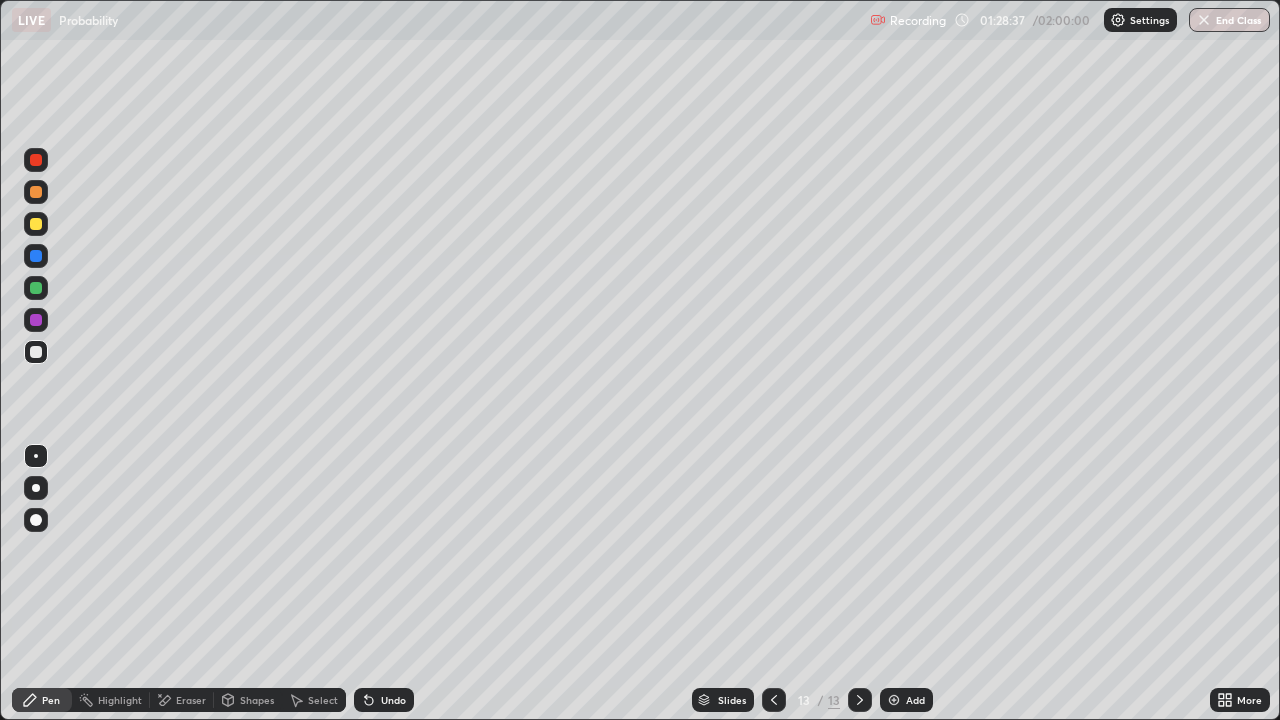 click on "Undo" at bounding box center [393, 700] 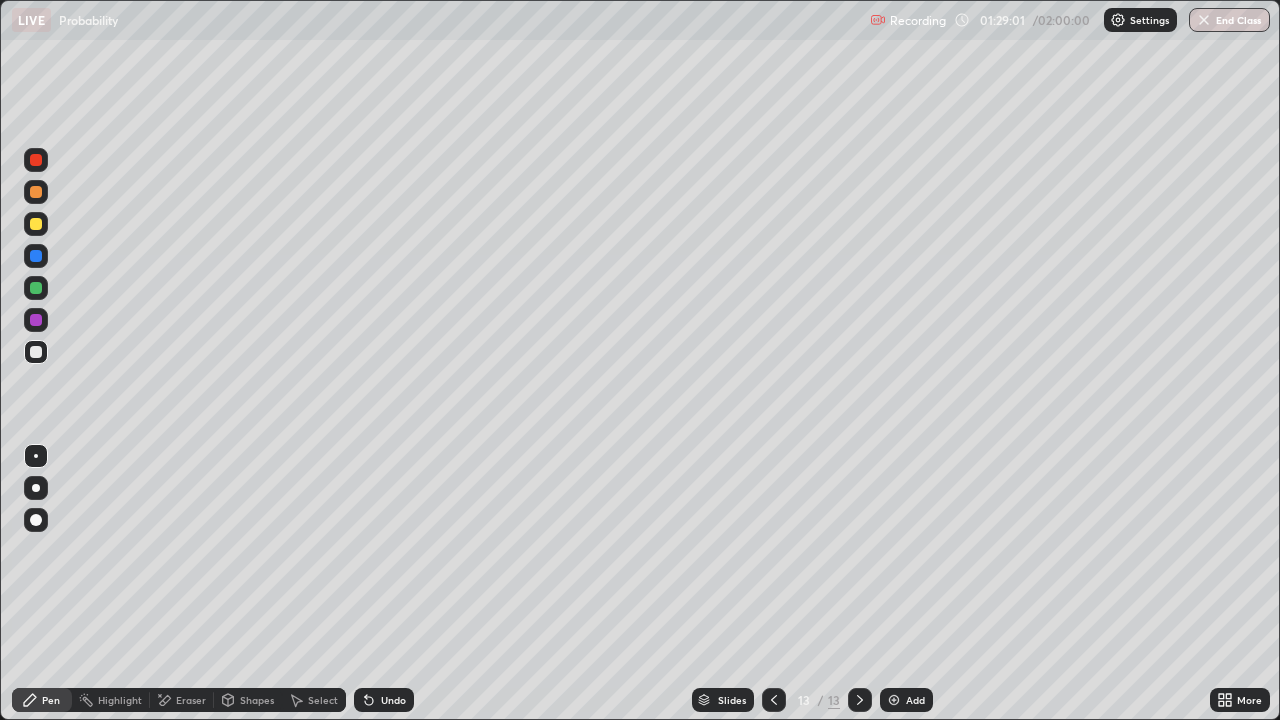 click on "Undo" at bounding box center [384, 700] 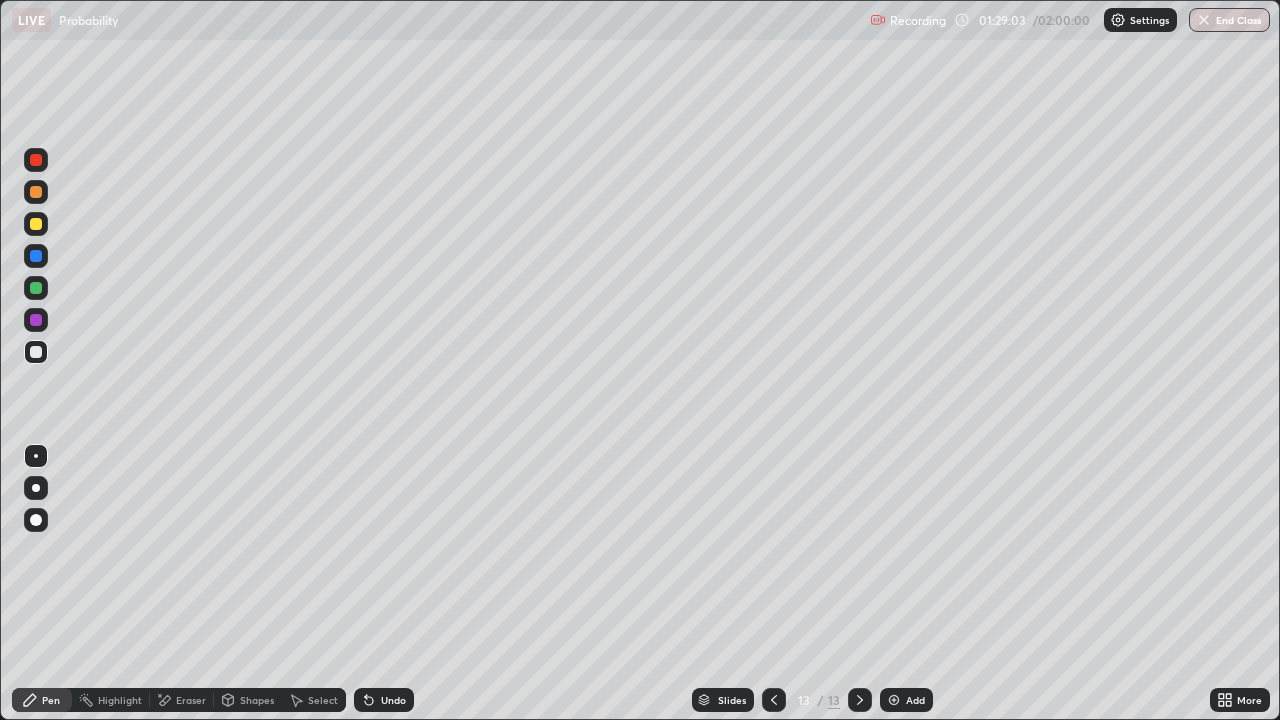click on "Undo" at bounding box center [393, 700] 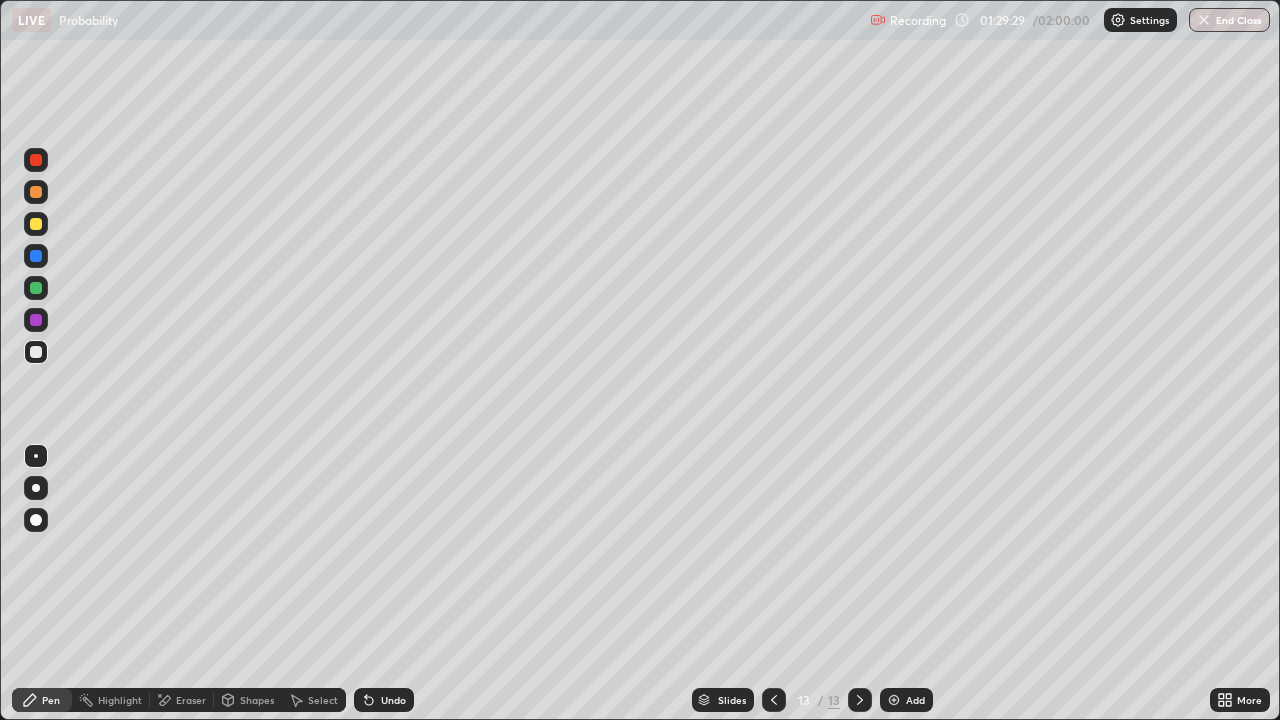 click 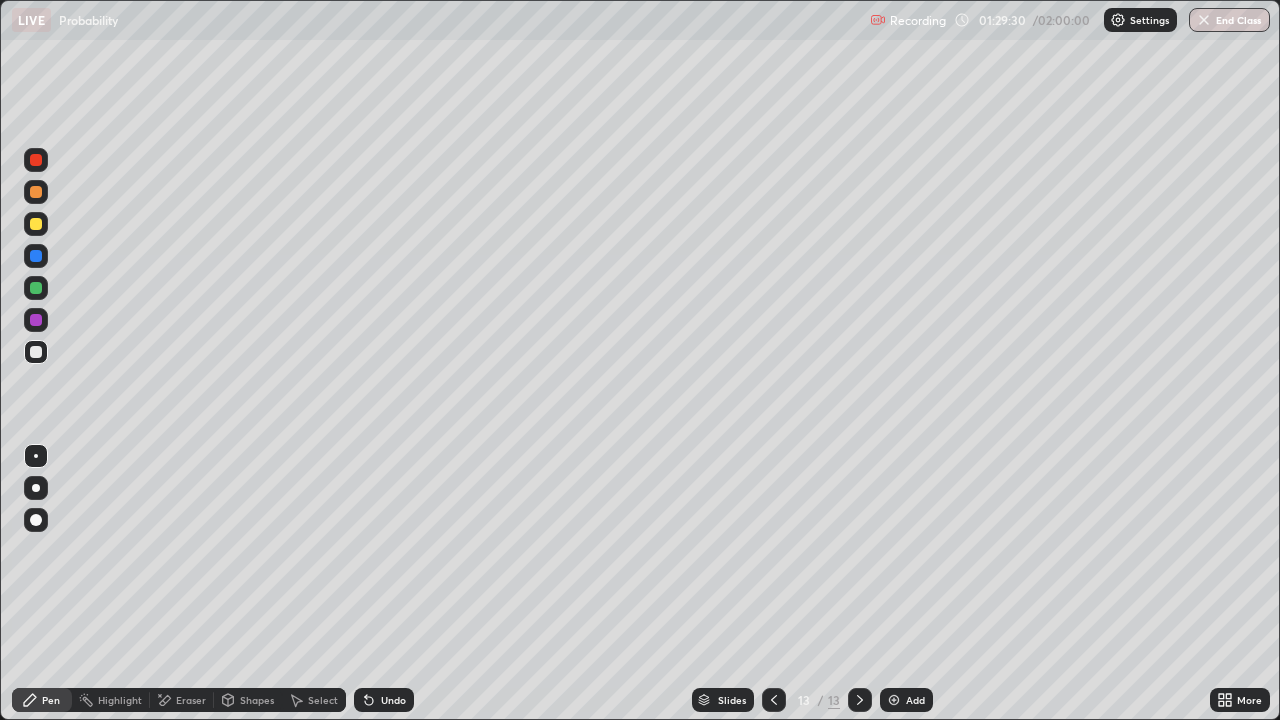 click on "Eraser" at bounding box center (191, 700) 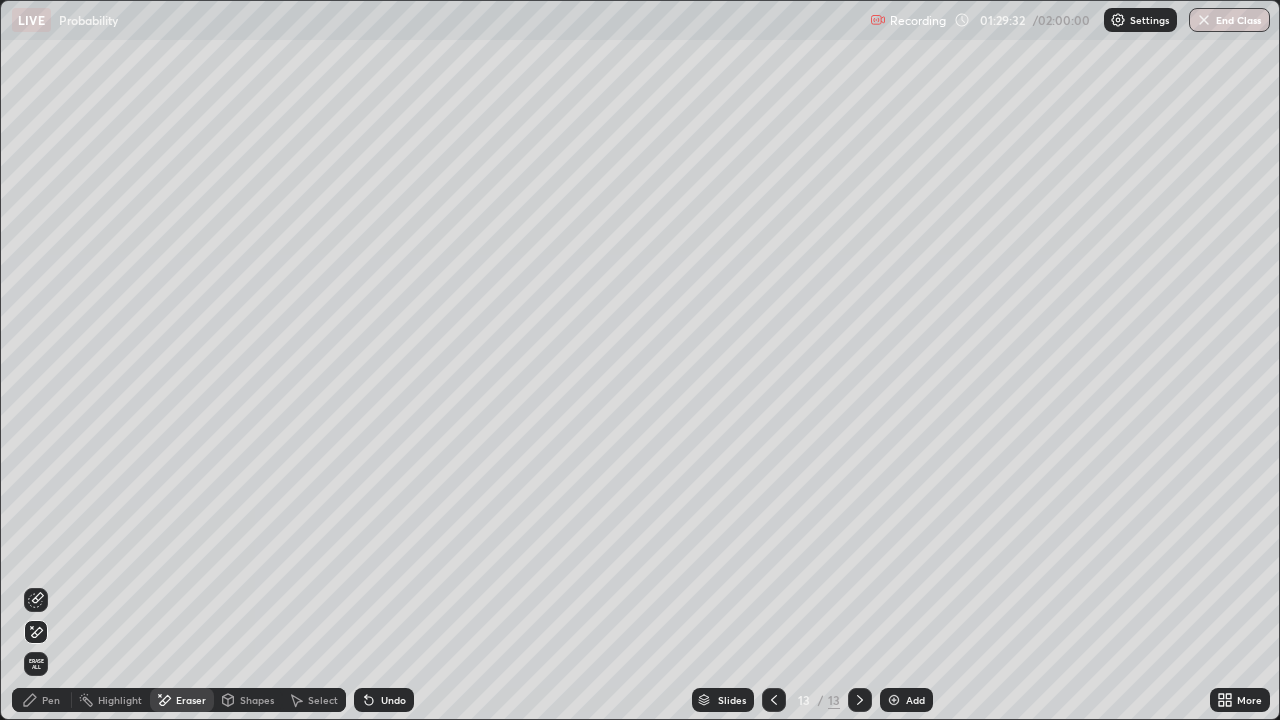 click on "Pen" at bounding box center [51, 700] 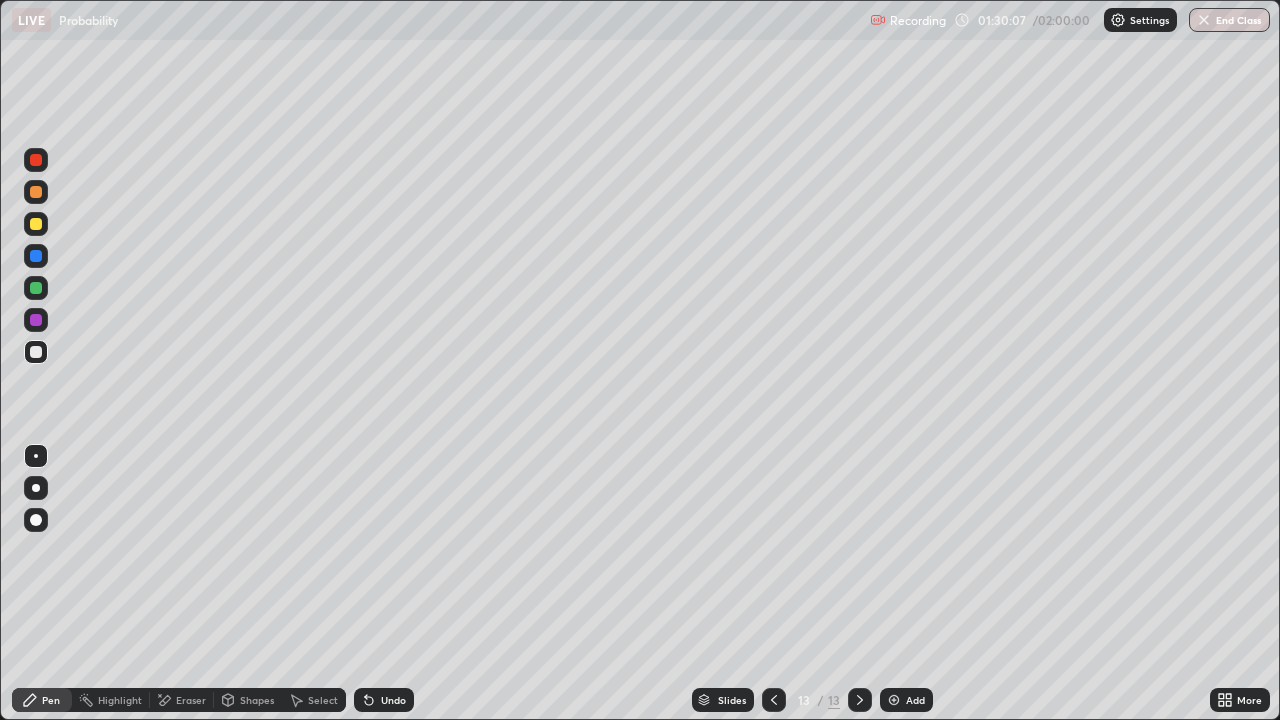 click on "Undo" at bounding box center [393, 700] 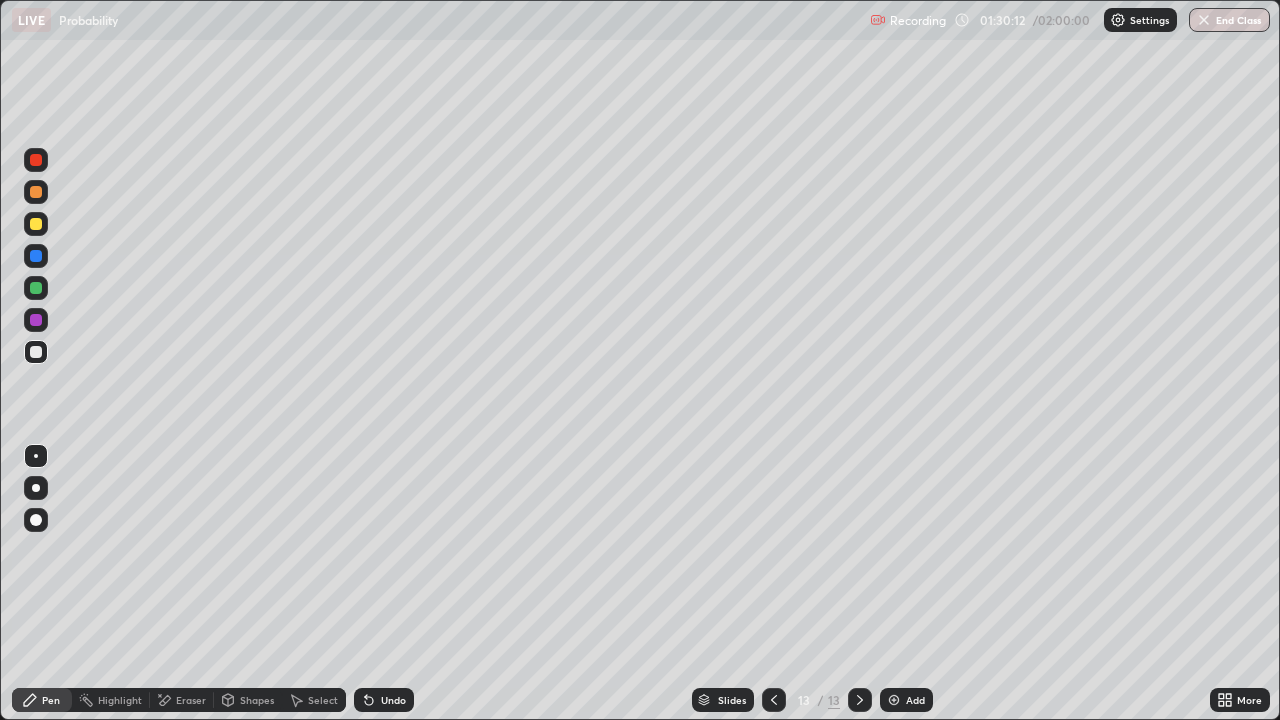 click 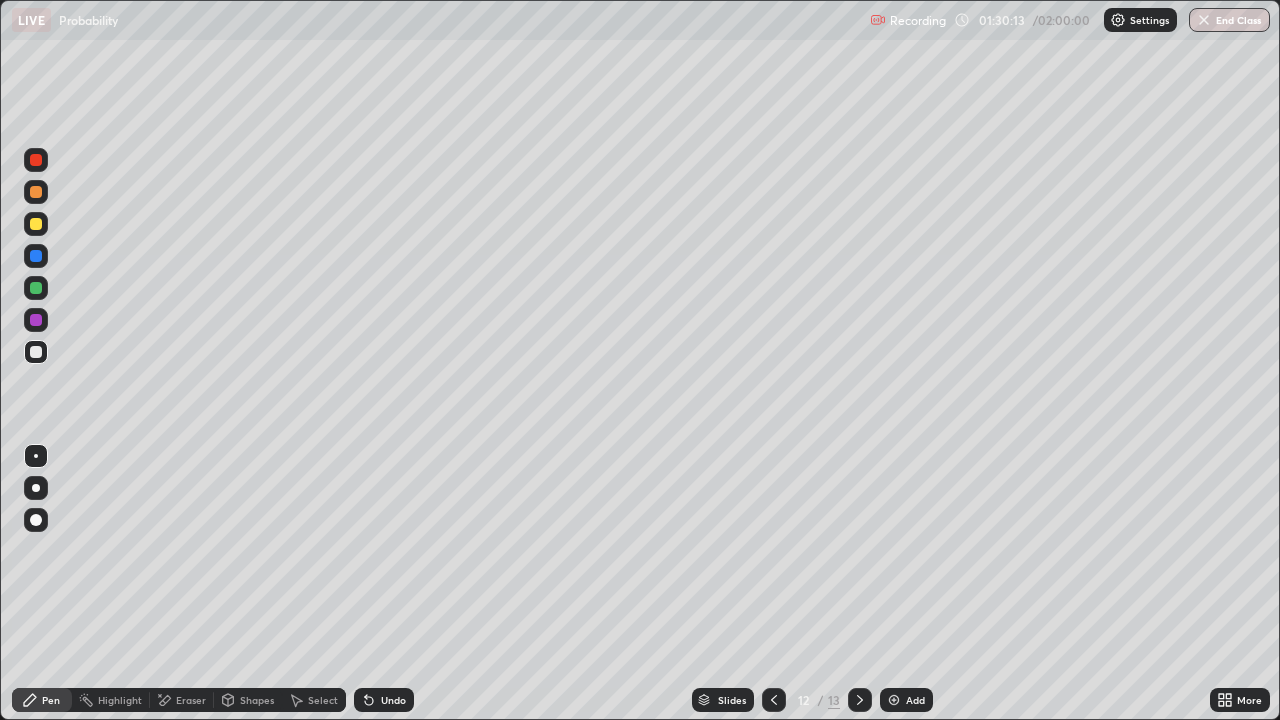 click 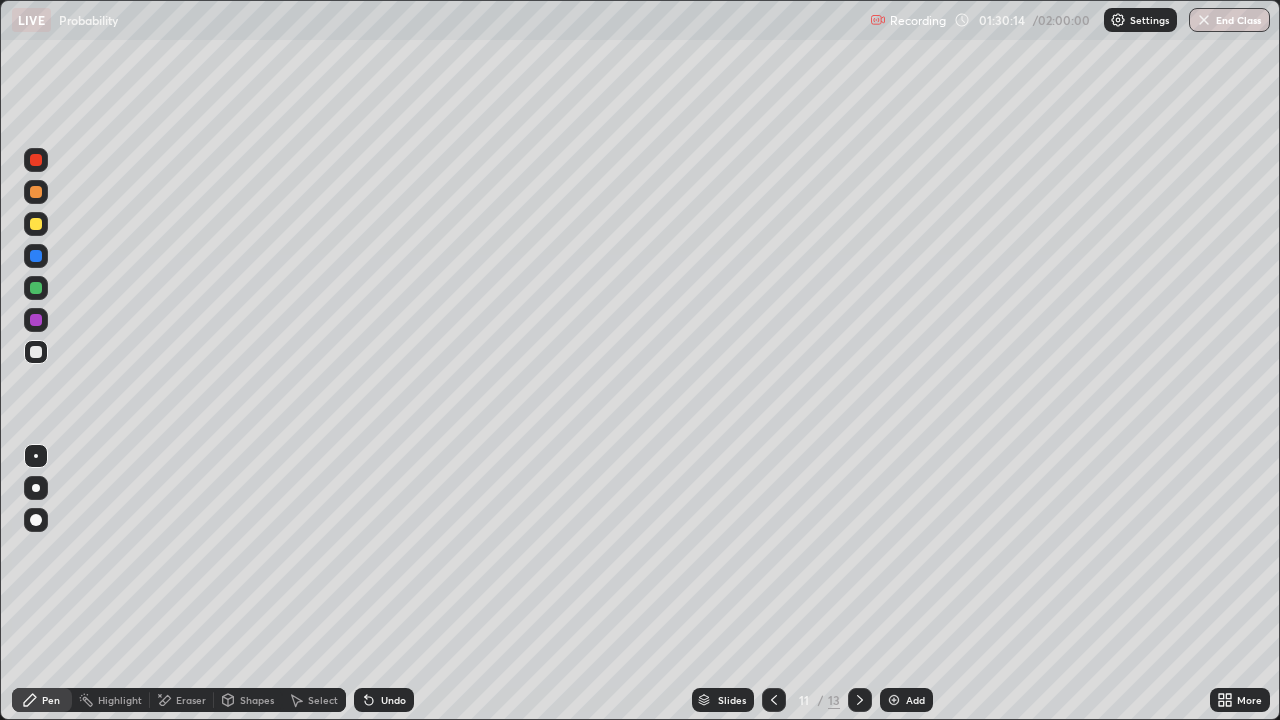 click 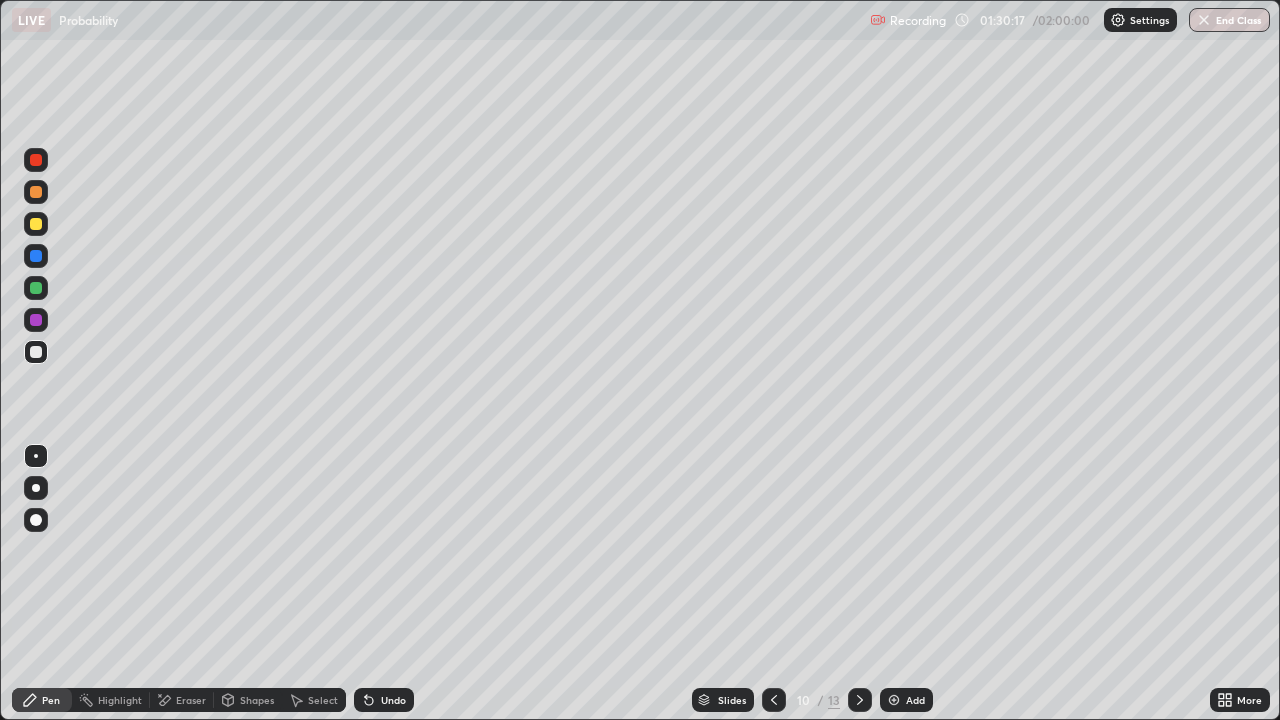 click at bounding box center (774, 700) 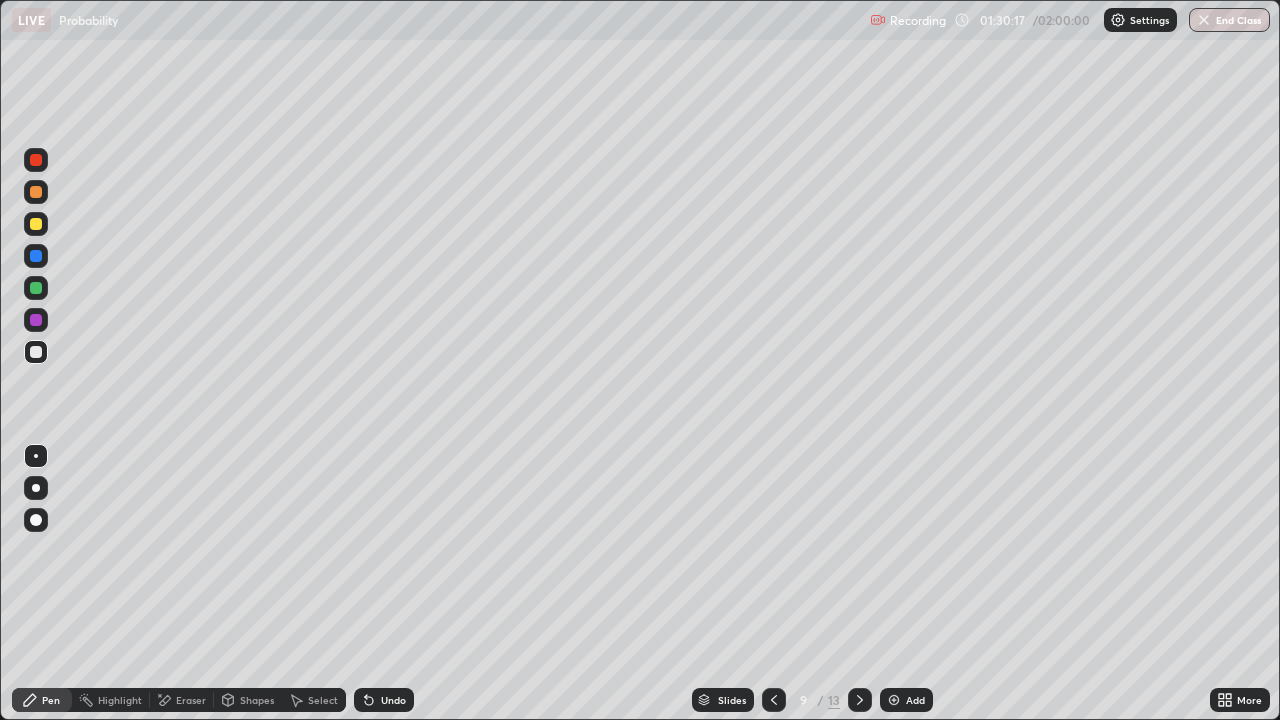 click at bounding box center (774, 700) 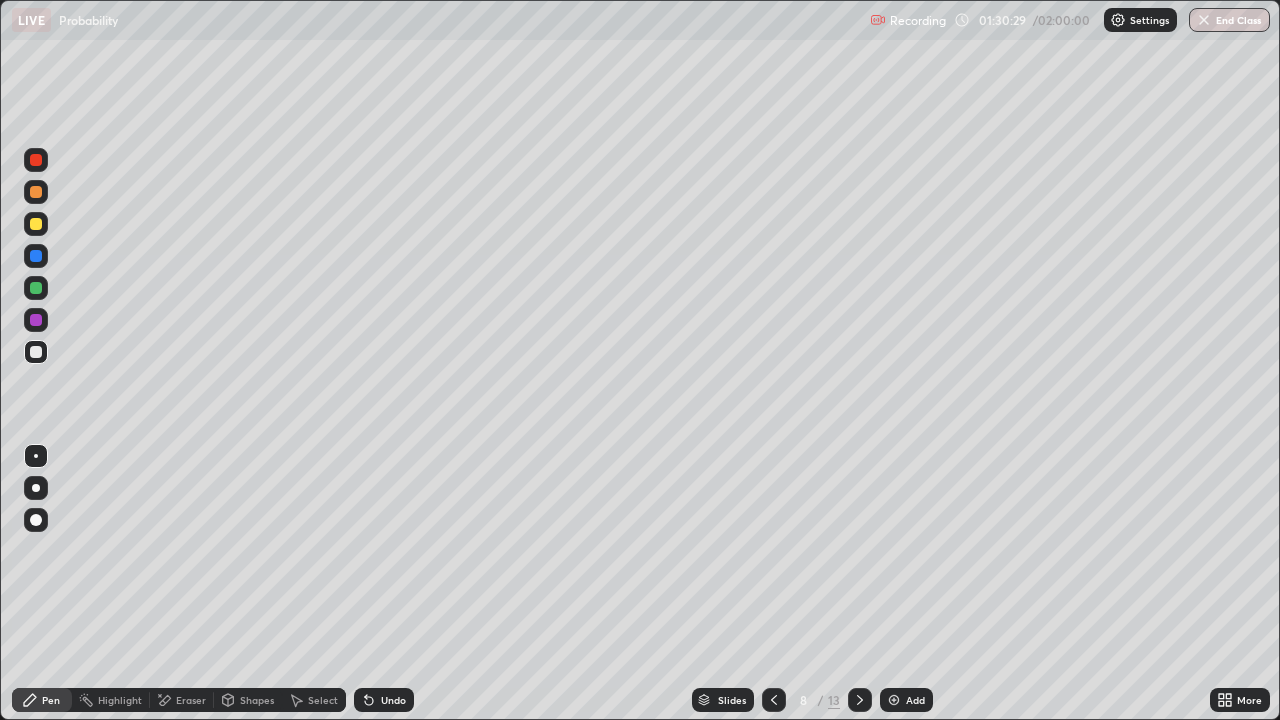 click at bounding box center [860, 700] 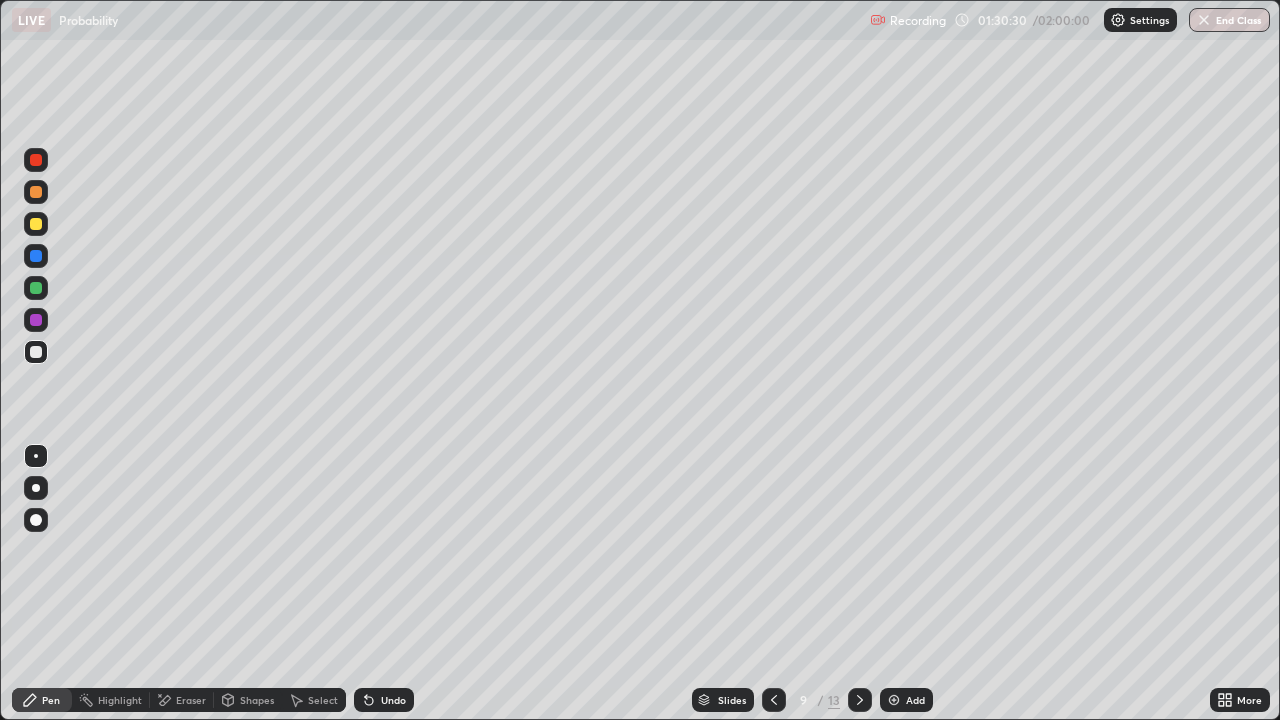 click 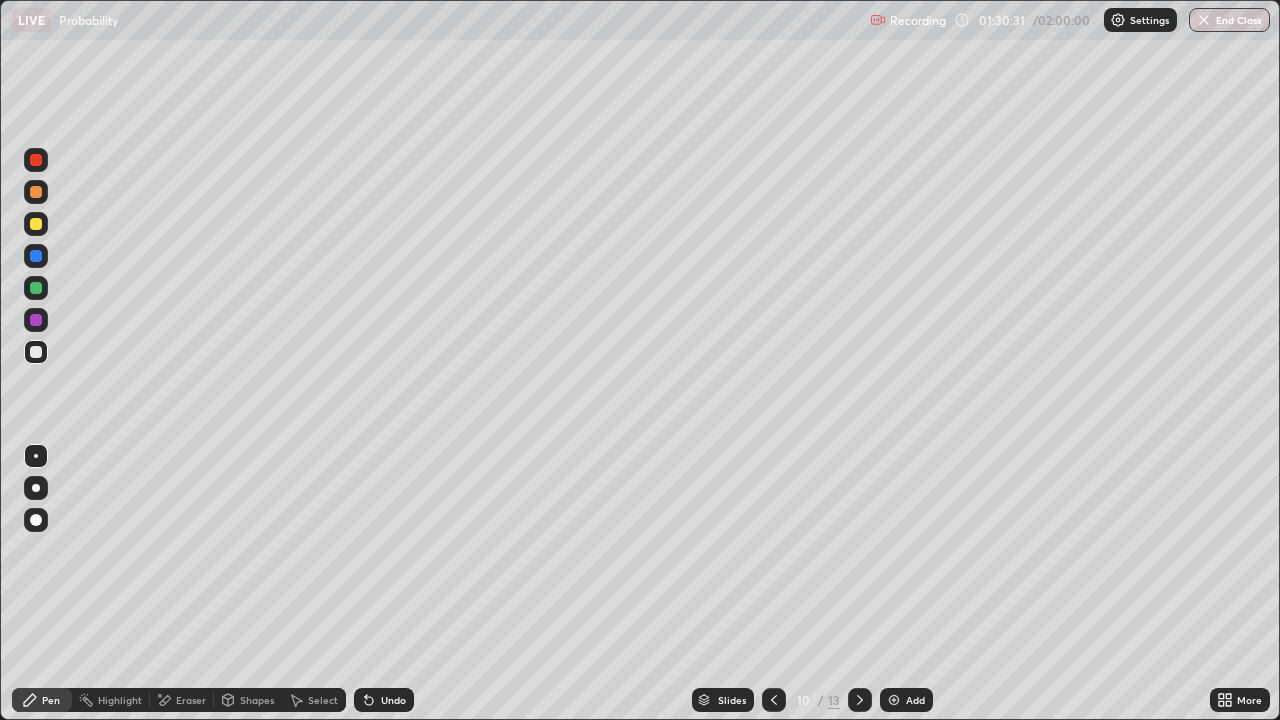 click 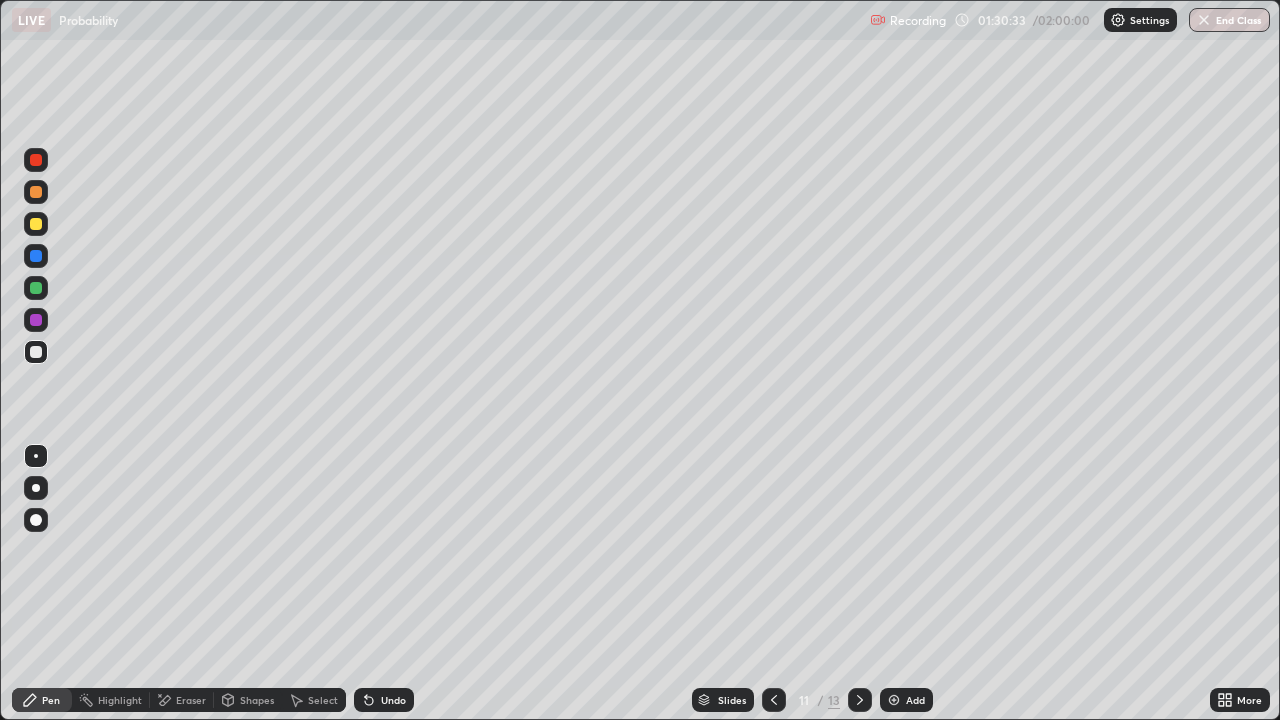 click 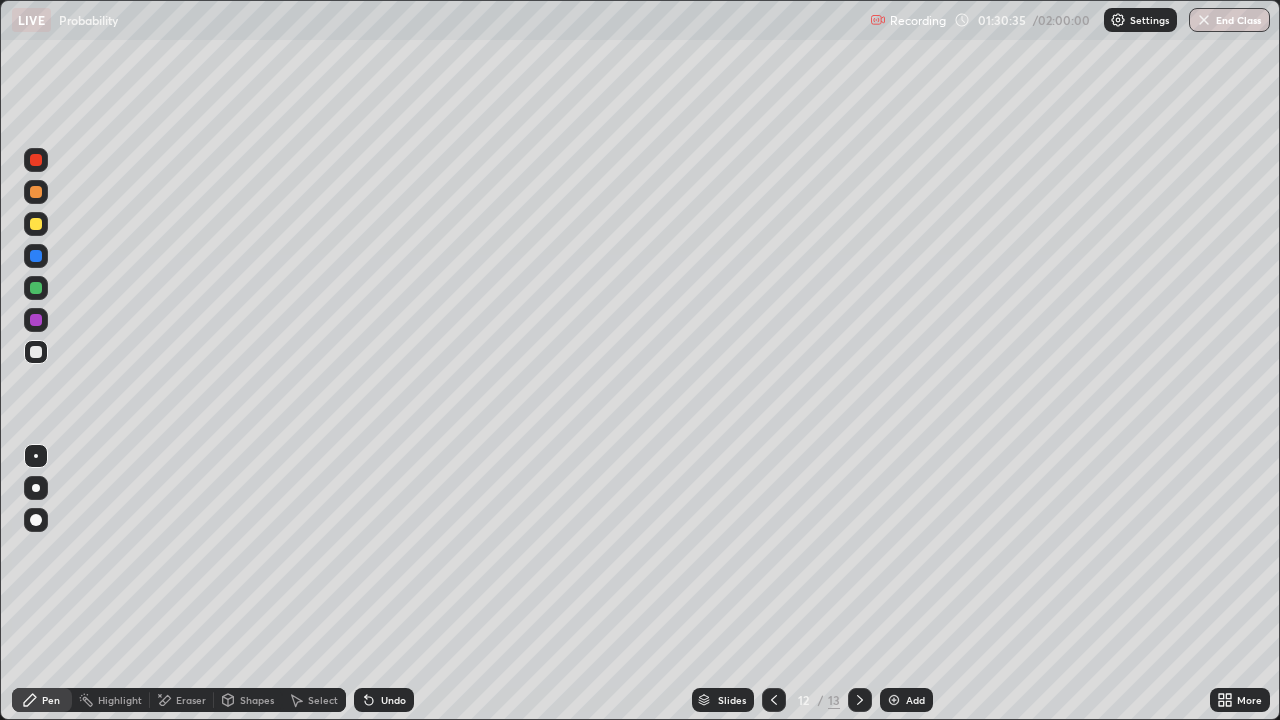 click 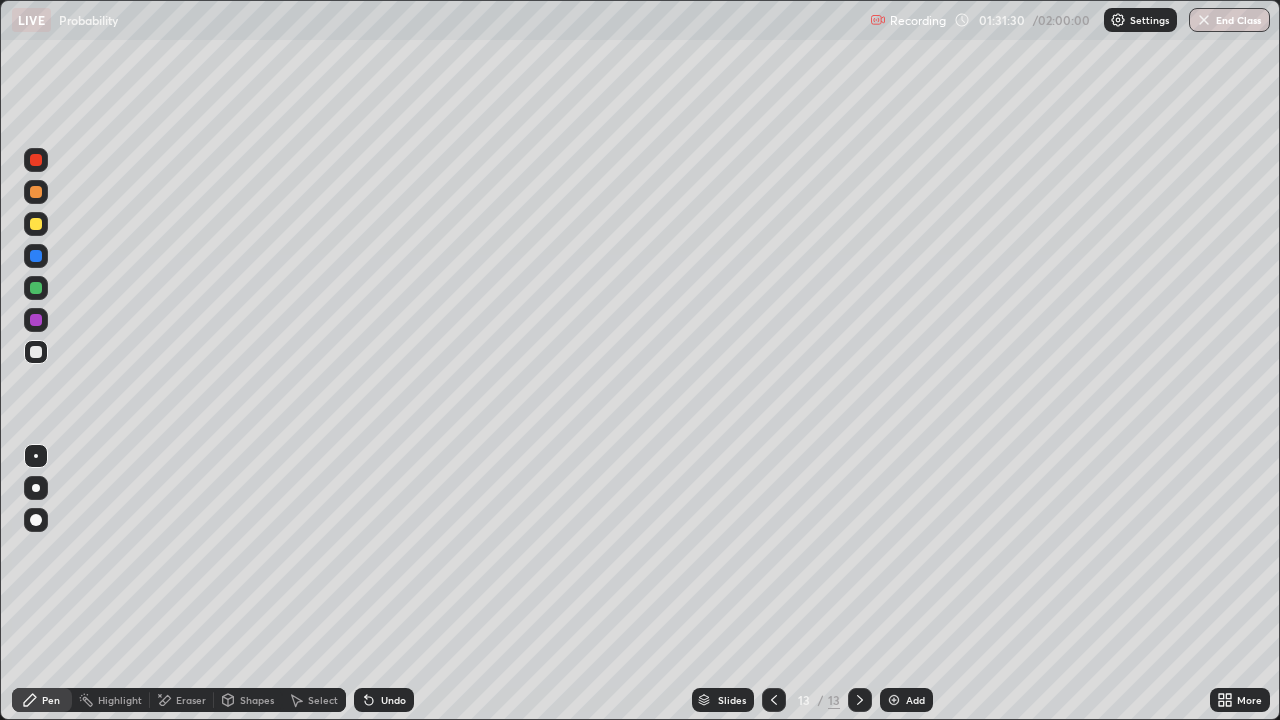 click on "Eraser" at bounding box center (191, 700) 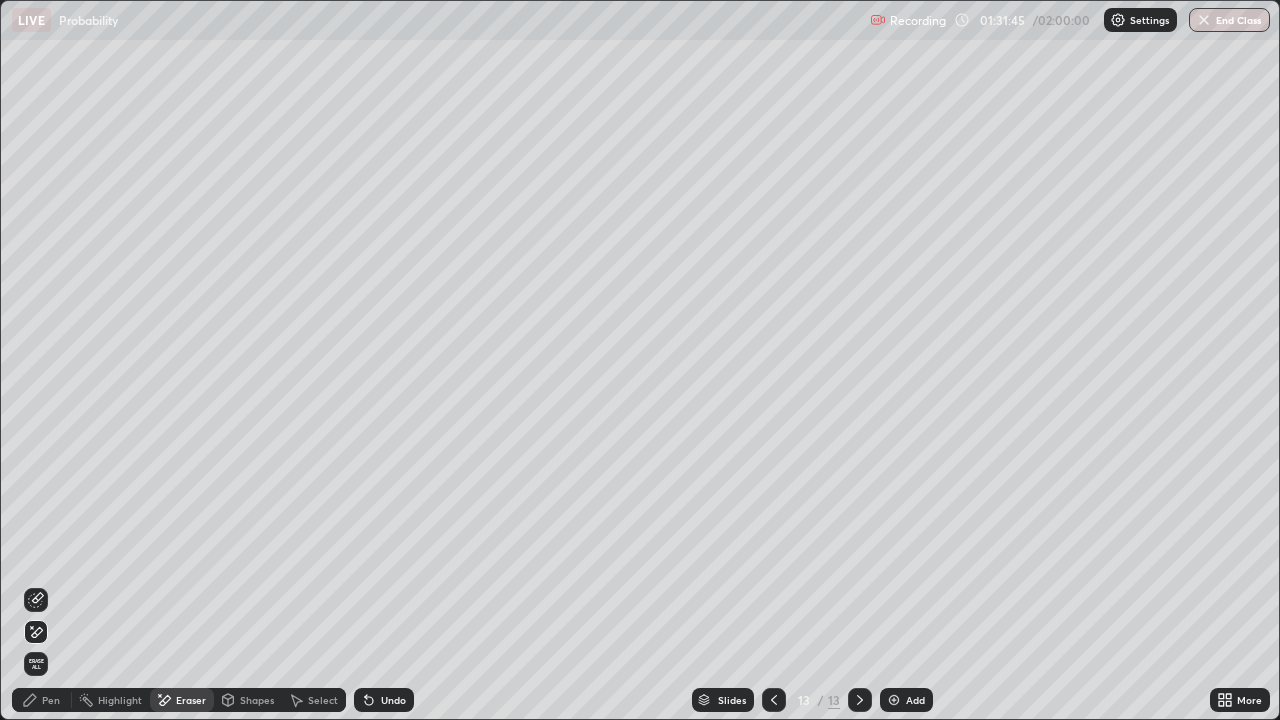 click on "Pen" at bounding box center (42, 700) 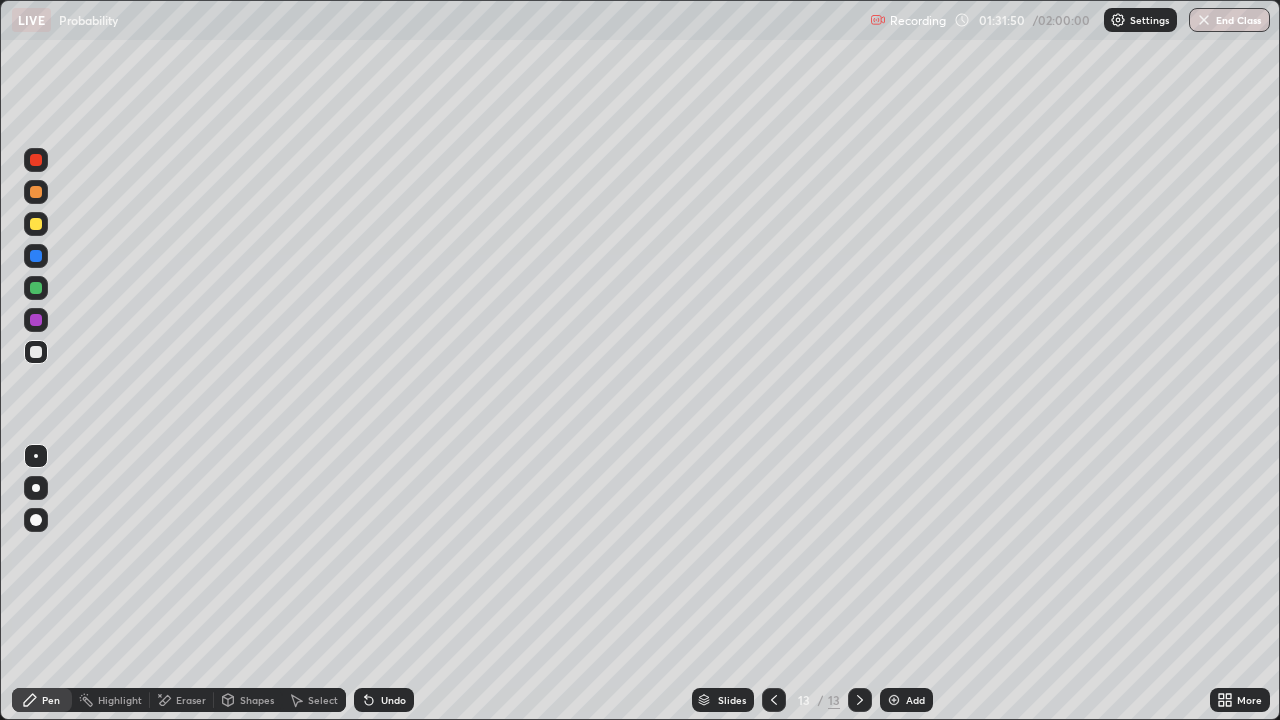 click at bounding box center (894, 700) 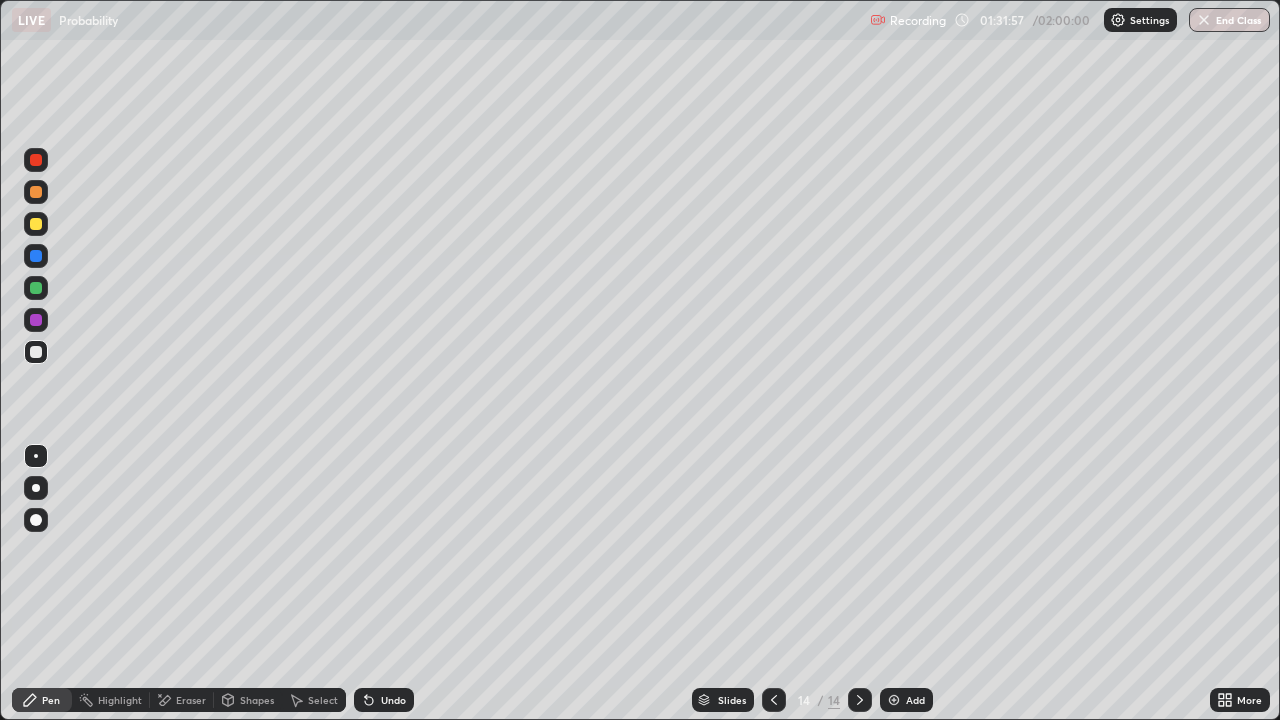 click 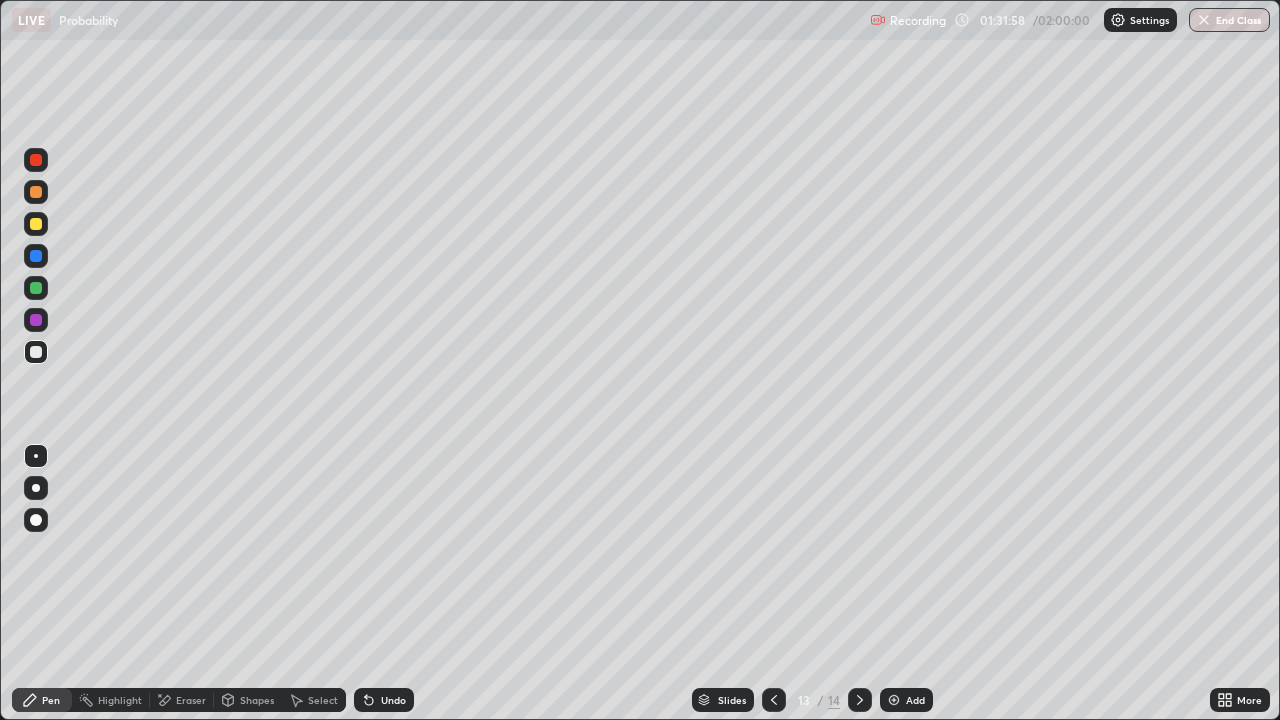 click 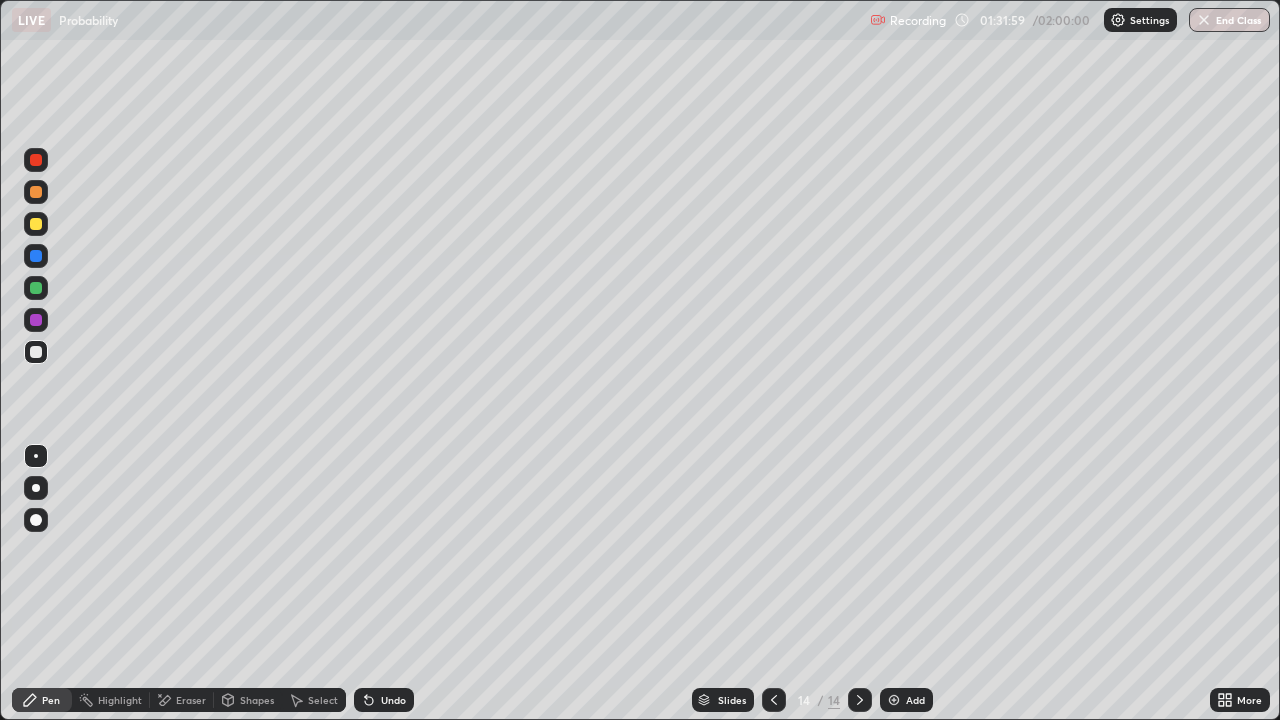 click on "Undo" at bounding box center [393, 700] 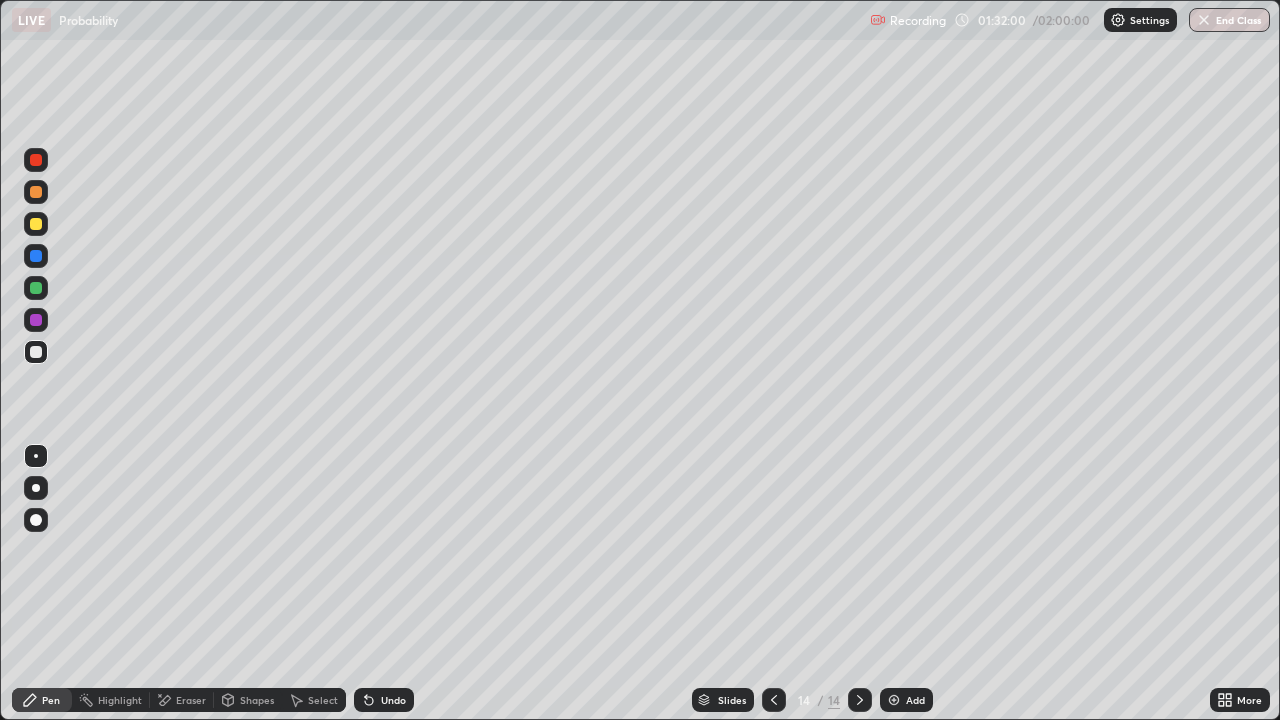 click on "Undo" at bounding box center [393, 700] 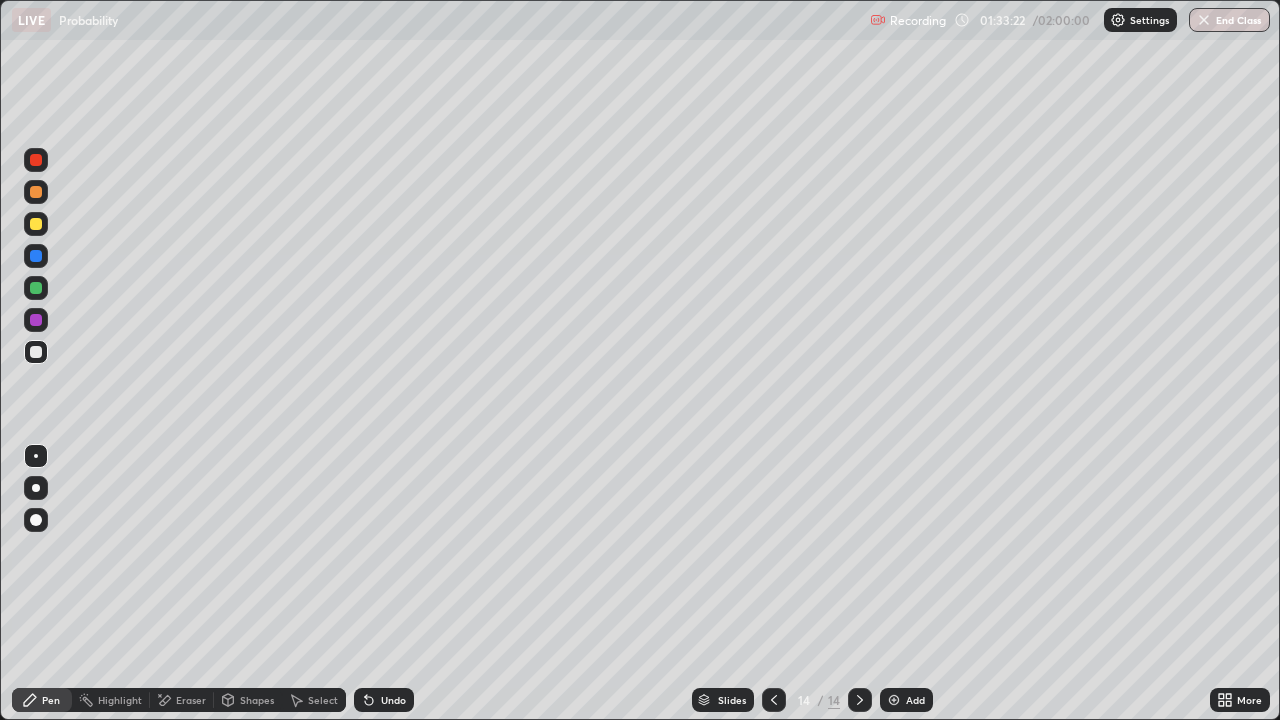 click at bounding box center (774, 700) 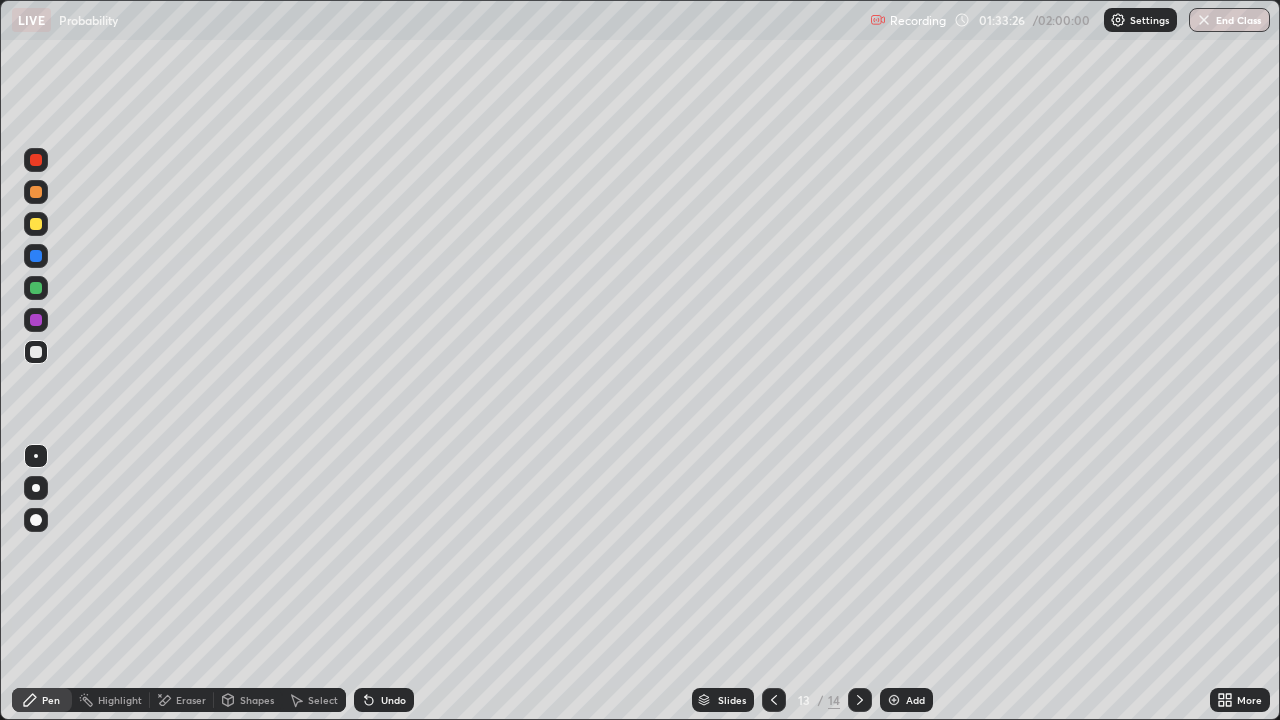 click 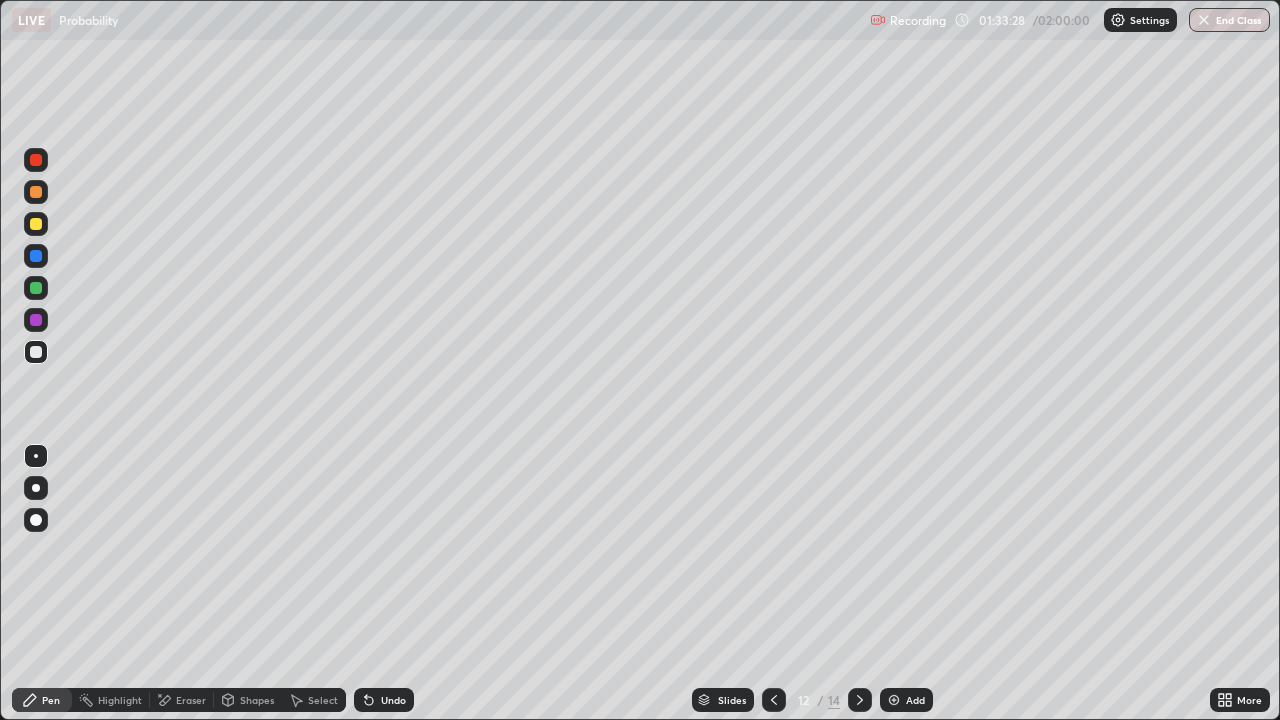 click 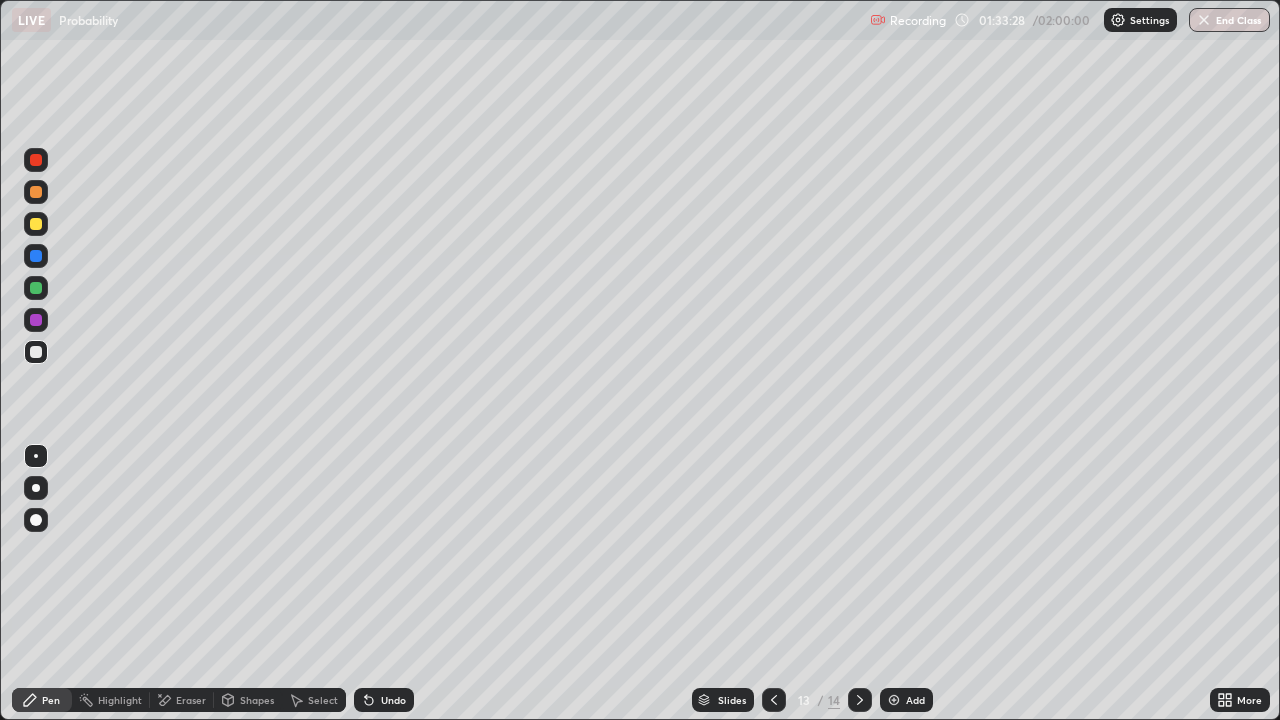 click 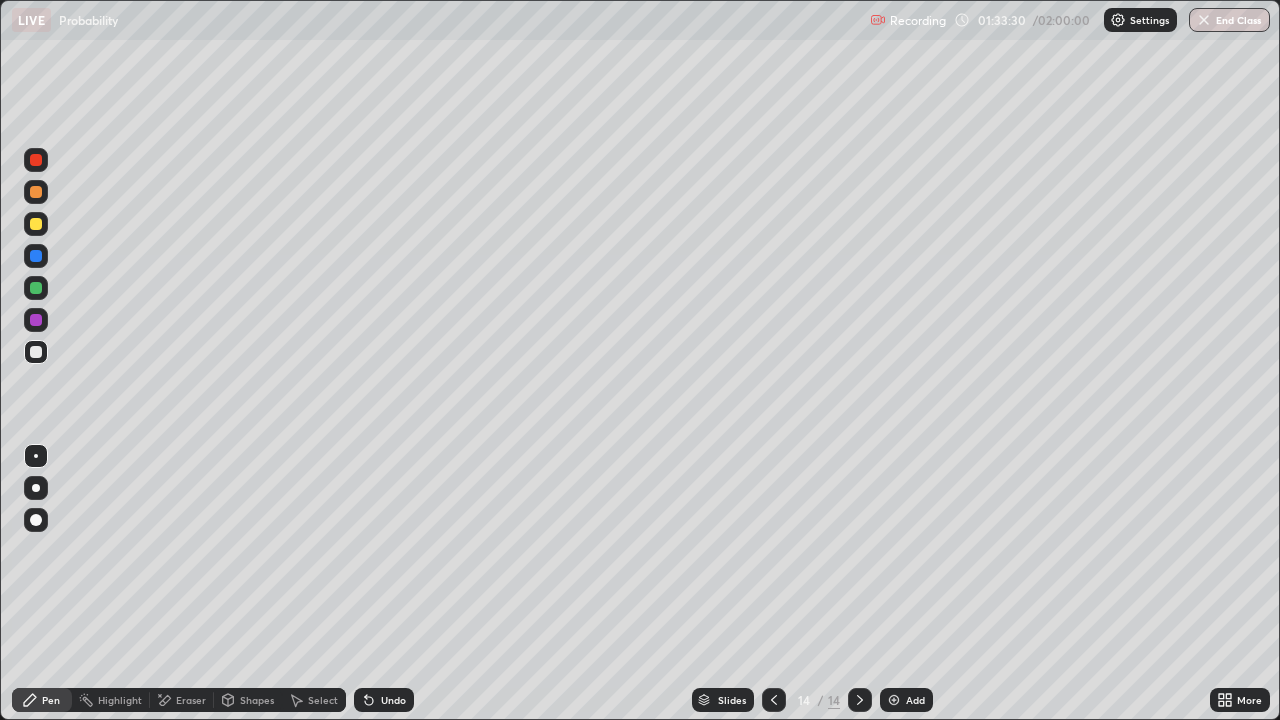 click at bounding box center (774, 700) 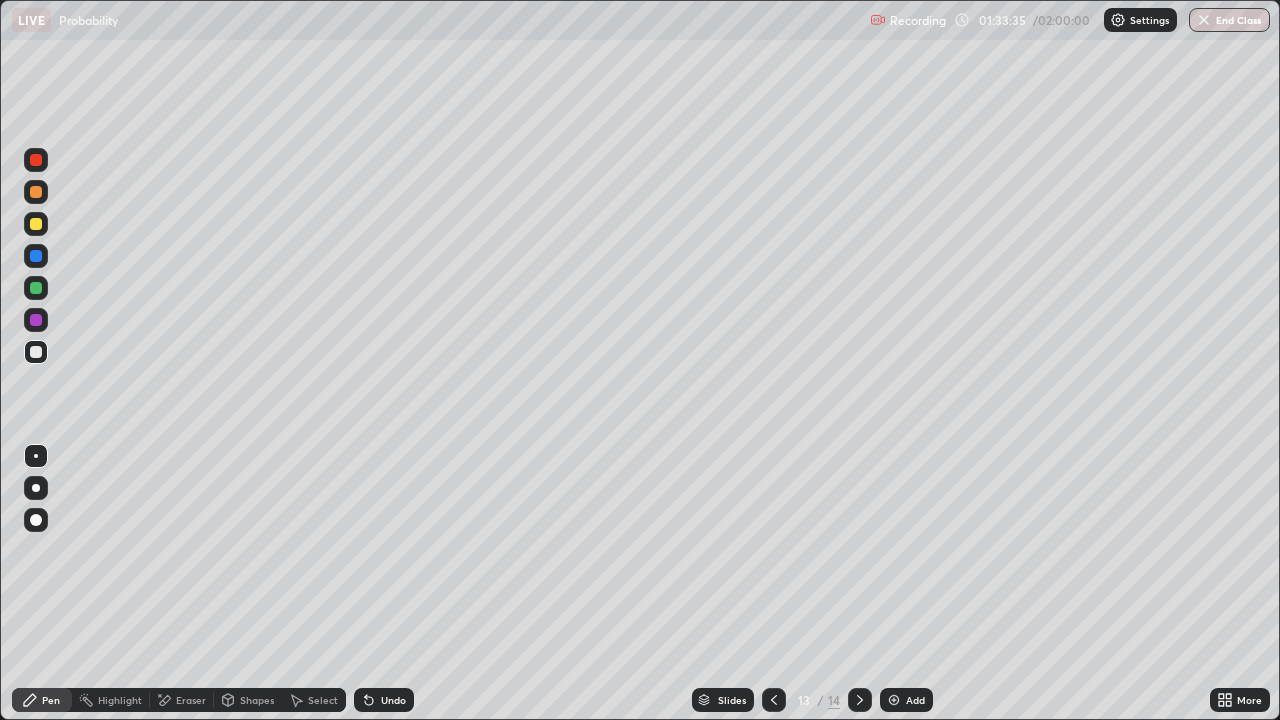 click 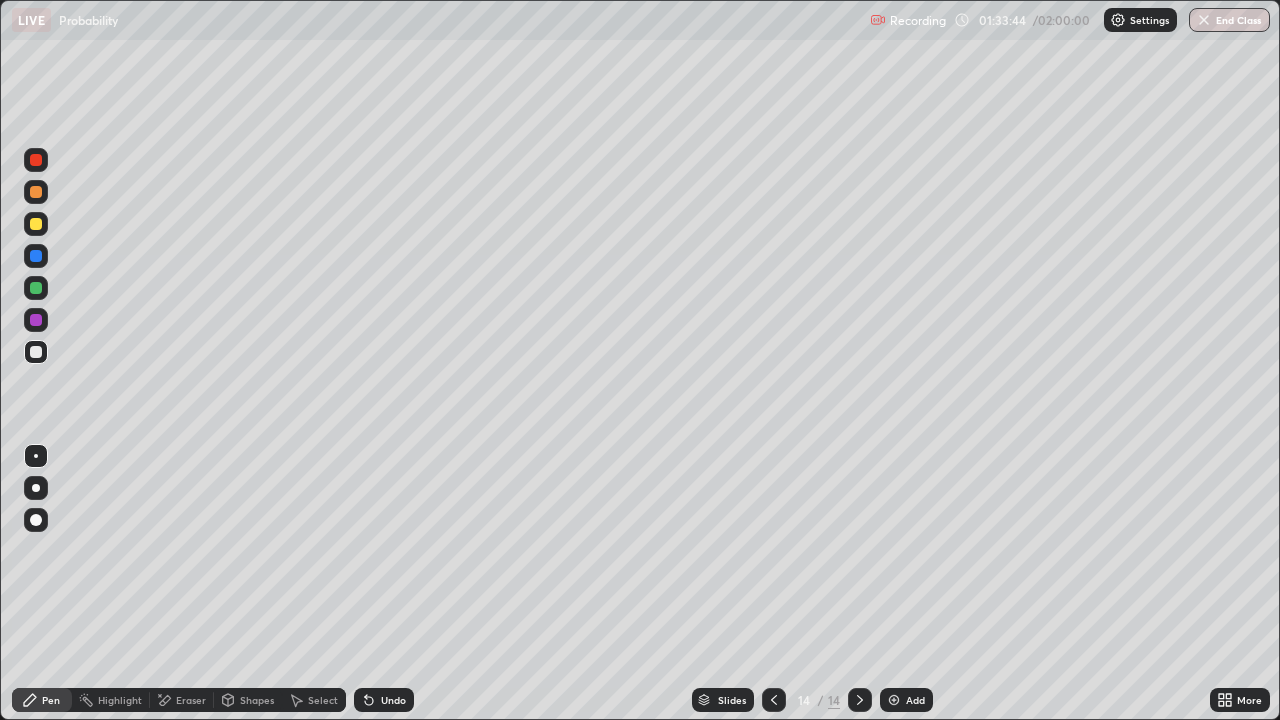 click 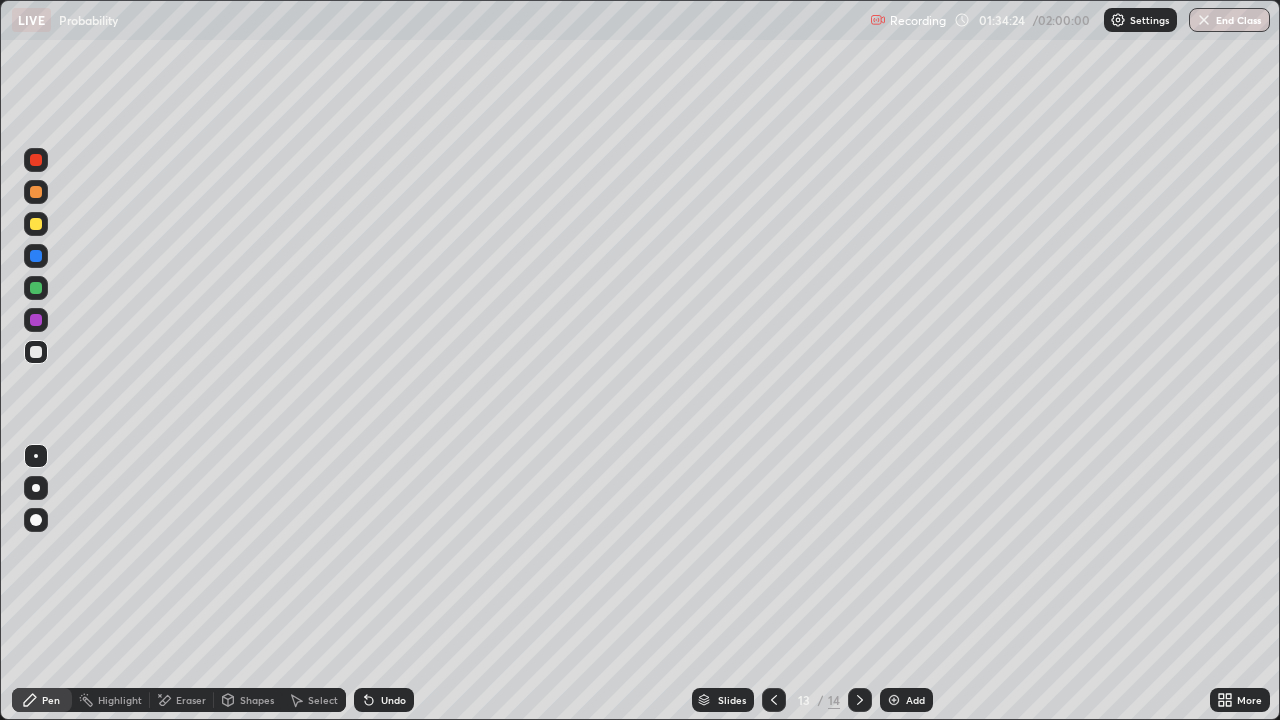 click 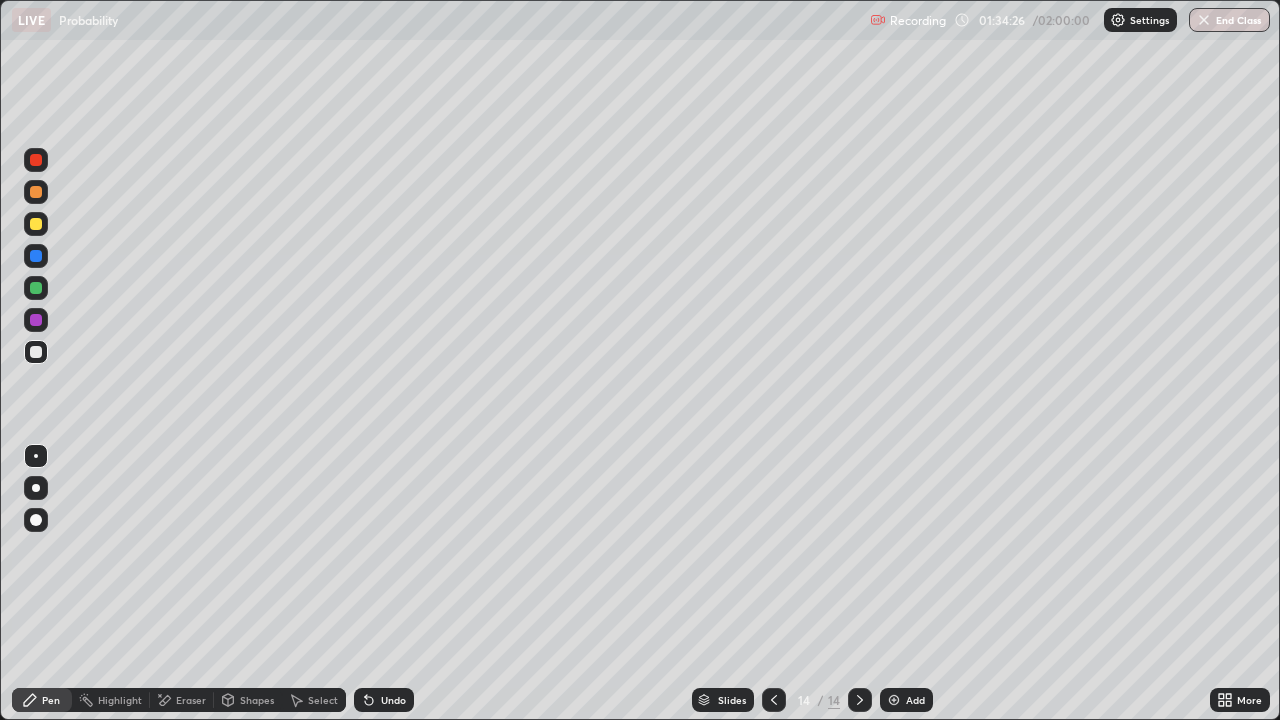 click on "Eraser" at bounding box center (191, 700) 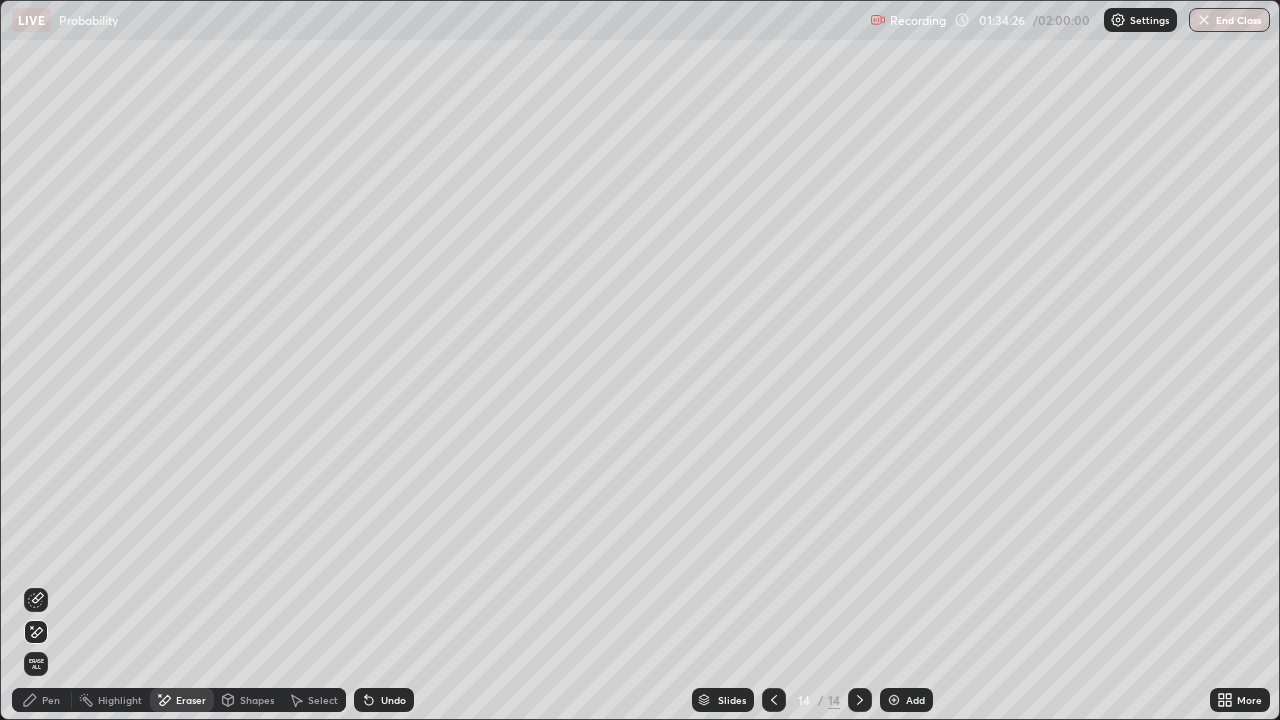 click on "Erase all" at bounding box center [36, 664] 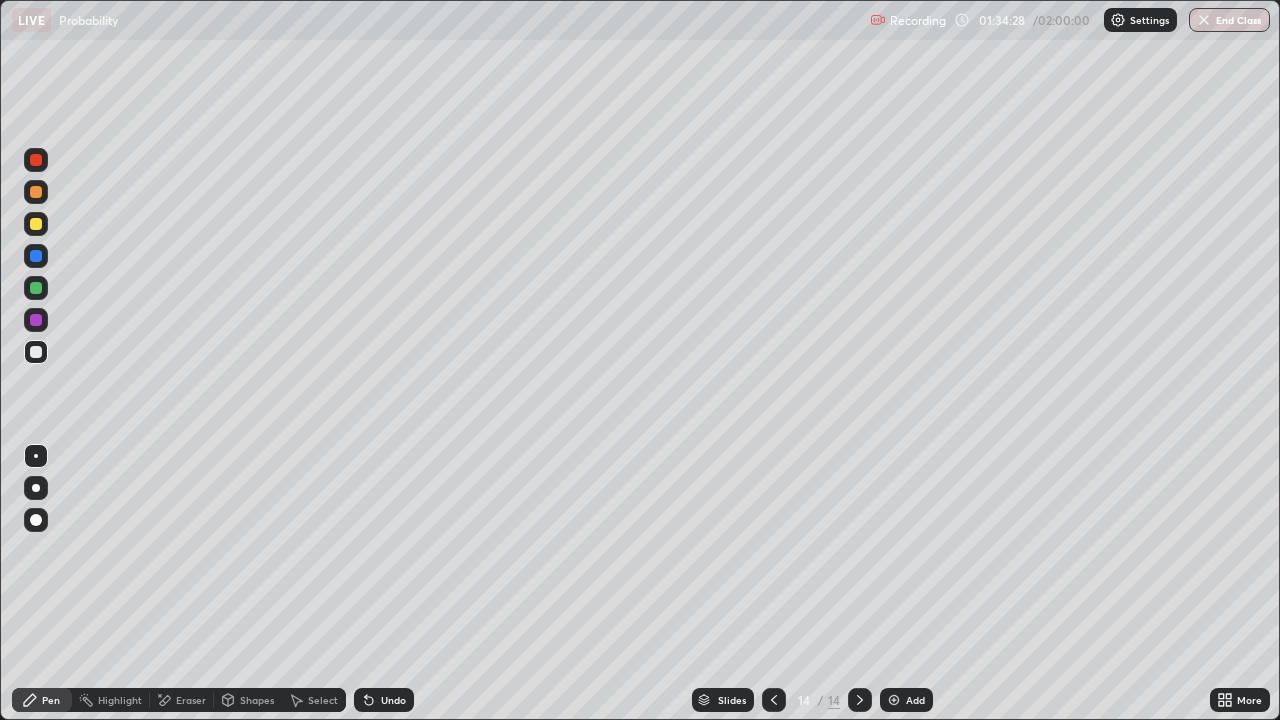 click 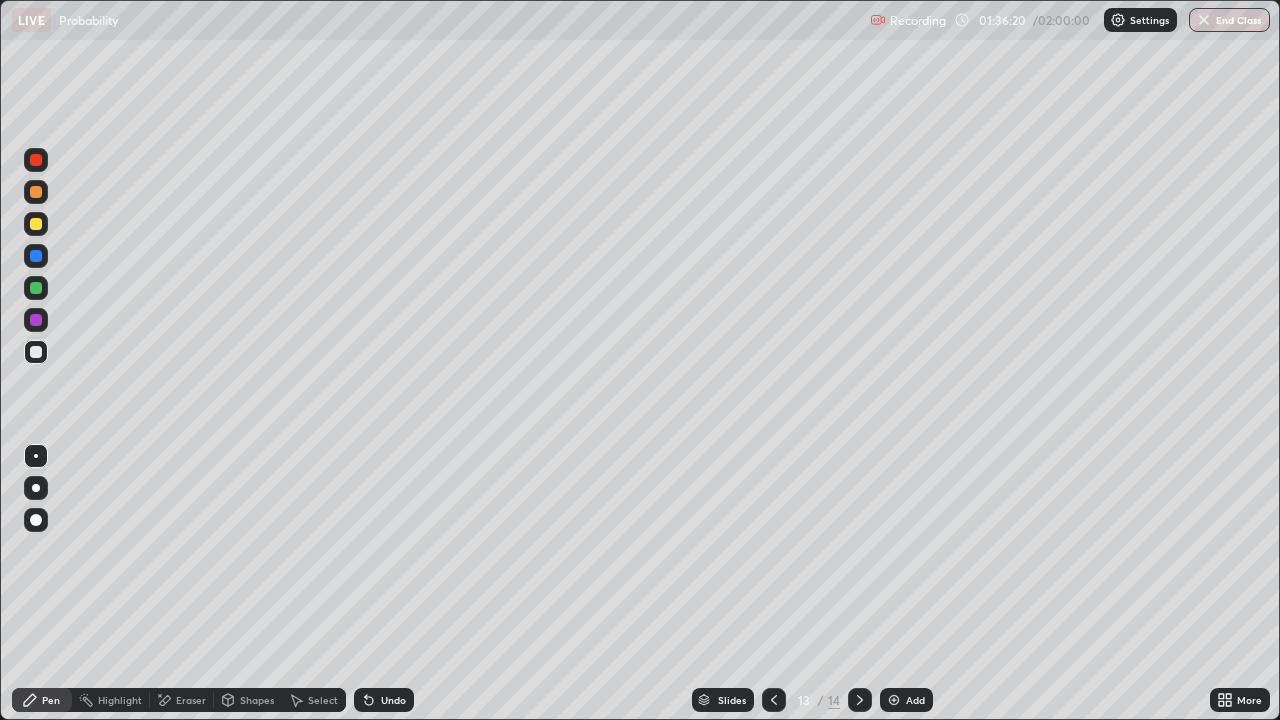 click on "Eraser" at bounding box center (182, 700) 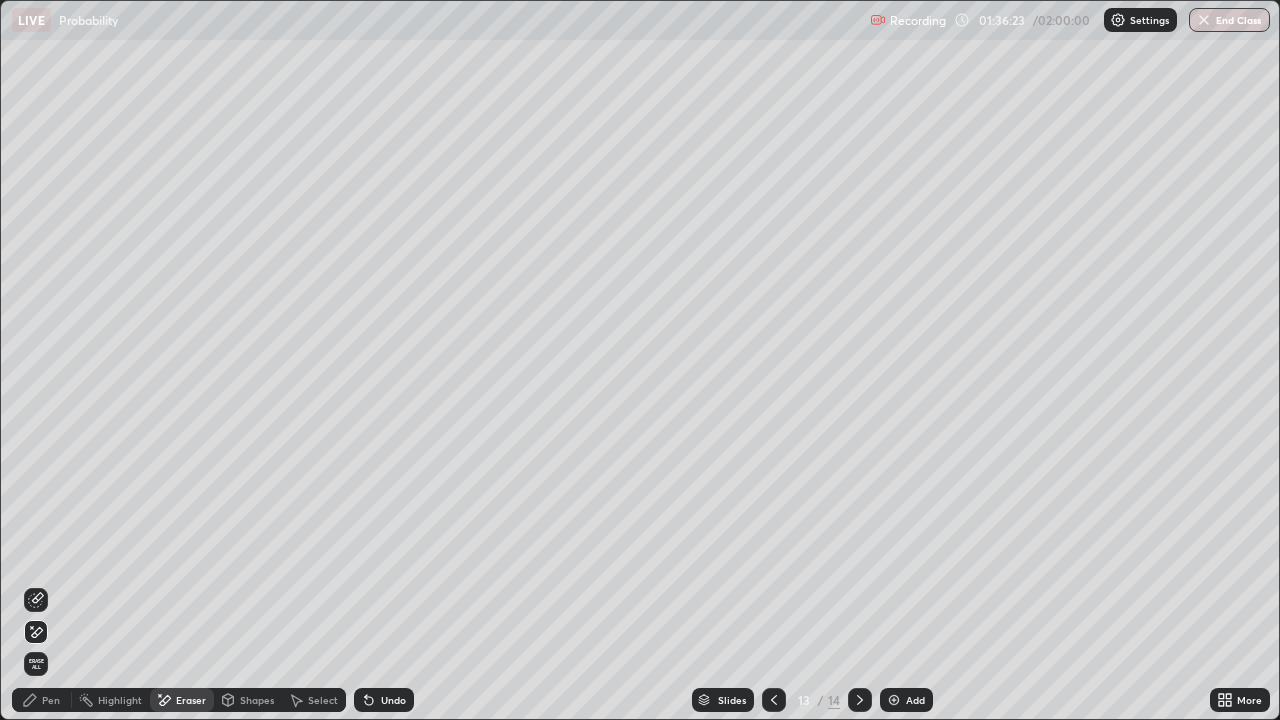 click on "Pen" at bounding box center [51, 700] 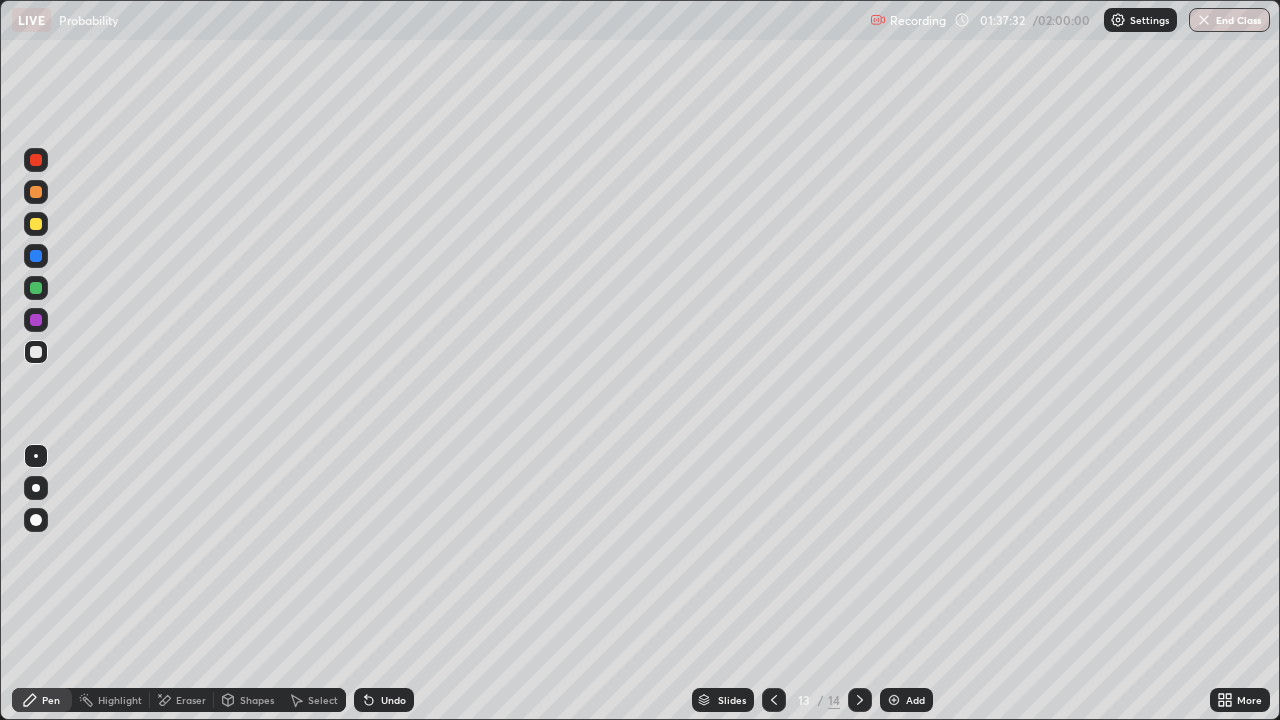 click at bounding box center [860, 700] 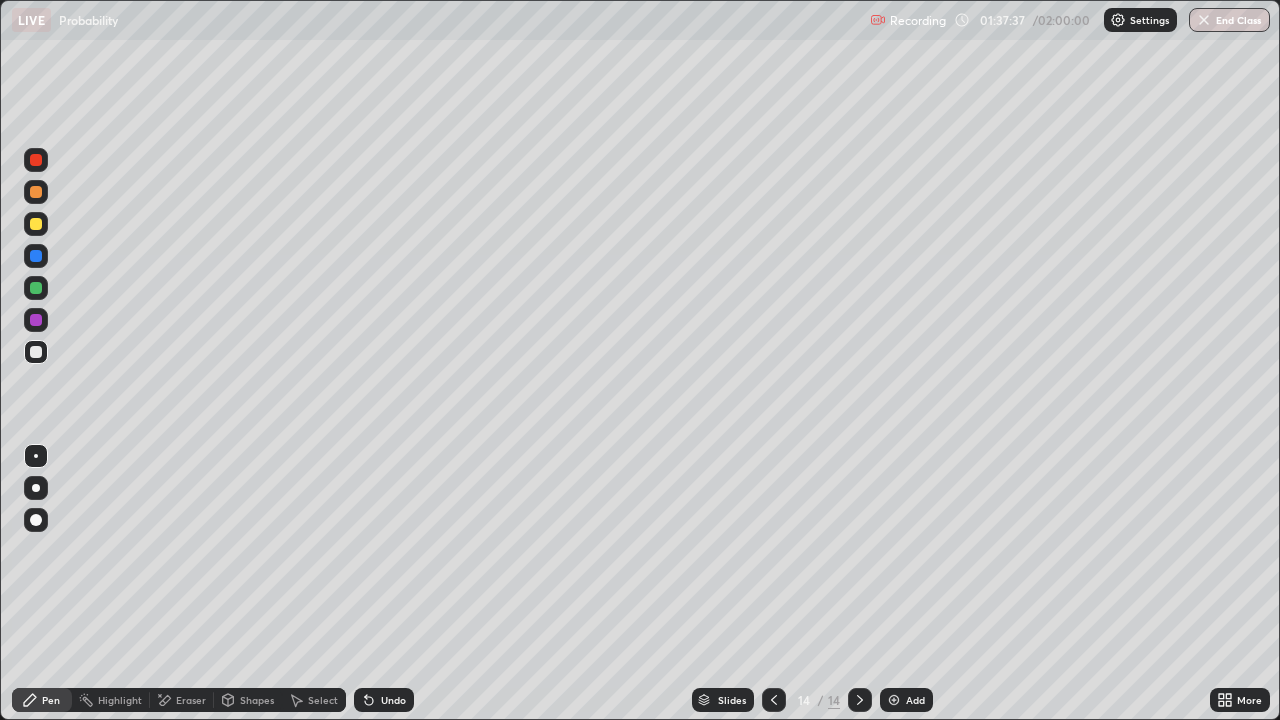 click at bounding box center (36, 224) 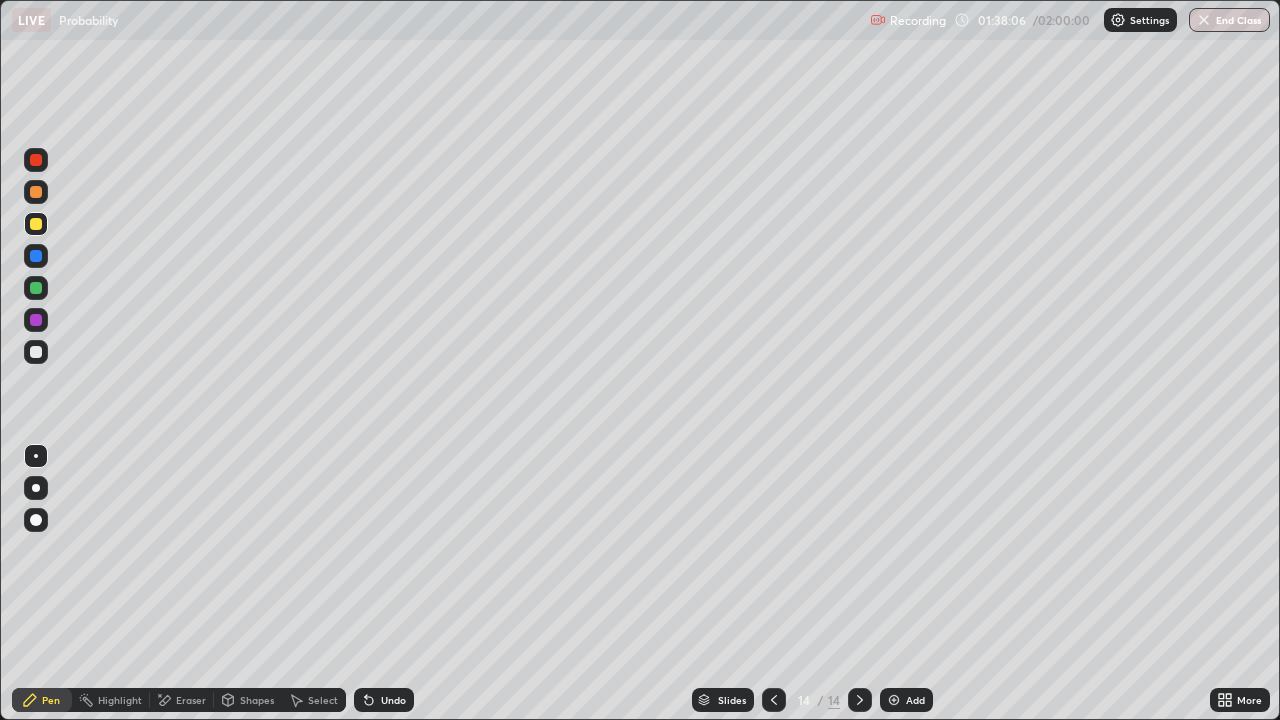 click at bounding box center [36, 352] 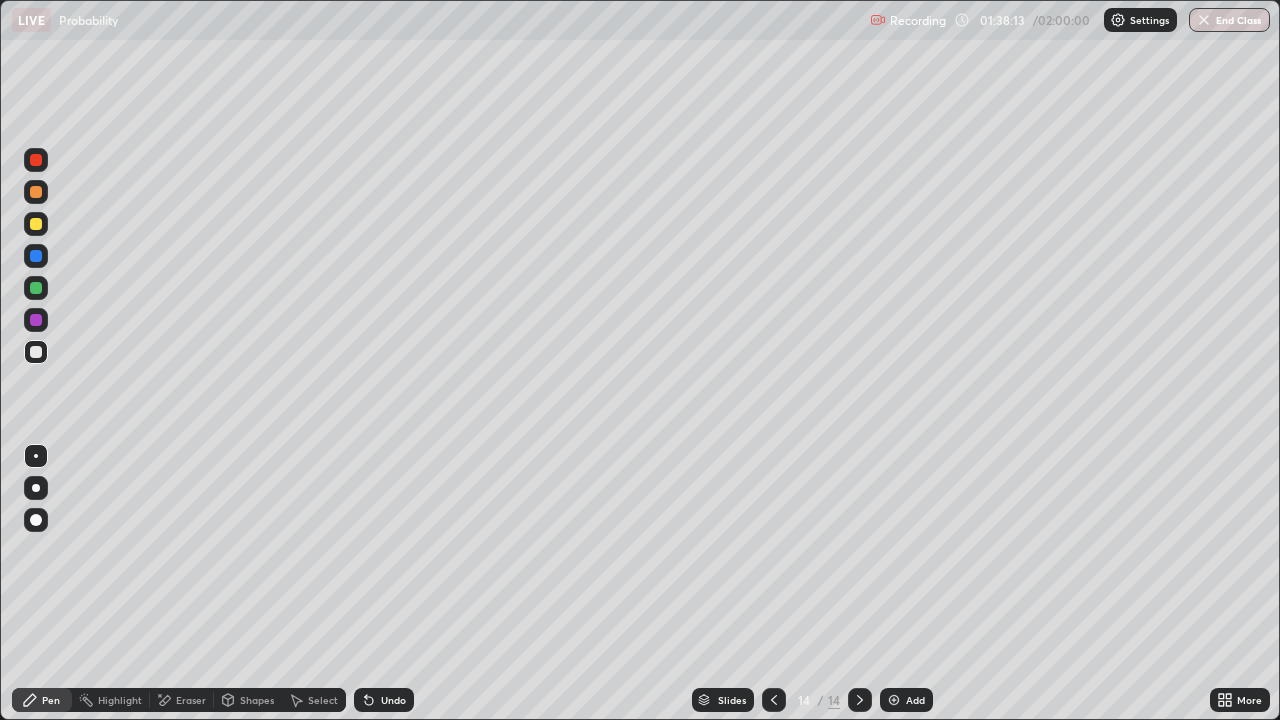 click on "Undo" at bounding box center (384, 700) 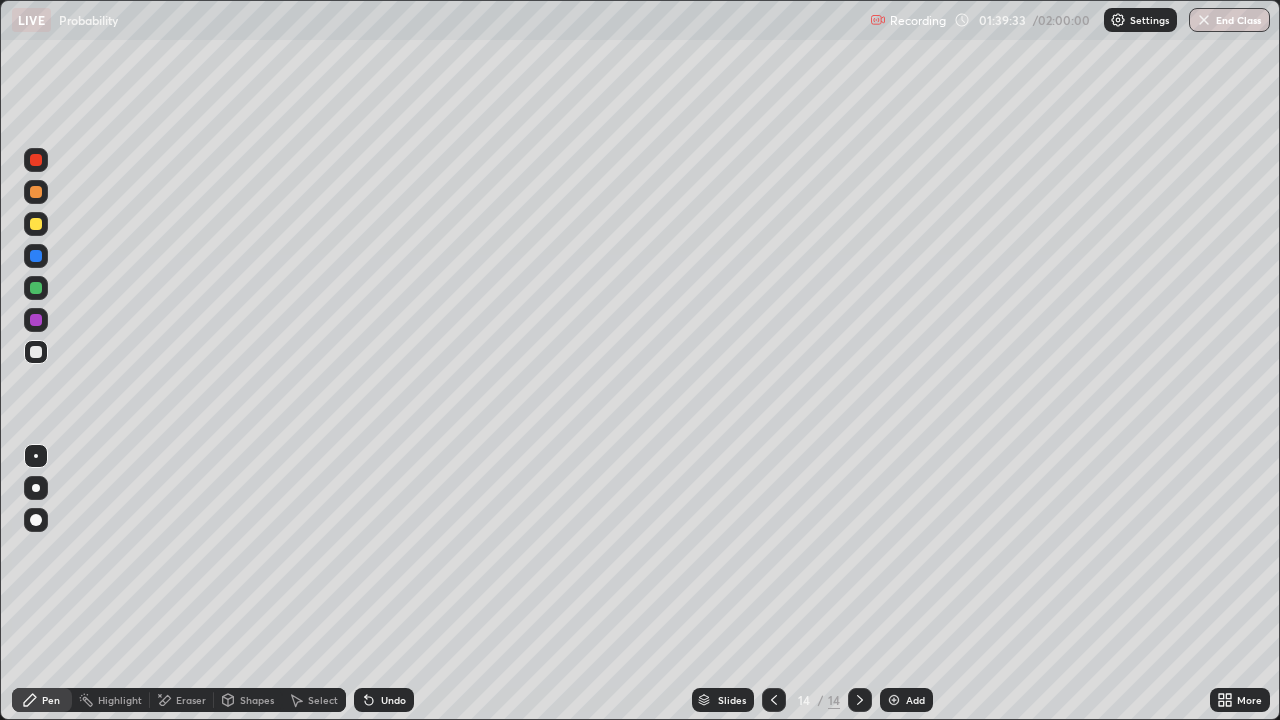 click on "Eraser" at bounding box center [191, 700] 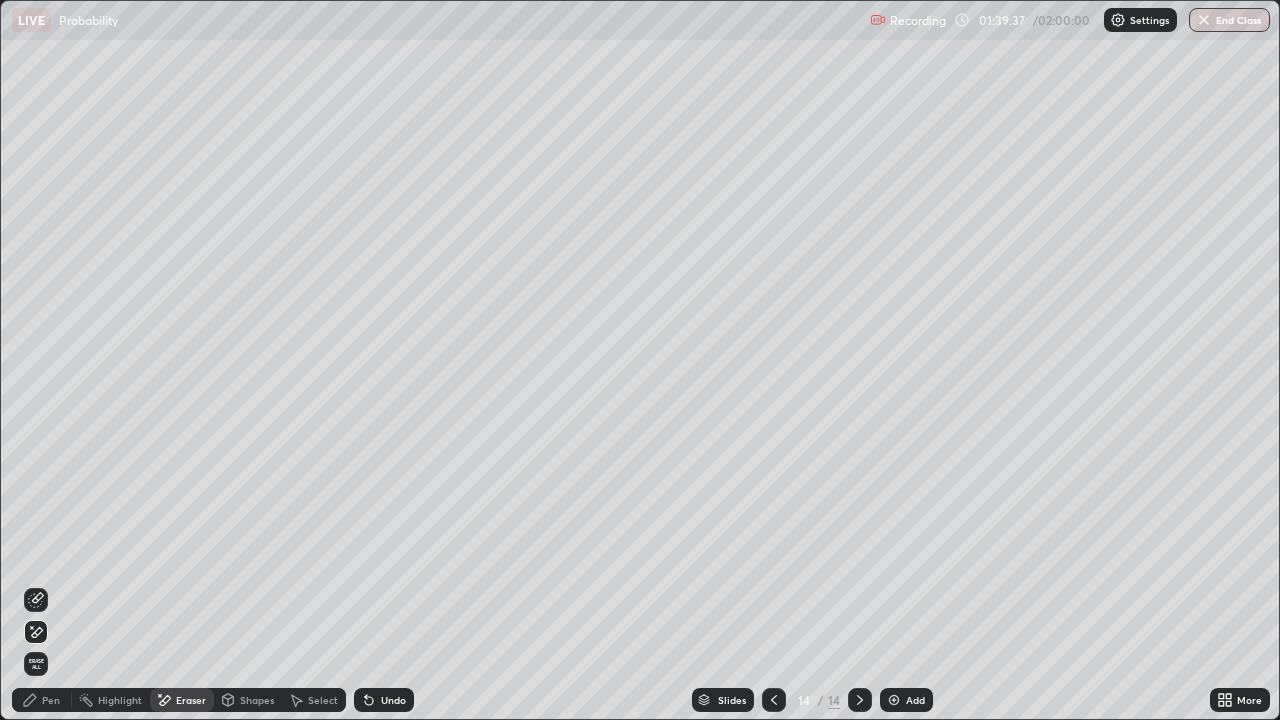 click on "Pen" at bounding box center (51, 700) 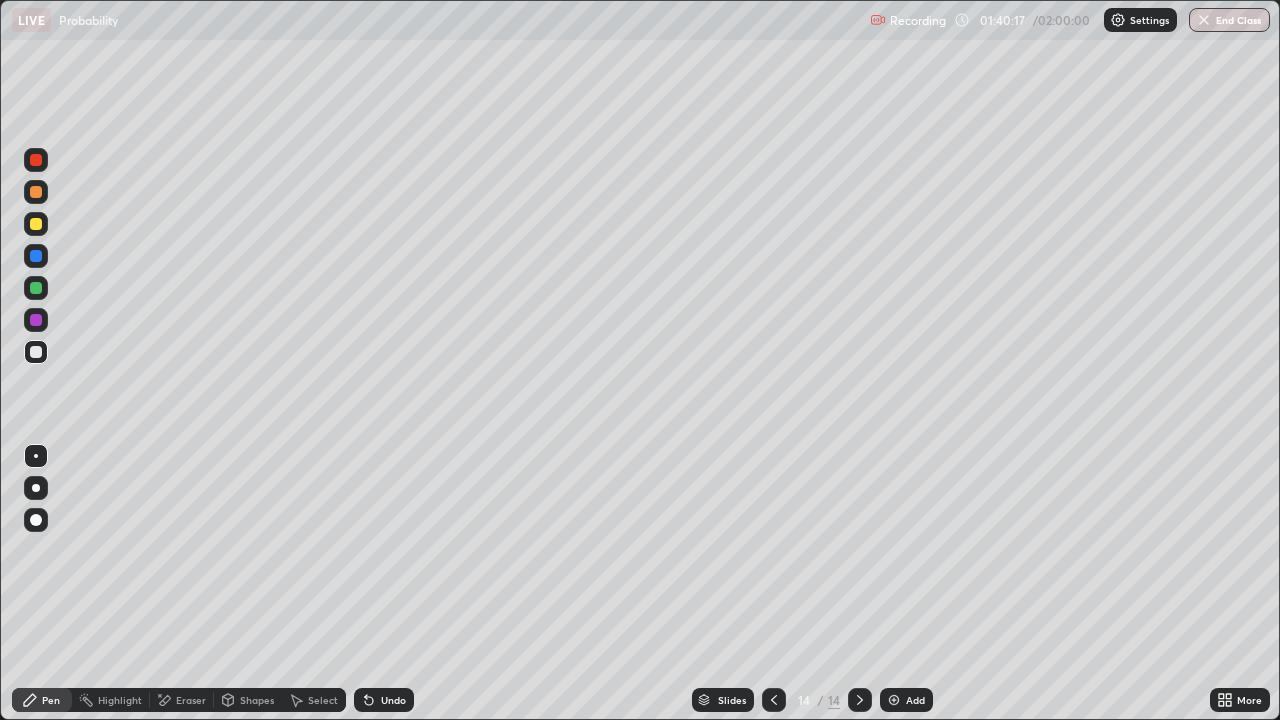 click on "Undo" at bounding box center (384, 700) 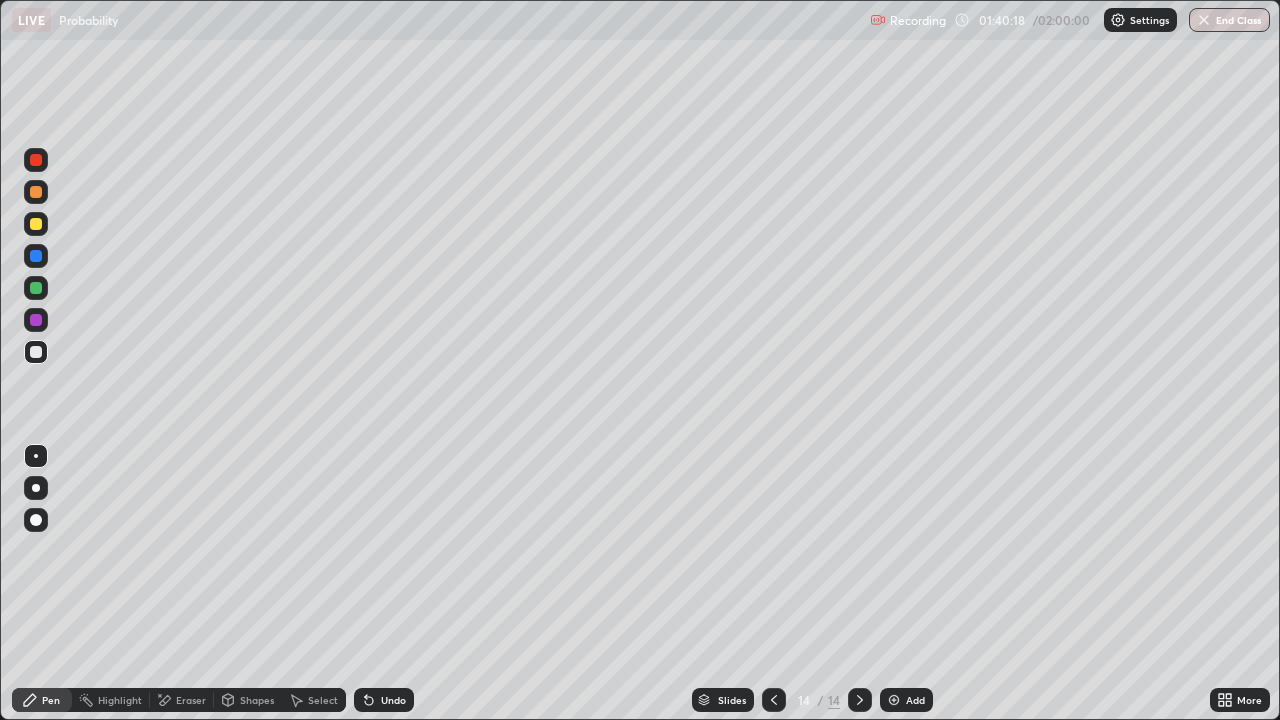 click on "Undo" at bounding box center [384, 700] 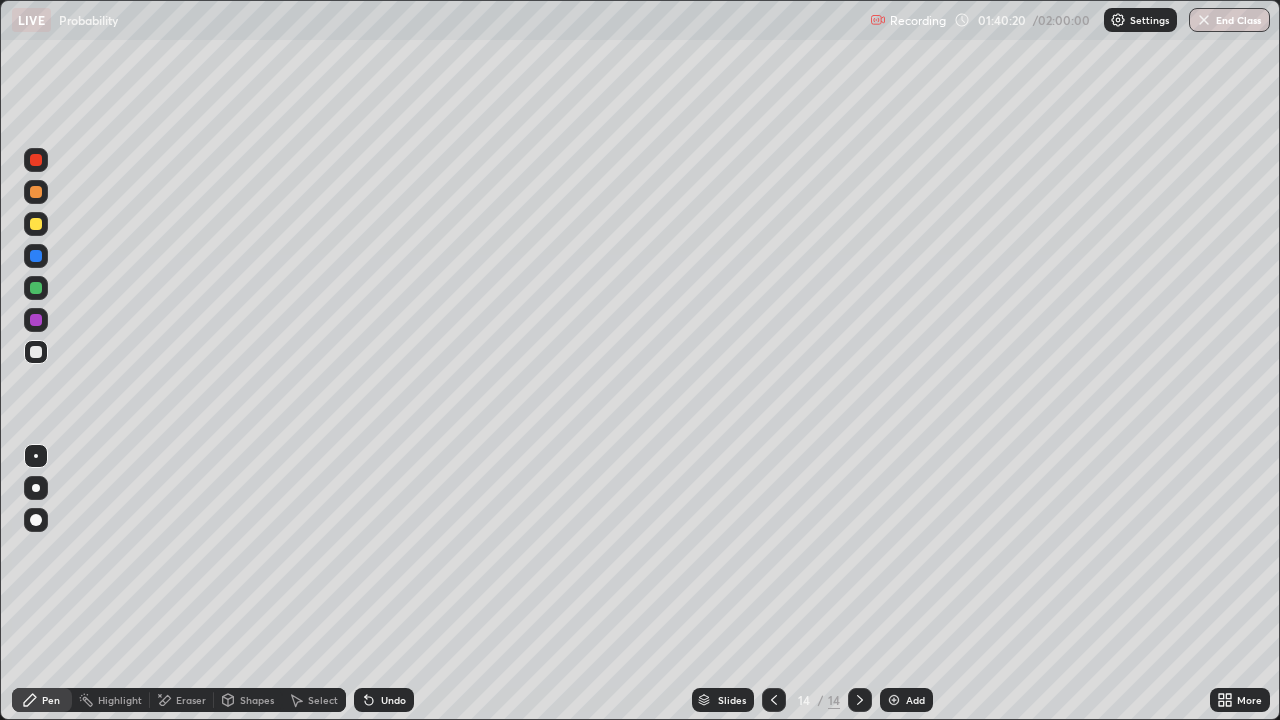 click on "Eraser" at bounding box center (191, 700) 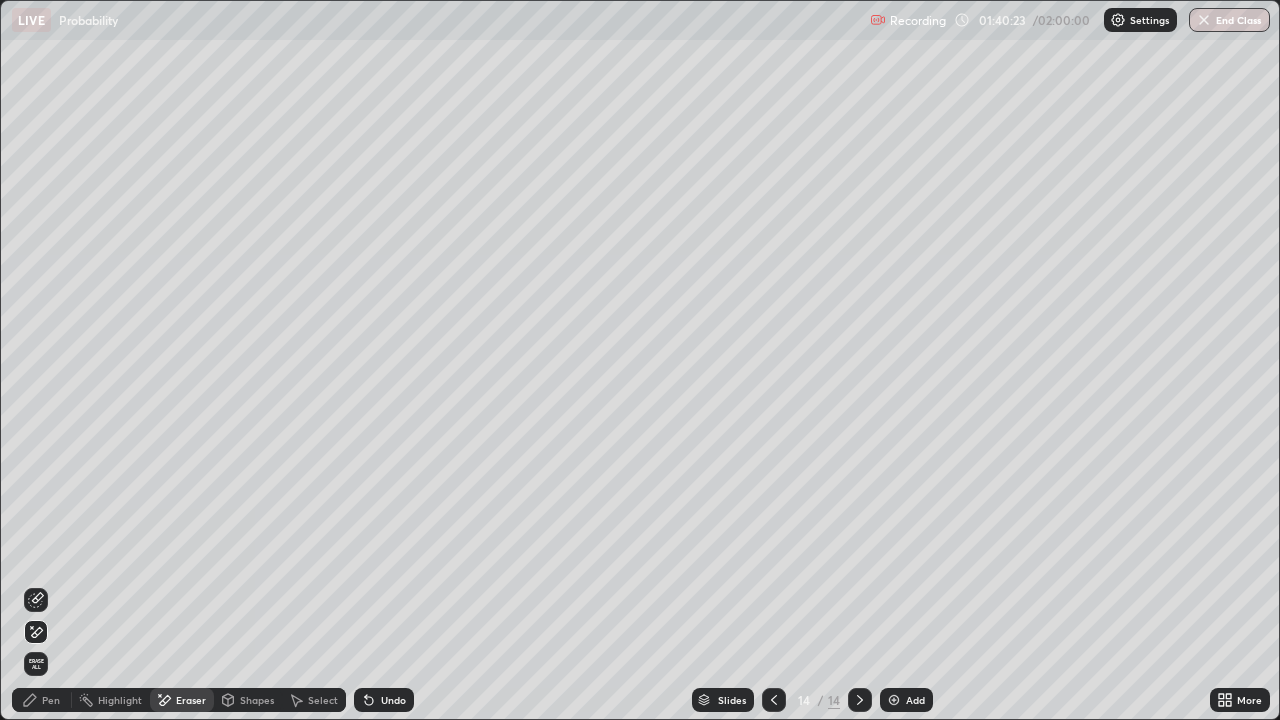 click on "Pen" at bounding box center (42, 700) 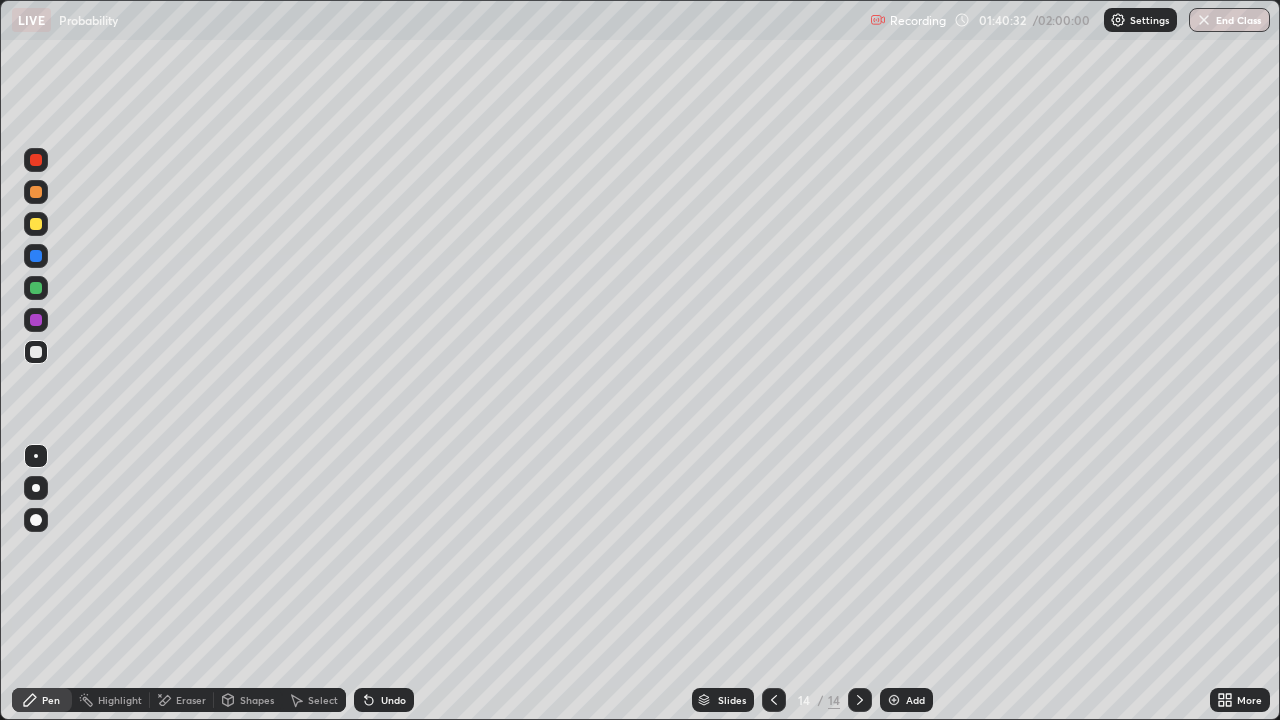 click on "Undo" at bounding box center [384, 700] 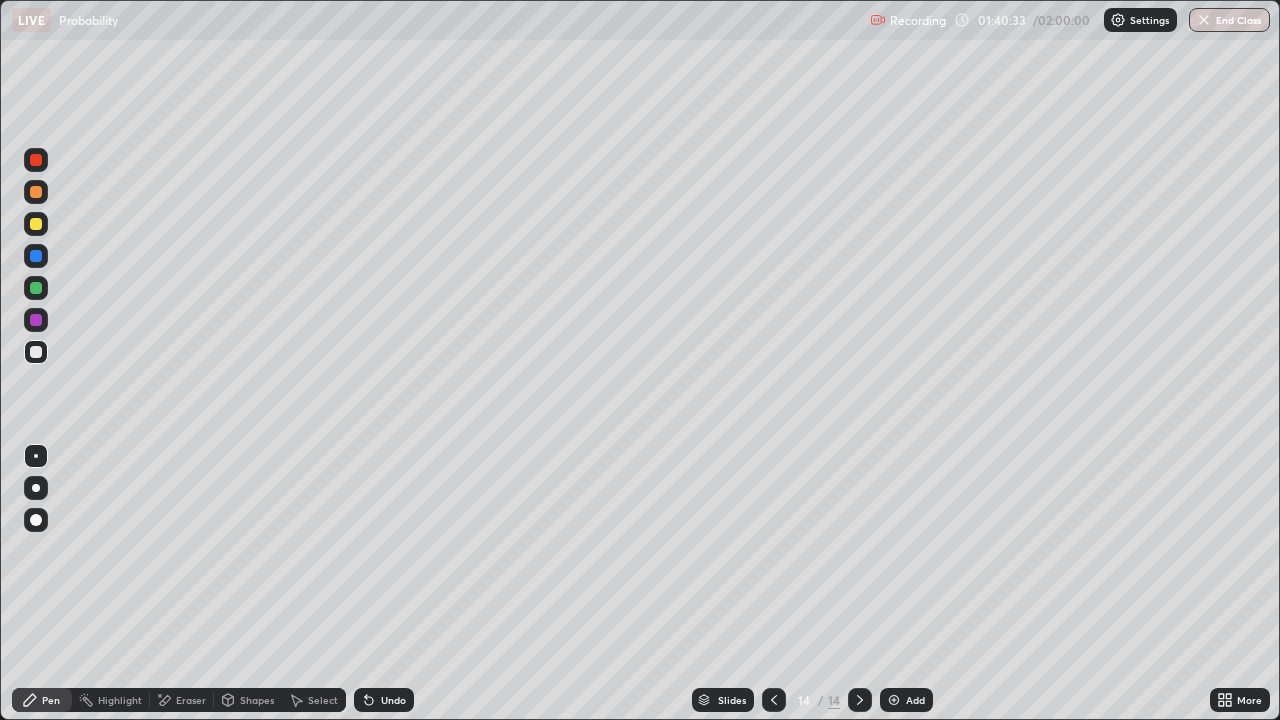 click 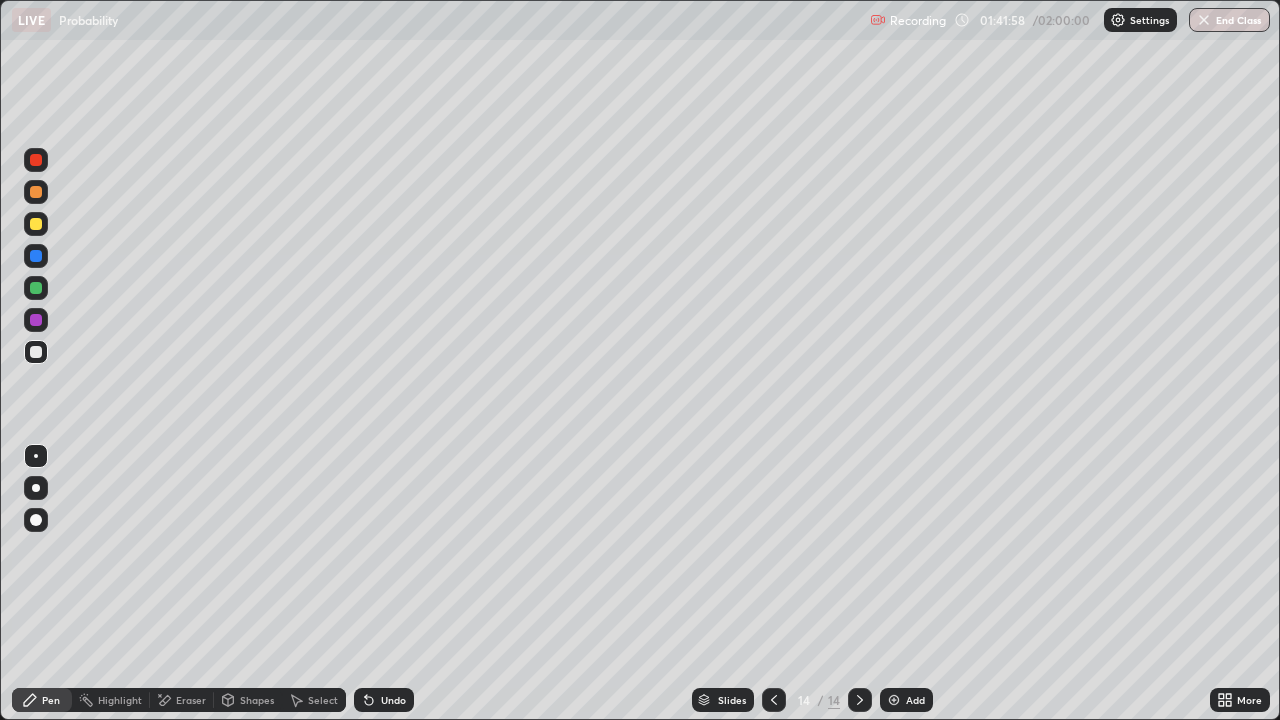 click at bounding box center (36, 224) 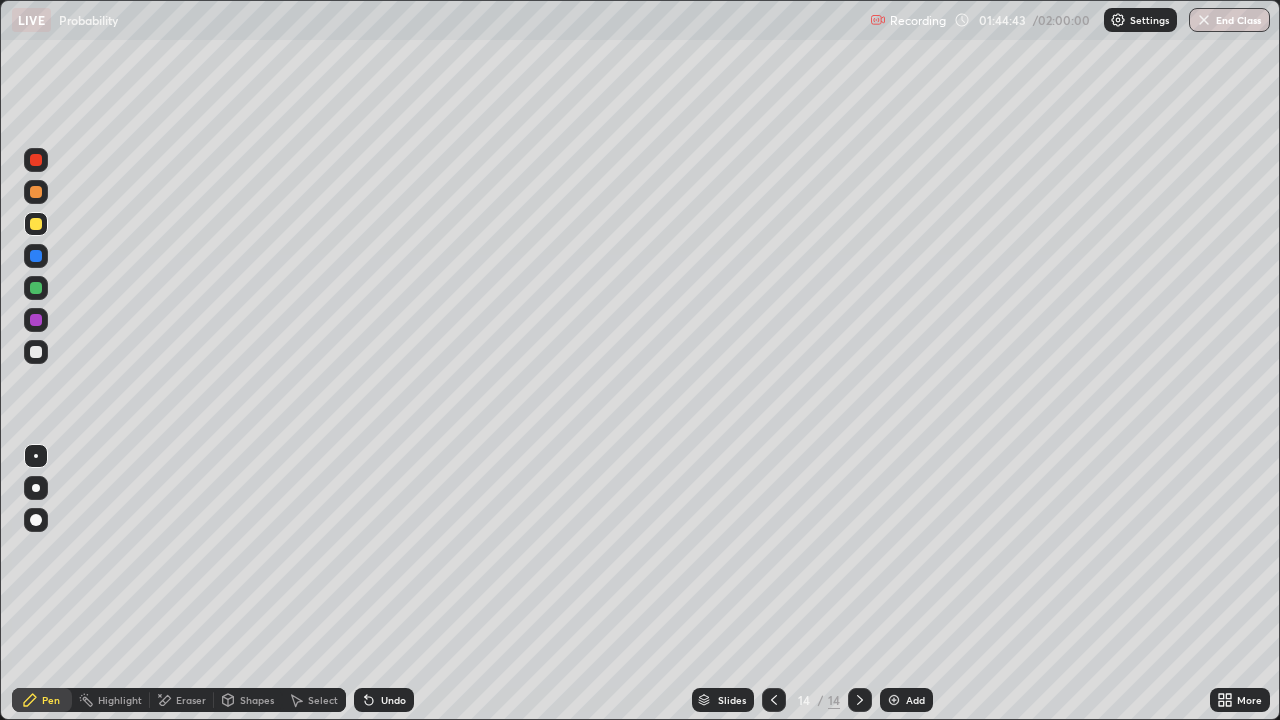 click at bounding box center [36, 352] 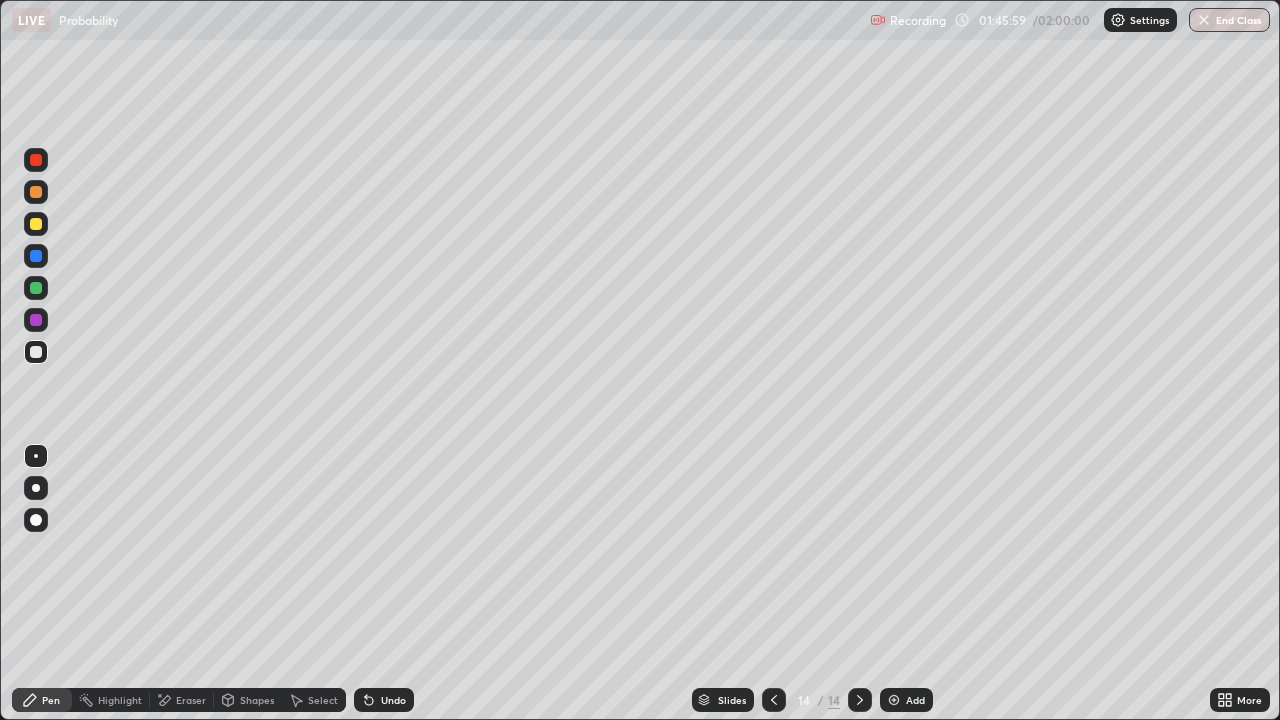 click on "Add" at bounding box center [915, 700] 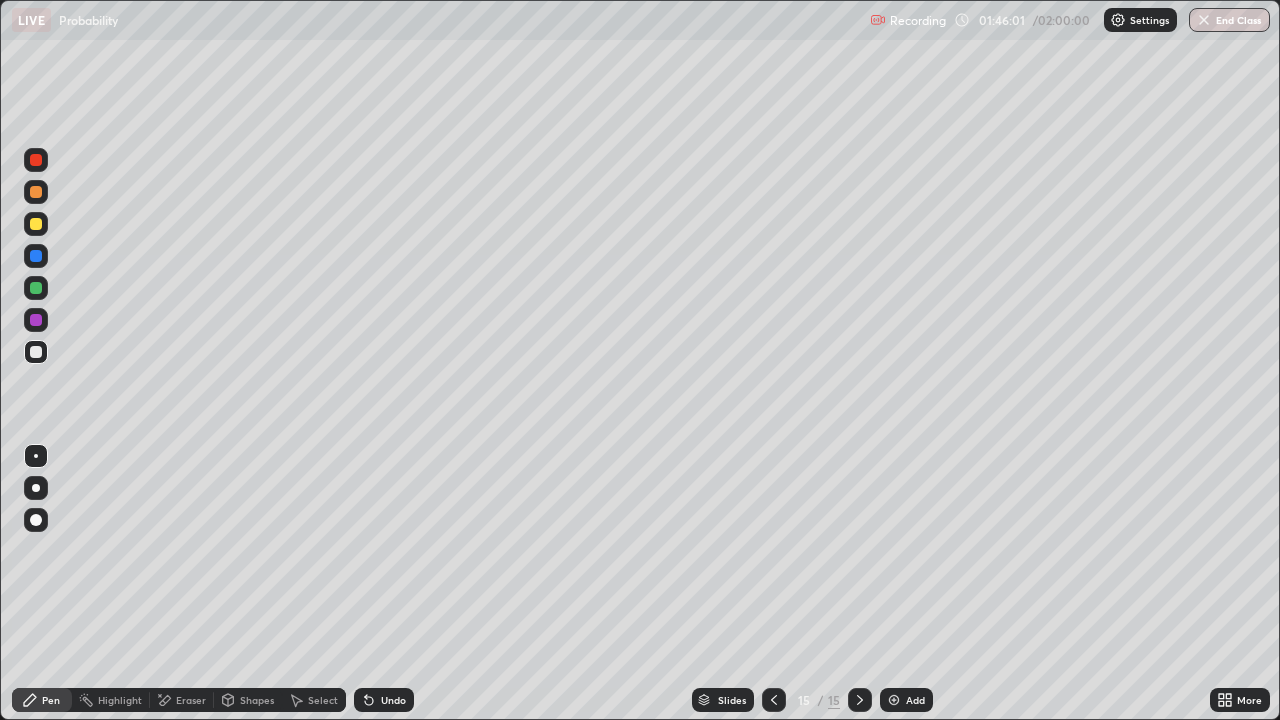 click at bounding box center [36, 224] 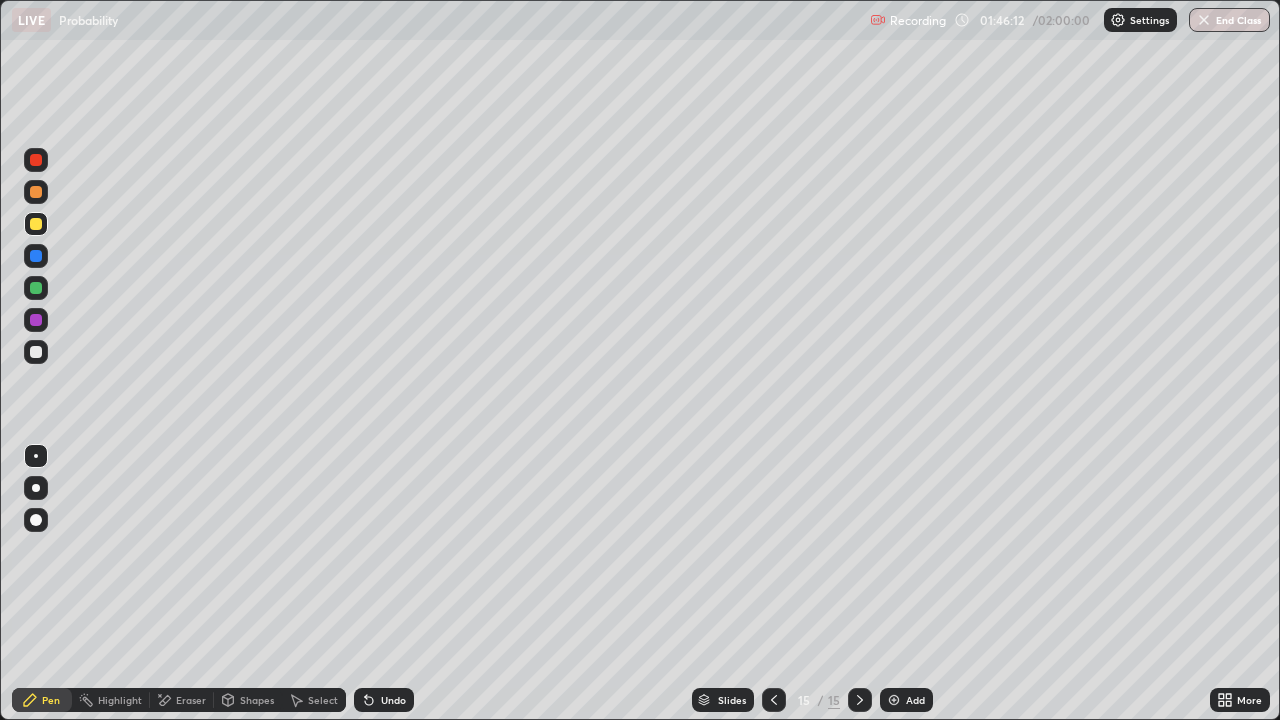 click at bounding box center [36, 352] 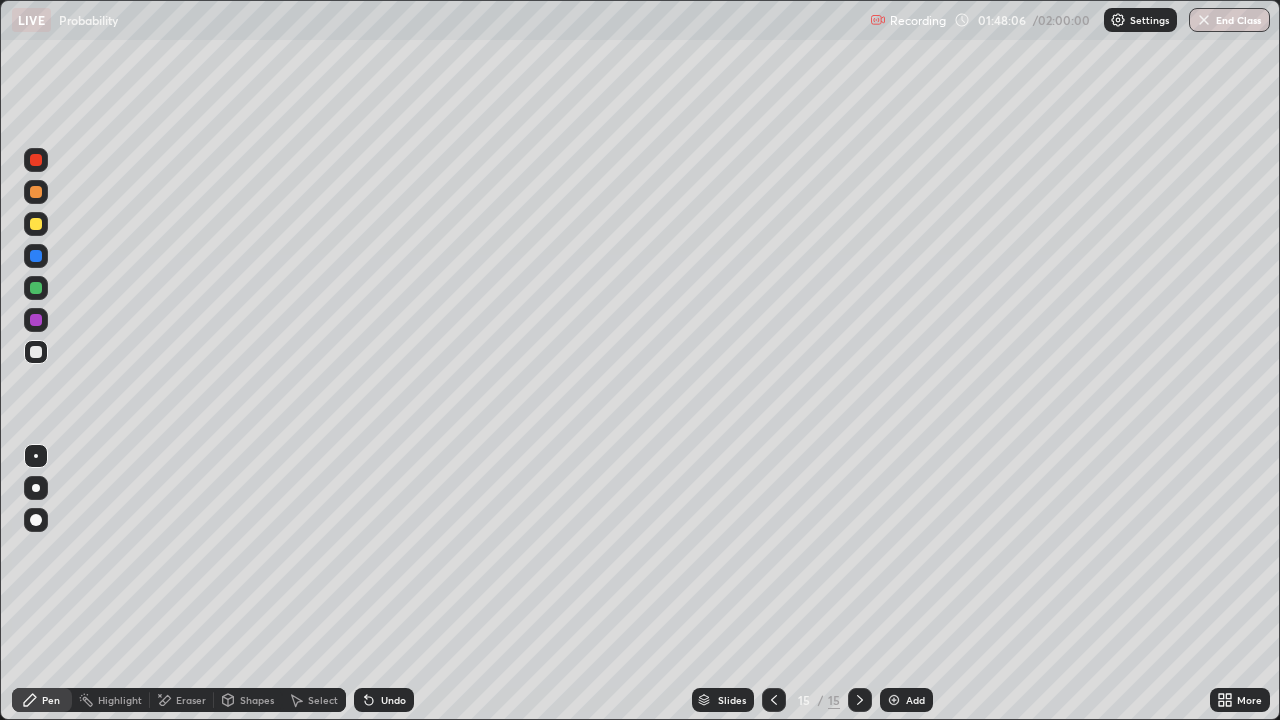click at bounding box center [36, 352] 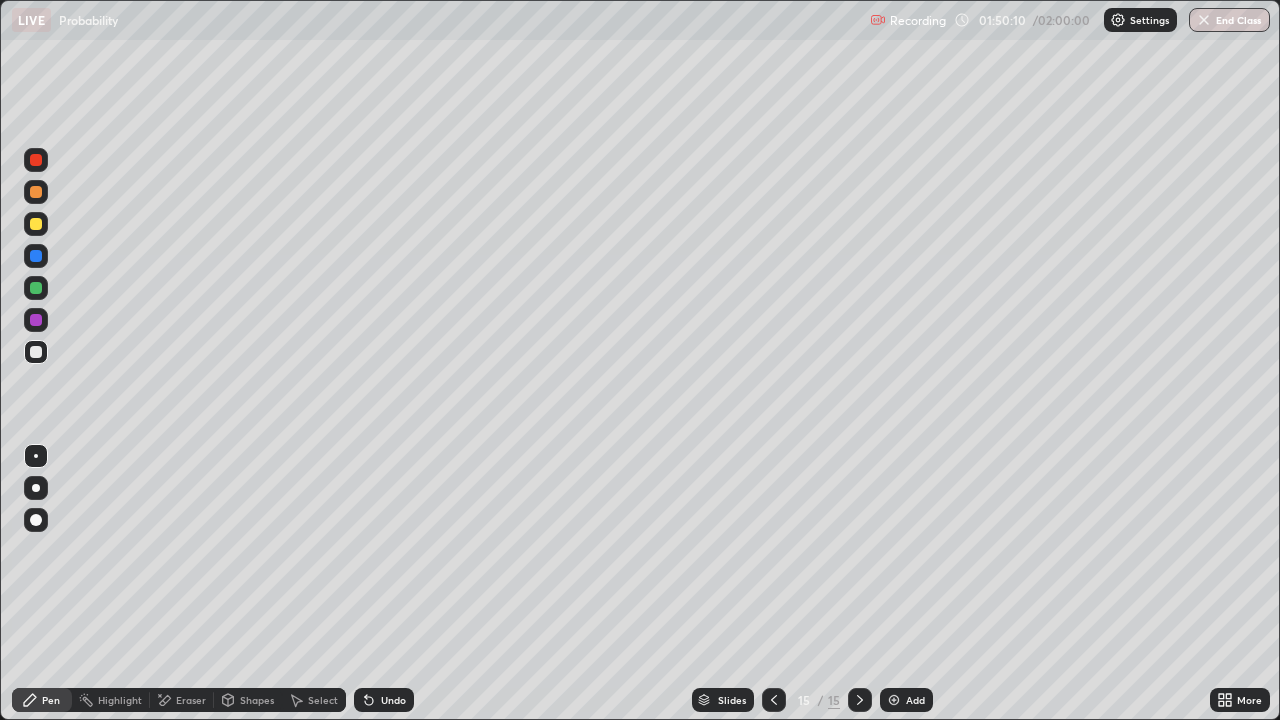 click on "Undo" at bounding box center [384, 700] 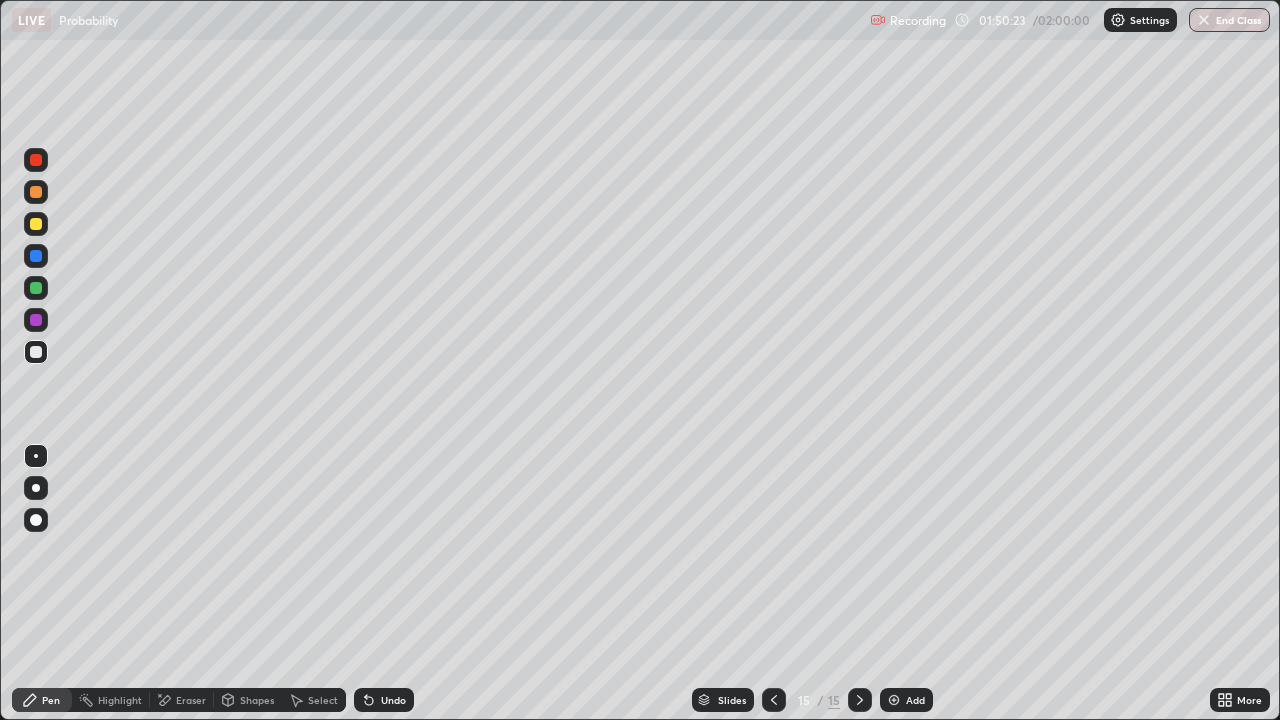 click on "Undo" at bounding box center (393, 700) 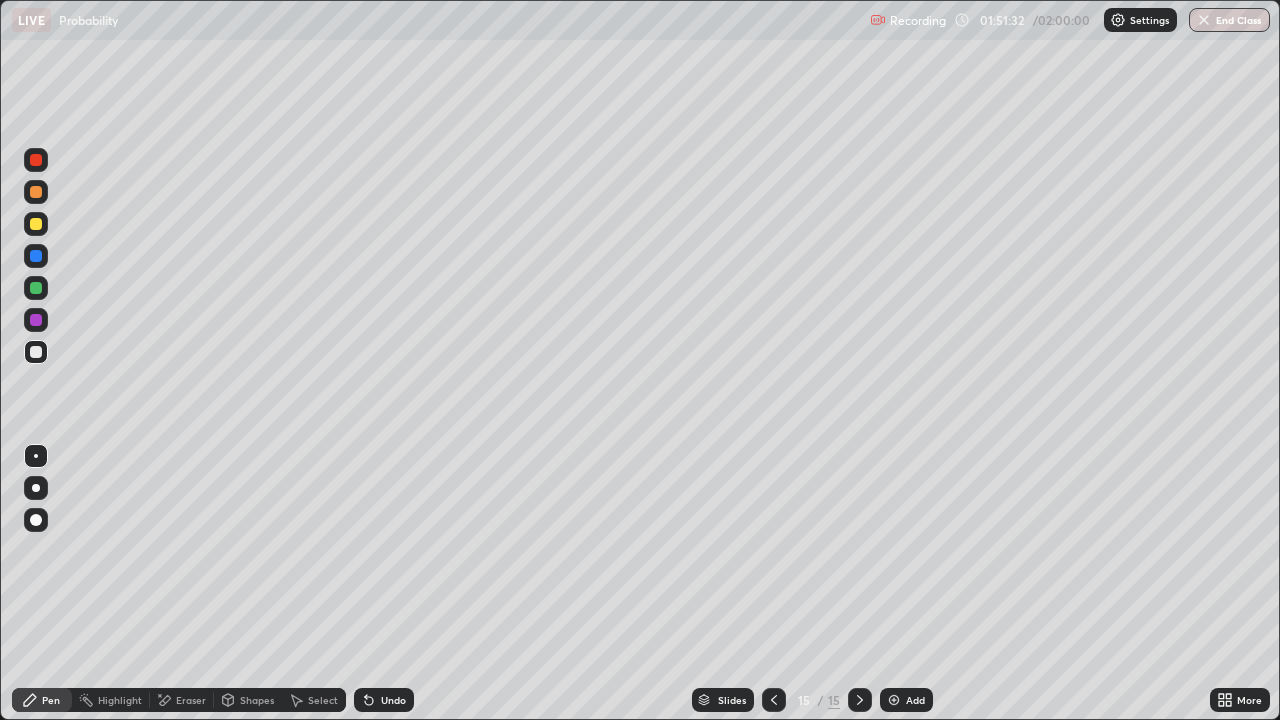click on "Eraser" at bounding box center [191, 700] 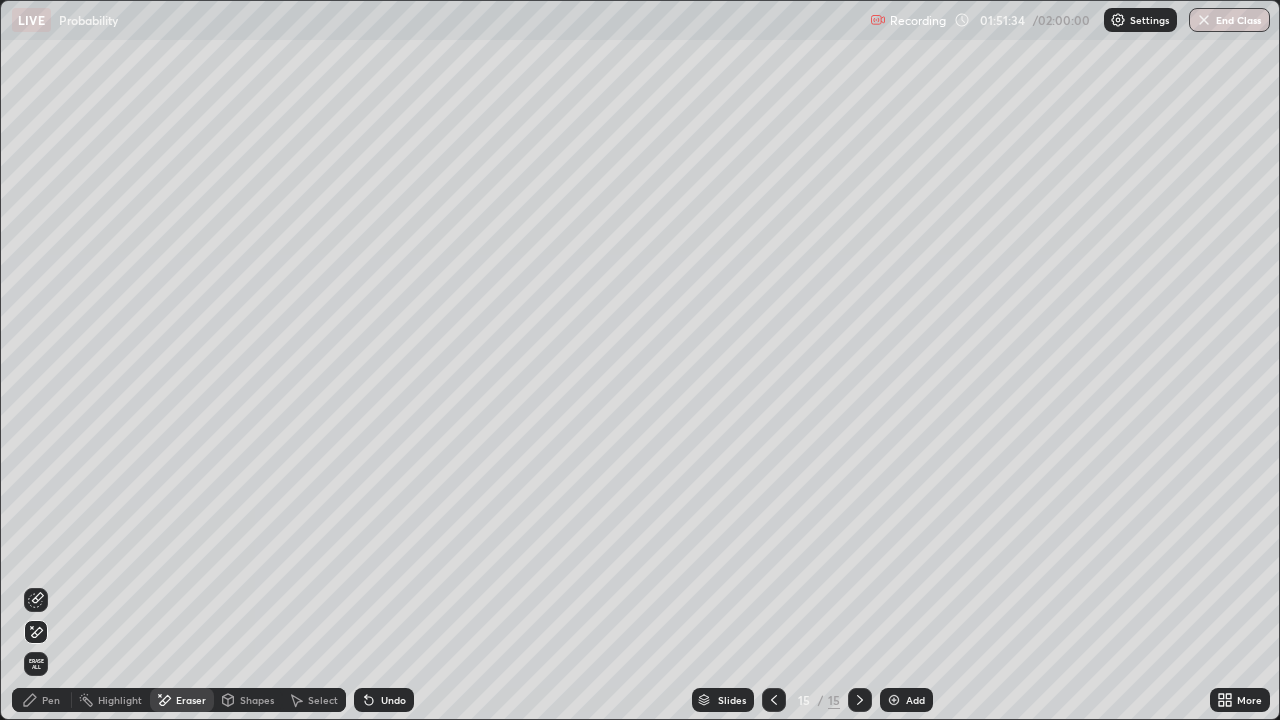 click on "Pen" at bounding box center [51, 700] 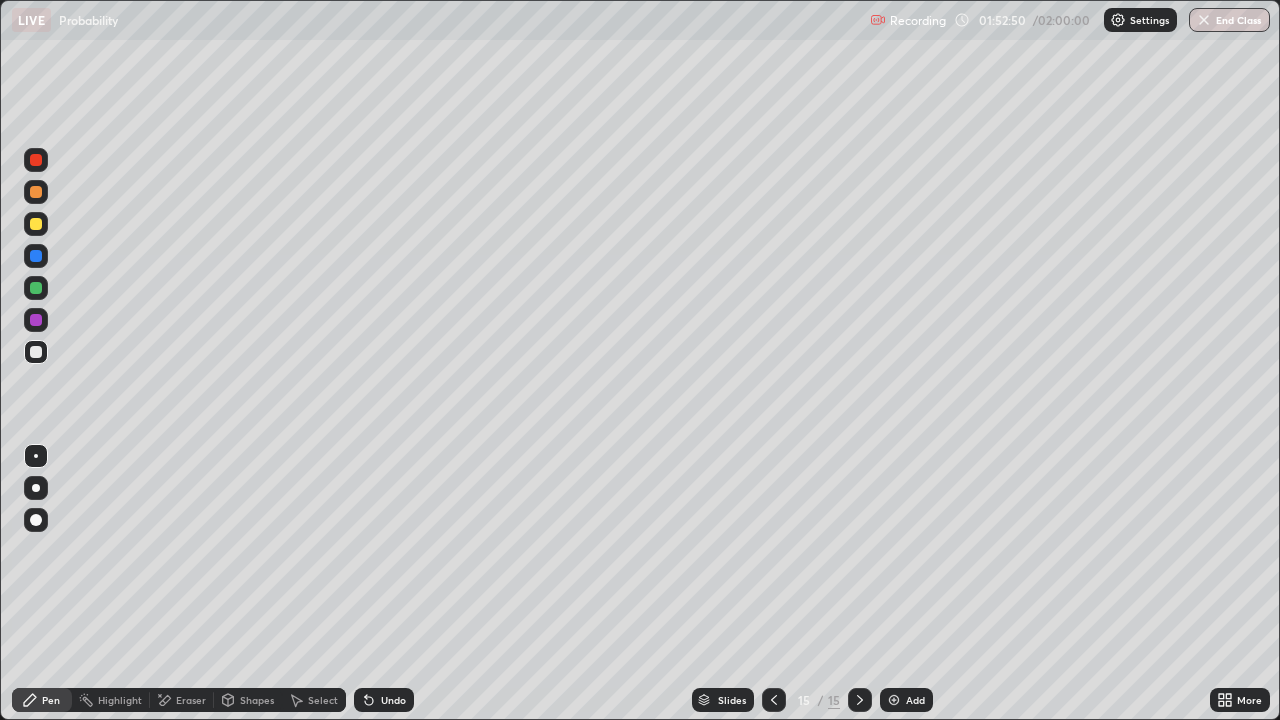 click on "Eraser" at bounding box center (191, 700) 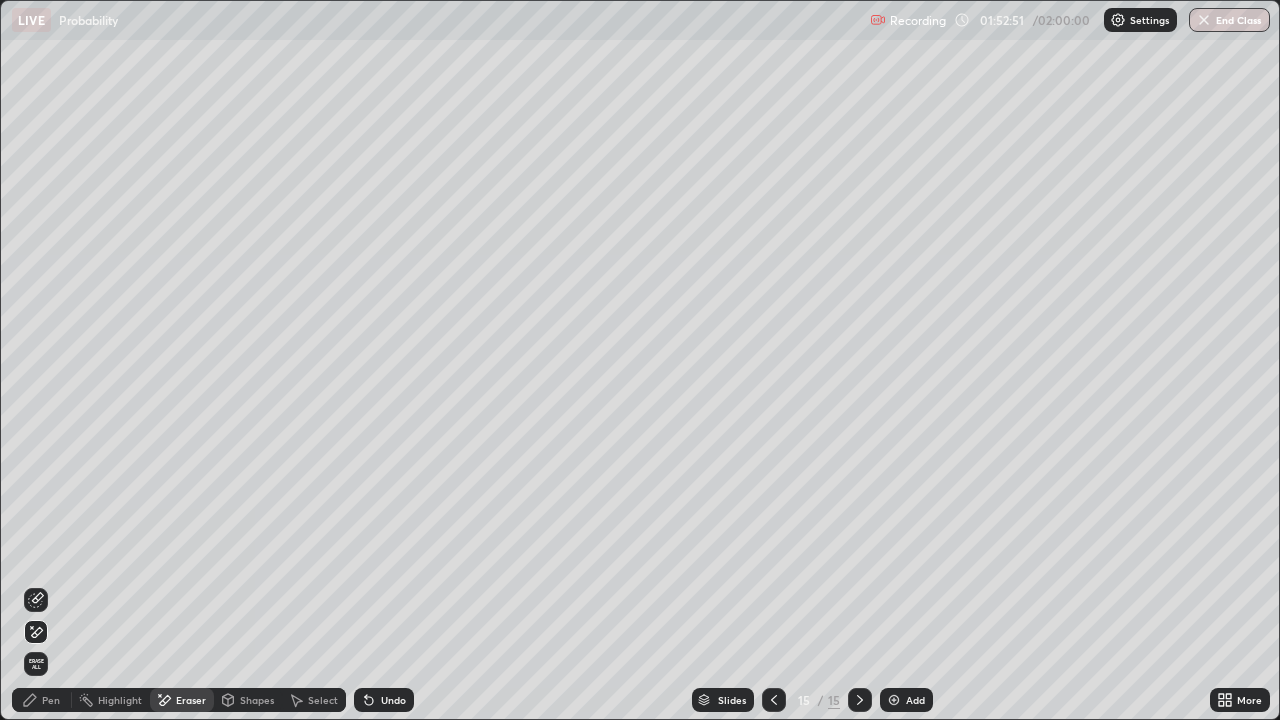 click on "Pen" at bounding box center (51, 700) 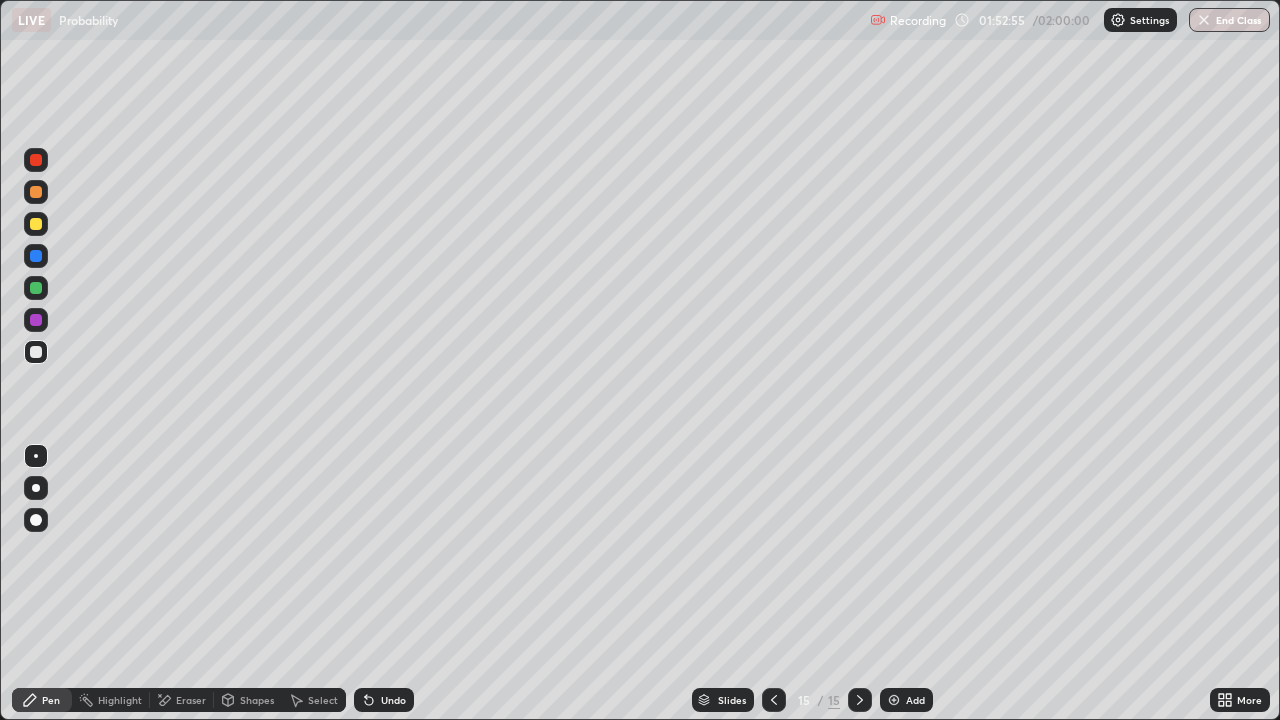 click 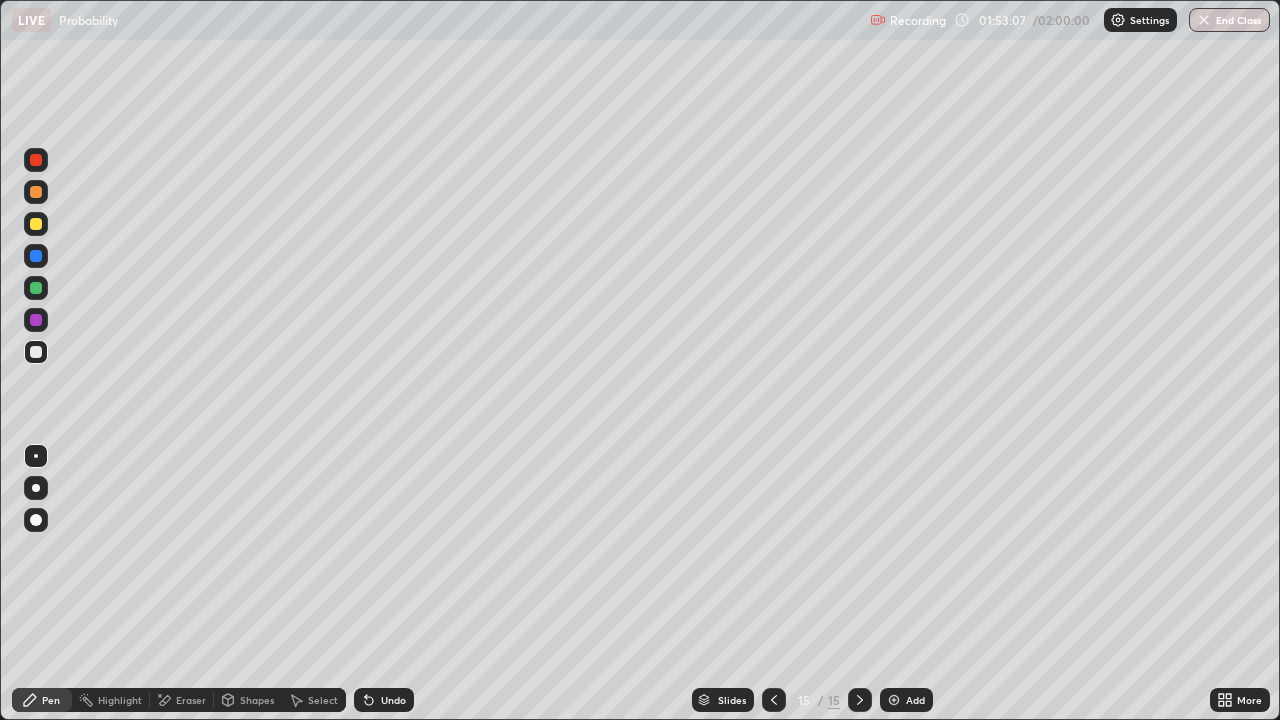 click on "Undo" at bounding box center (393, 700) 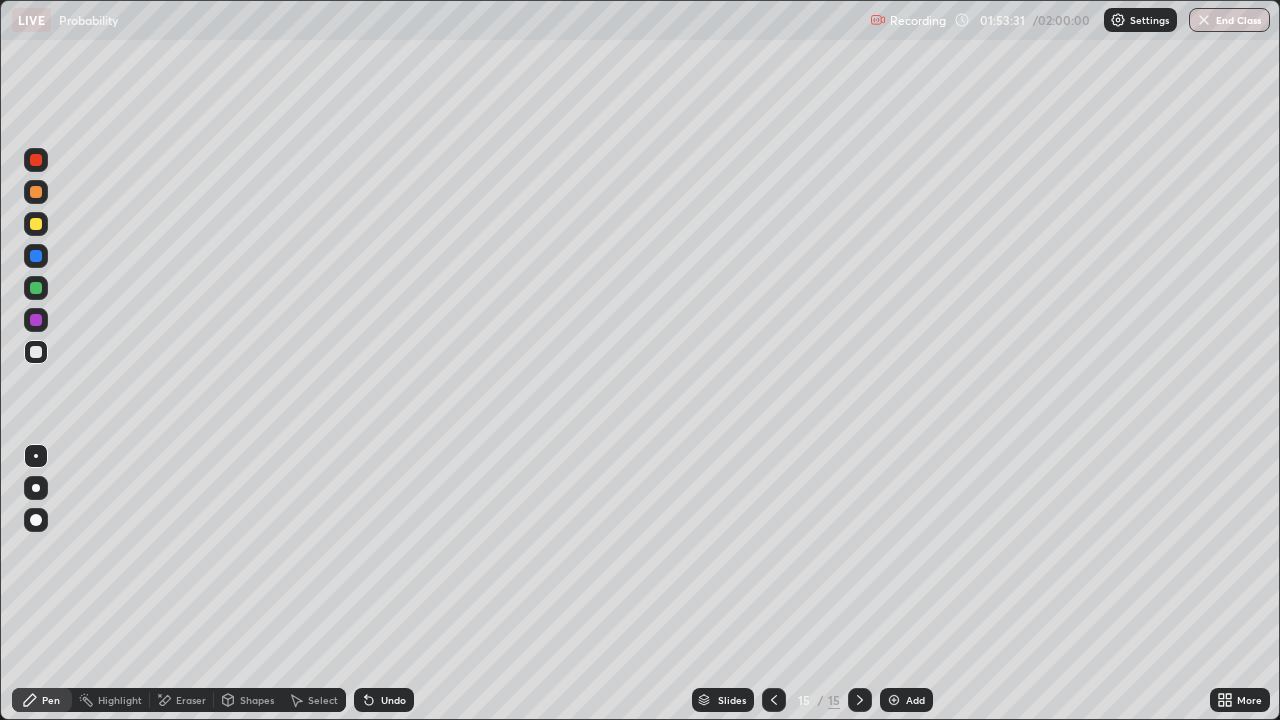 click on "Undo" at bounding box center [380, 700] 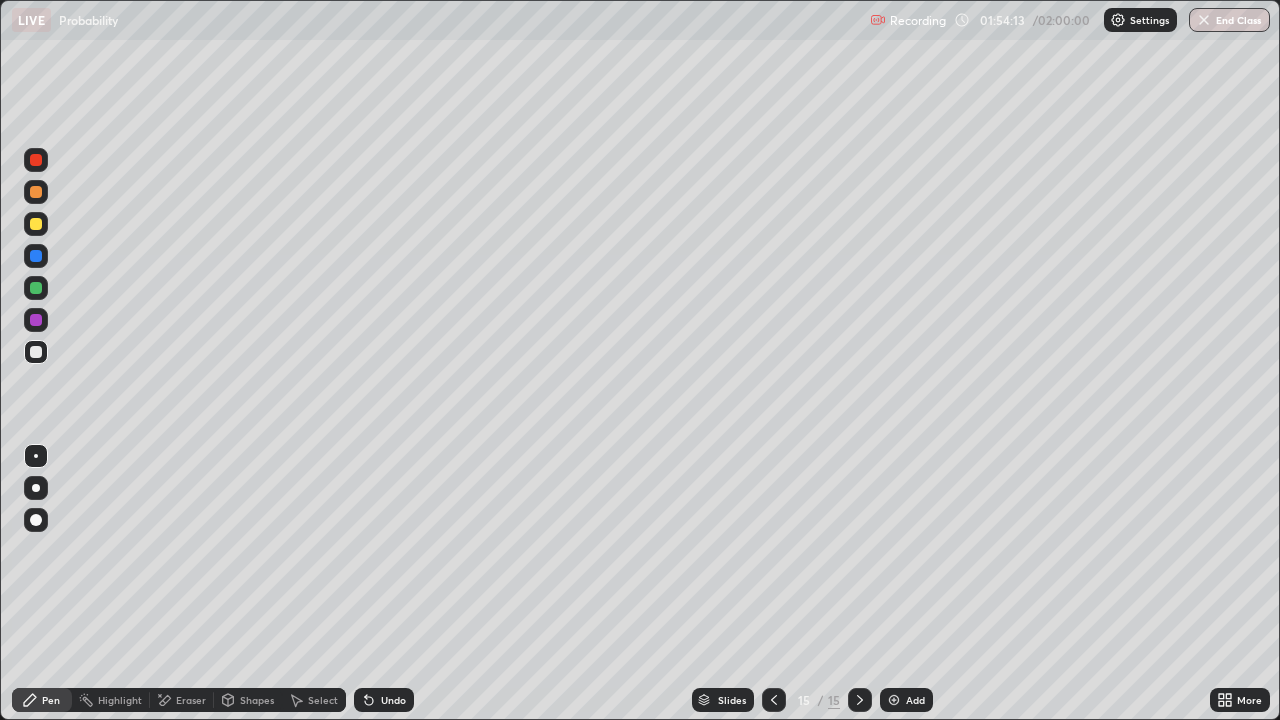 click at bounding box center (860, 700) 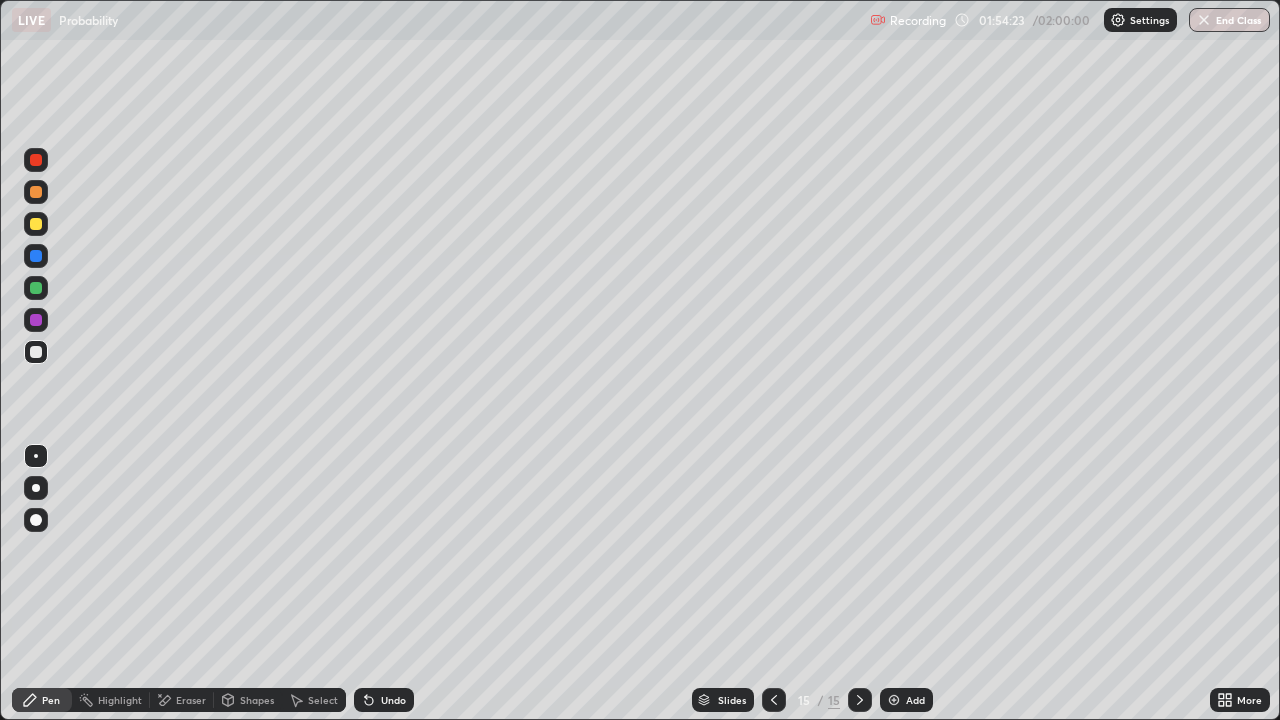 click on "Eraser" at bounding box center (182, 700) 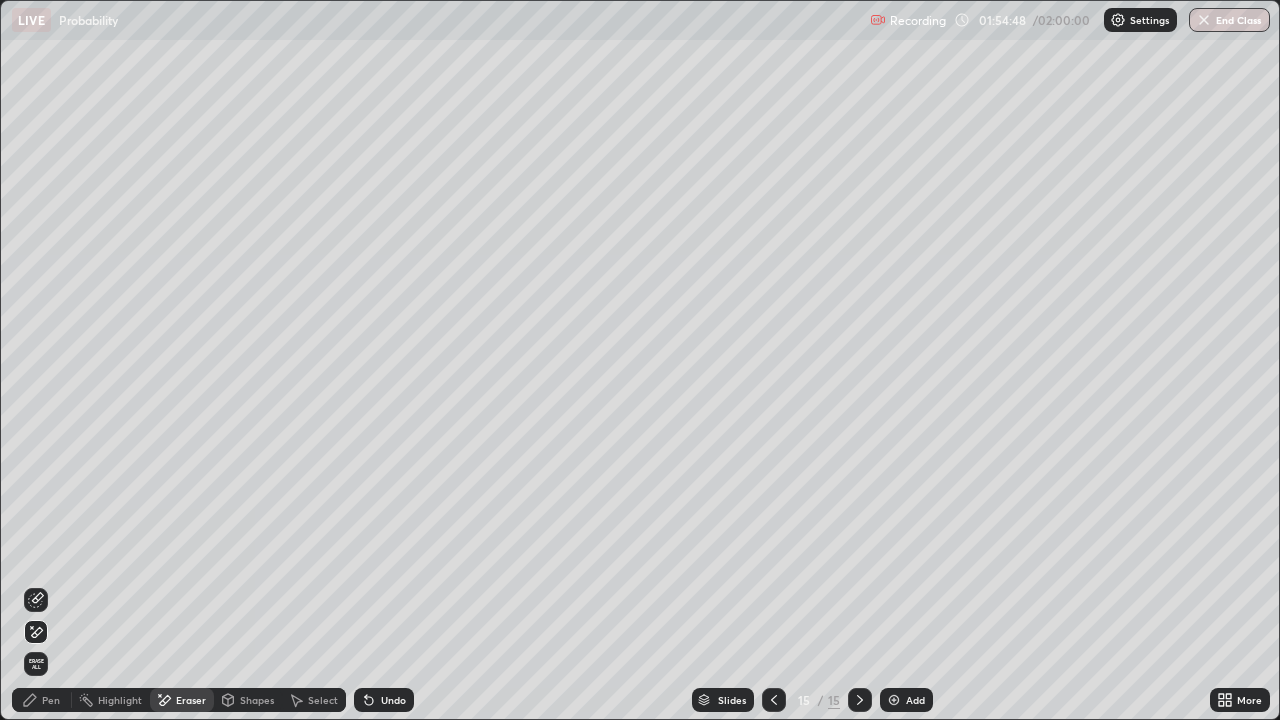 click on "Pen" at bounding box center (51, 700) 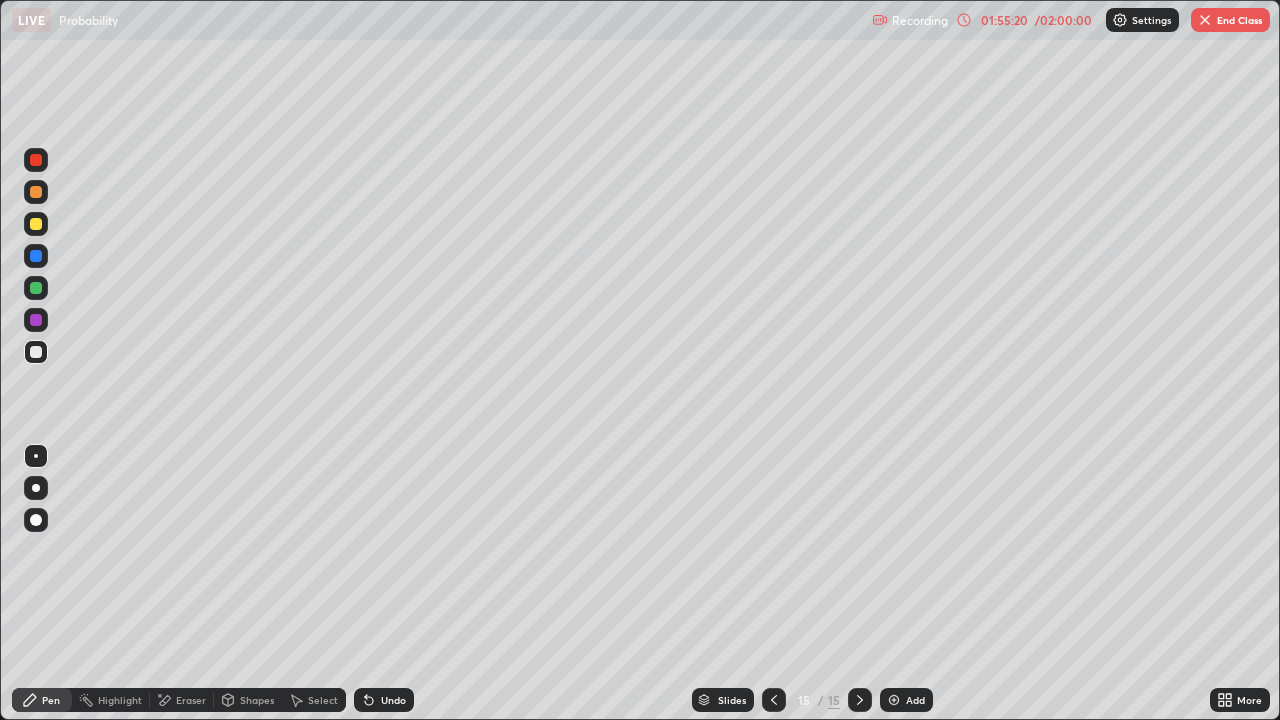click on "Undo" at bounding box center (393, 700) 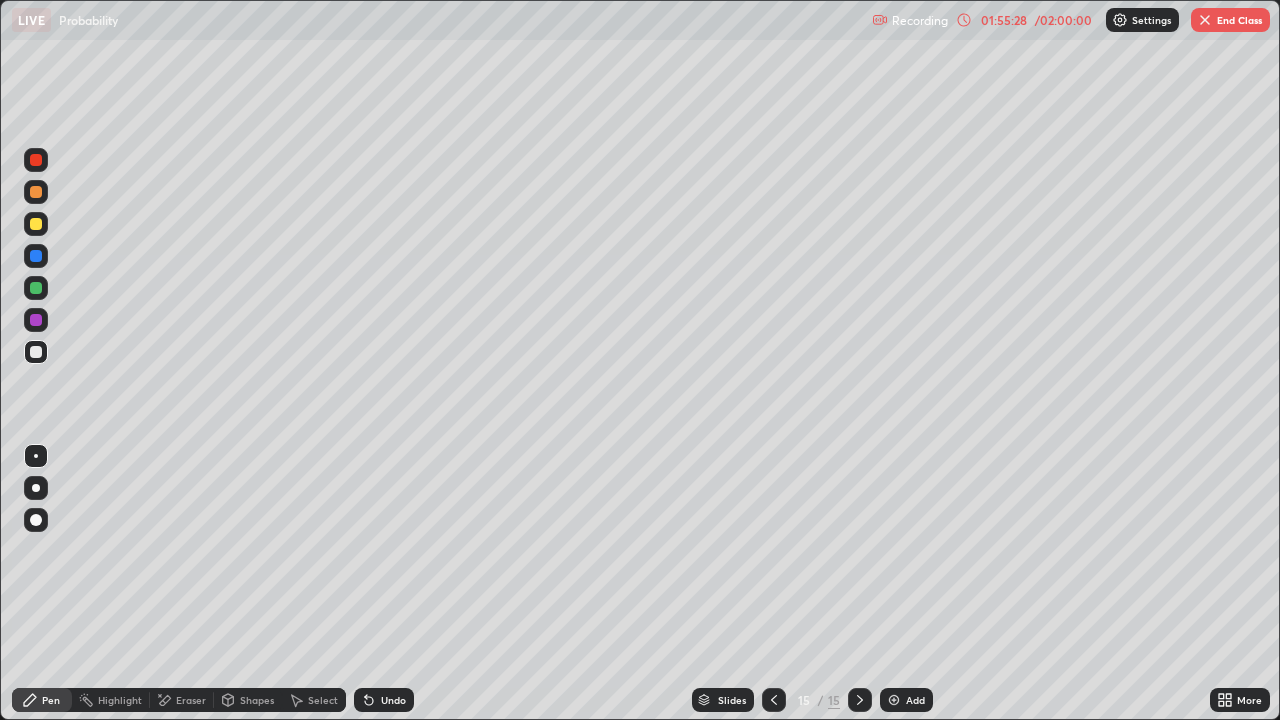 click 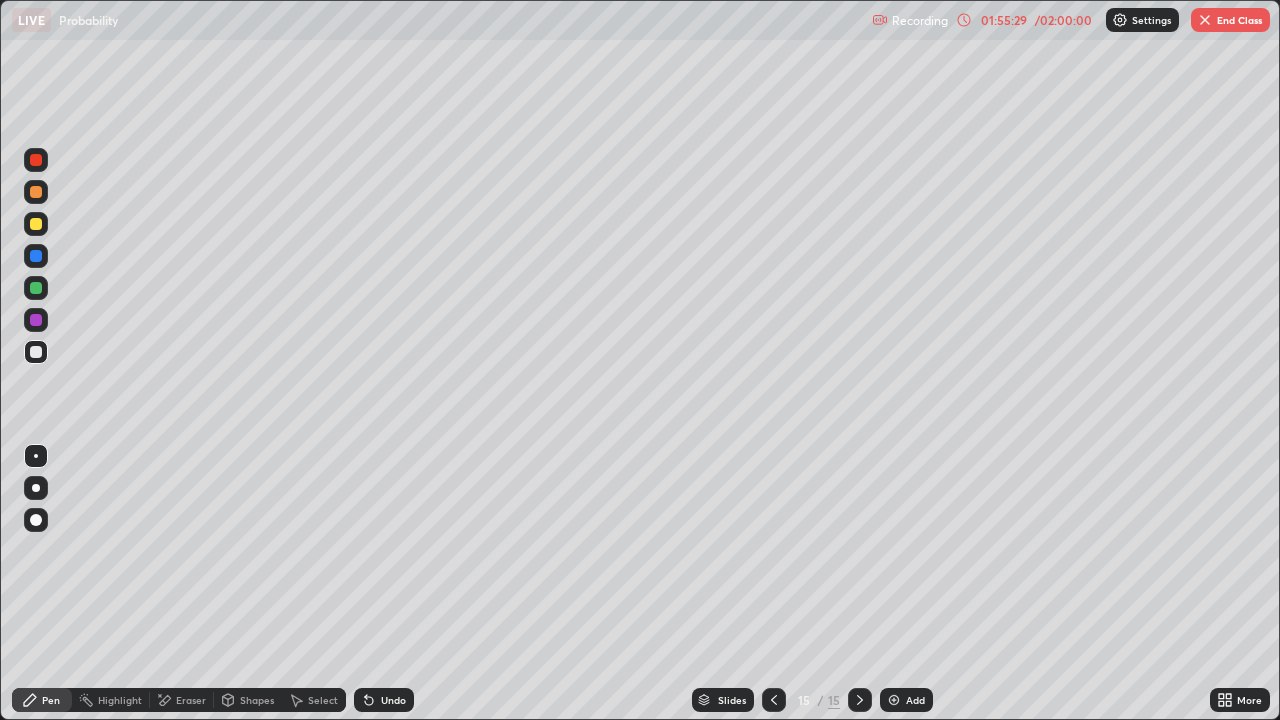 click 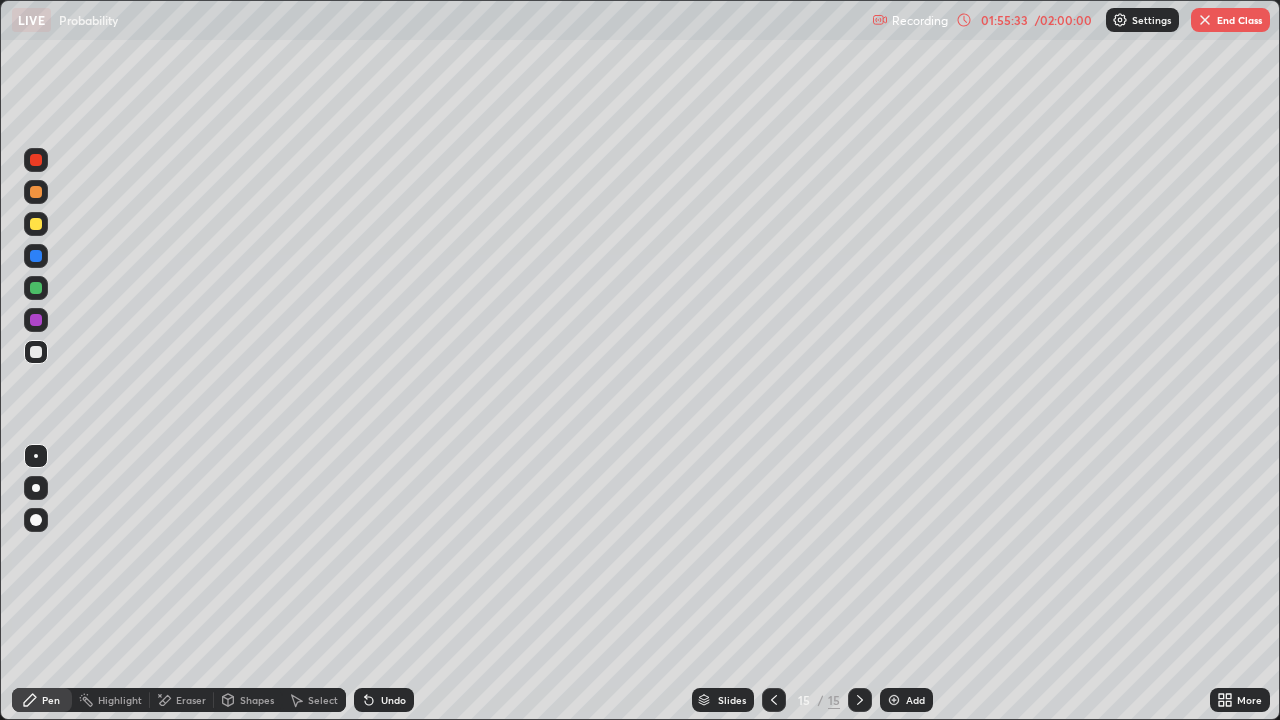 click on "Undo" at bounding box center (384, 700) 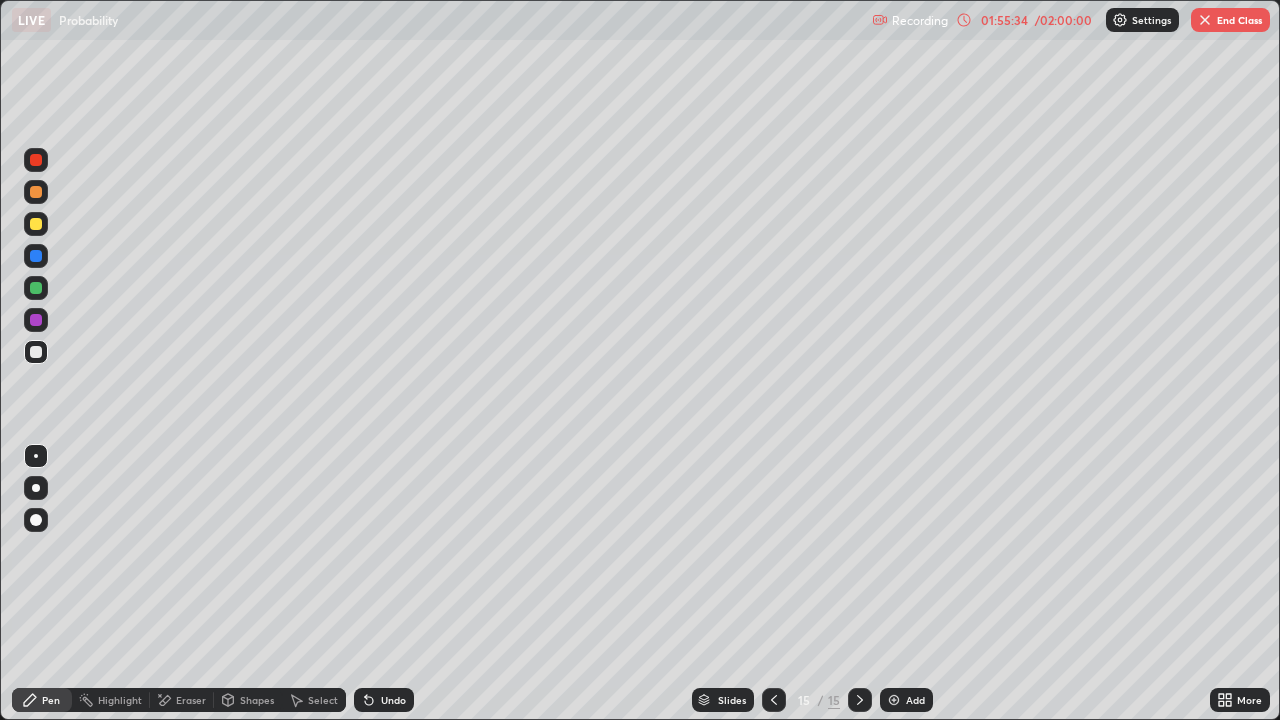 click on "Undo" at bounding box center [393, 700] 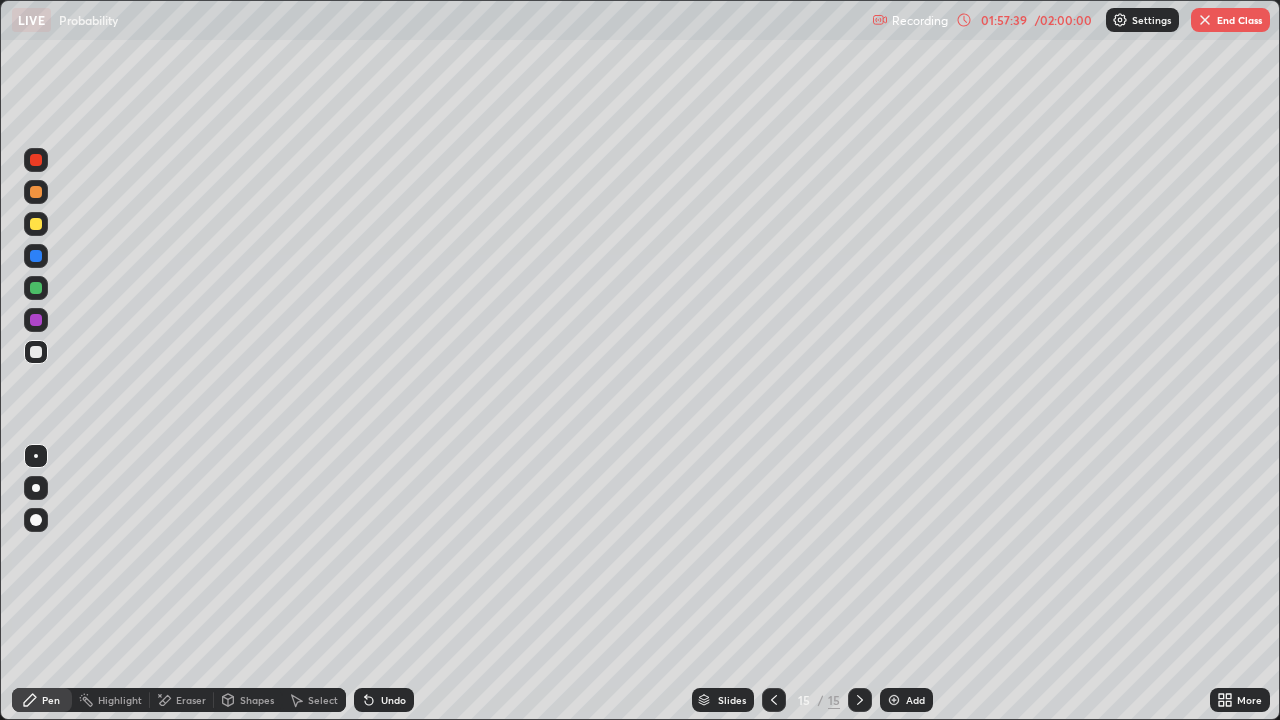 click at bounding box center [774, 700] 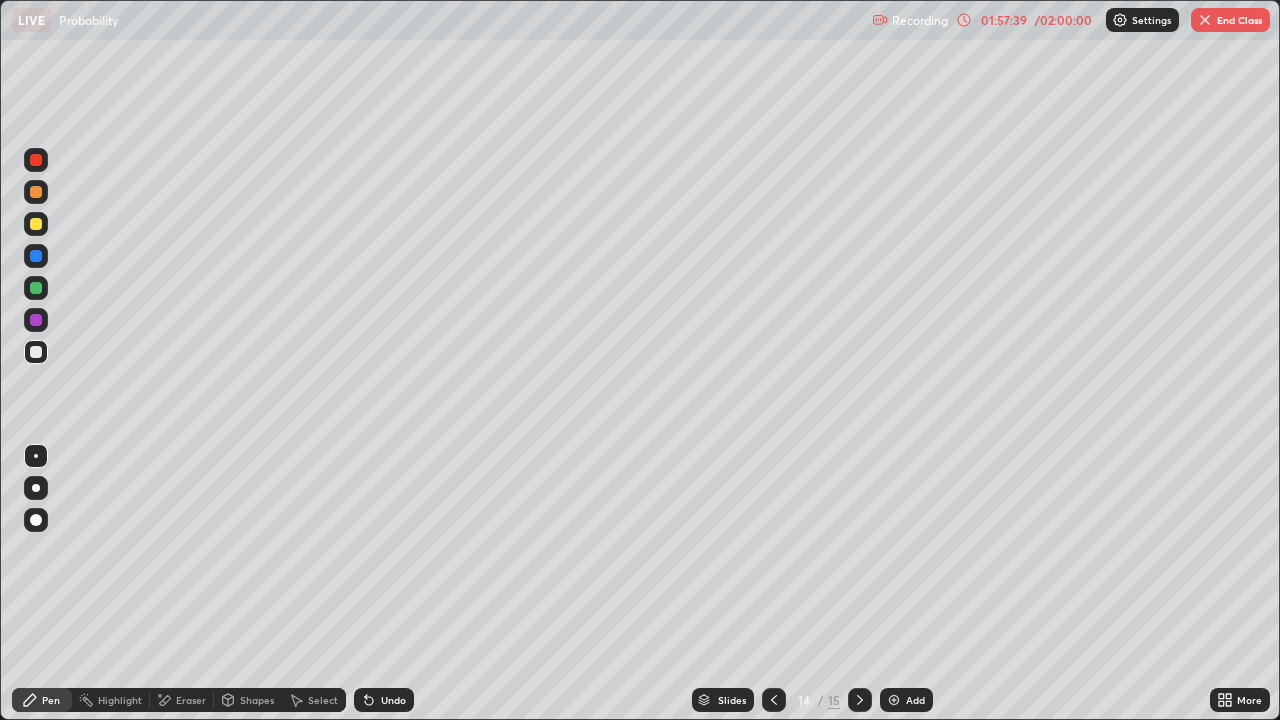 click at bounding box center [774, 700] 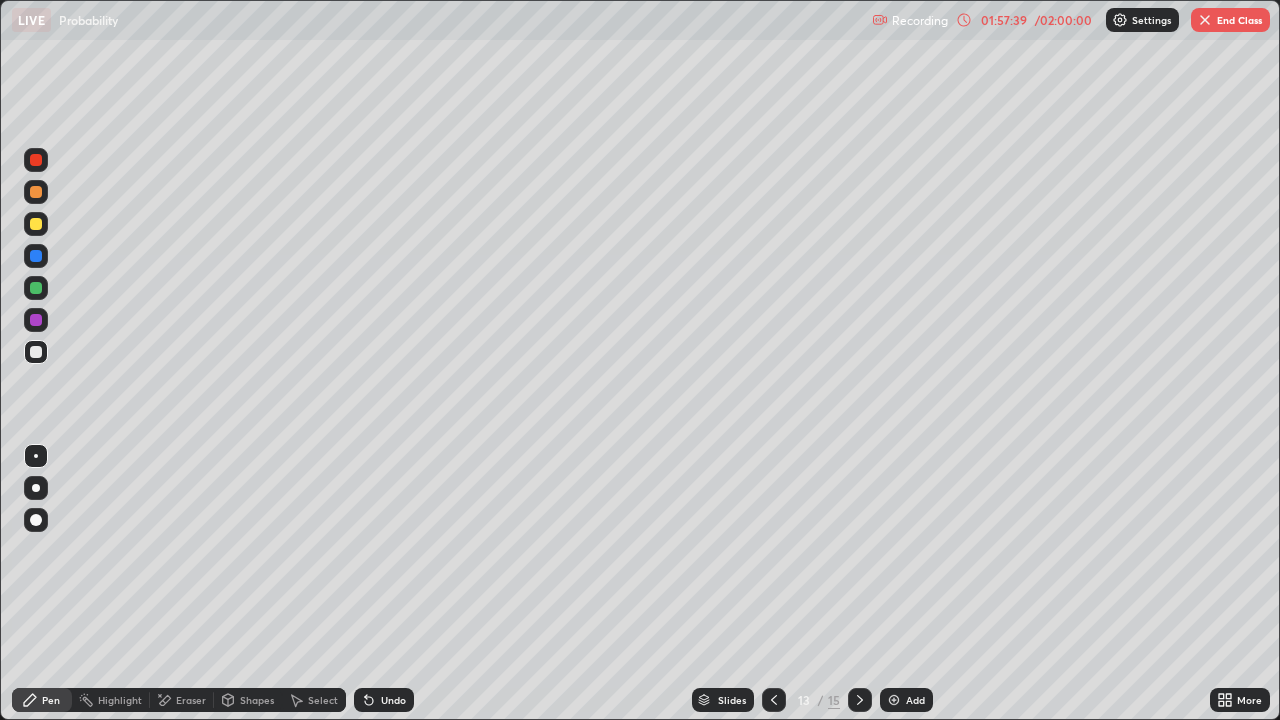 click 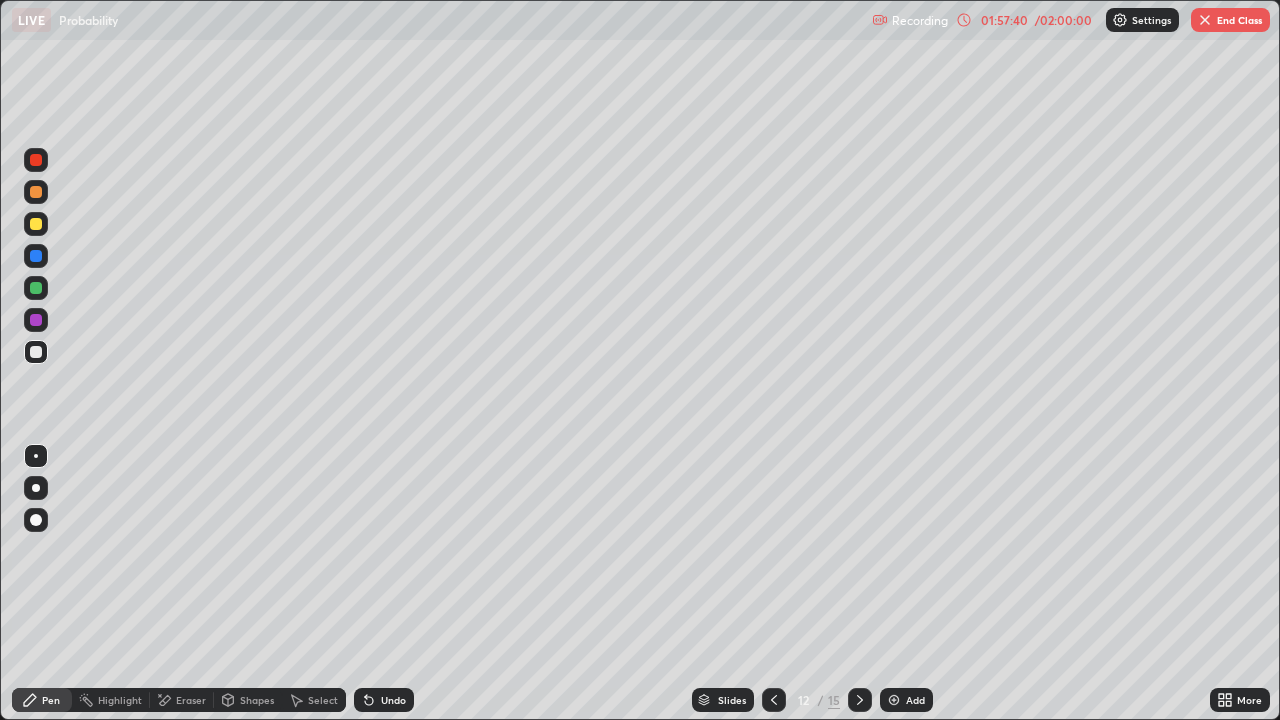 click 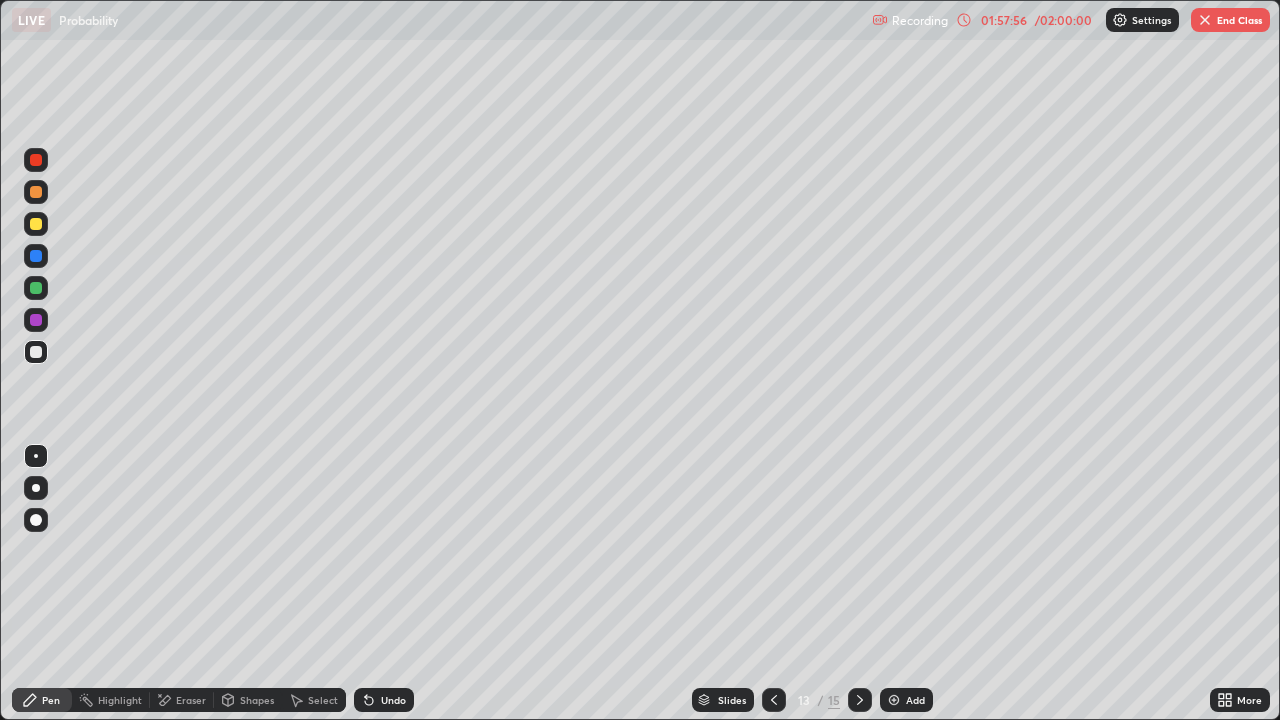 click on "Eraser" at bounding box center [182, 700] 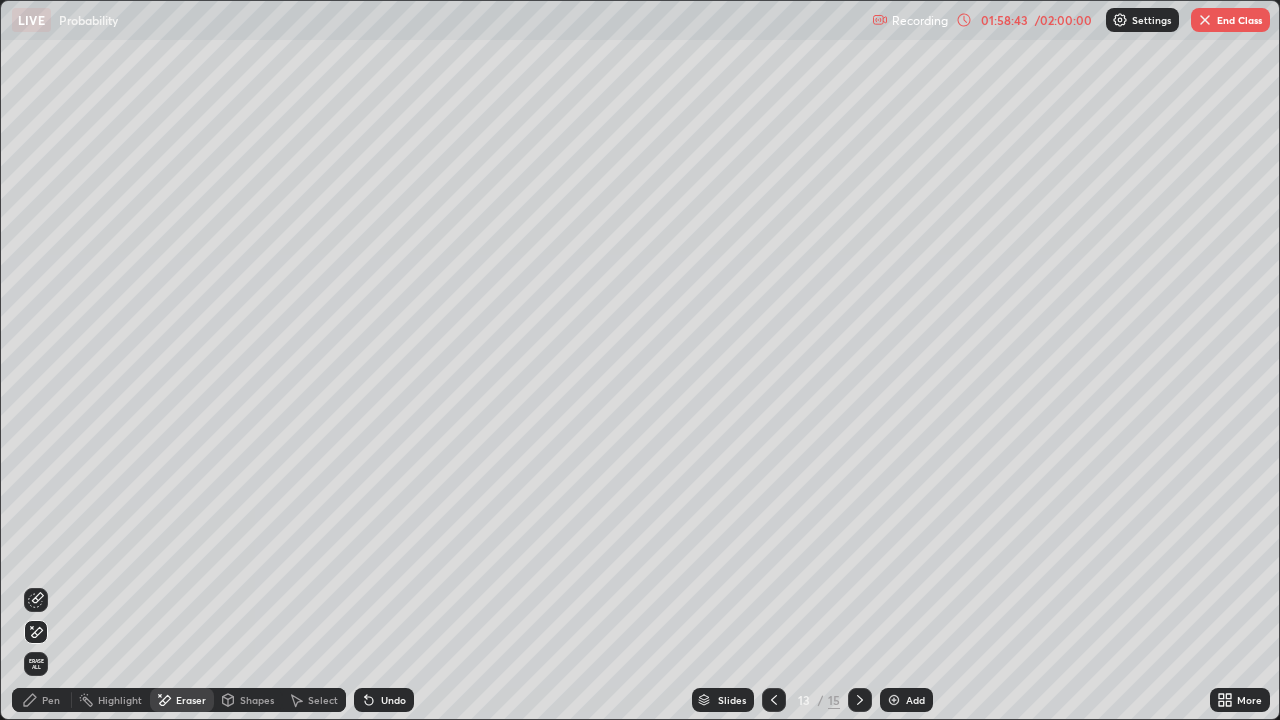 click on "Undo" at bounding box center [384, 700] 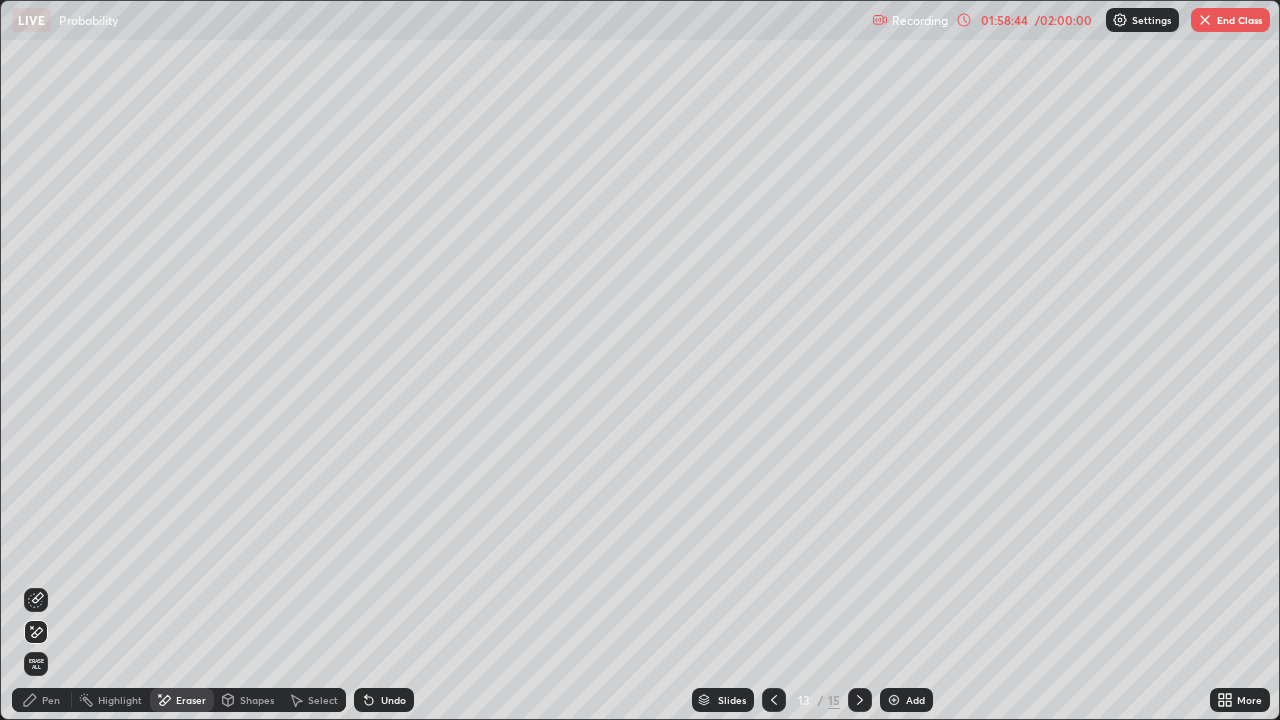 click on "Undo" at bounding box center [384, 700] 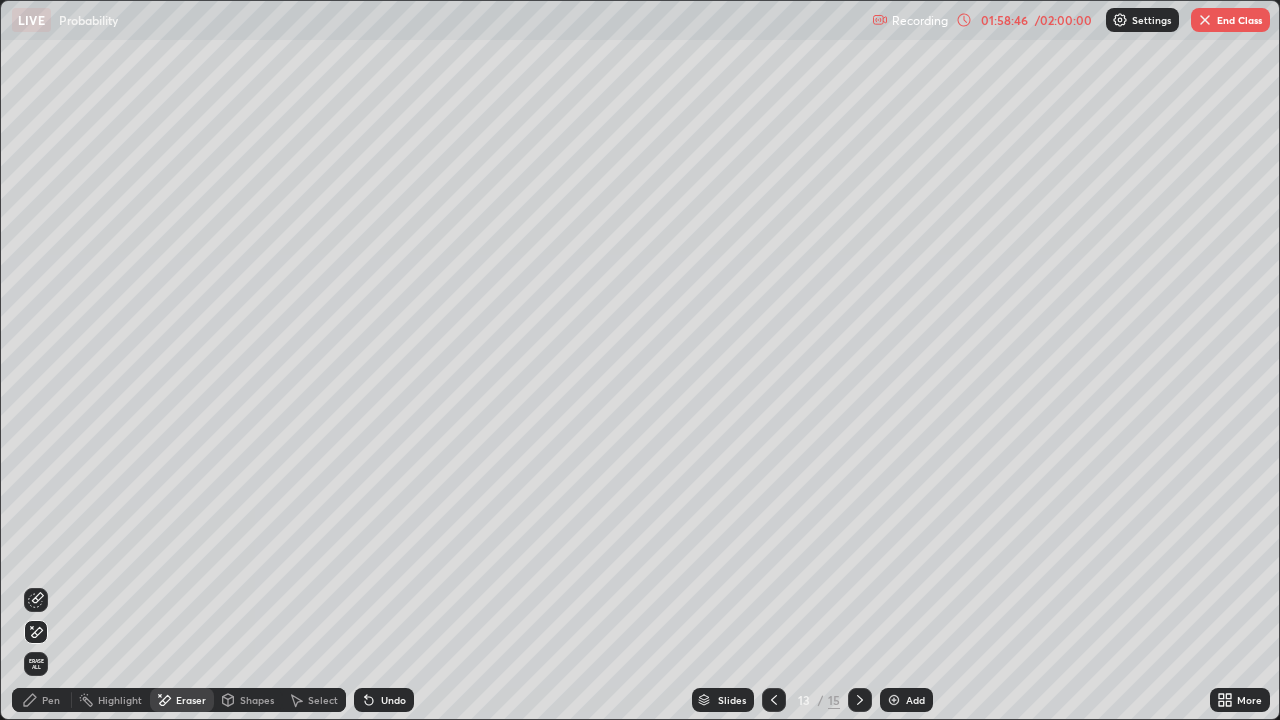 click 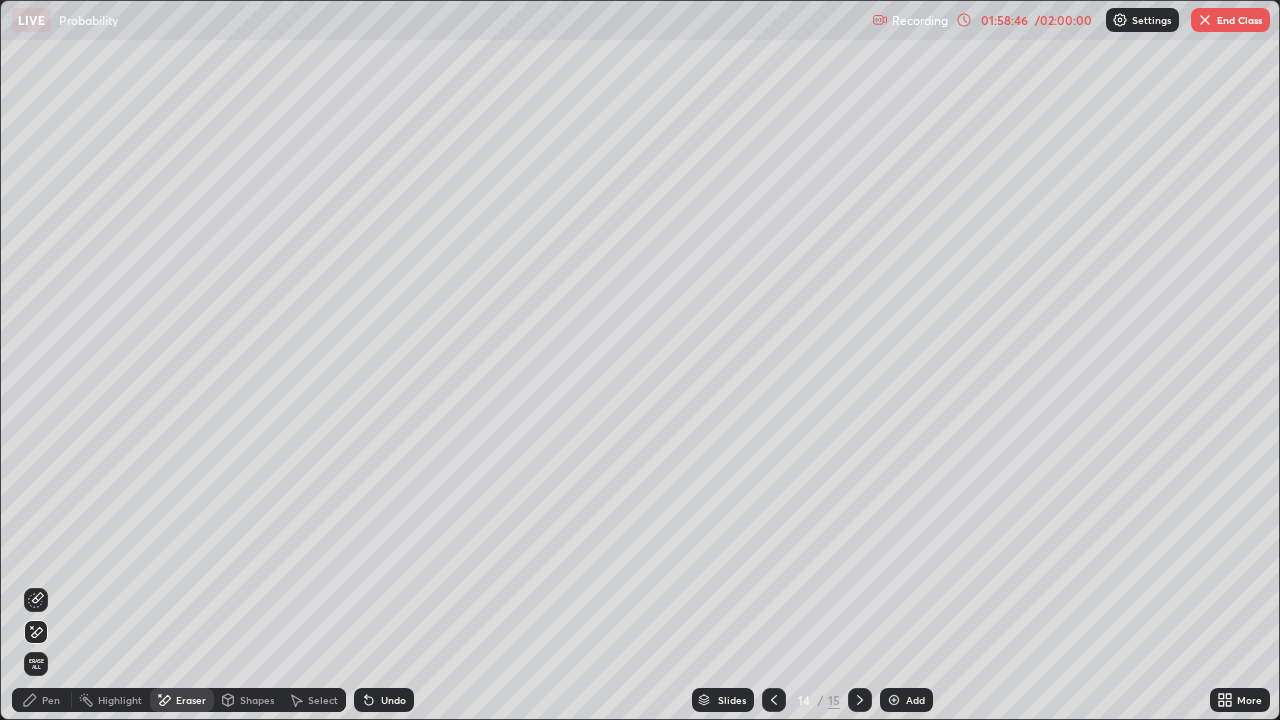click at bounding box center [860, 700] 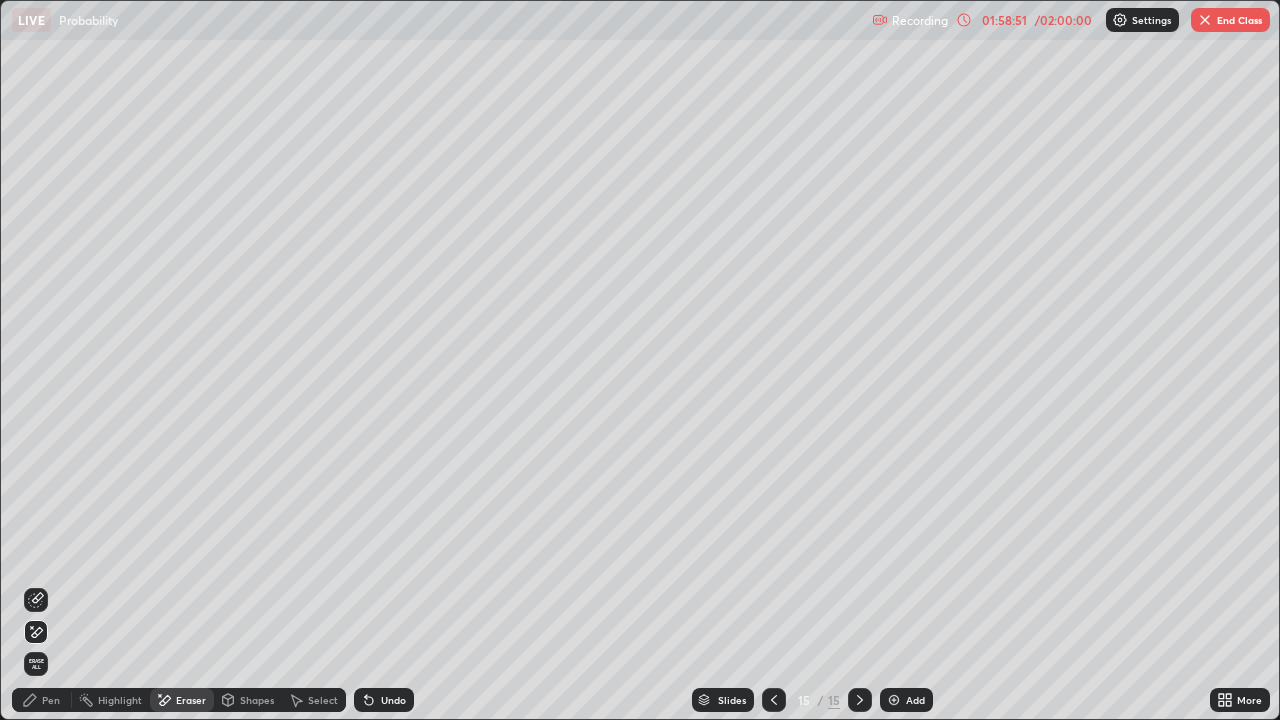 click on "End Class" at bounding box center (1230, 20) 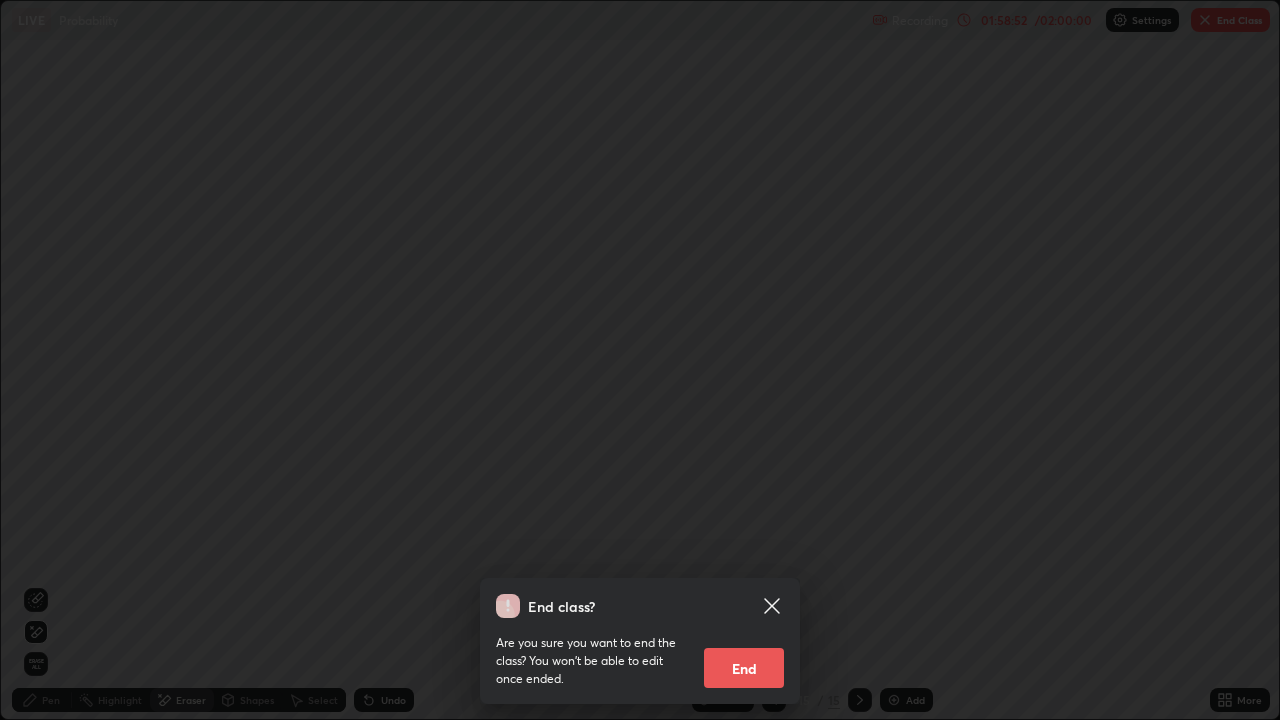 click on "End" at bounding box center (744, 668) 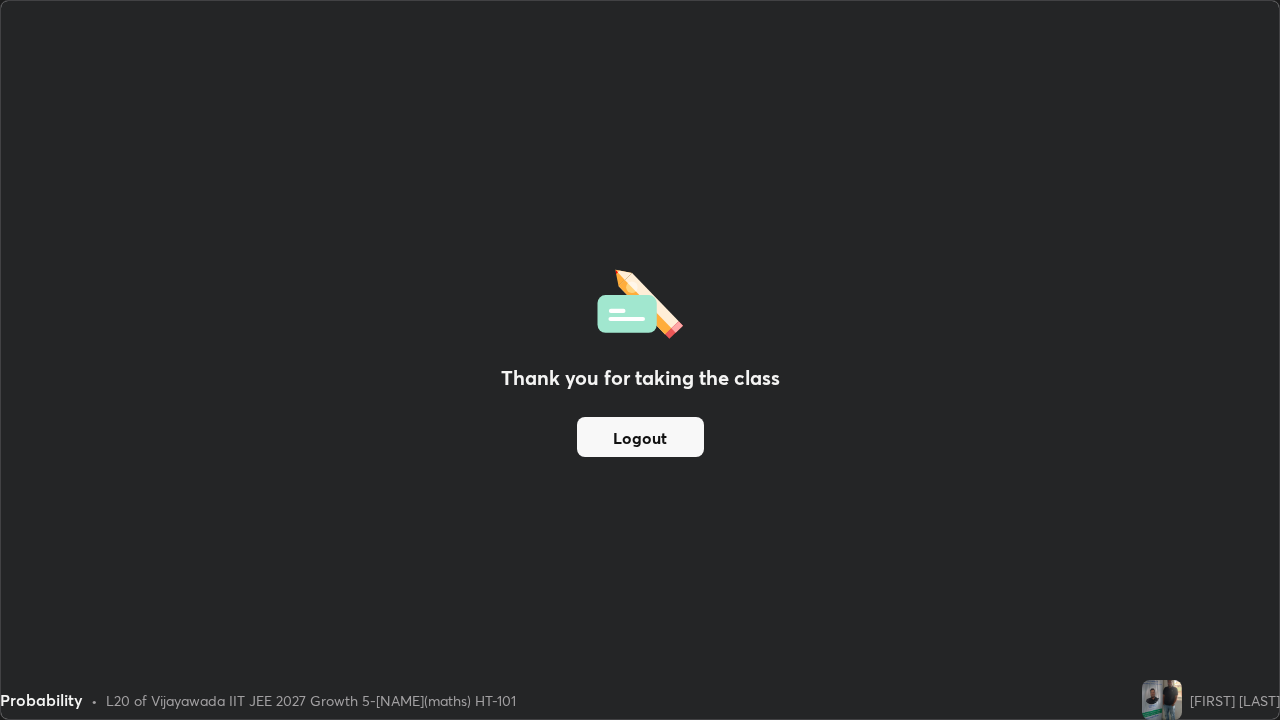 click on "Logout" at bounding box center [640, 437] 